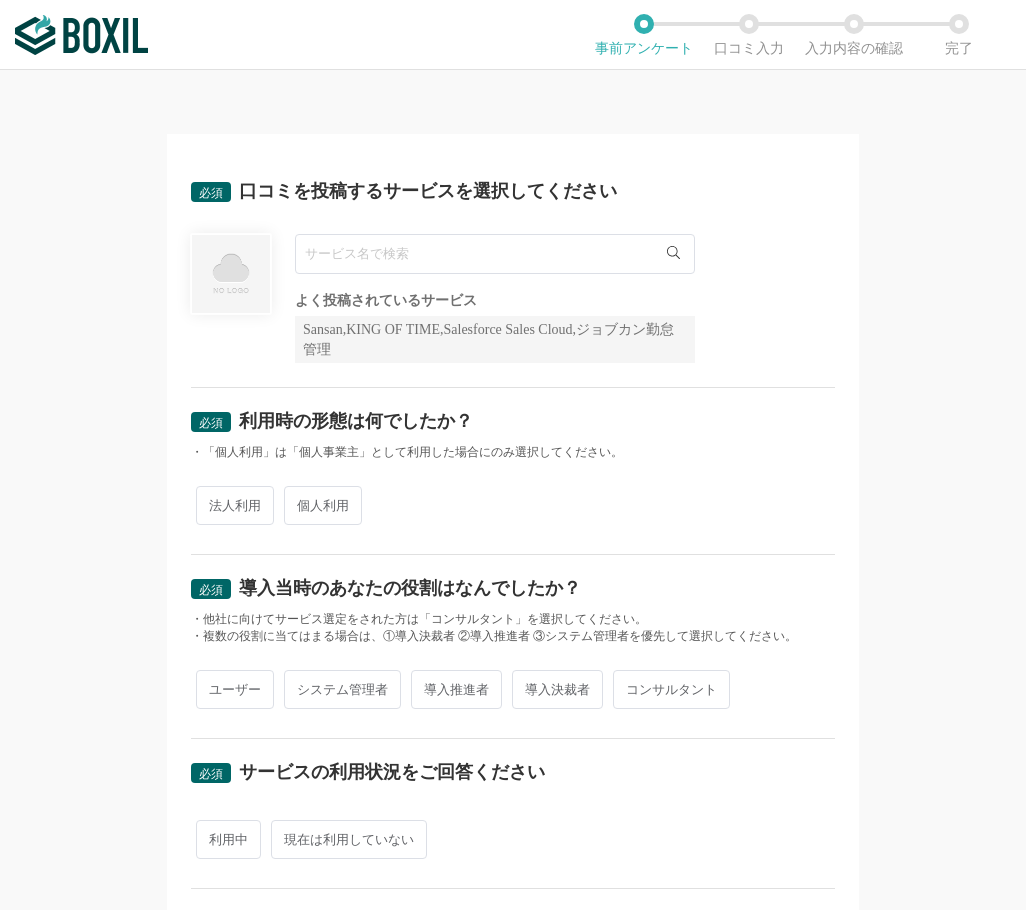 scroll, scrollTop: 0, scrollLeft: 0, axis: both 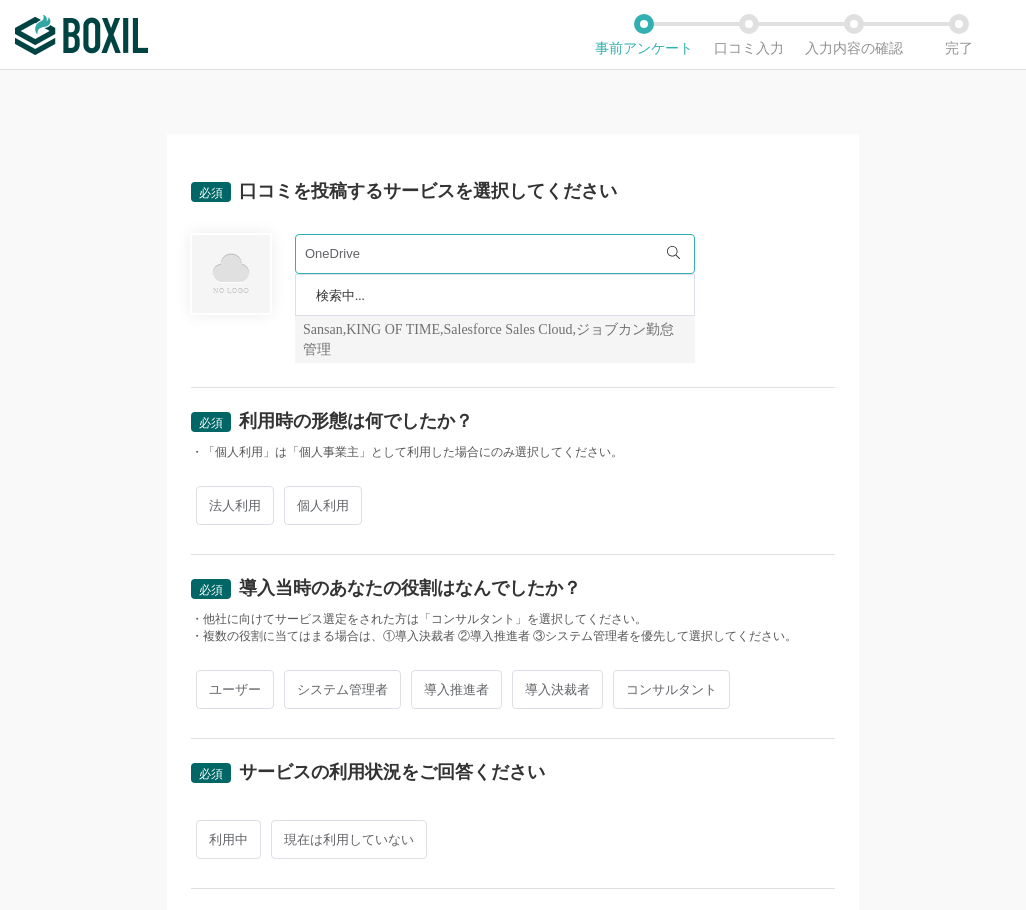 type on "OneDrive" 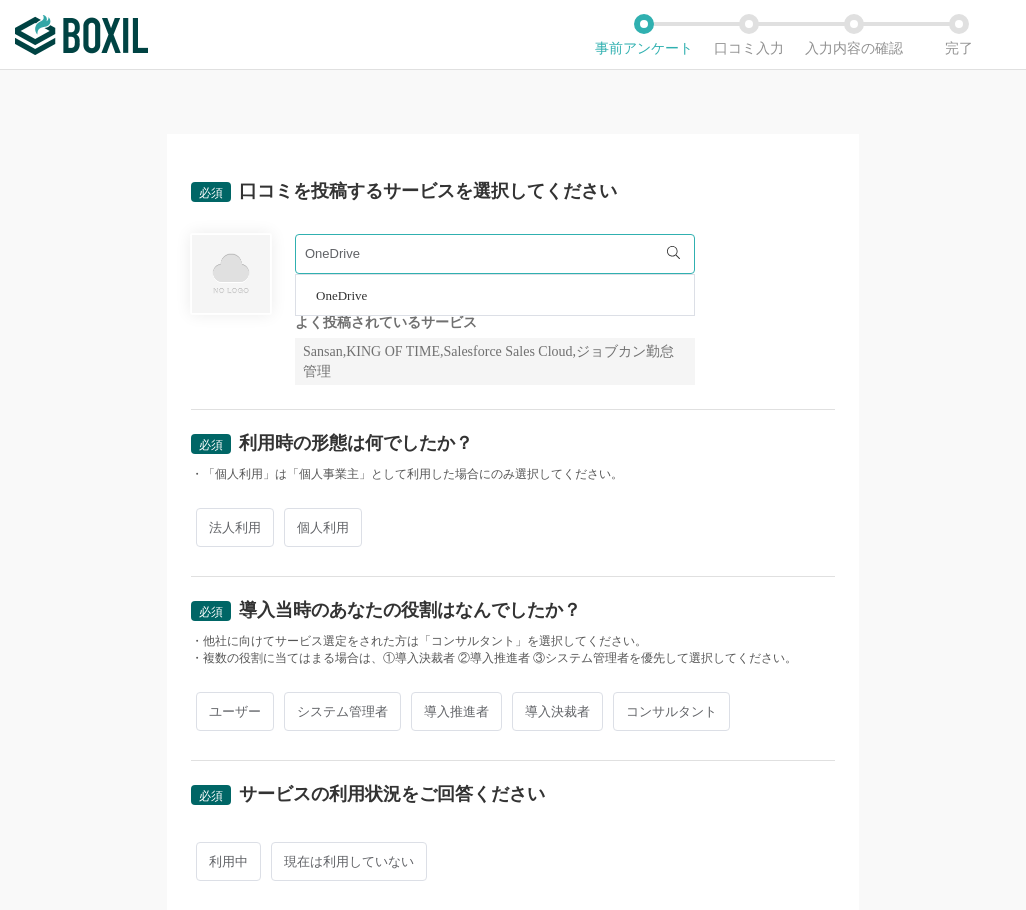 click on "OneDrive" at bounding box center (495, 295) 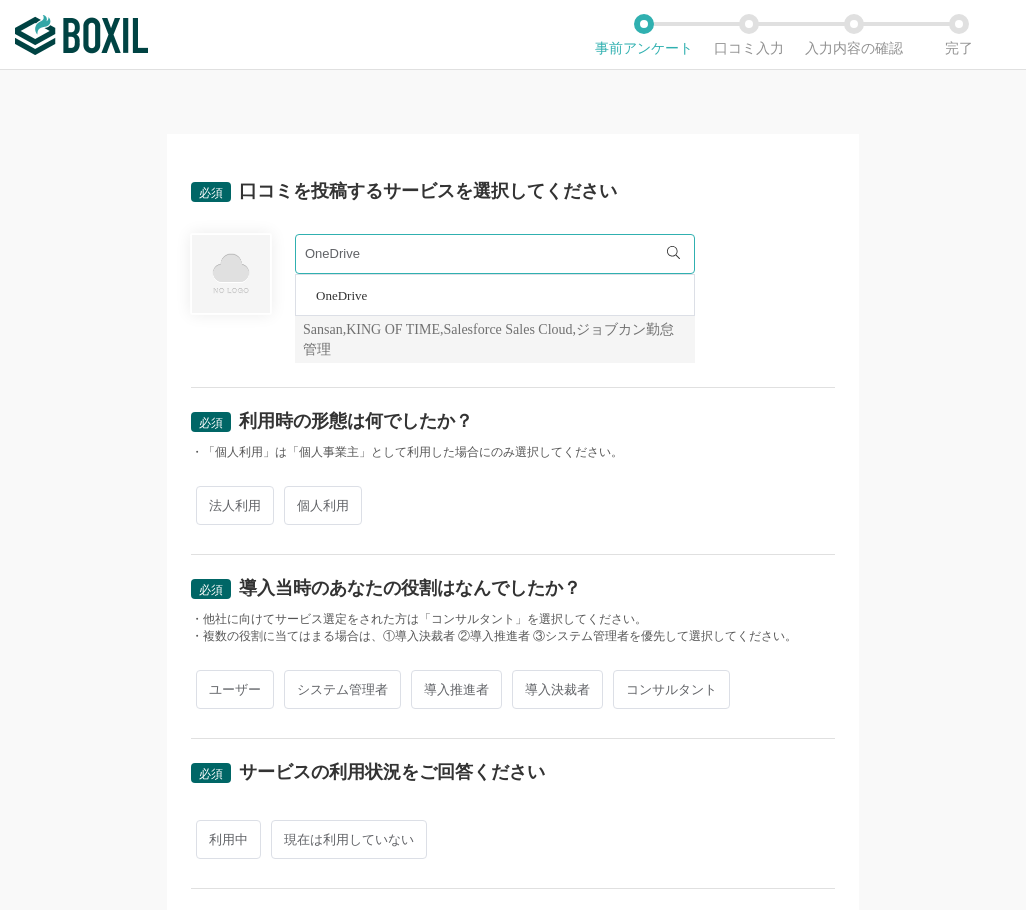 click on "法人利用" at bounding box center (235, 505) 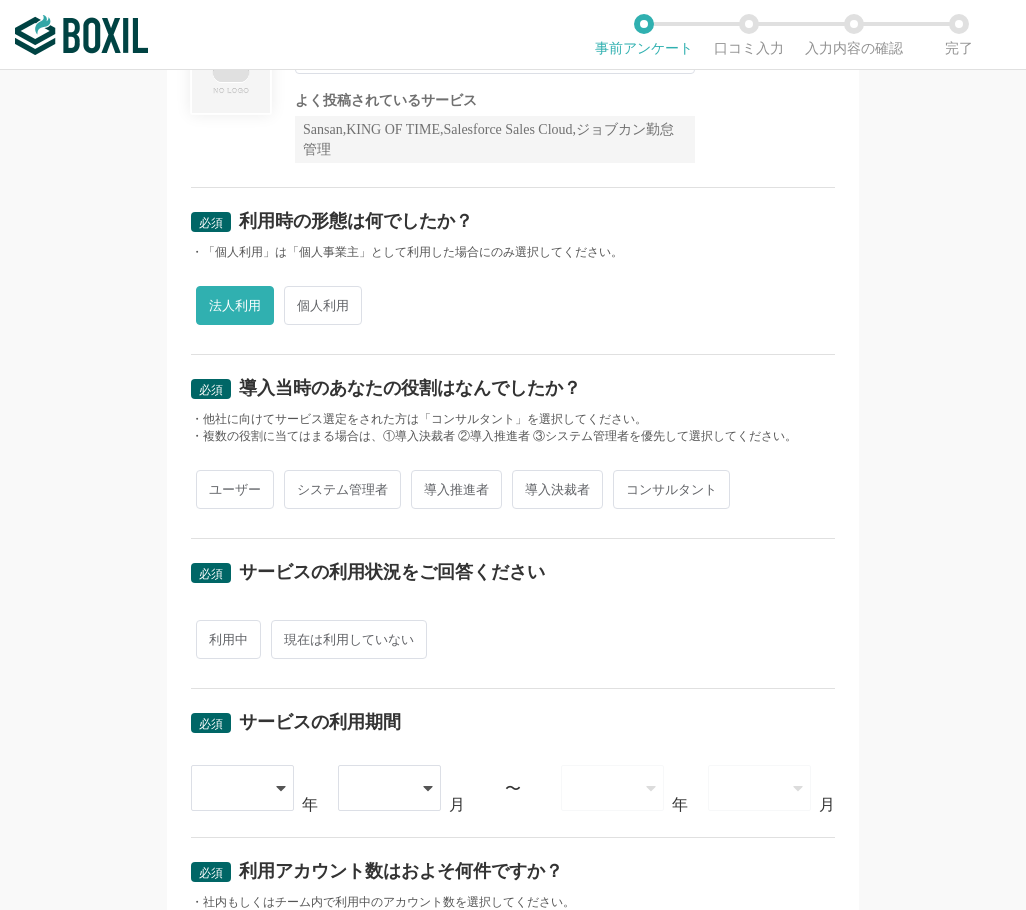 click on "ユーザー" at bounding box center [235, 489] 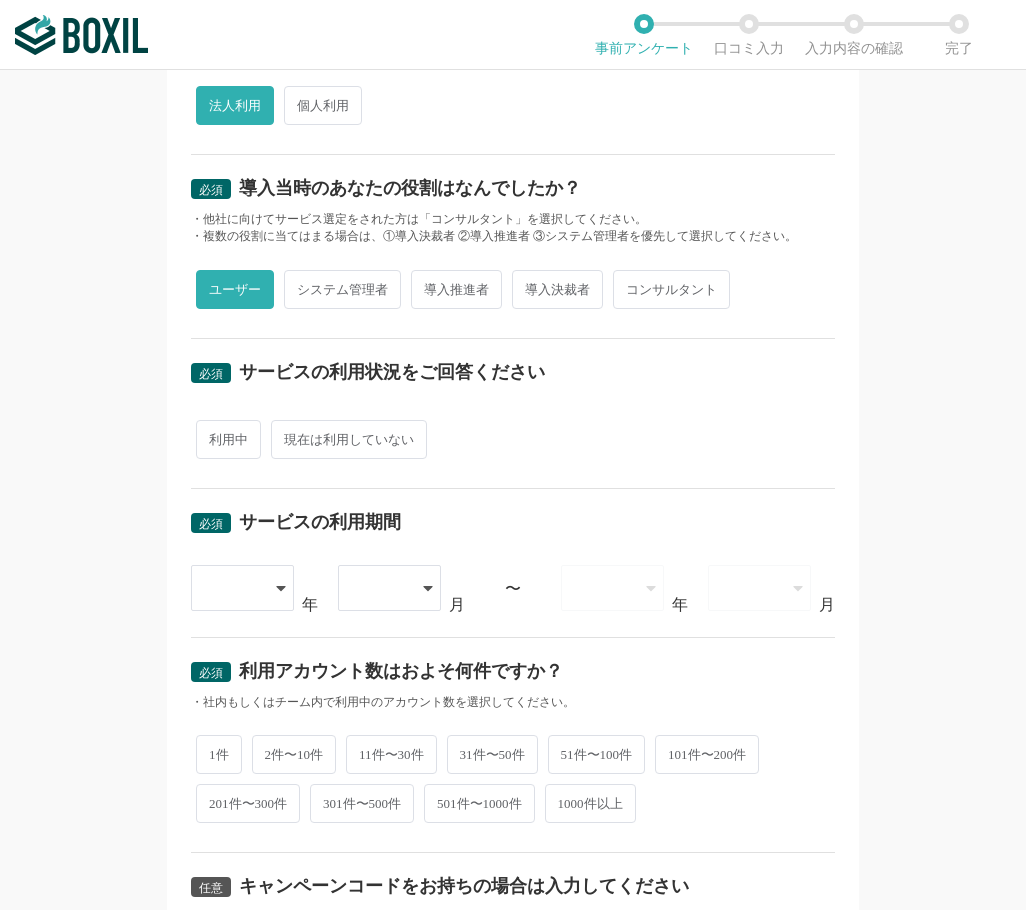 click on "利用中" at bounding box center [228, 439] 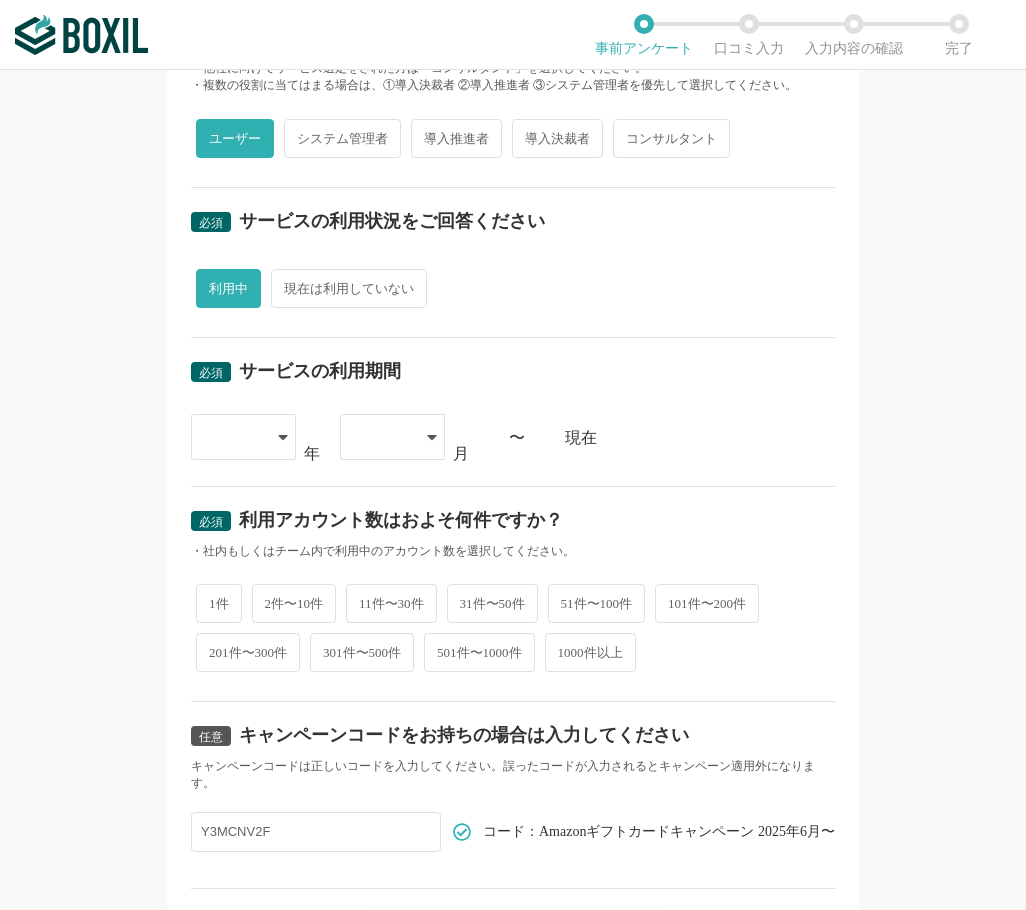 scroll, scrollTop: 684, scrollLeft: 0, axis: vertical 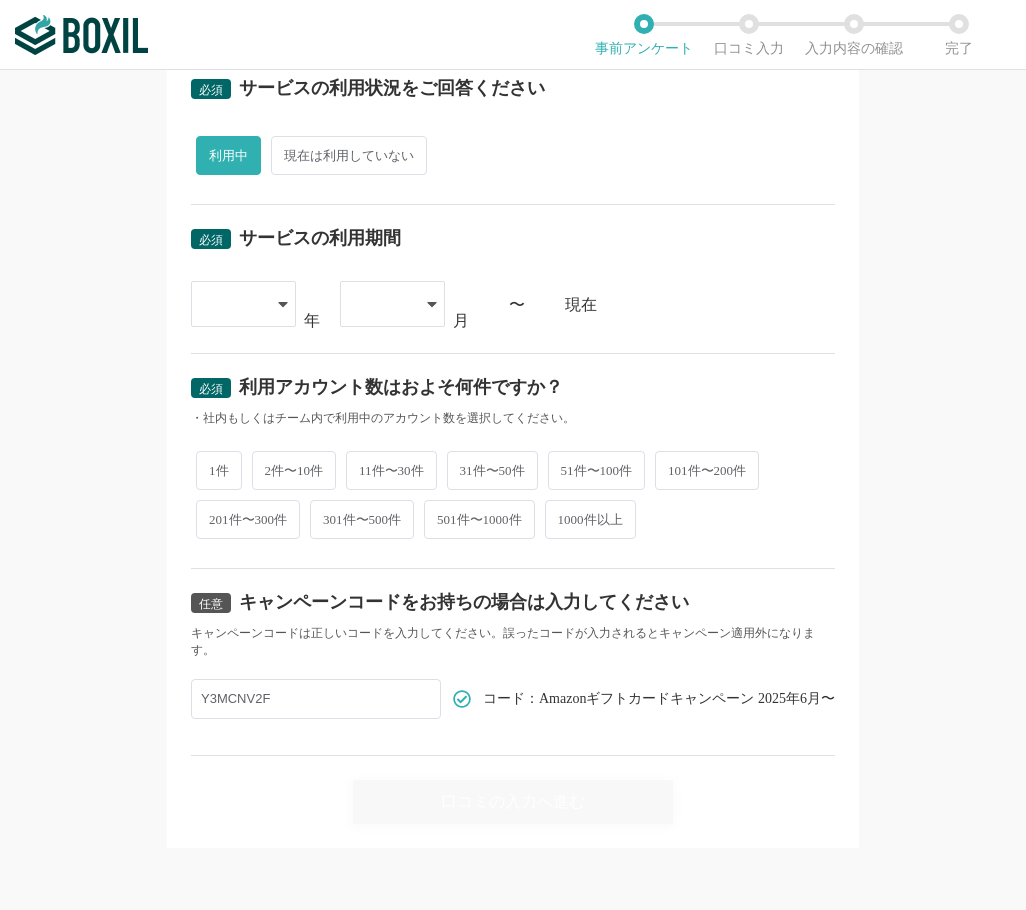 click at bounding box center (233, 304) 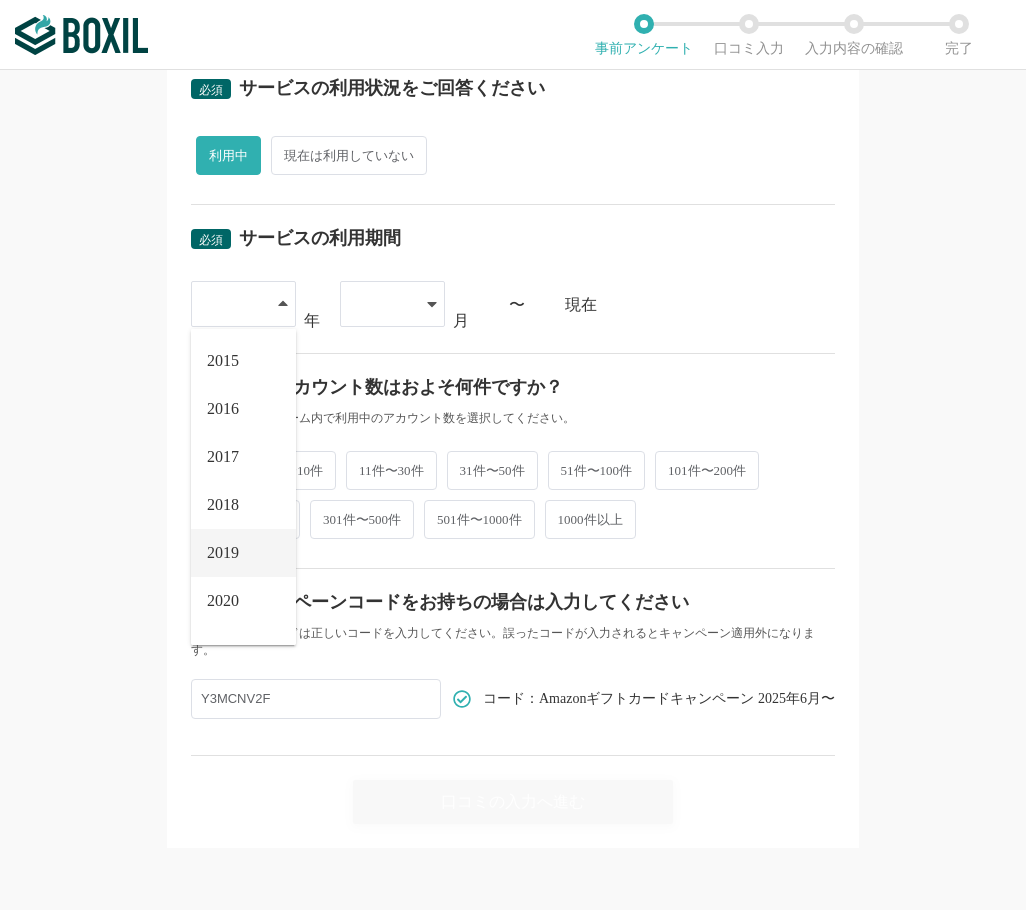 scroll, scrollTop: 228, scrollLeft: 0, axis: vertical 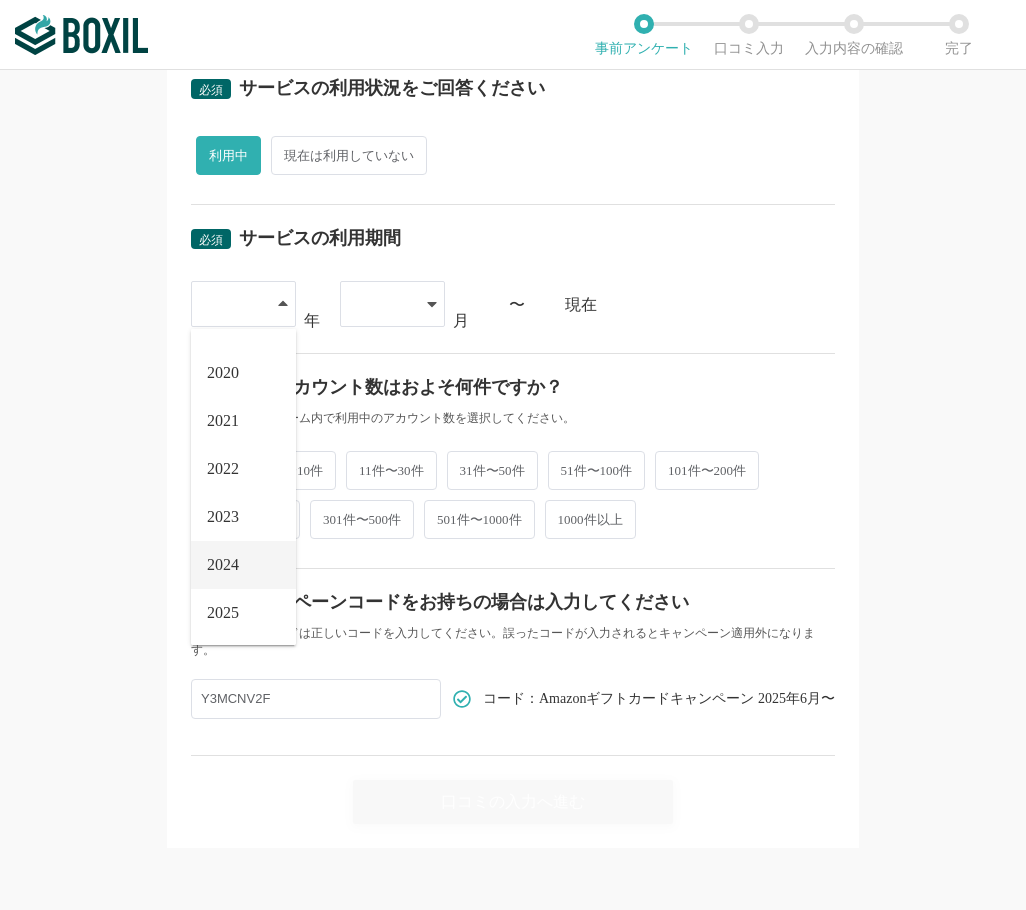 click on "2024" at bounding box center (243, 565) 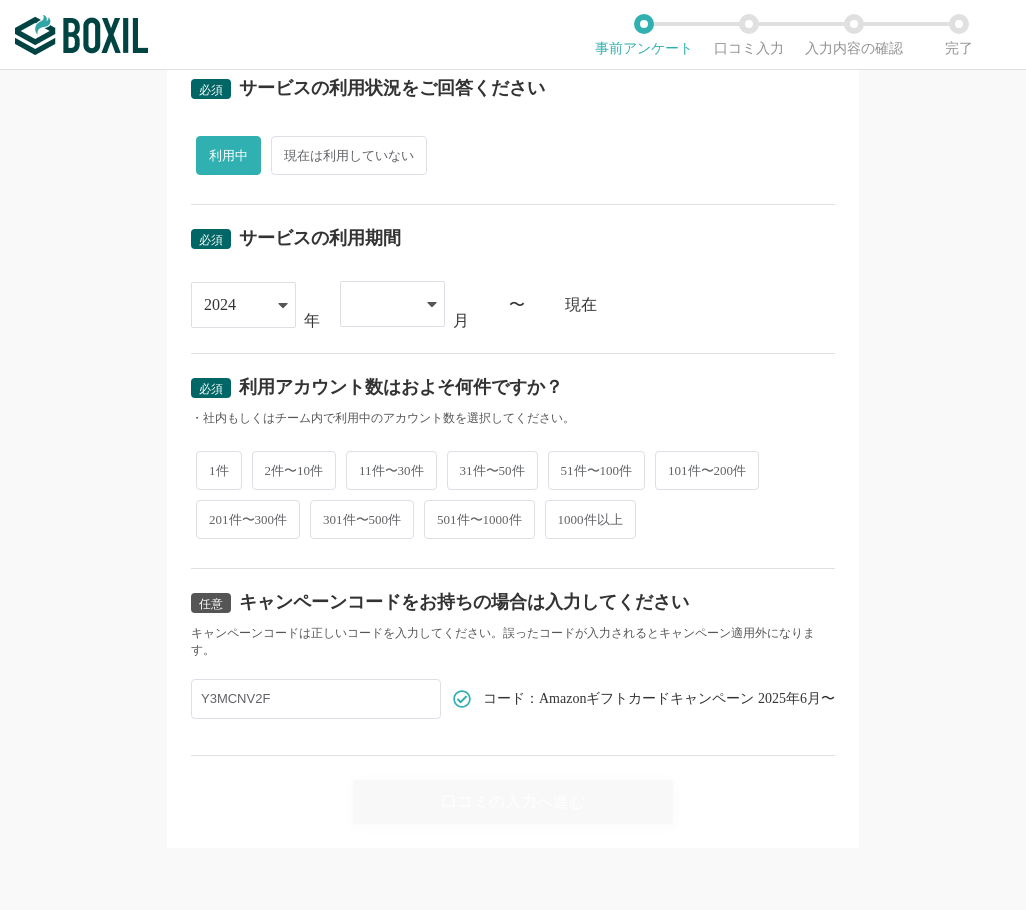 click at bounding box center (382, 304) 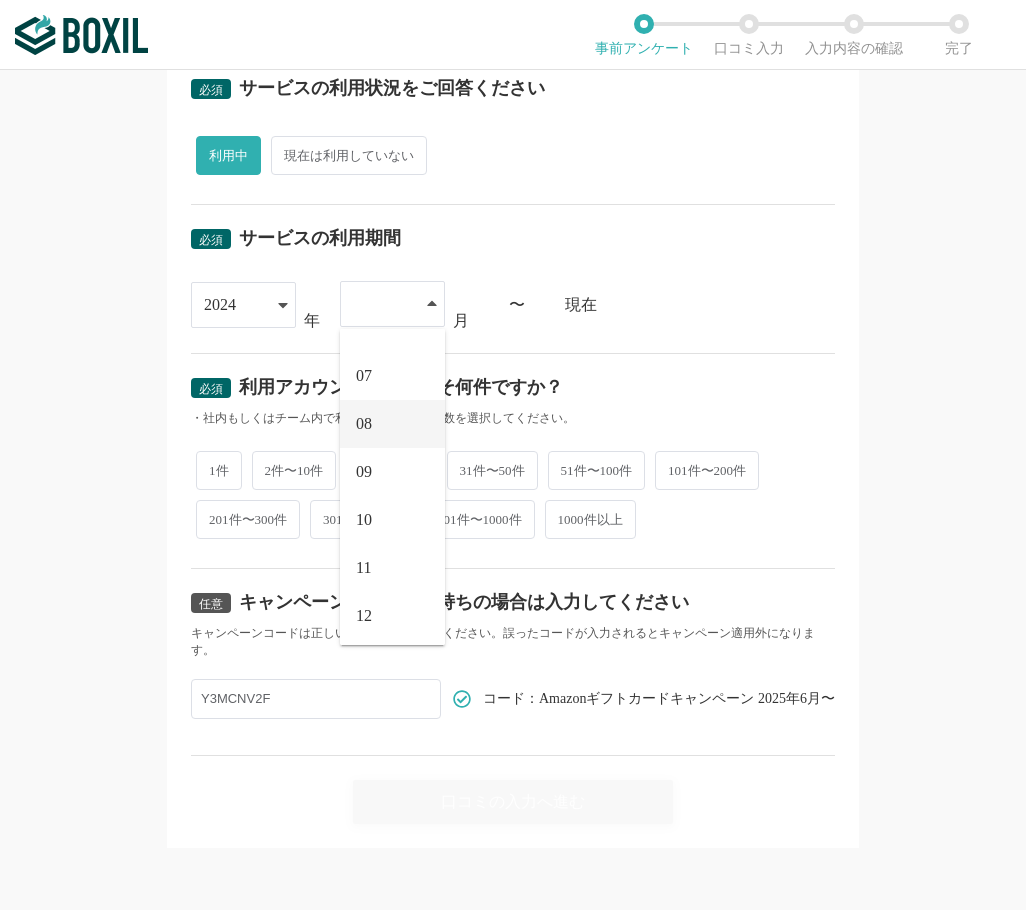 scroll, scrollTop: 276, scrollLeft: 0, axis: vertical 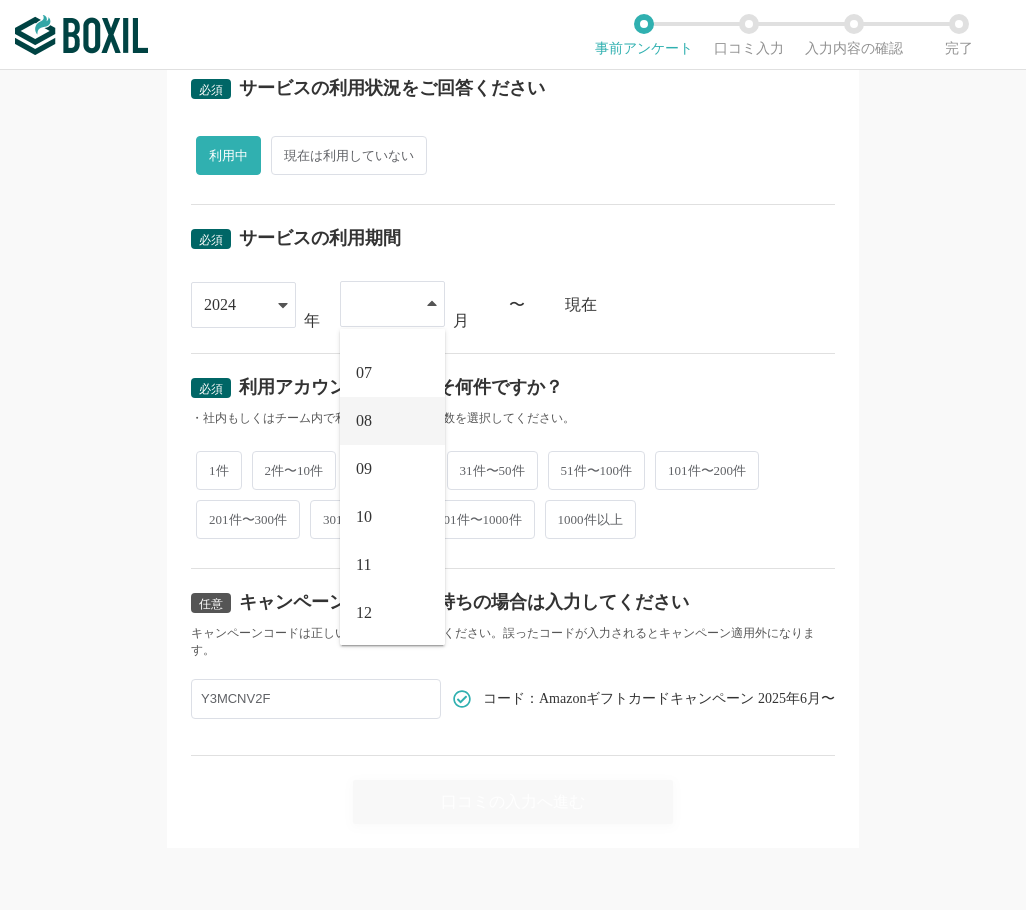 click on "08" at bounding box center [392, 421] 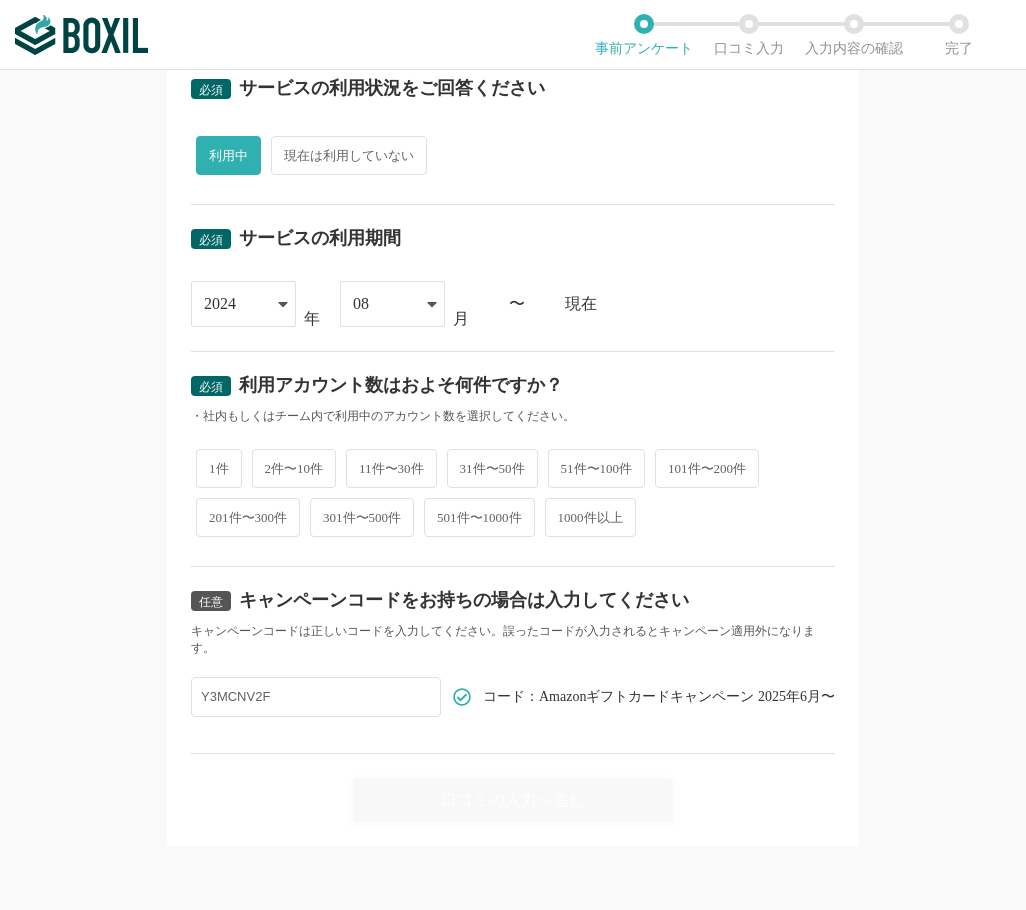 click on "2件〜10件" at bounding box center (294, 468) 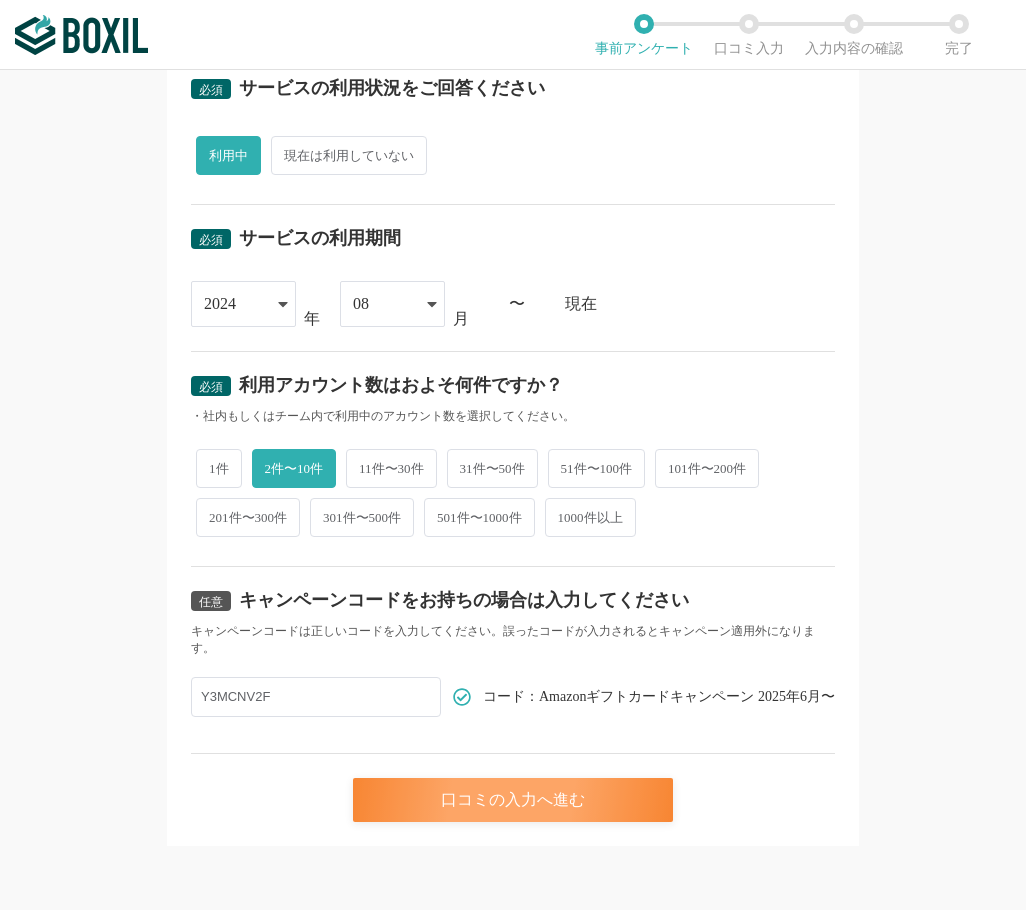 click on "口コミの入力へ進む" at bounding box center (513, 800) 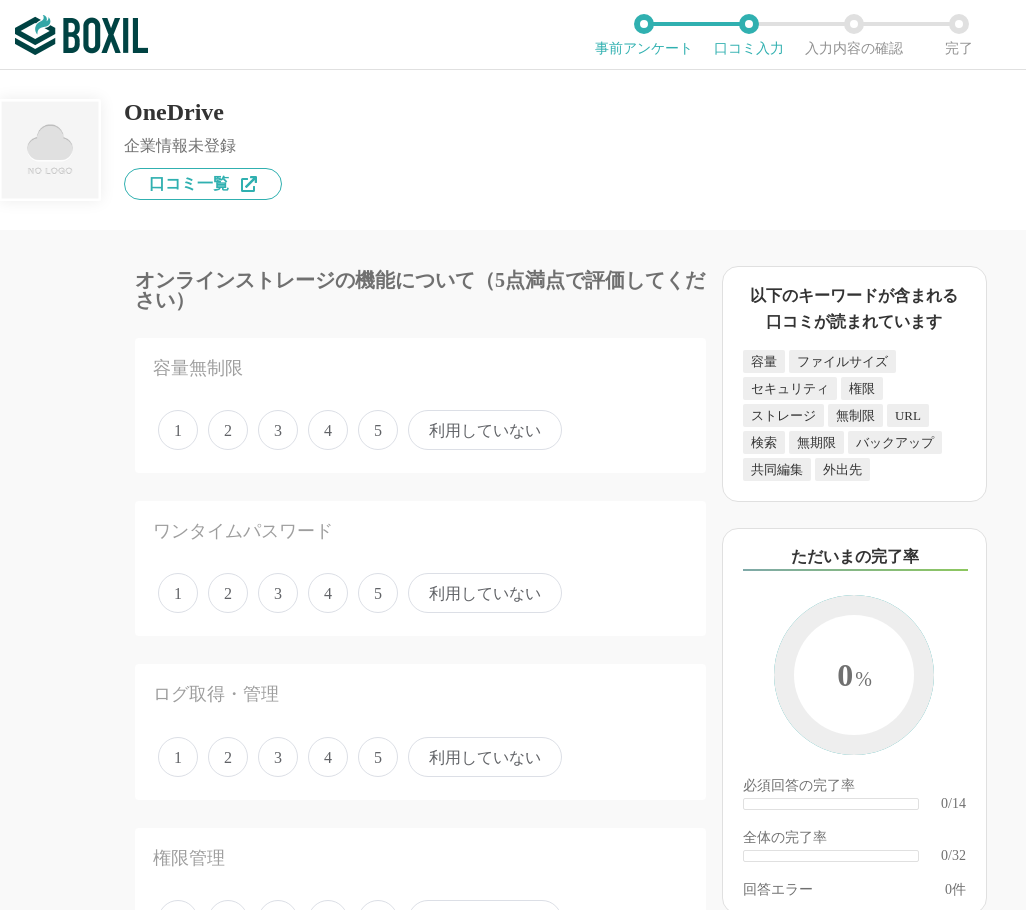 scroll, scrollTop: 100, scrollLeft: 0, axis: vertical 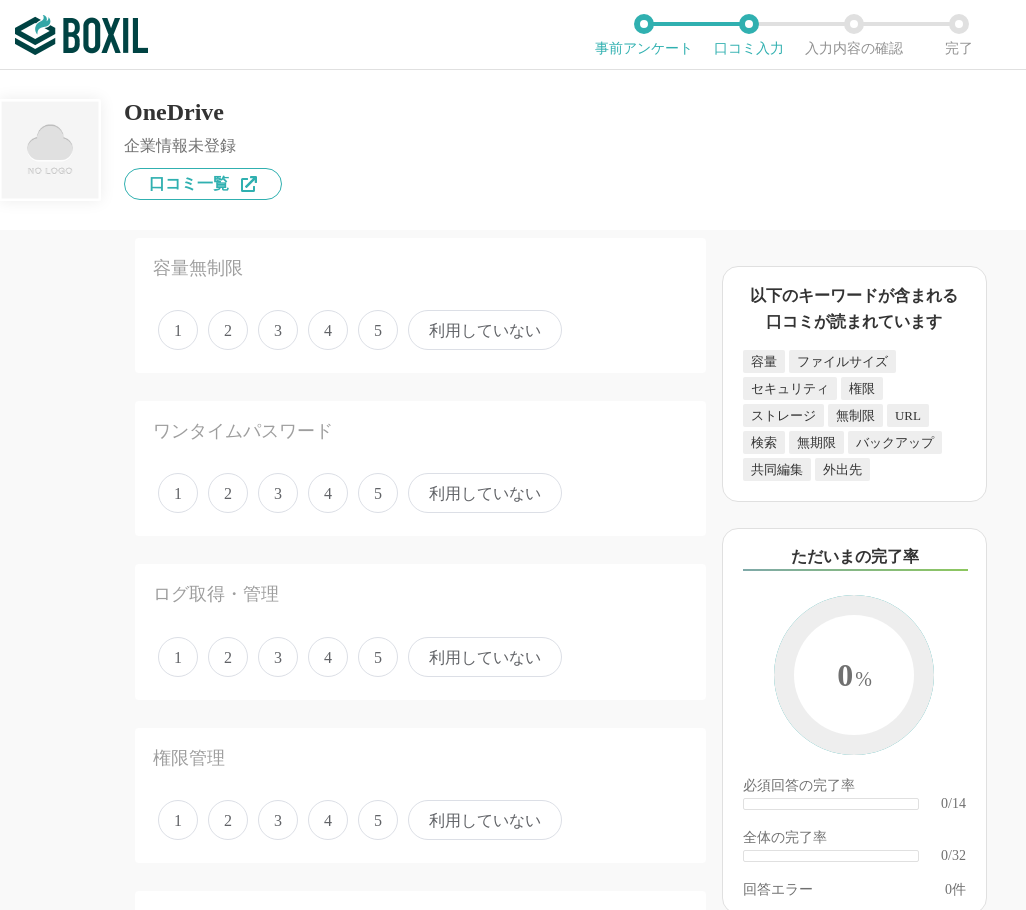 click on "4" at bounding box center (328, 330) 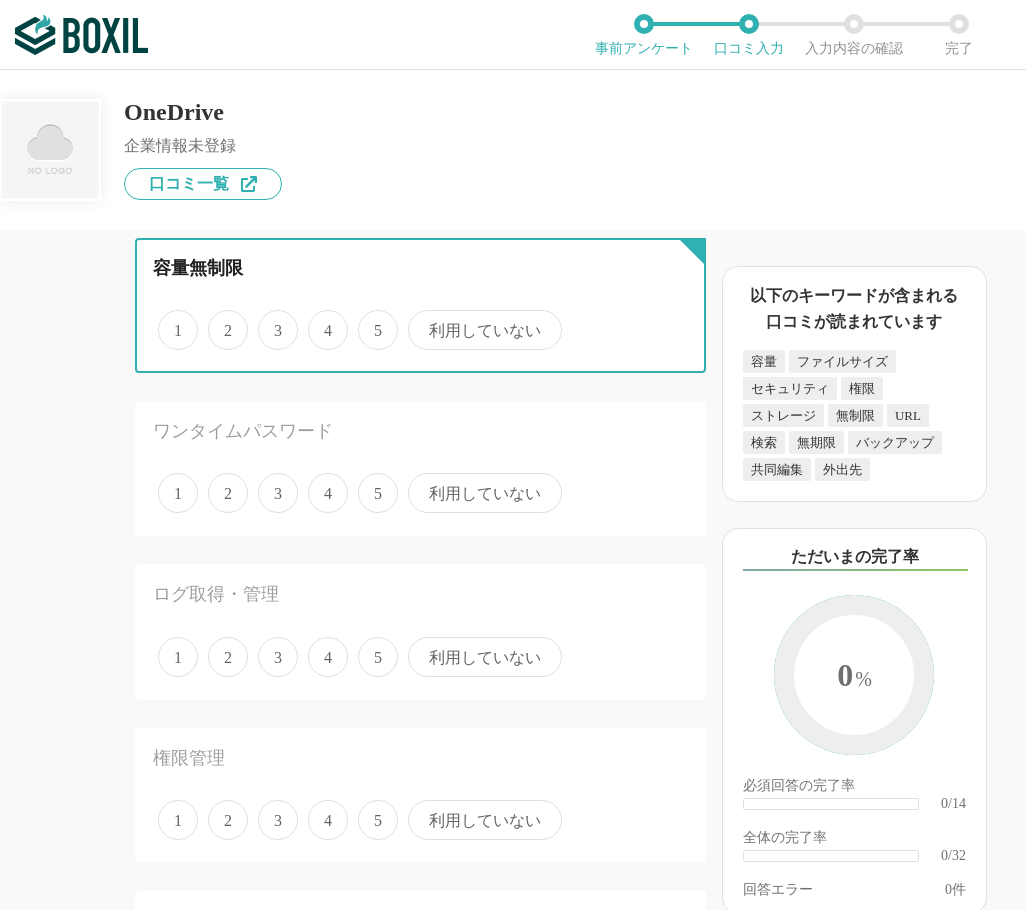 click on "4" at bounding box center (319, 319) 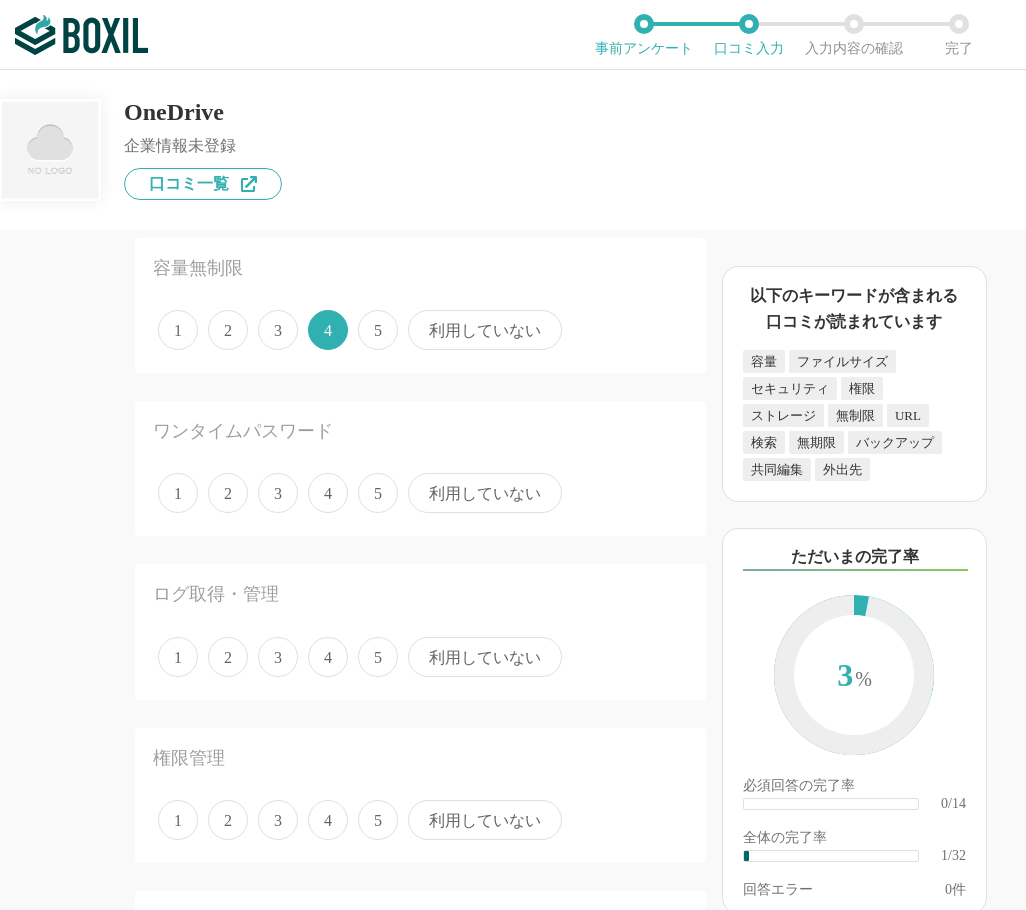 click on "4" at bounding box center (328, 493) 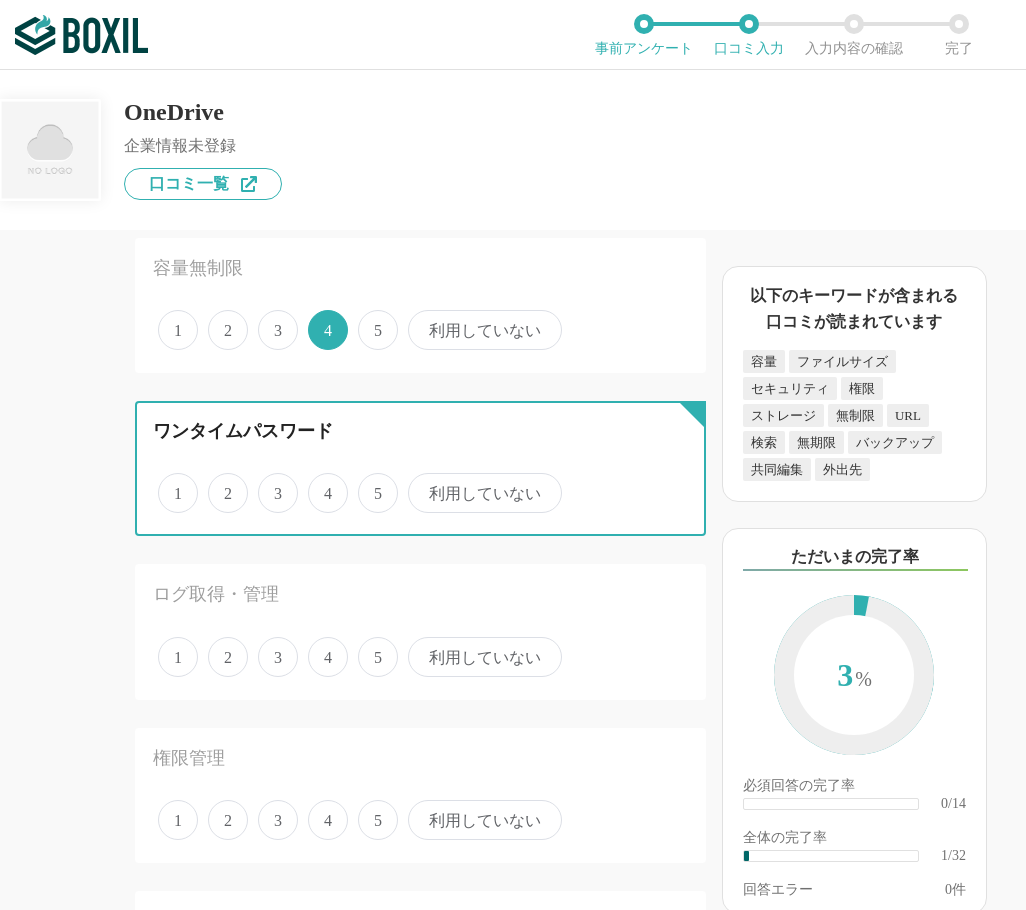 click on "4" at bounding box center (319, 482) 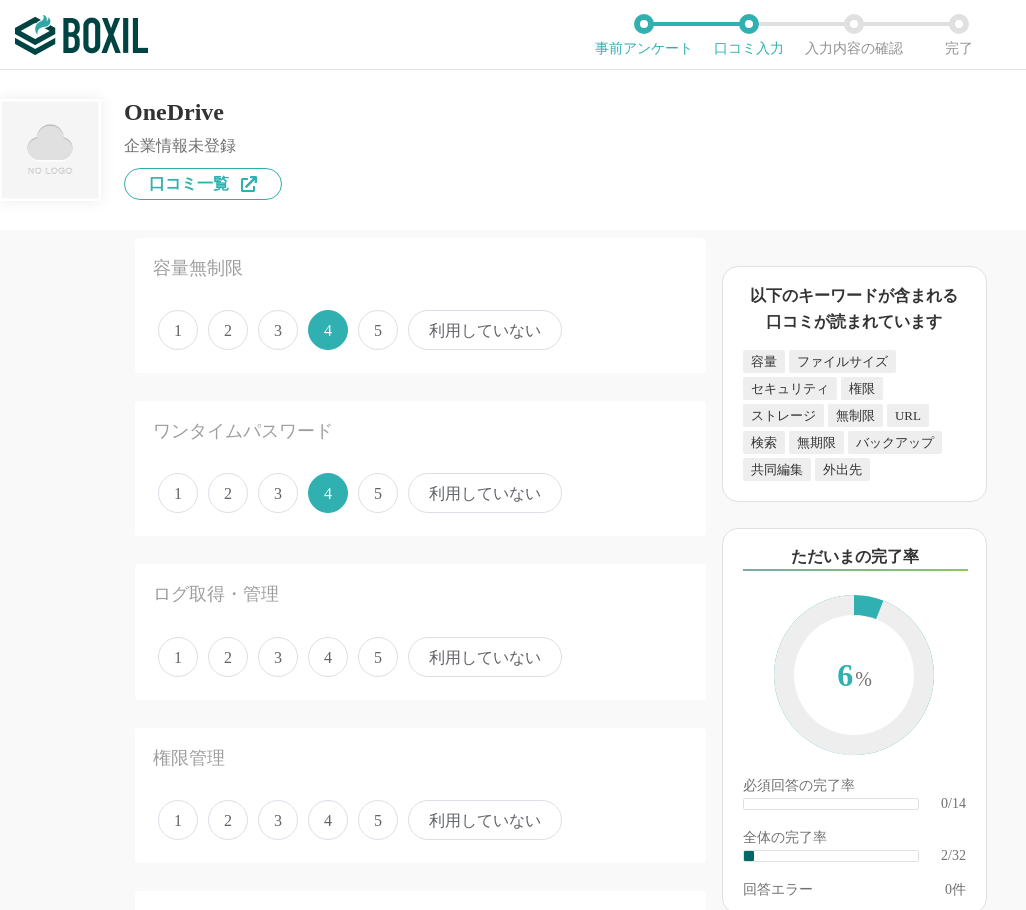 click on "4" at bounding box center (328, 657) 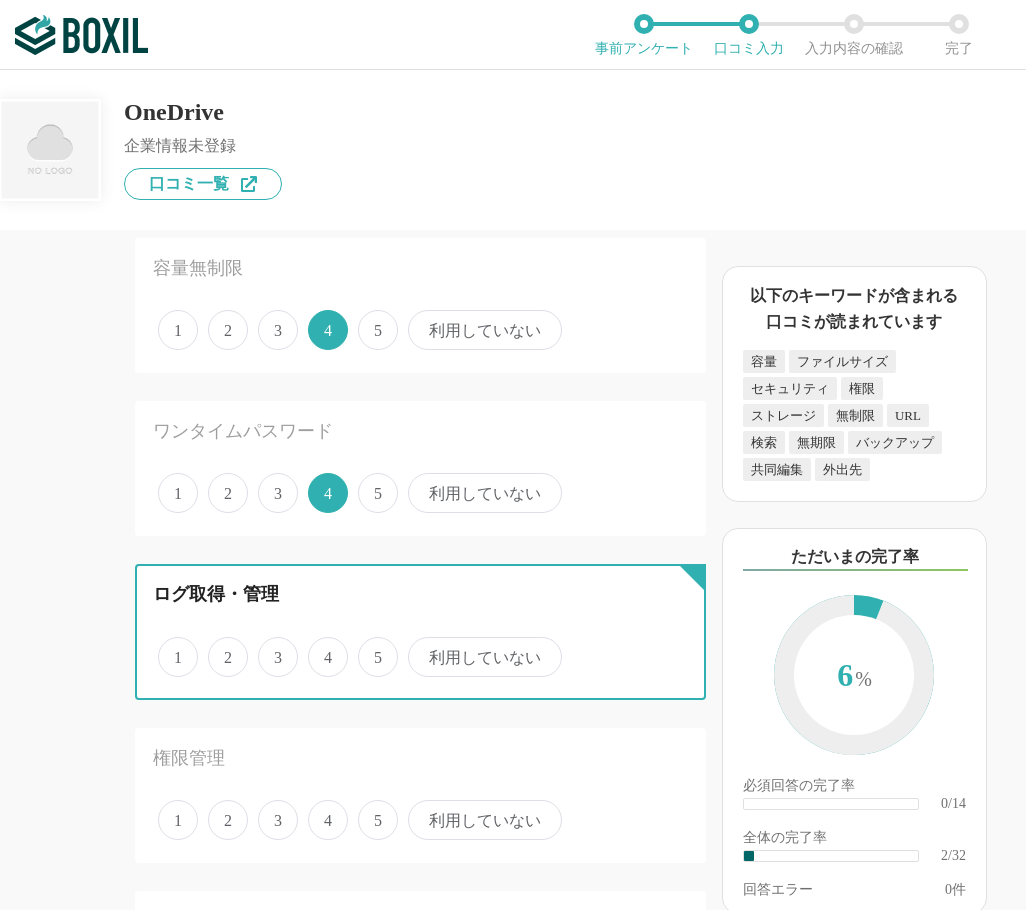 click on "4" at bounding box center (319, 646) 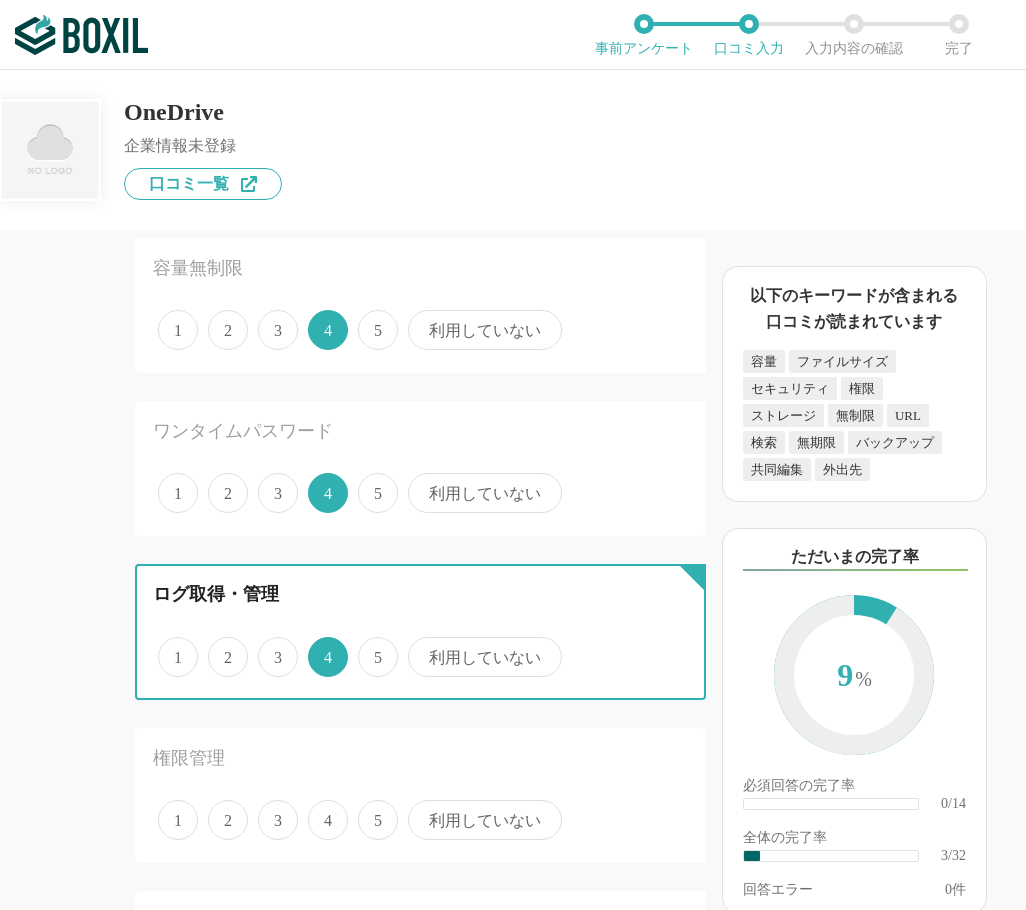 scroll, scrollTop: 300, scrollLeft: 0, axis: vertical 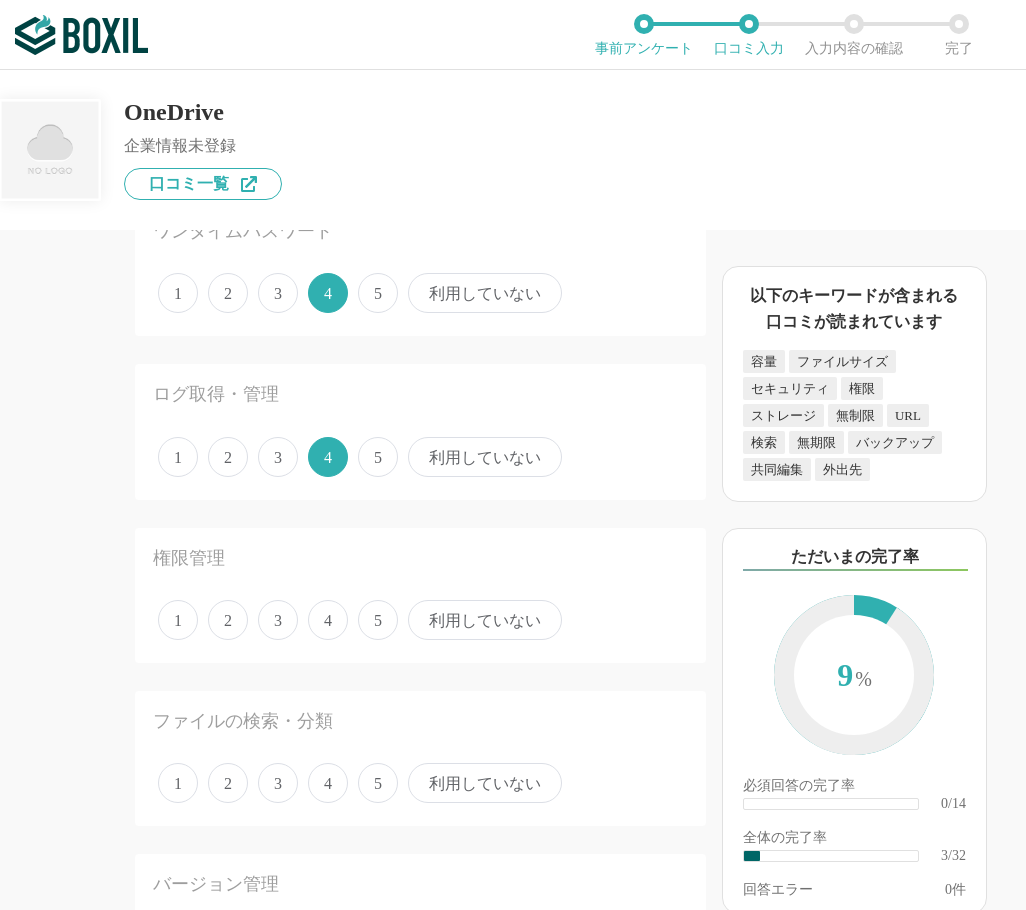 click on "5" at bounding box center [378, 620] 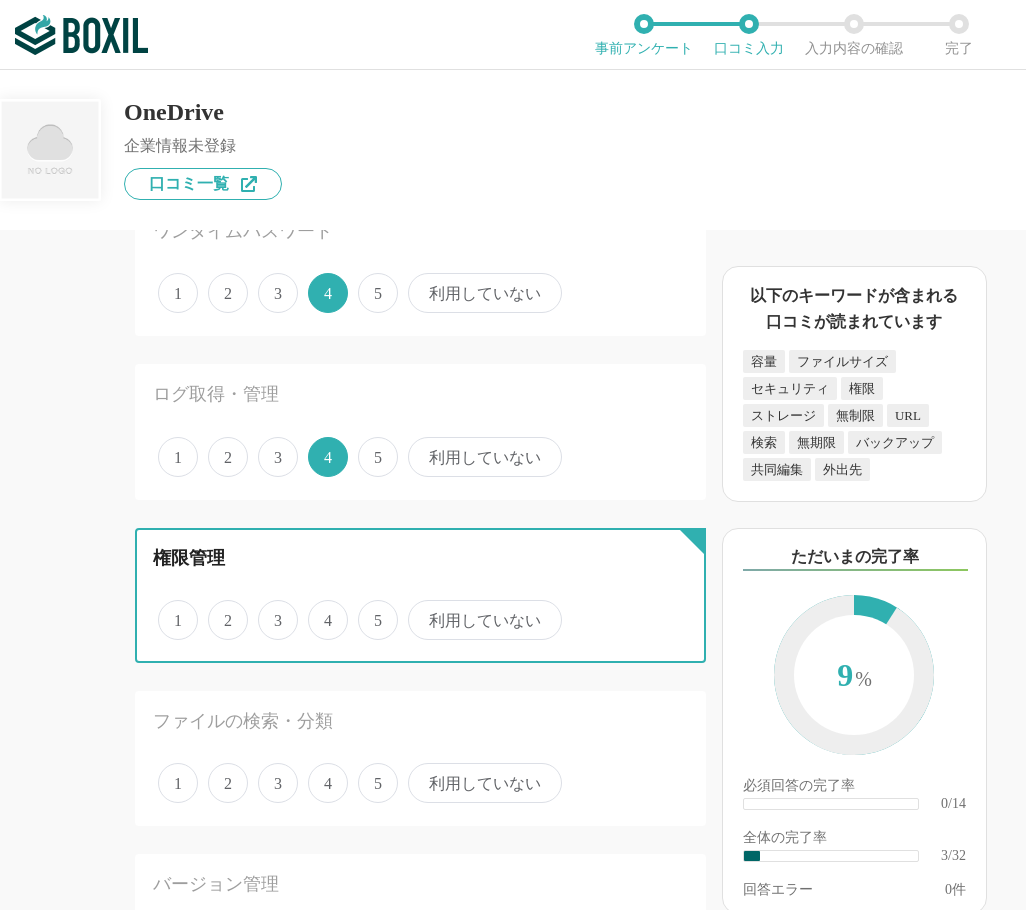 click on "5" at bounding box center (369, 609) 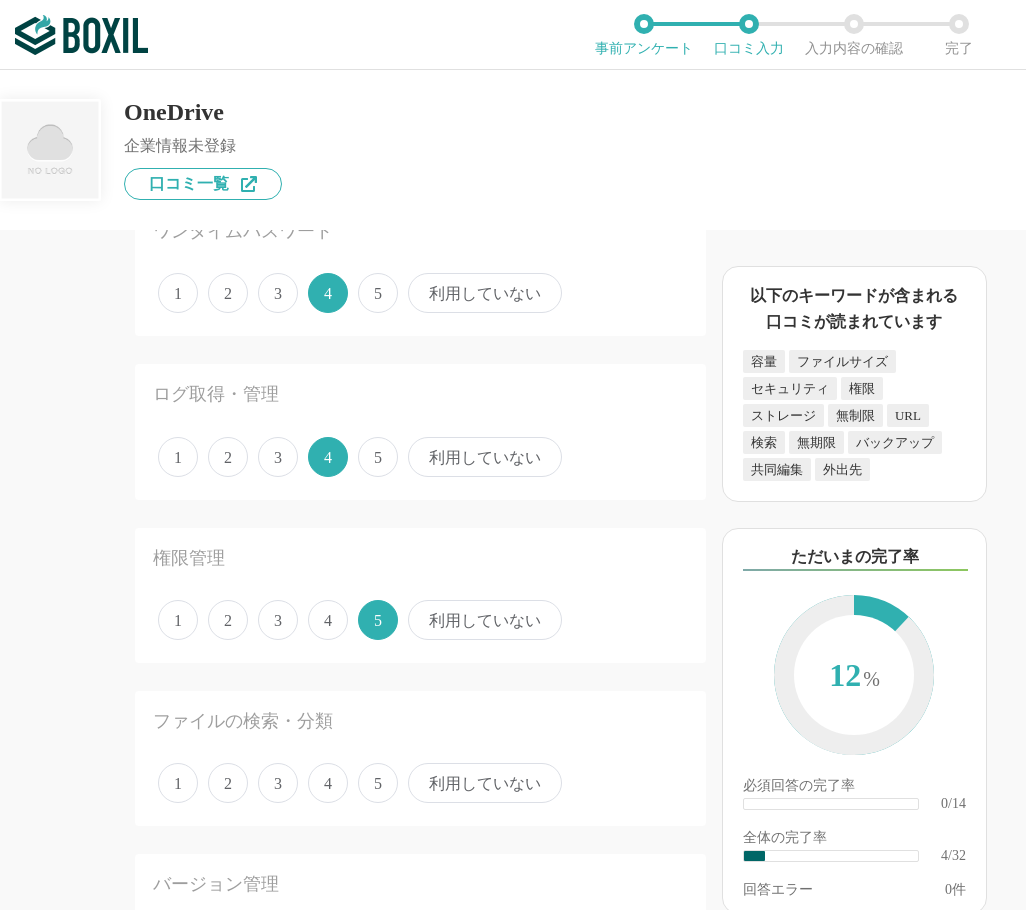 click on "ファイルの検索・分類" at bounding box center [420, 727] 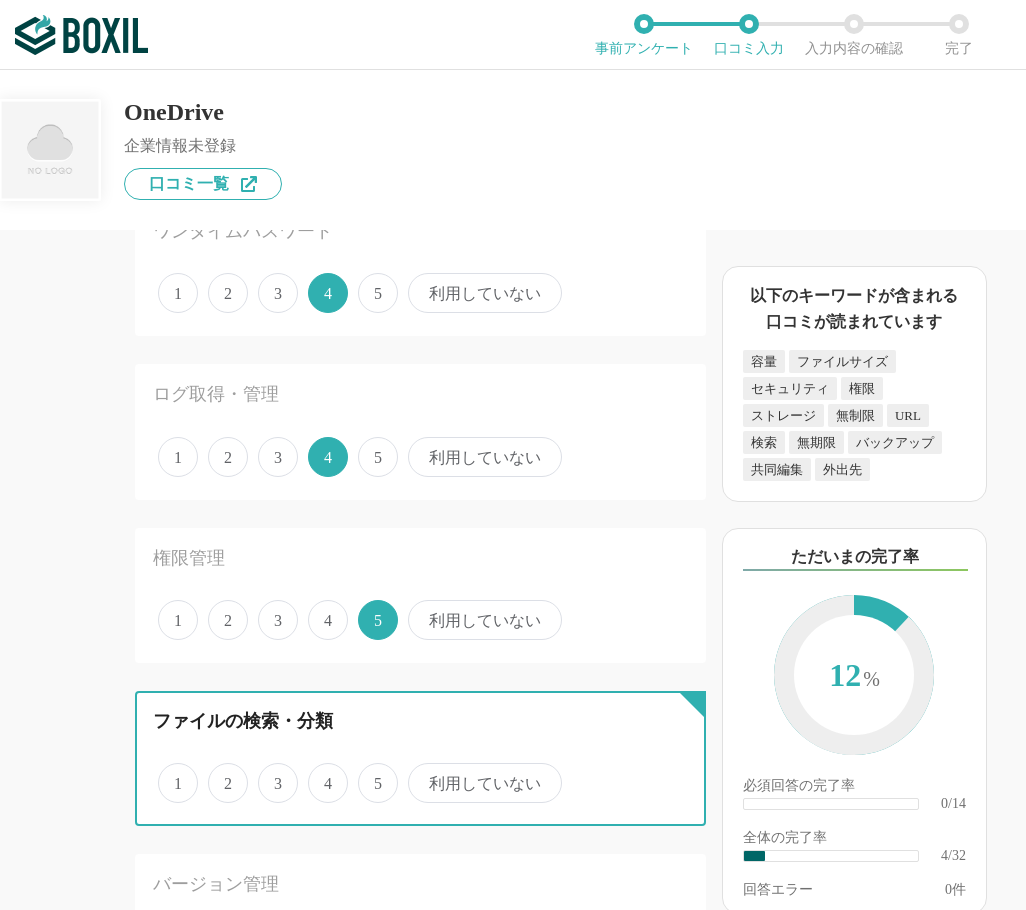 click on "5" at bounding box center (369, 772) 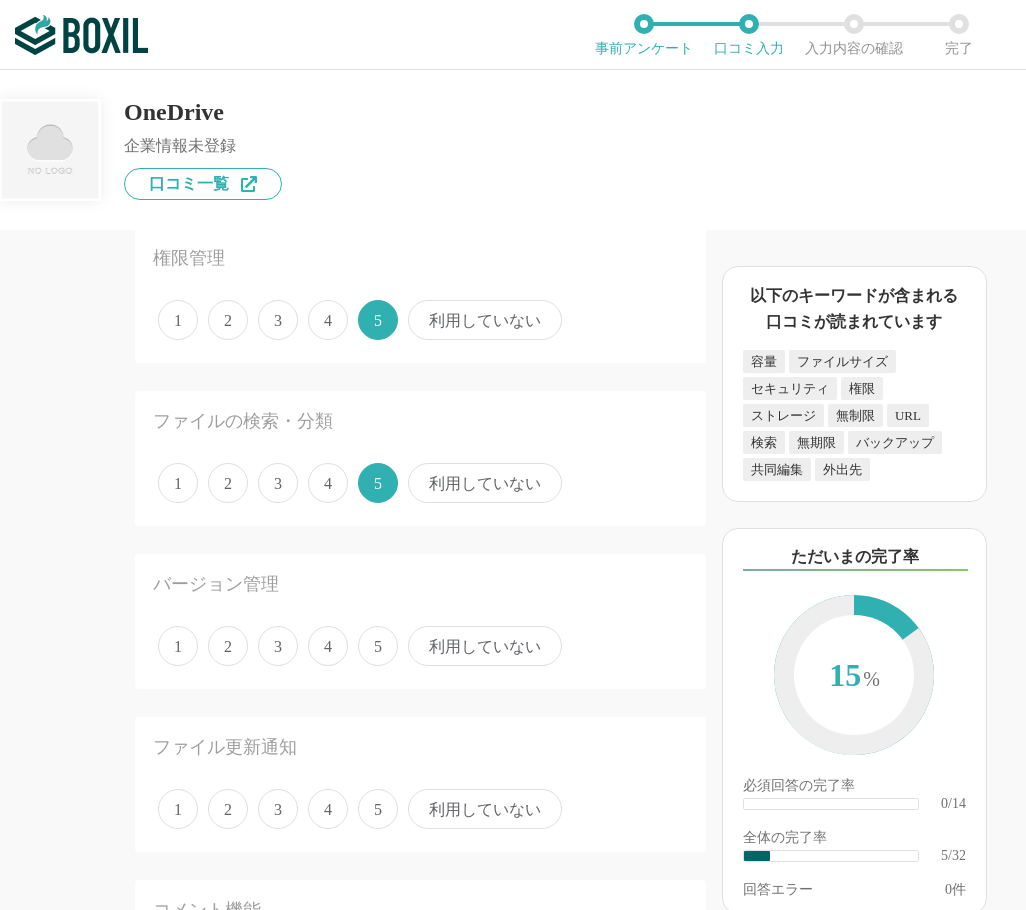 click on "5" at bounding box center (378, 646) 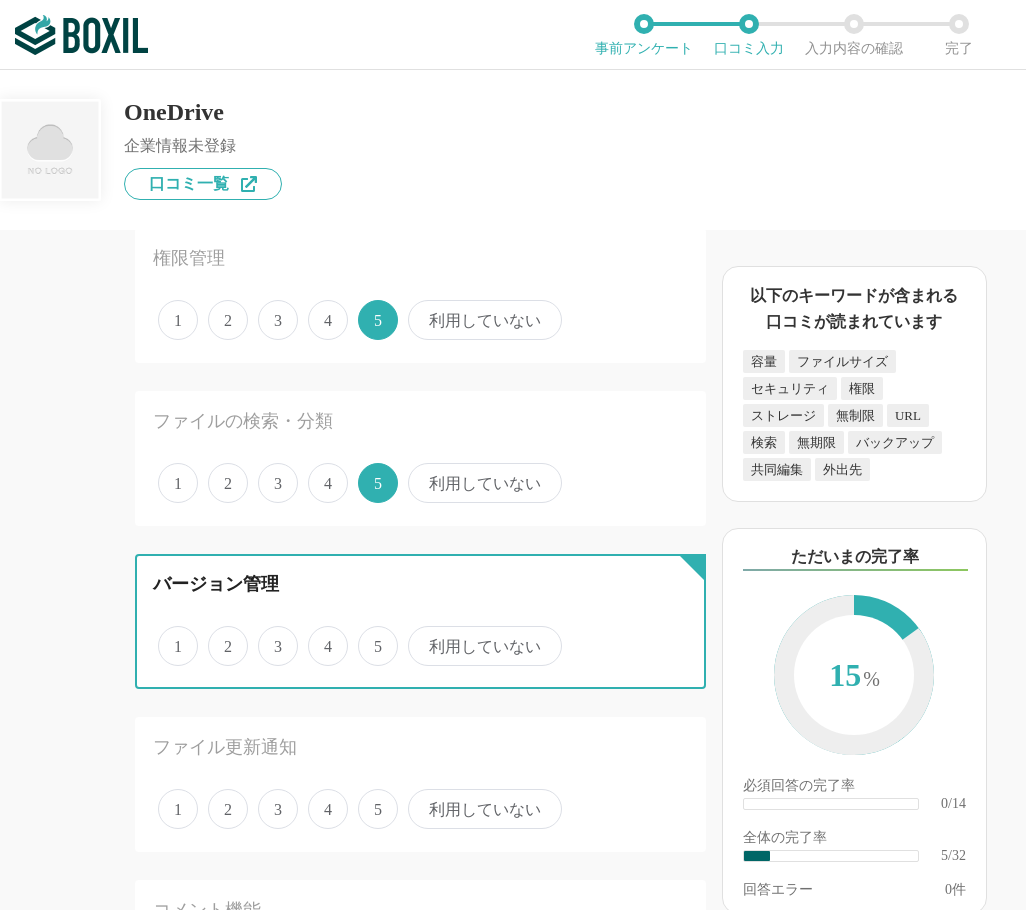 click on "5" at bounding box center (369, 635) 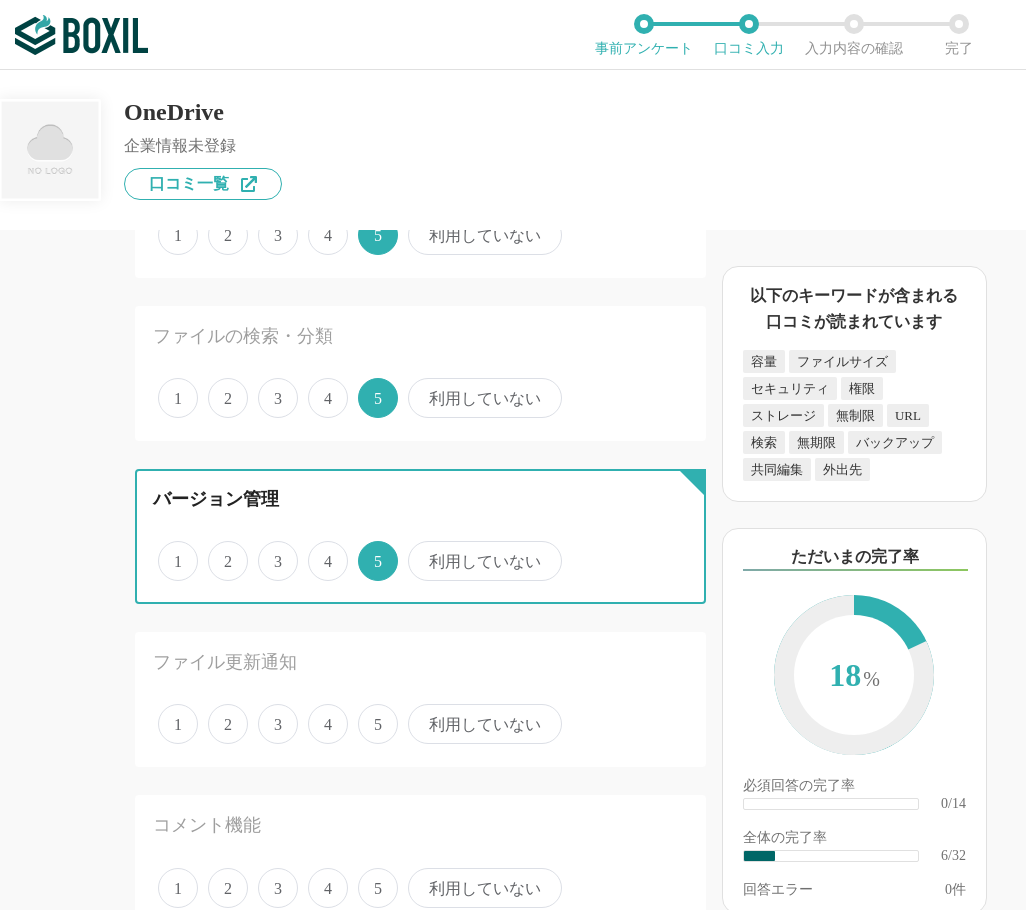 scroll, scrollTop: 900, scrollLeft: 0, axis: vertical 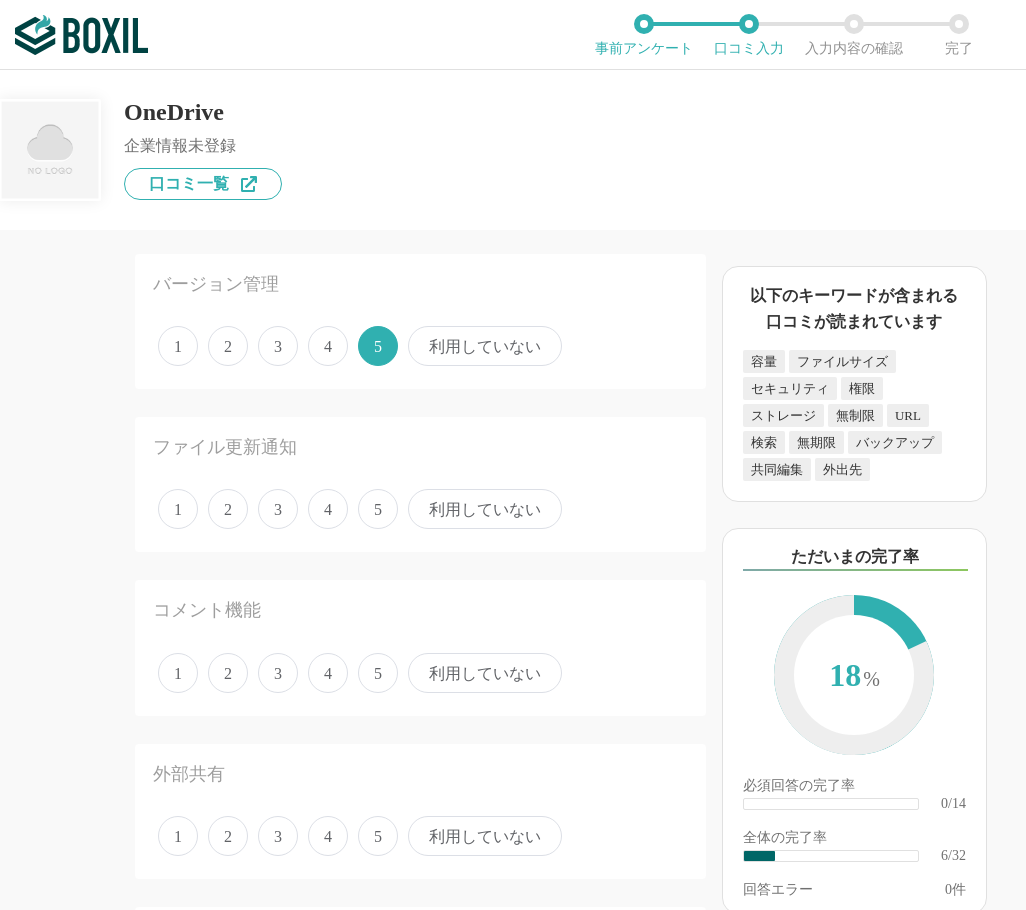 click on "4" at bounding box center (328, 509) 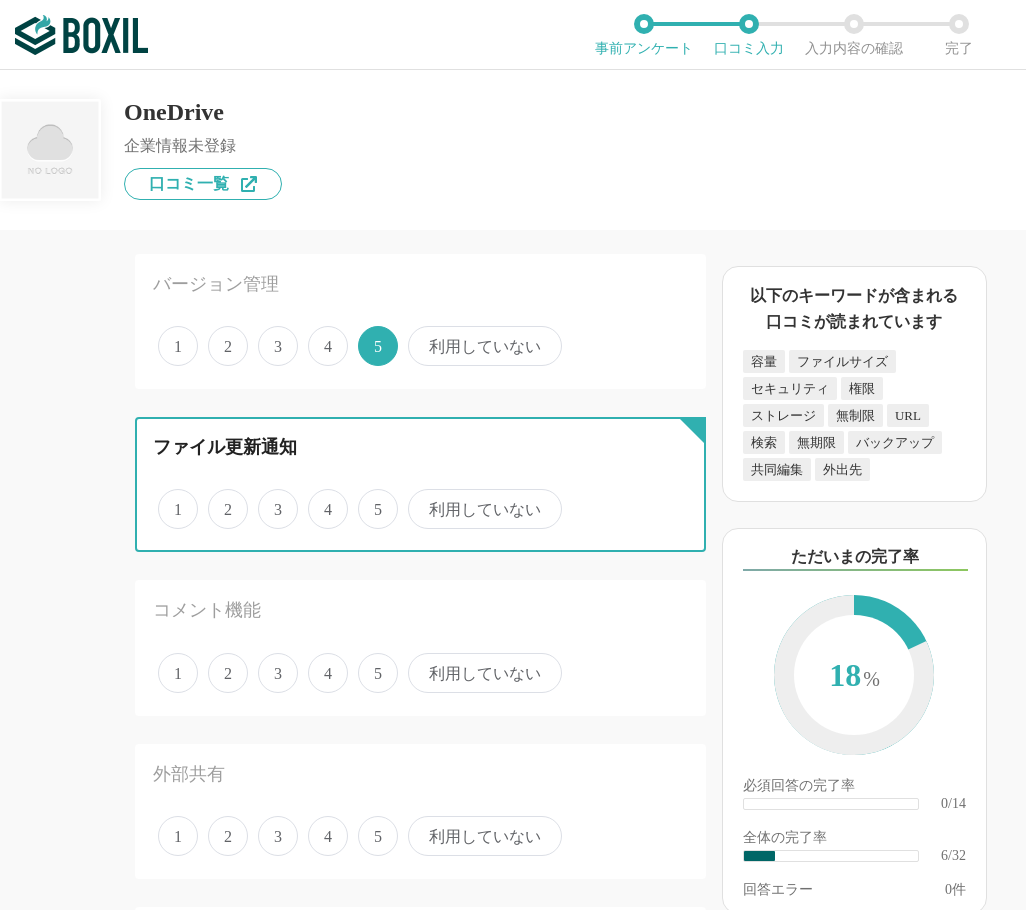 click on "4" at bounding box center [319, 498] 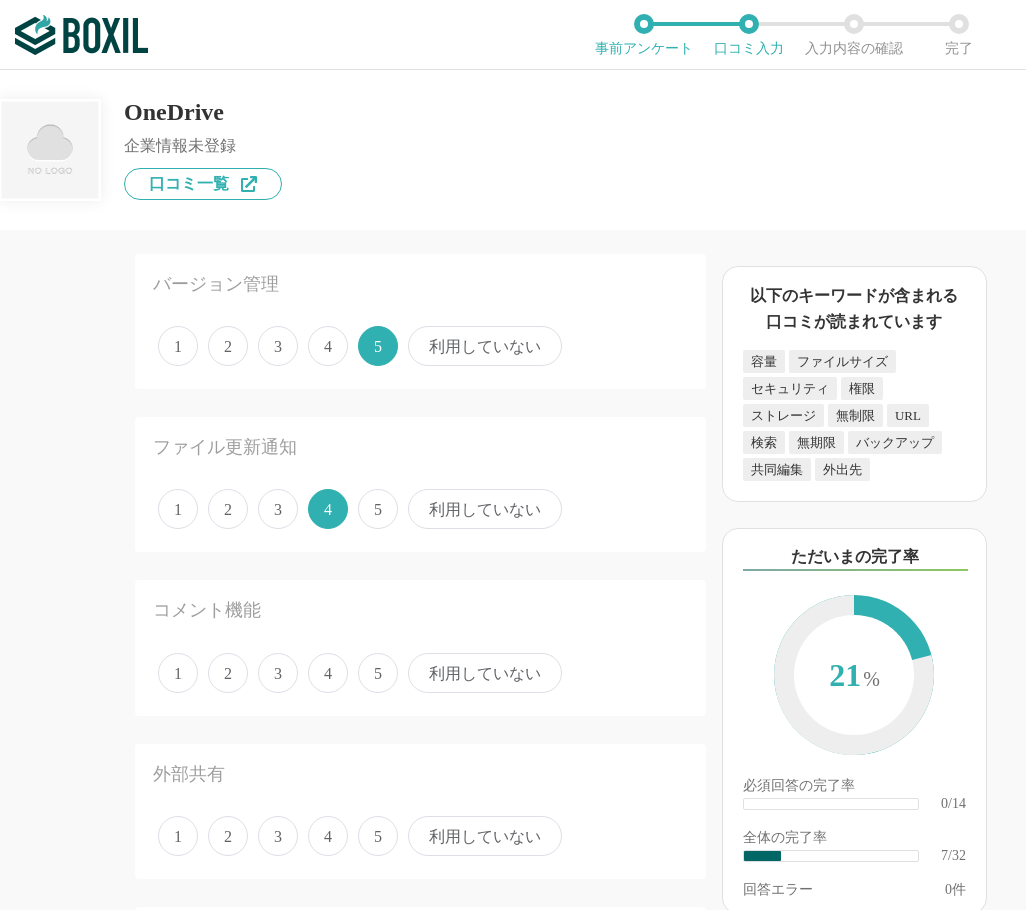 click on "1 2 3 4 5 利用していない" at bounding box center [420, 673] 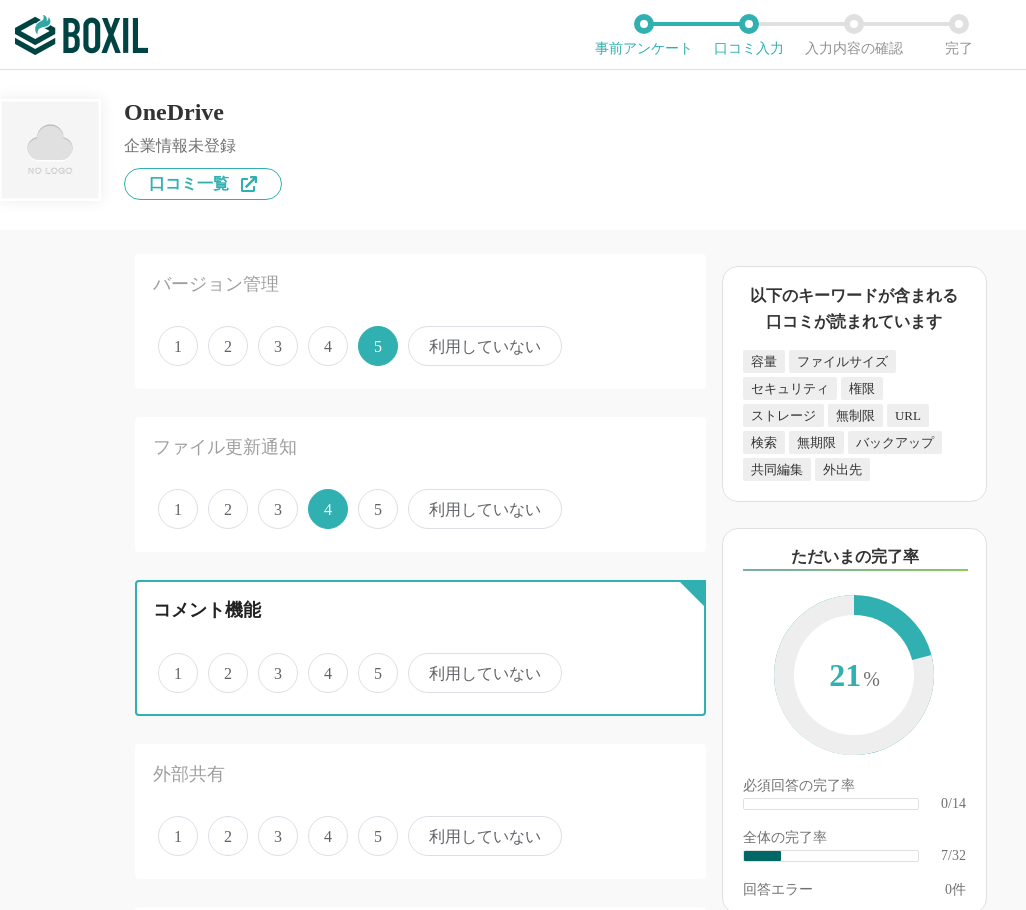 click on "4" at bounding box center (319, 662) 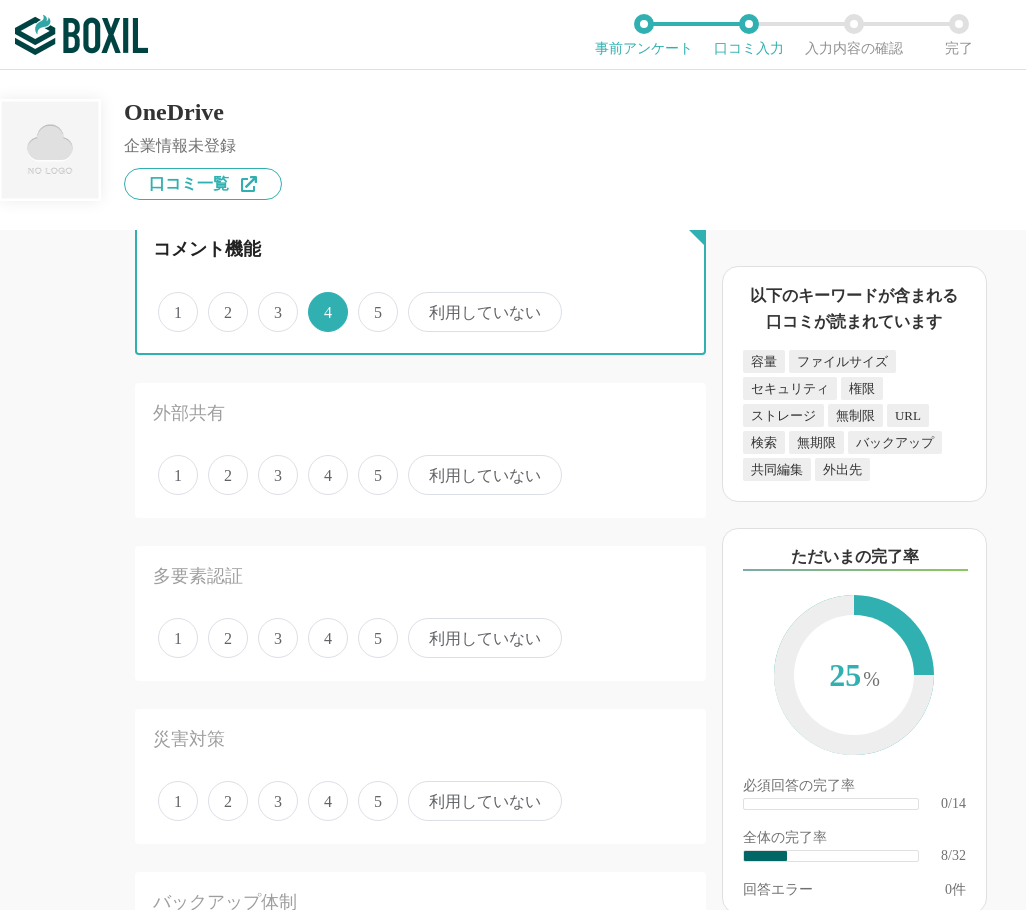 scroll, scrollTop: 1300, scrollLeft: 0, axis: vertical 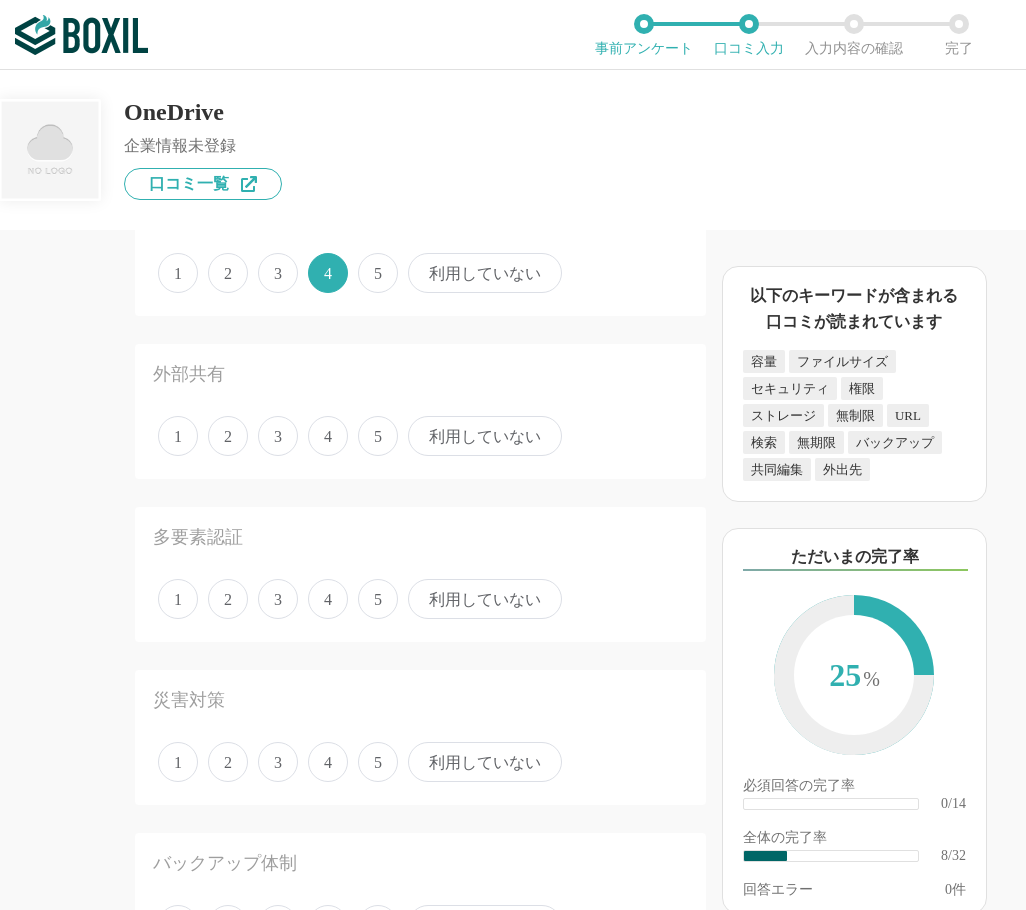 click on "5" at bounding box center (378, 436) 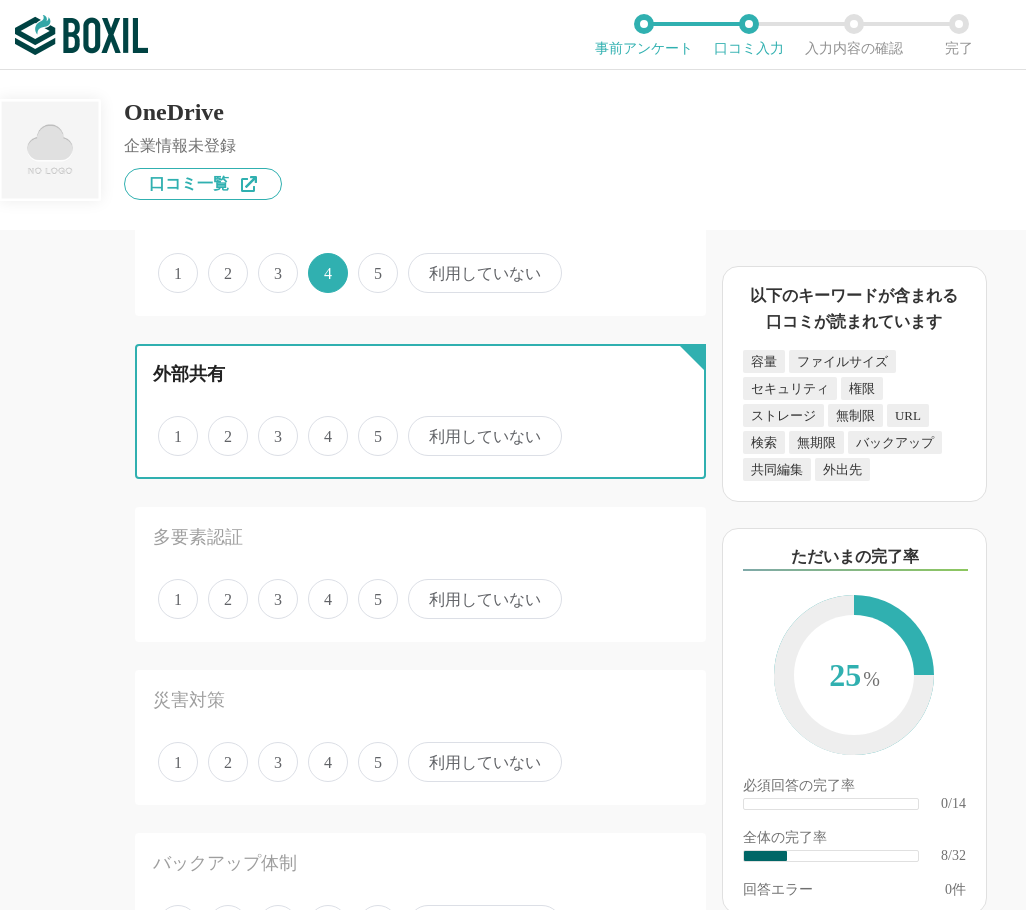 click on "5" at bounding box center (369, 425) 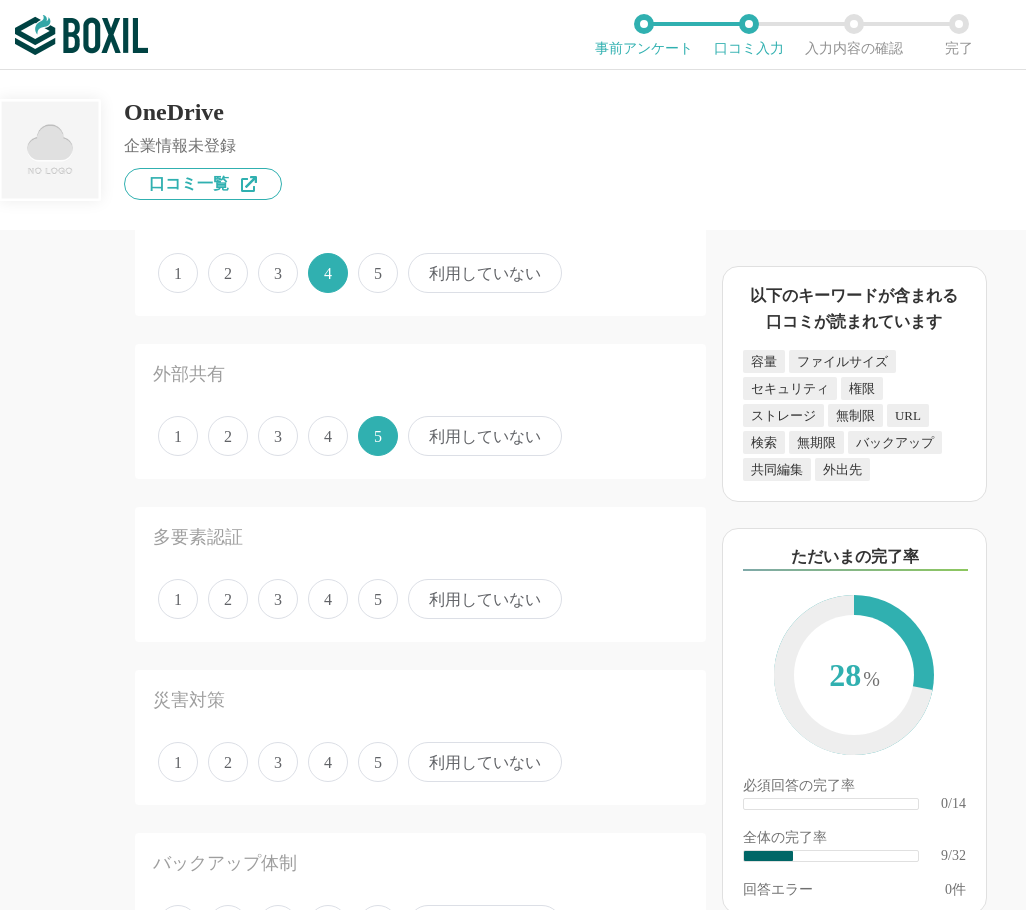 click on "4" at bounding box center [328, 599] 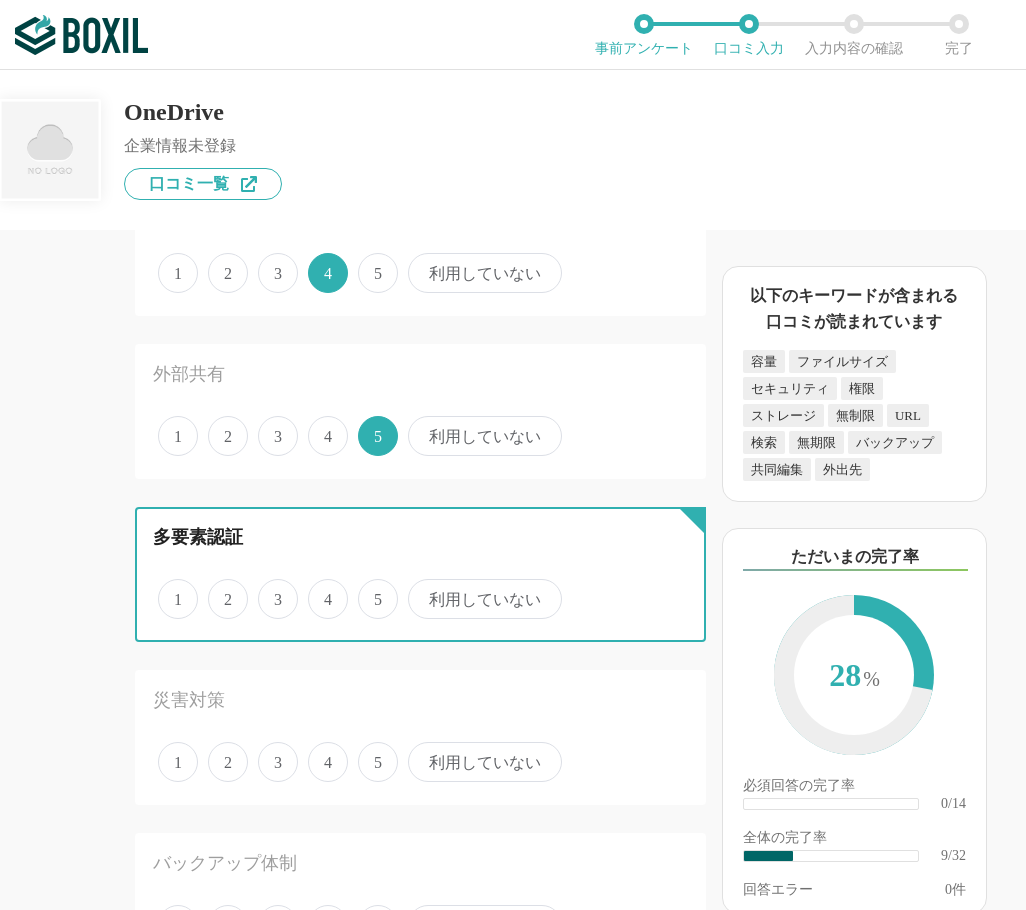 click on "4" at bounding box center [319, 588] 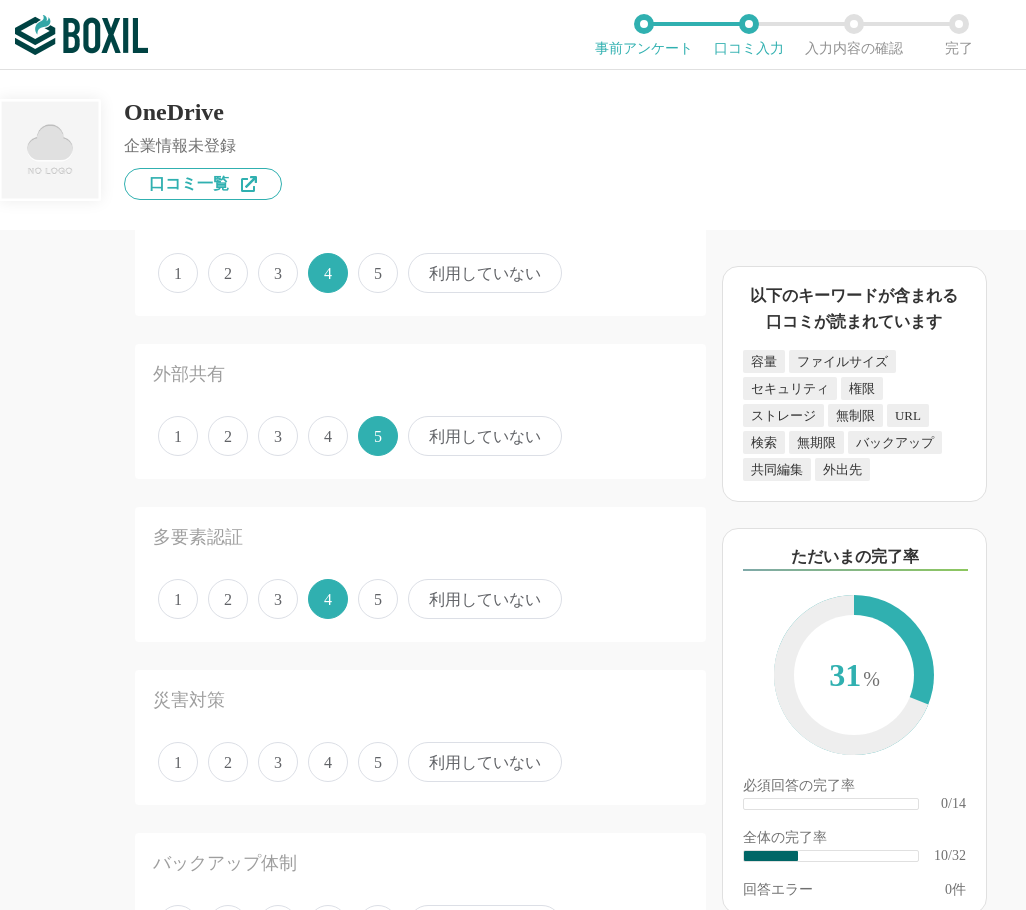 click on "4" at bounding box center [328, 762] 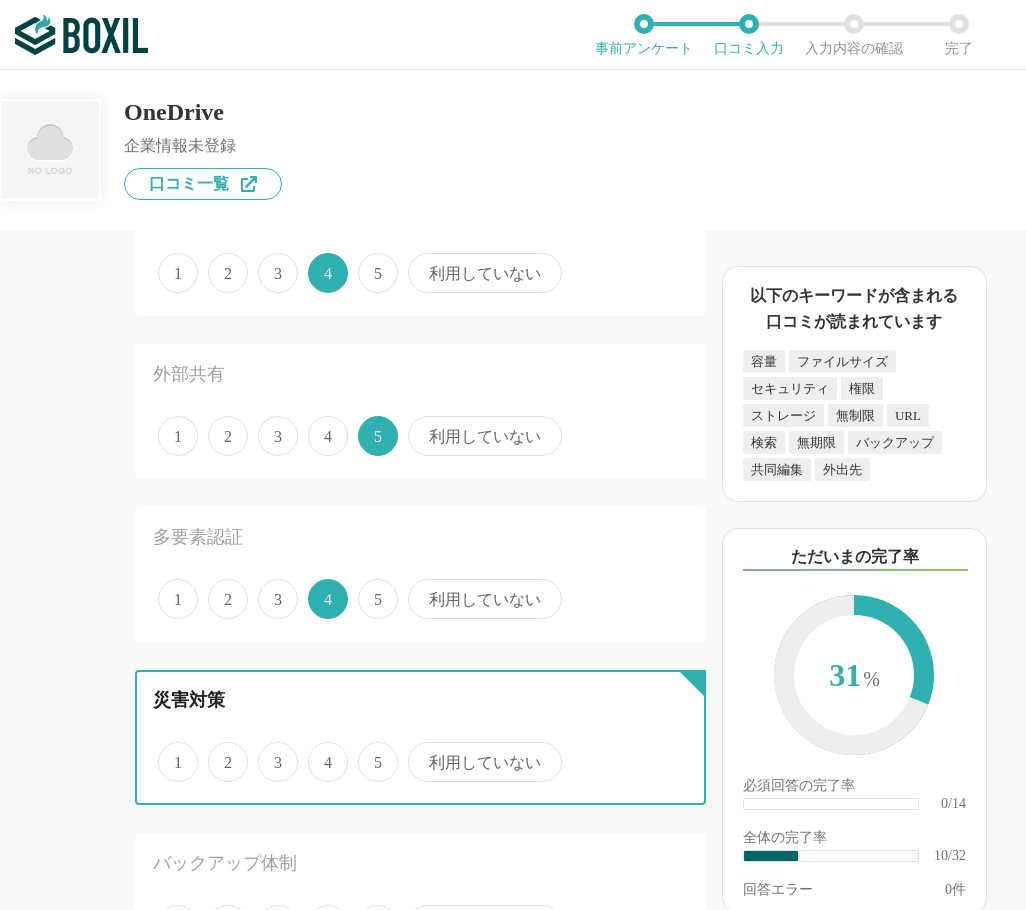 click on "4" at bounding box center (319, 751) 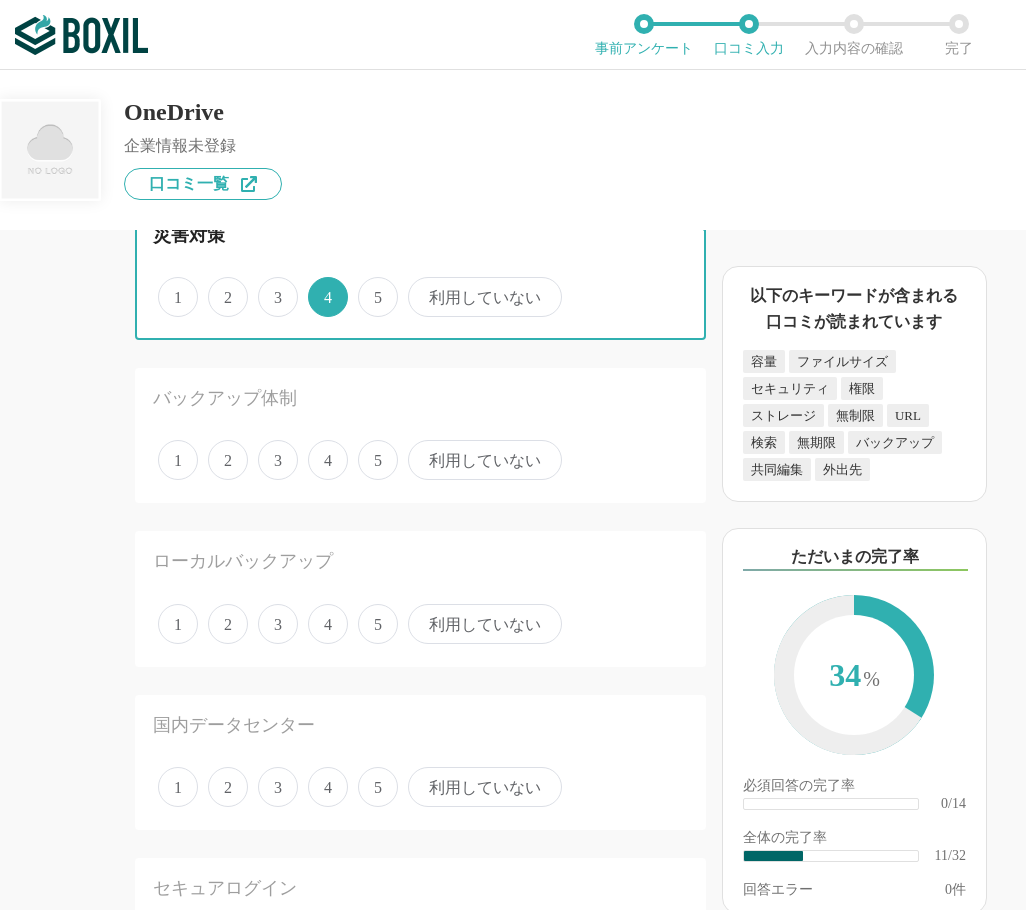 scroll, scrollTop: 1800, scrollLeft: 0, axis: vertical 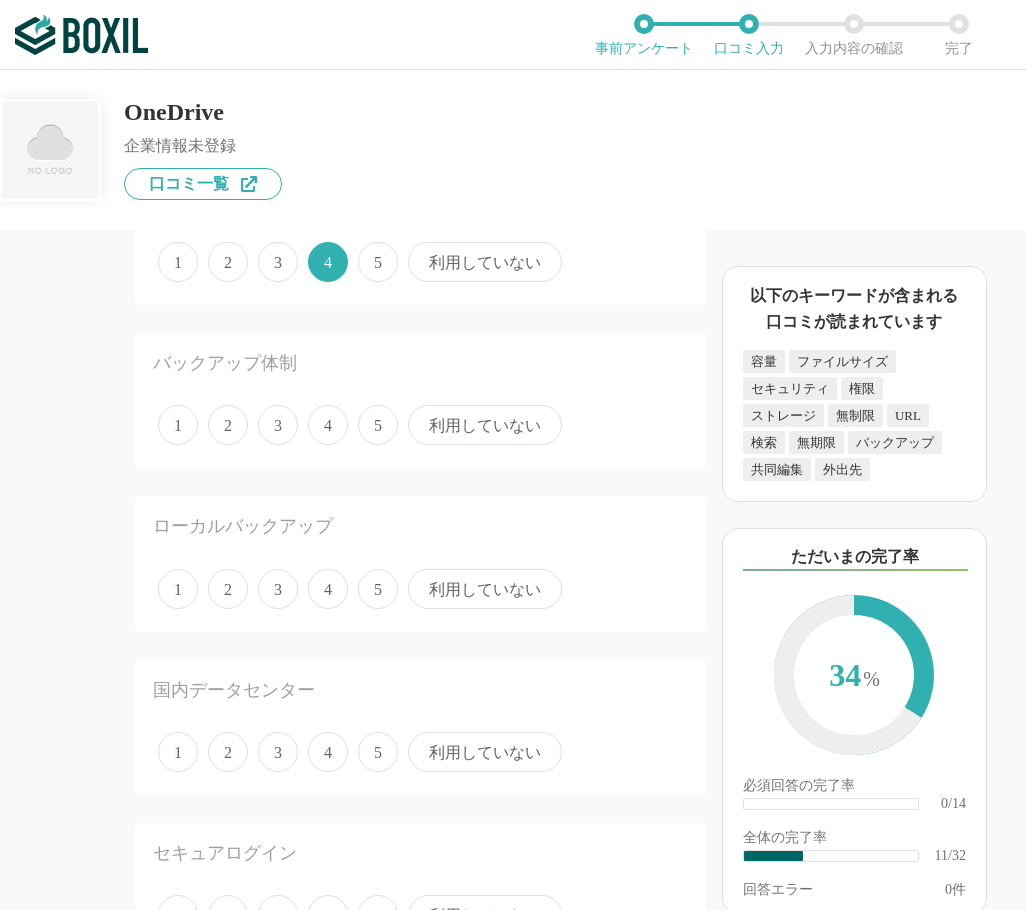 click on "4" at bounding box center (328, 425) 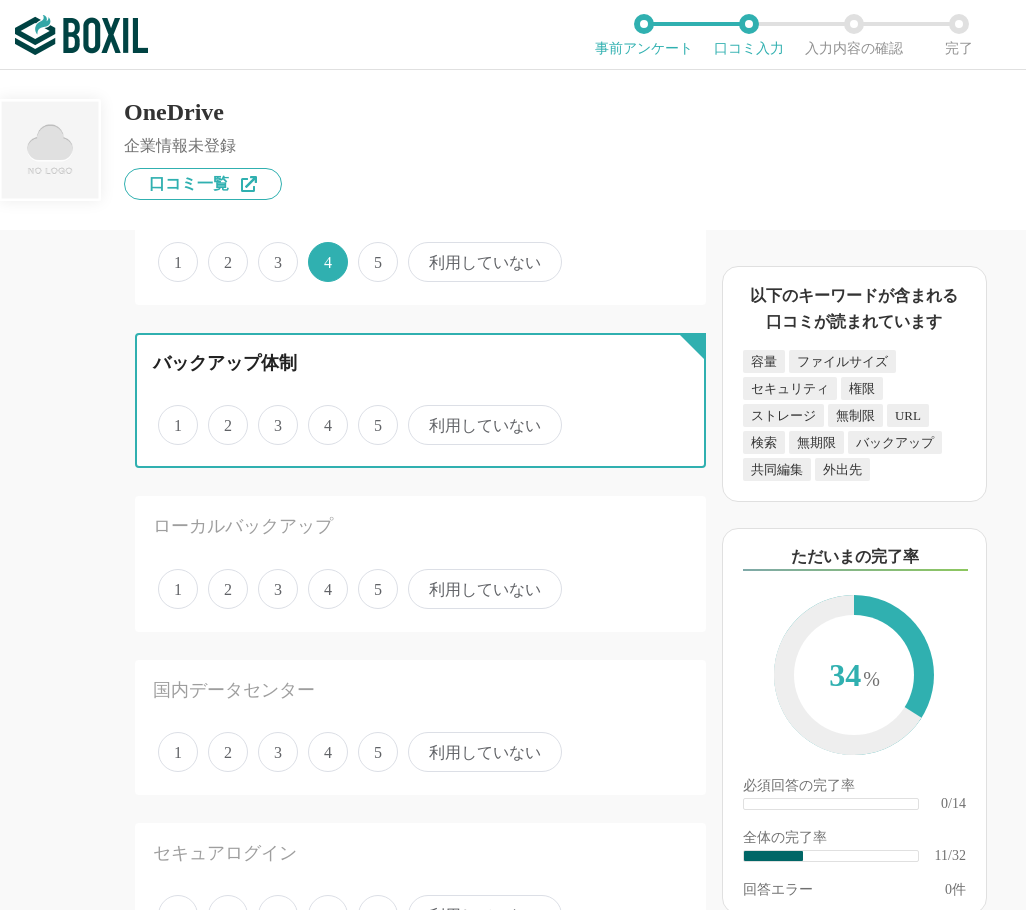 click on "4" at bounding box center (319, 414) 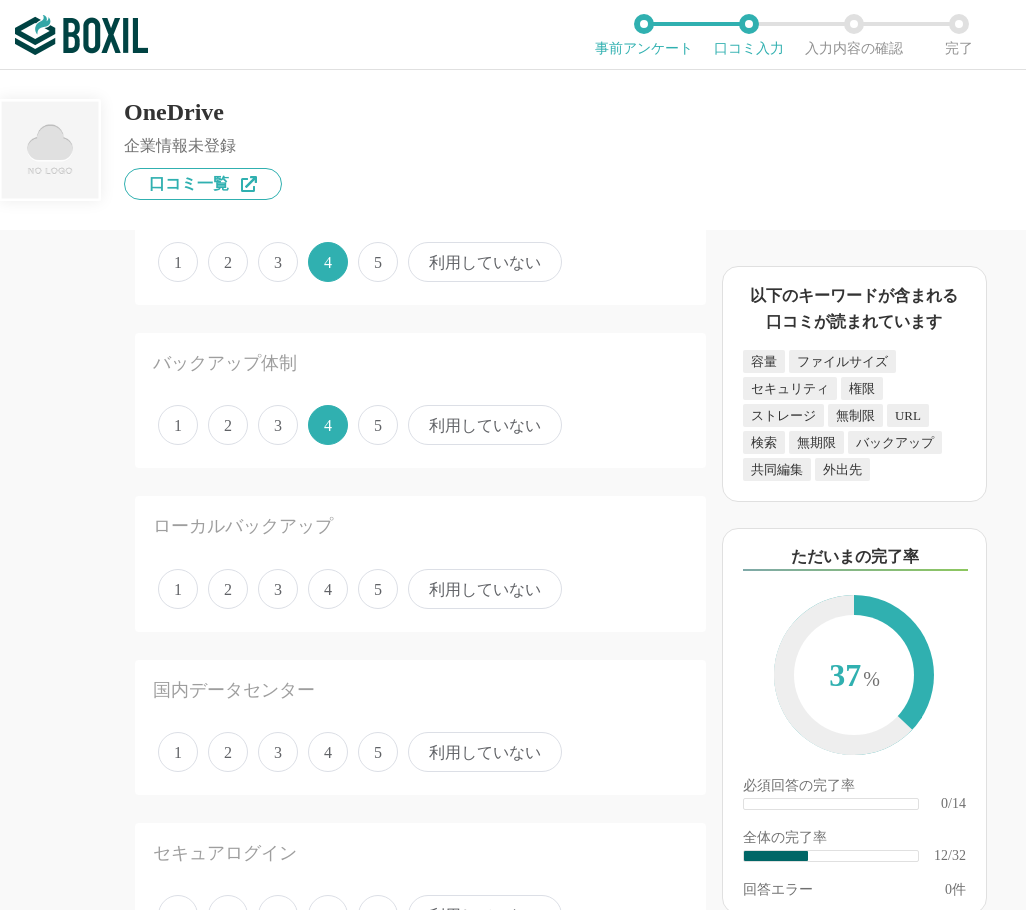 click on "5" at bounding box center [378, 589] 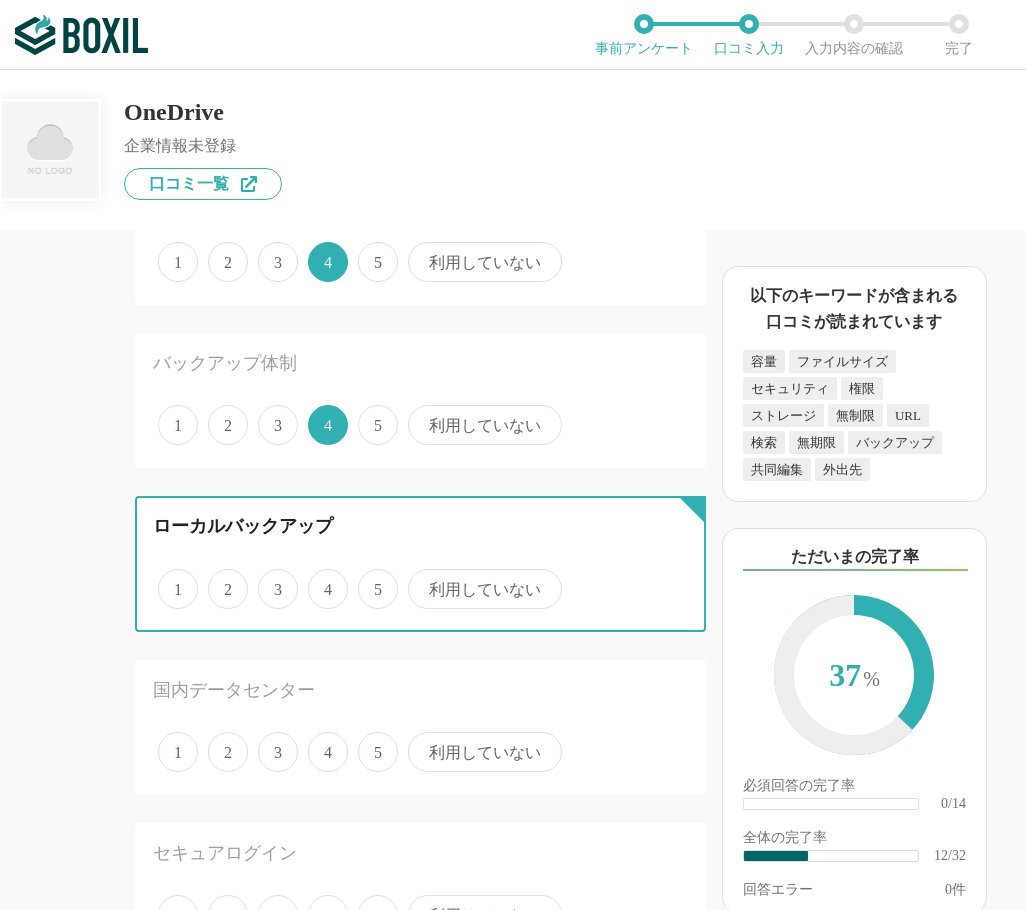 click on "5" at bounding box center (369, 578) 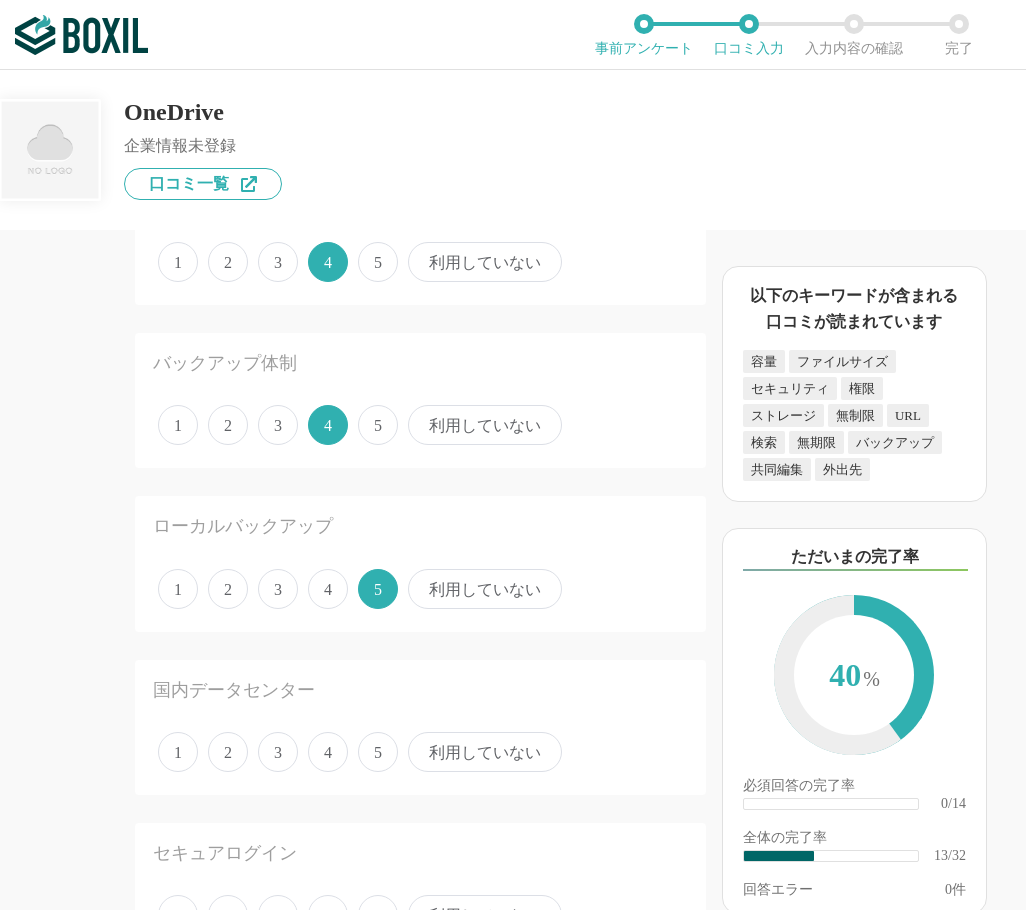 click on "4" at bounding box center (328, 752) 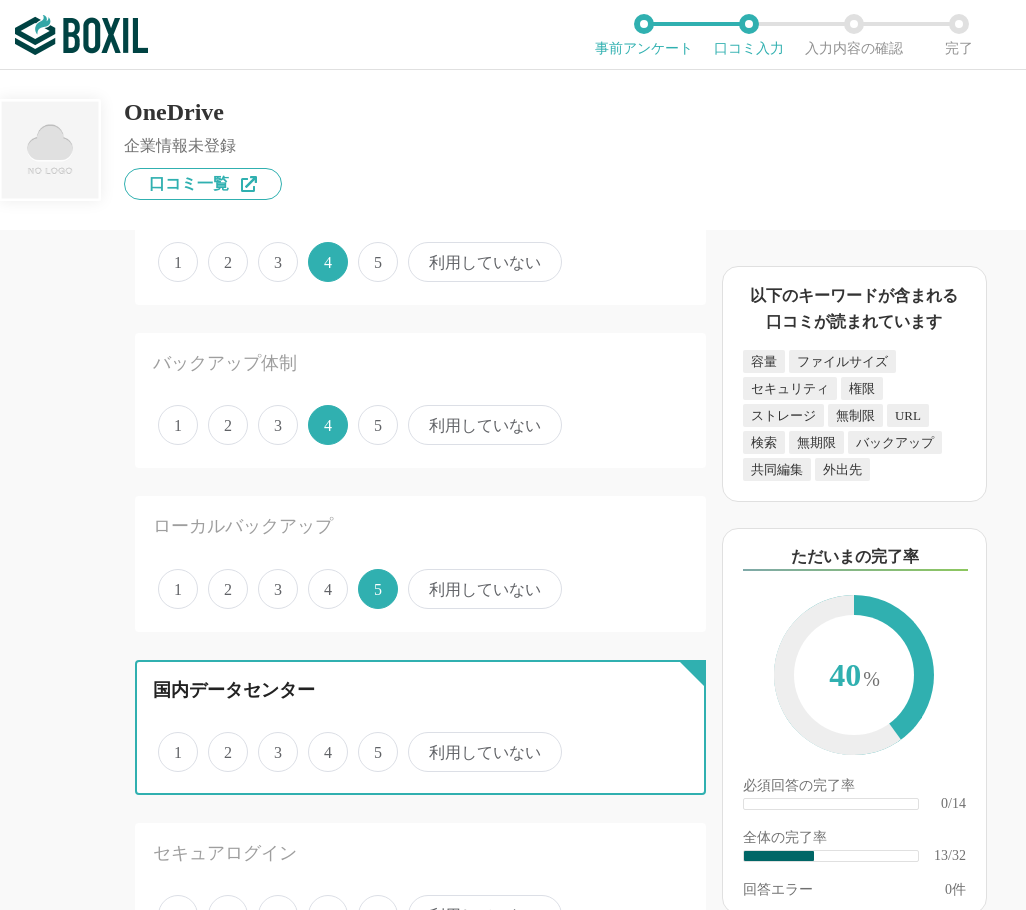 click on "4" at bounding box center (319, 741) 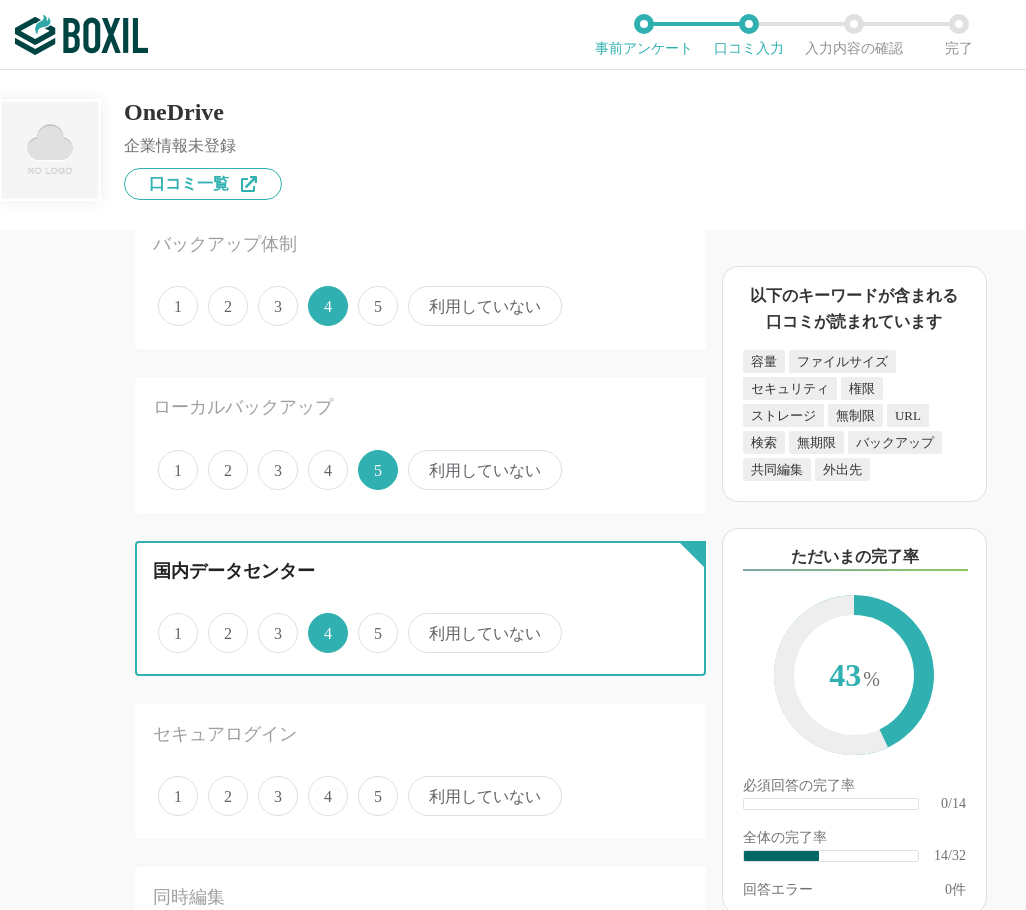 scroll, scrollTop: 2300, scrollLeft: 0, axis: vertical 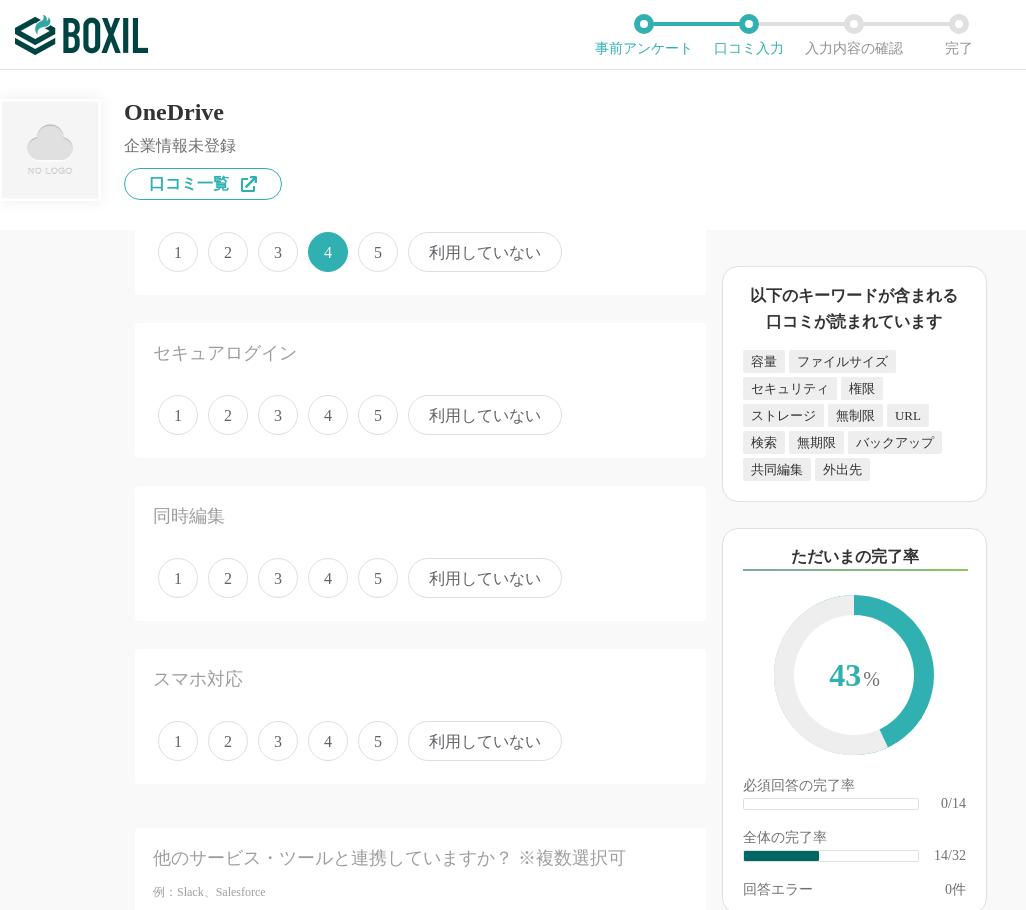 click on "4" at bounding box center [328, 415] 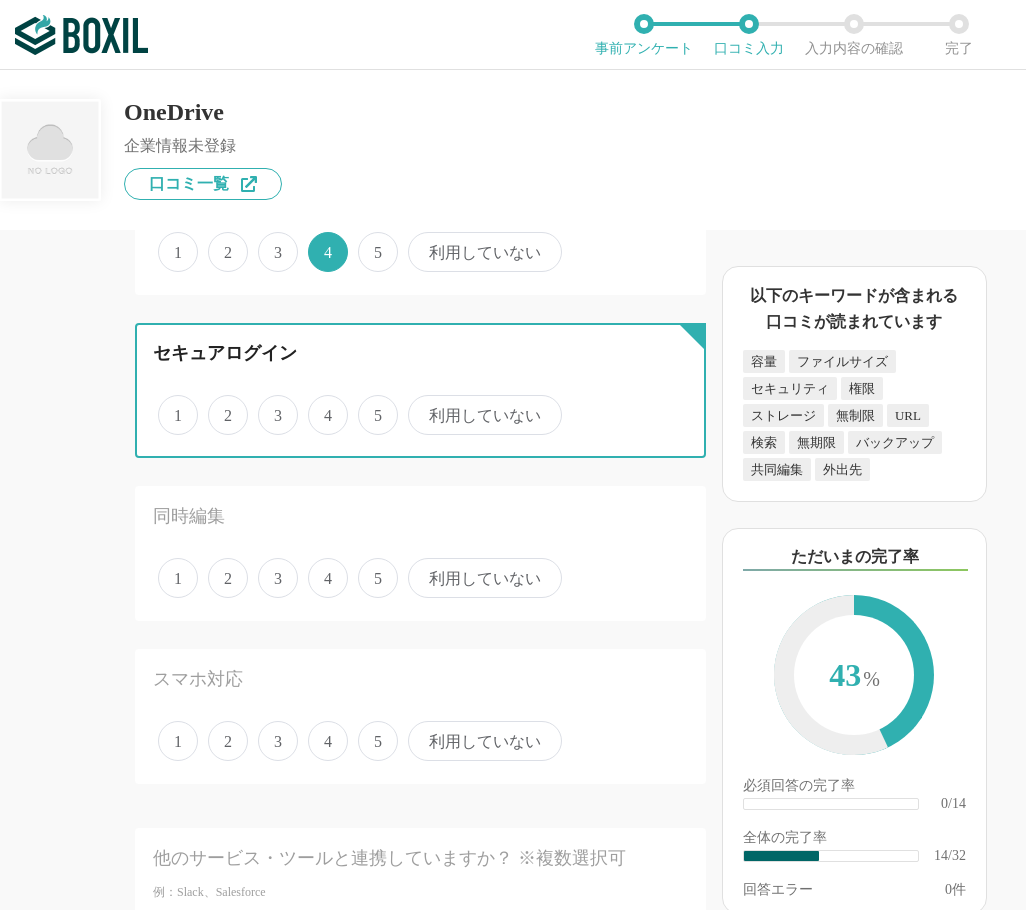 click on "4" at bounding box center [319, 404] 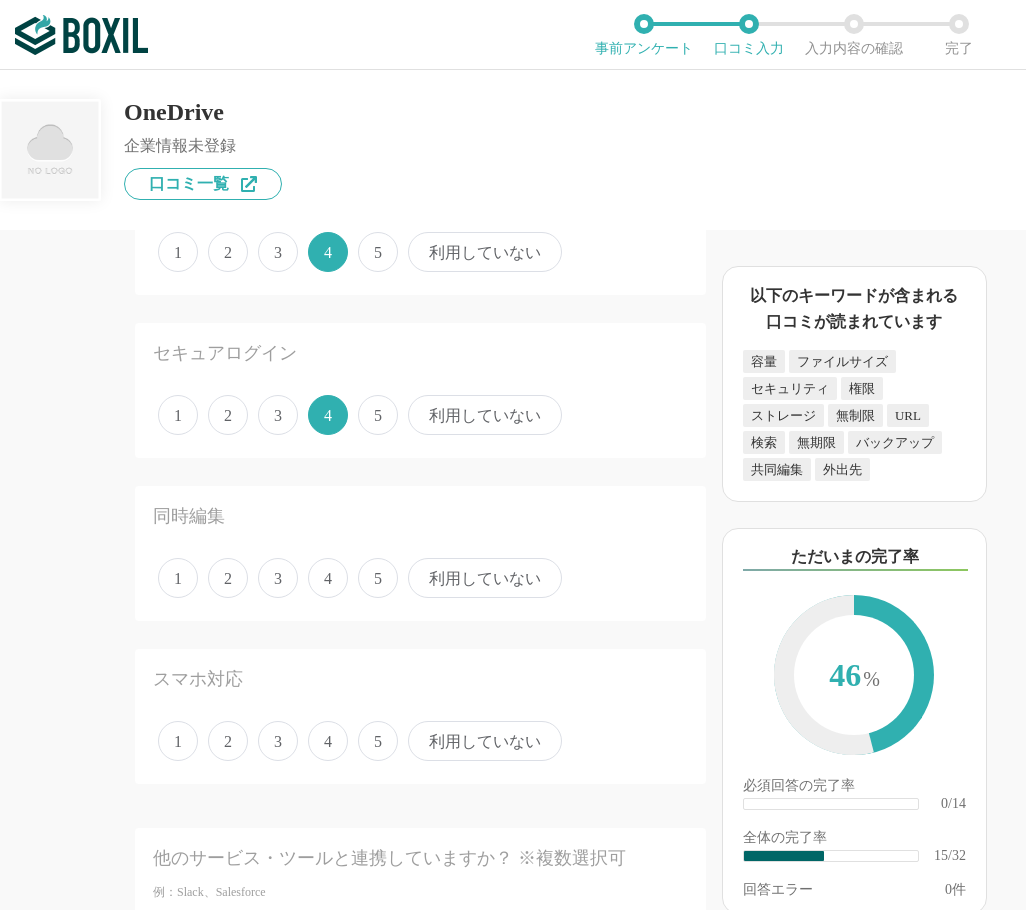 click on "5" at bounding box center [378, 578] 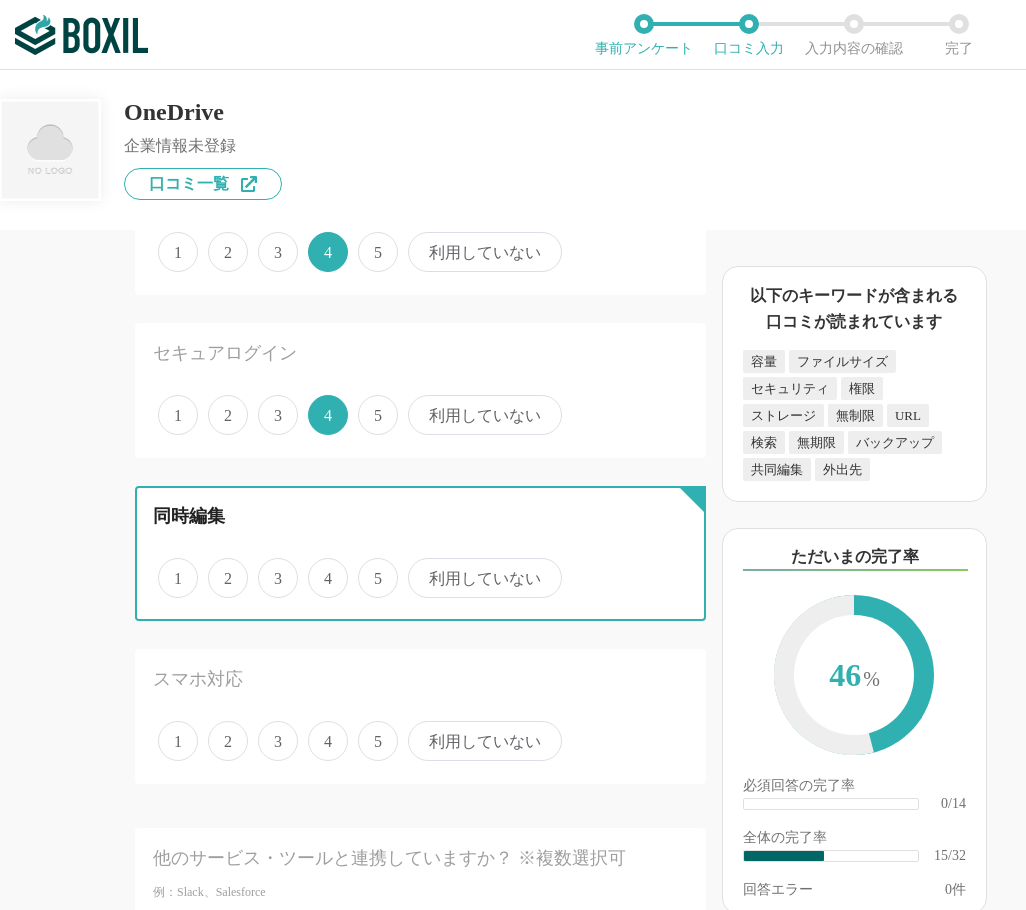 click on "5" at bounding box center [369, 567] 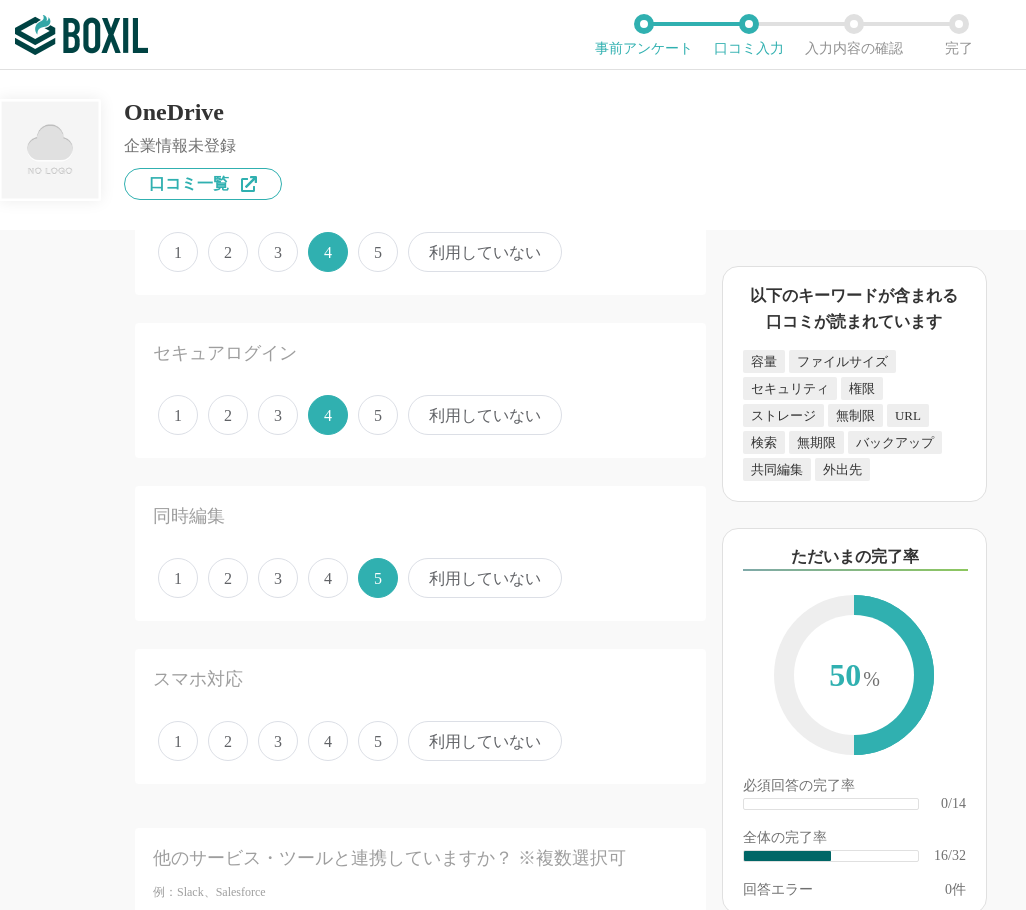 click on "5" at bounding box center [378, 741] 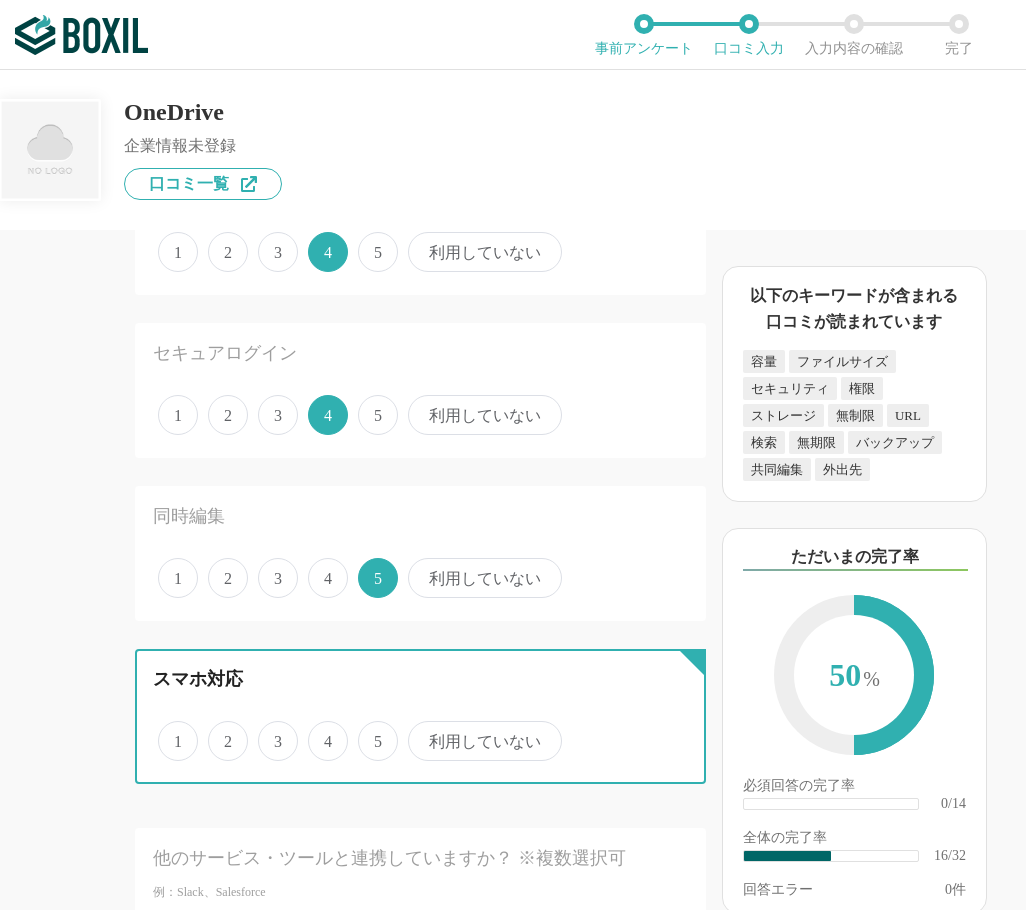 click on "5" at bounding box center (369, 730) 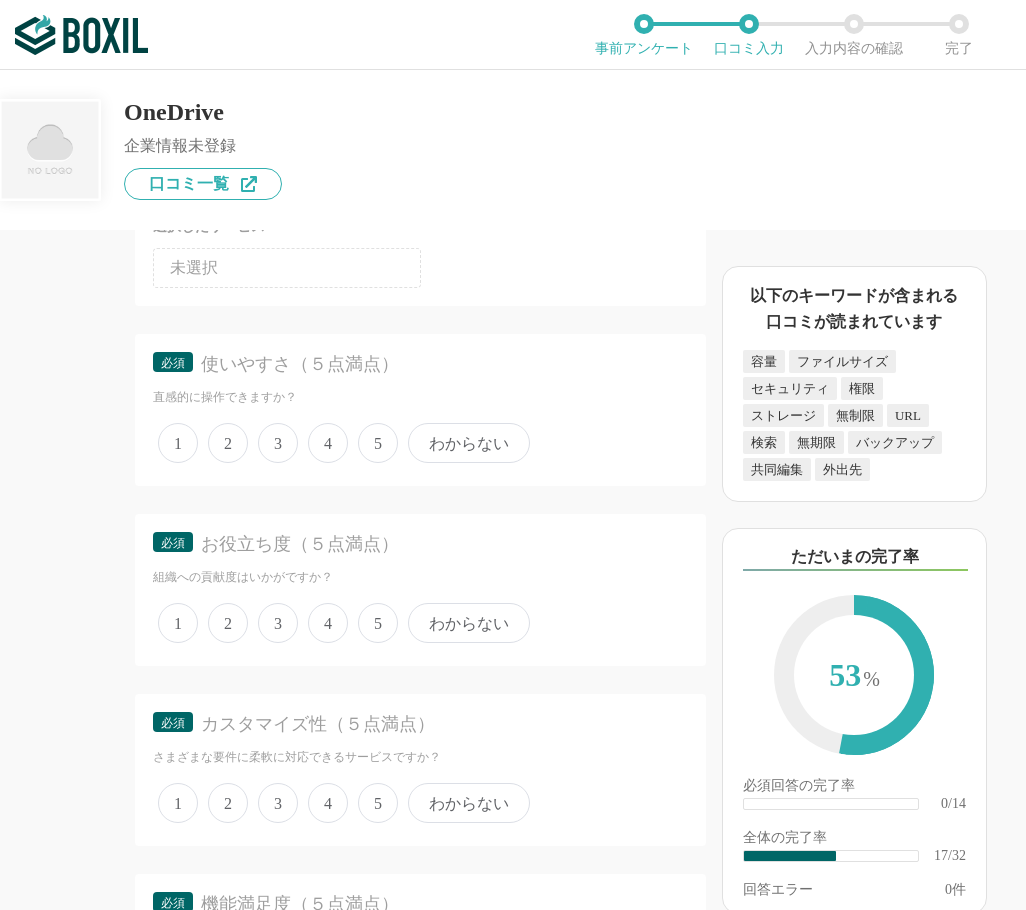 scroll, scrollTop: 3100, scrollLeft: 0, axis: vertical 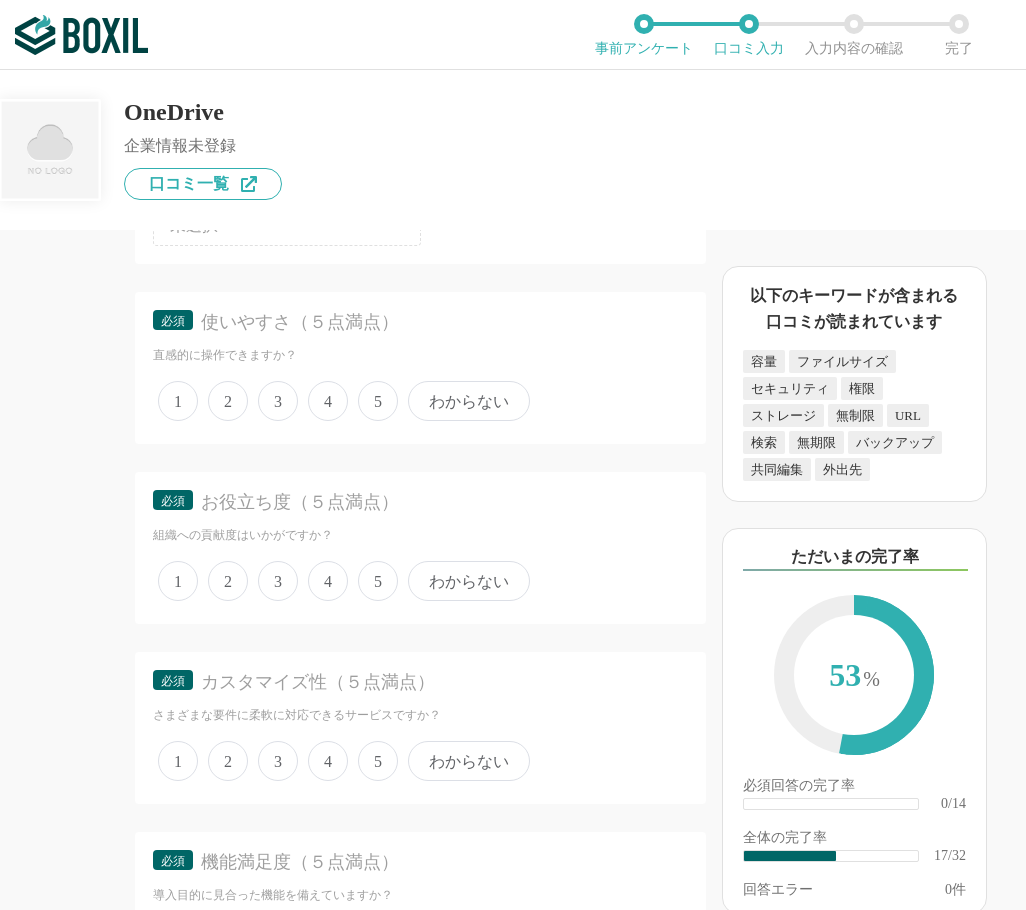 click on "5" at bounding box center [378, 401] 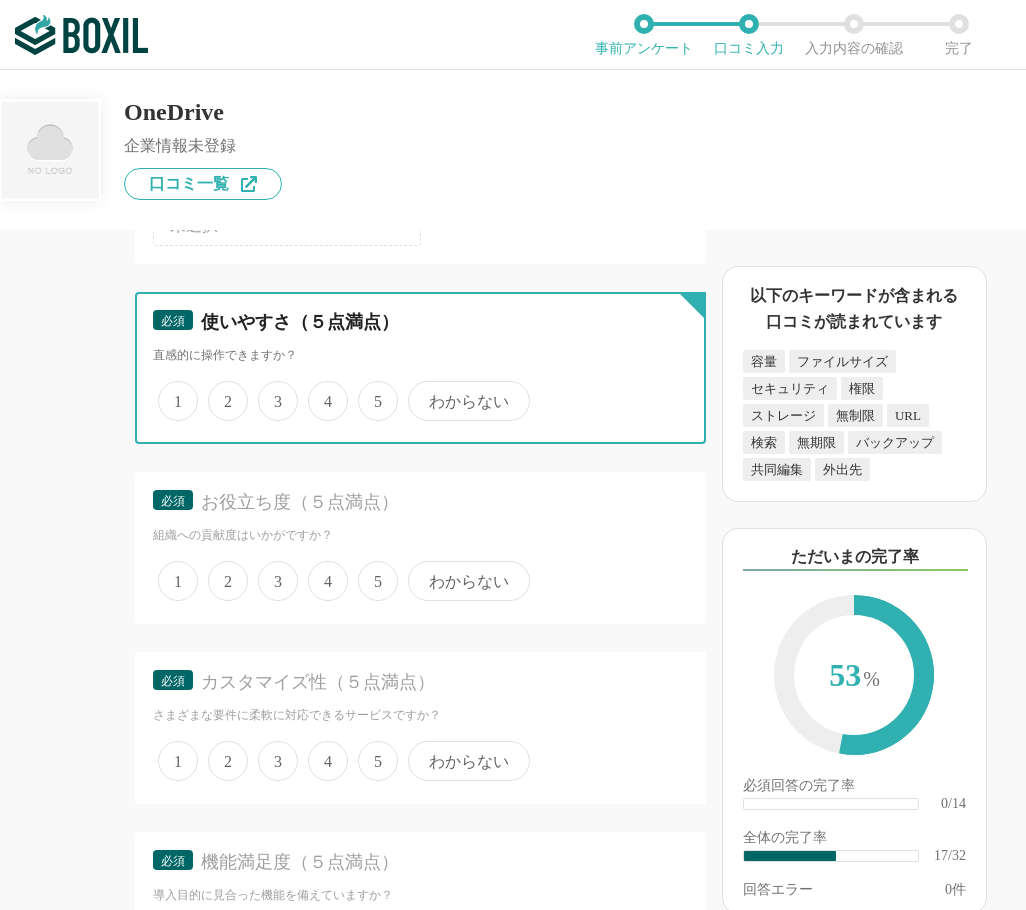 click on "5" at bounding box center (369, 390) 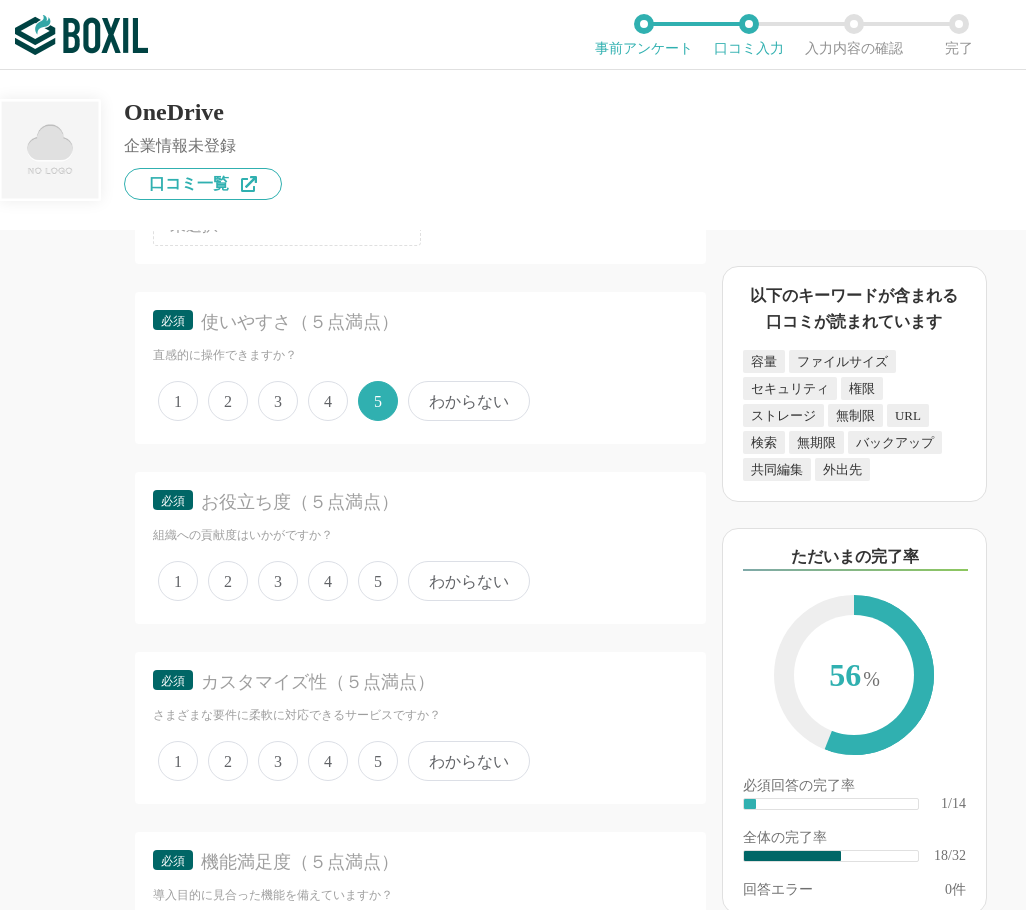 click on "1 2 3 4 5 わからない" at bounding box center (420, 581) 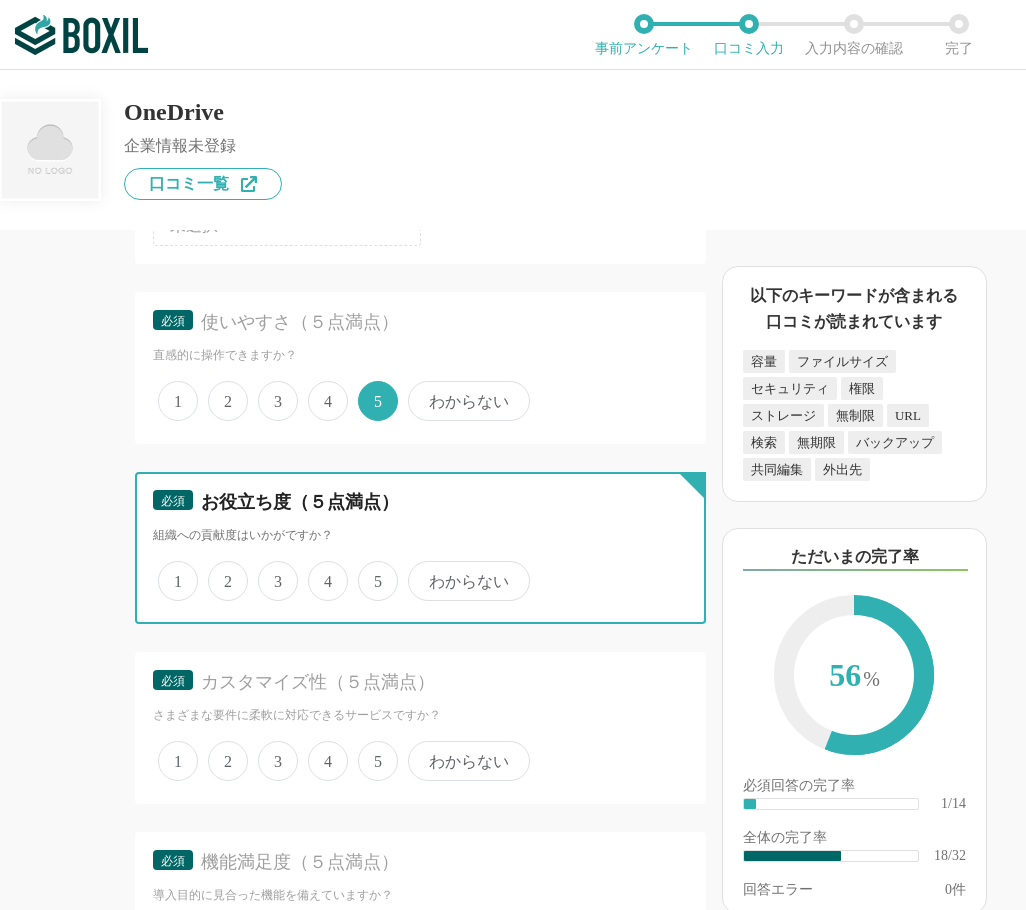 click on "5" at bounding box center [369, 570] 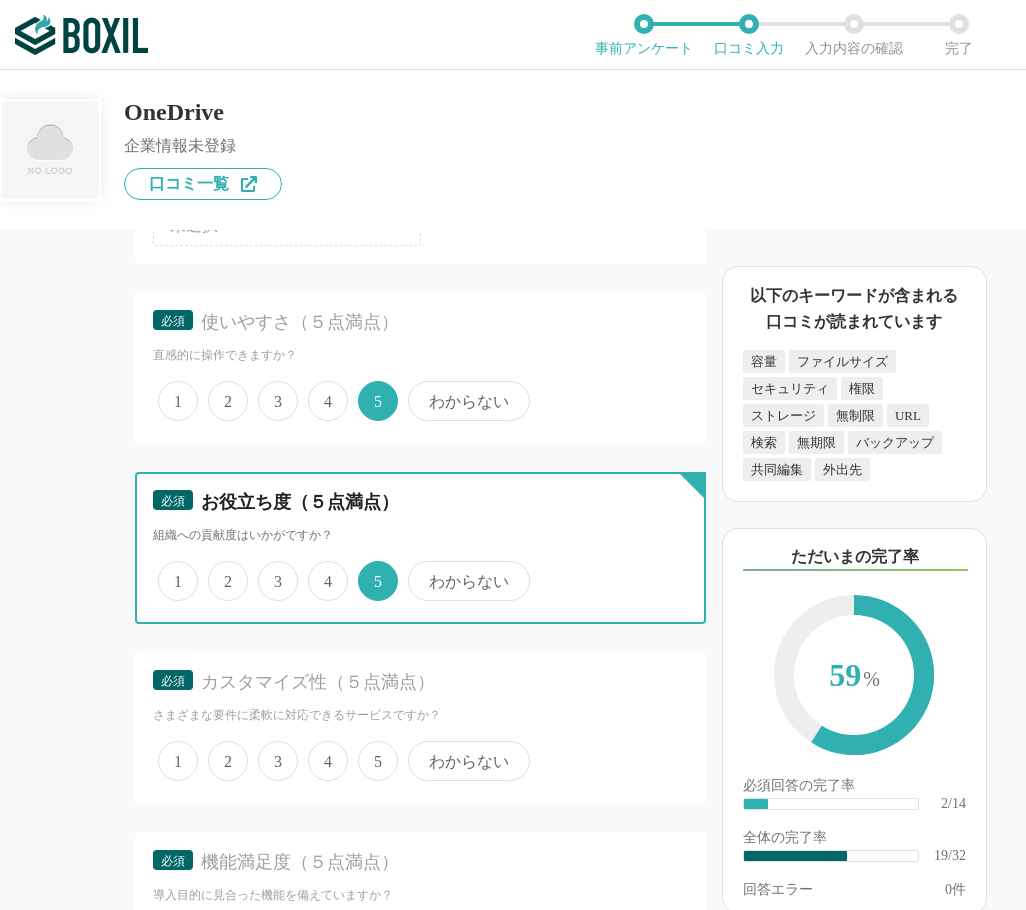 scroll, scrollTop: 3400, scrollLeft: 0, axis: vertical 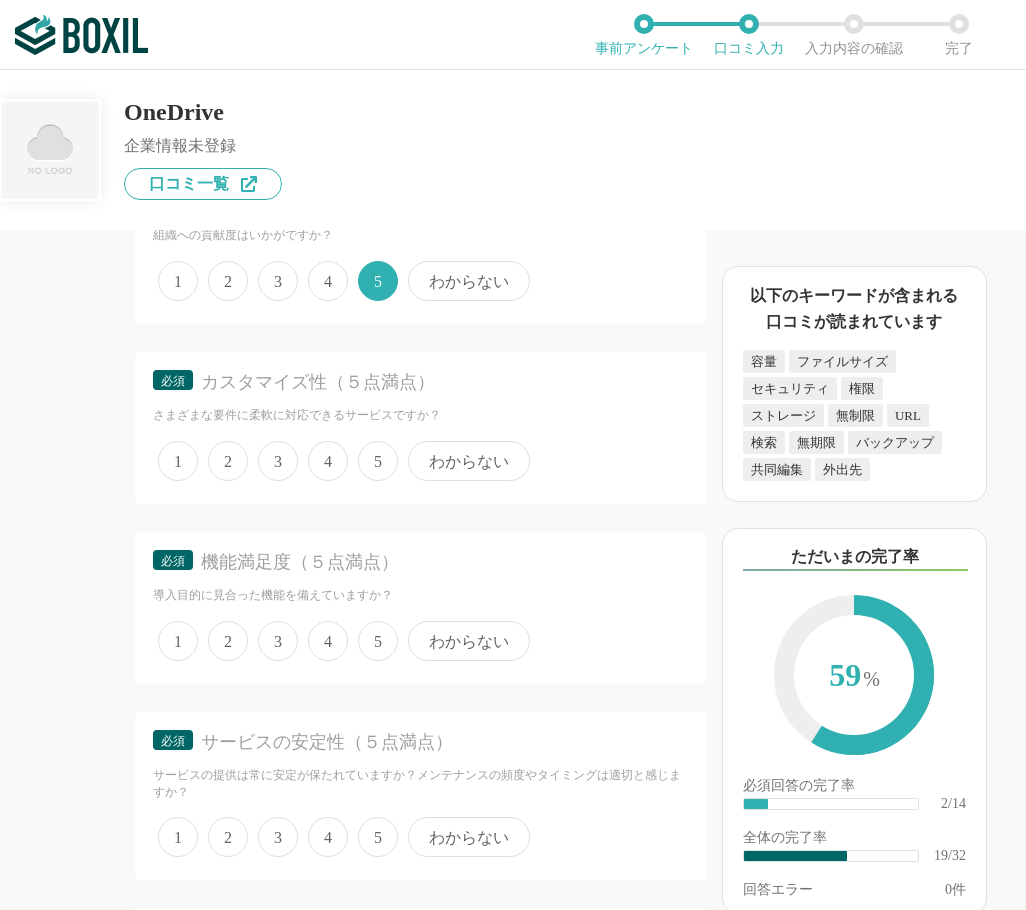 click on "4" at bounding box center [328, 461] 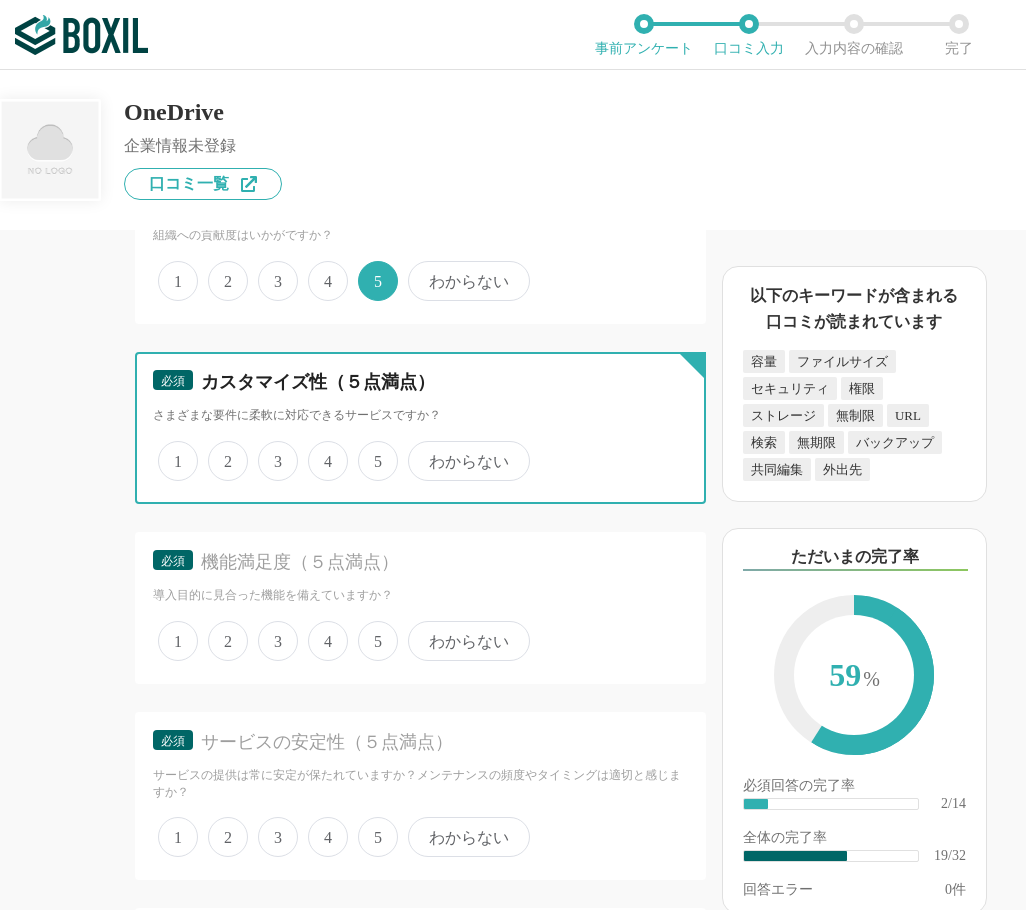 click on "4" at bounding box center [319, 450] 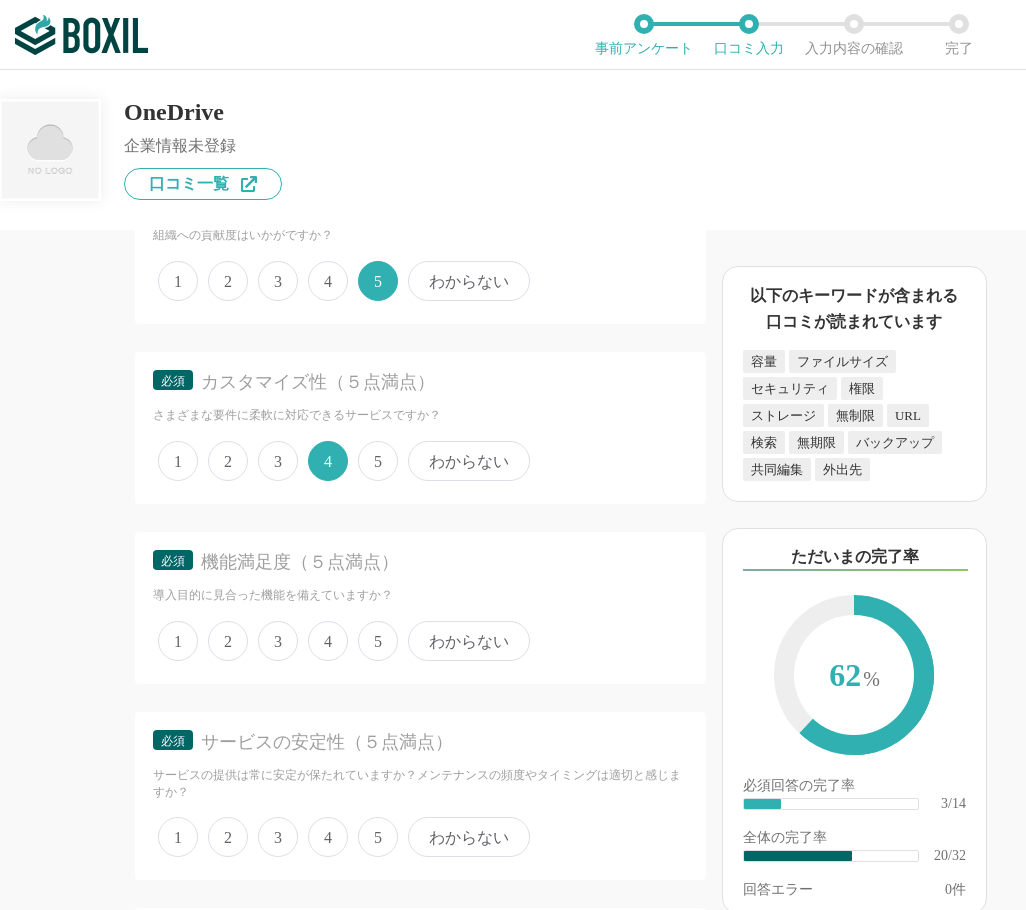 click on "5" at bounding box center [378, 641] 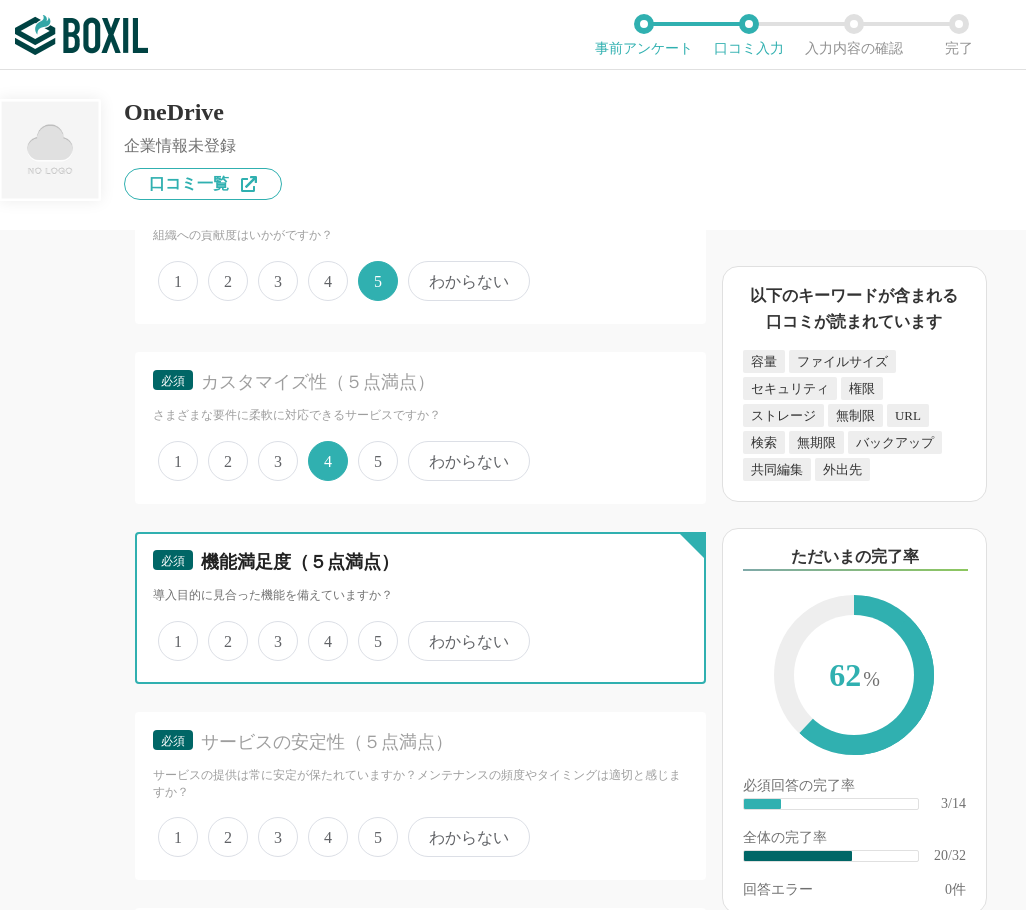 click on "5" at bounding box center (369, 630) 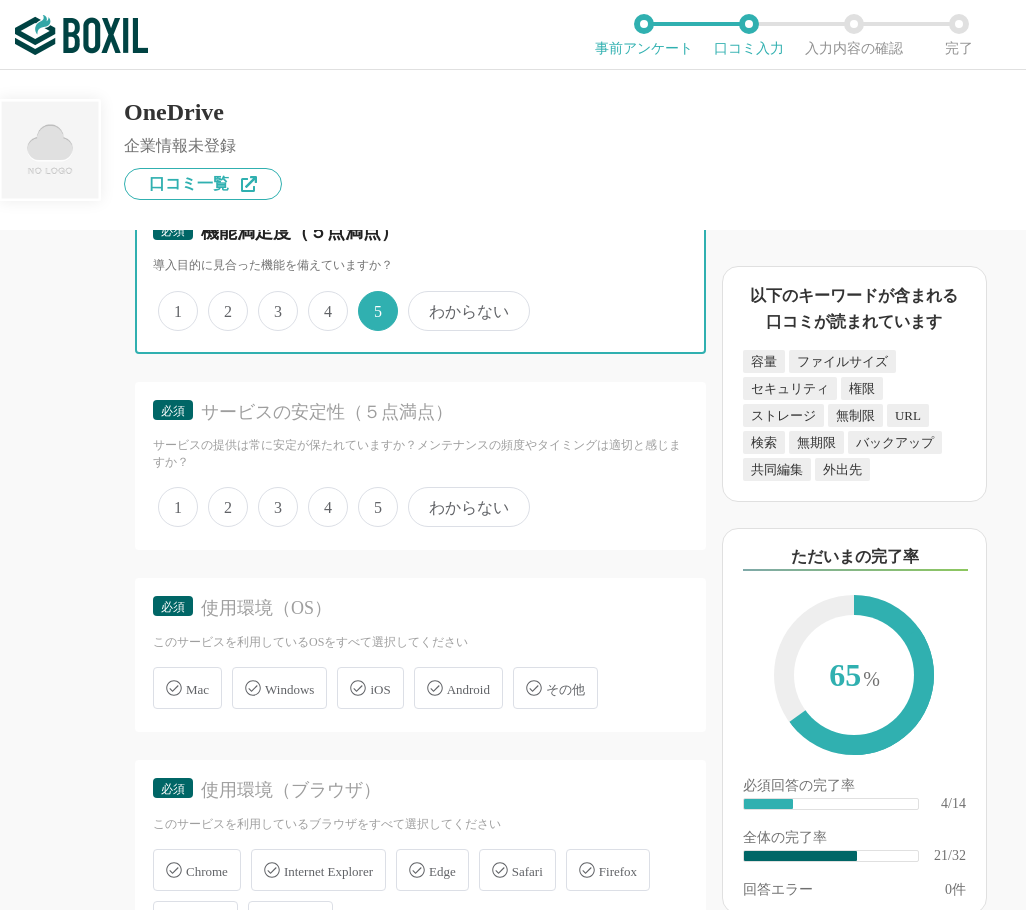 scroll, scrollTop: 3800, scrollLeft: 0, axis: vertical 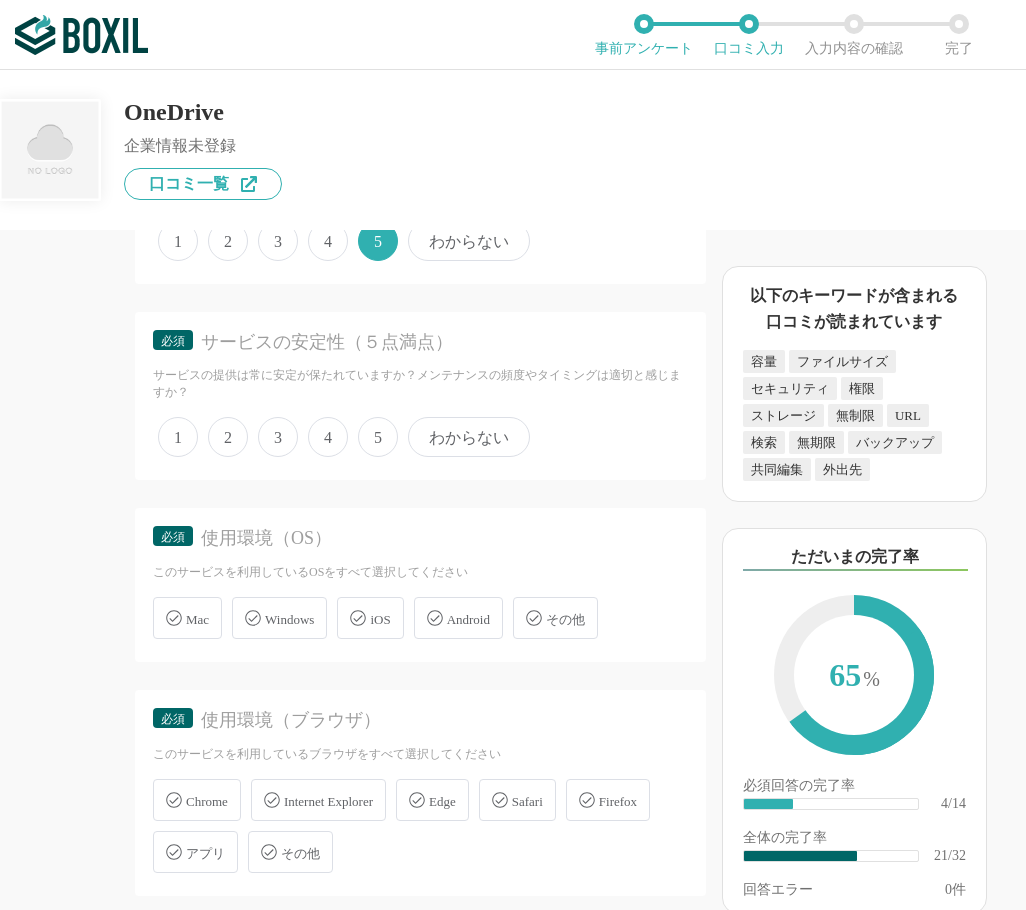 click on "5" at bounding box center [378, 437] 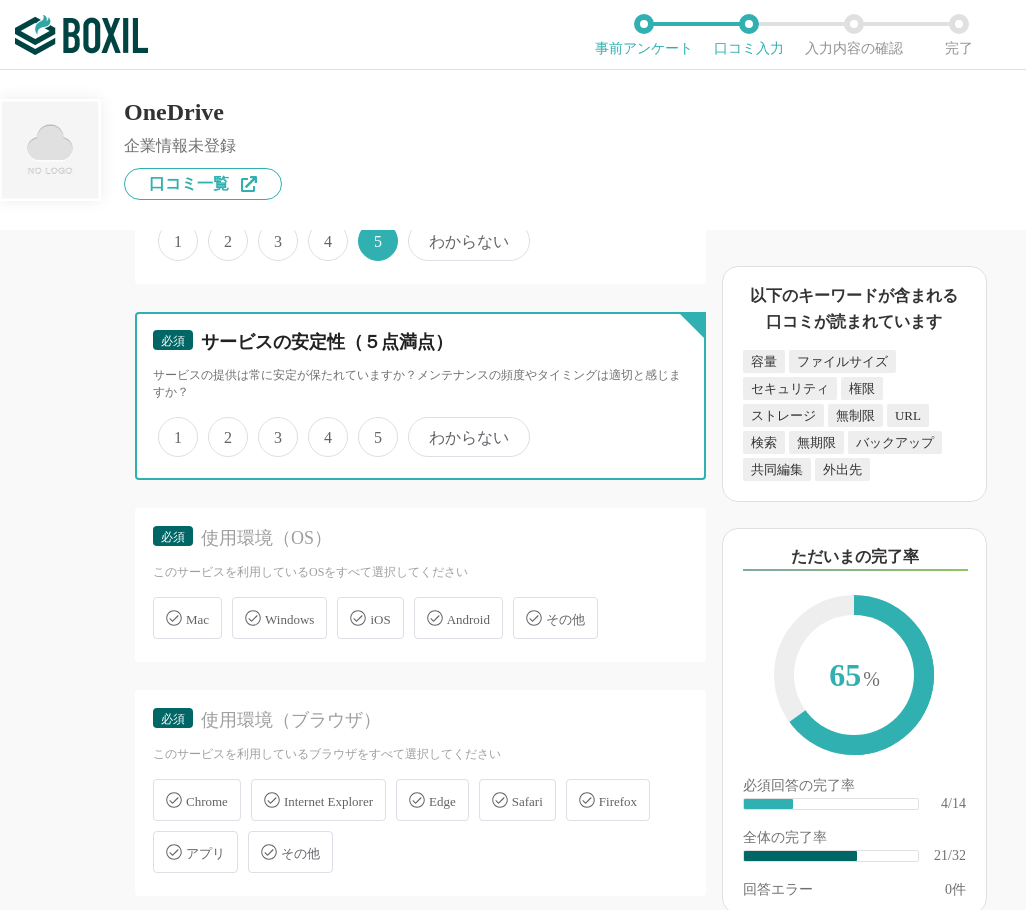 click on "5" at bounding box center [369, 426] 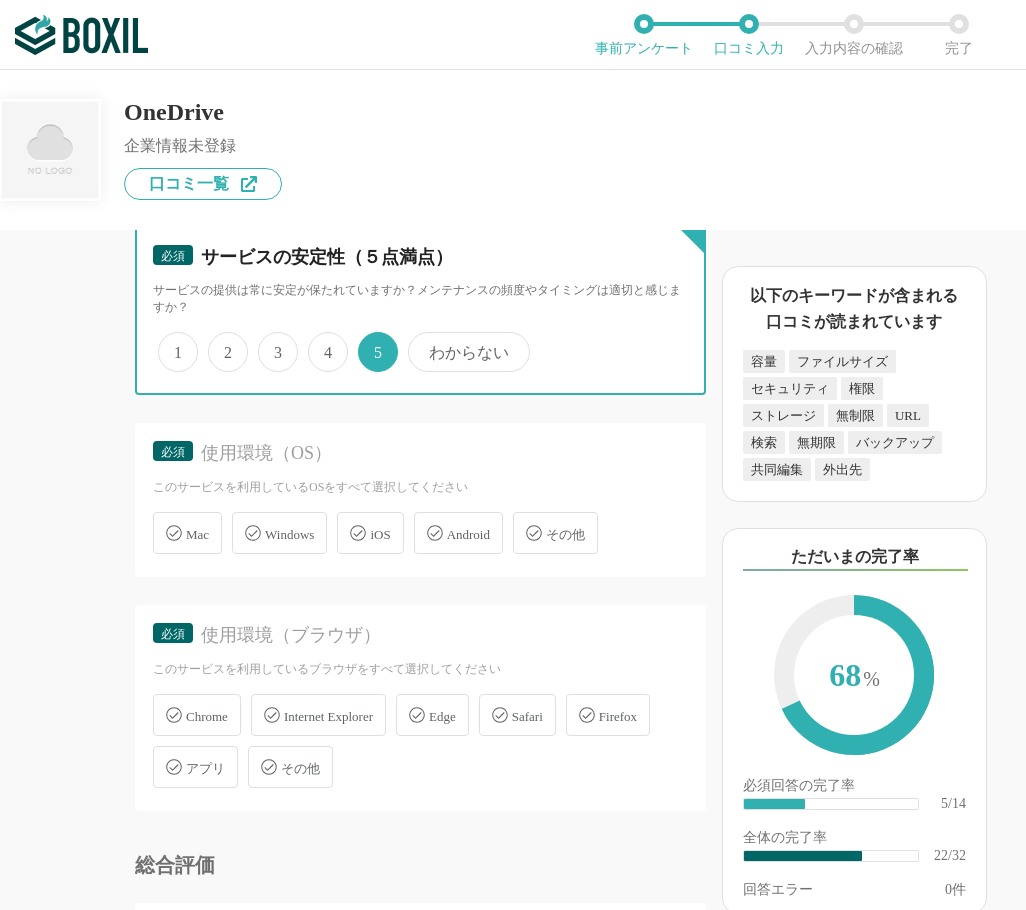scroll, scrollTop: 4100, scrollLeft: 0, axis: vertical 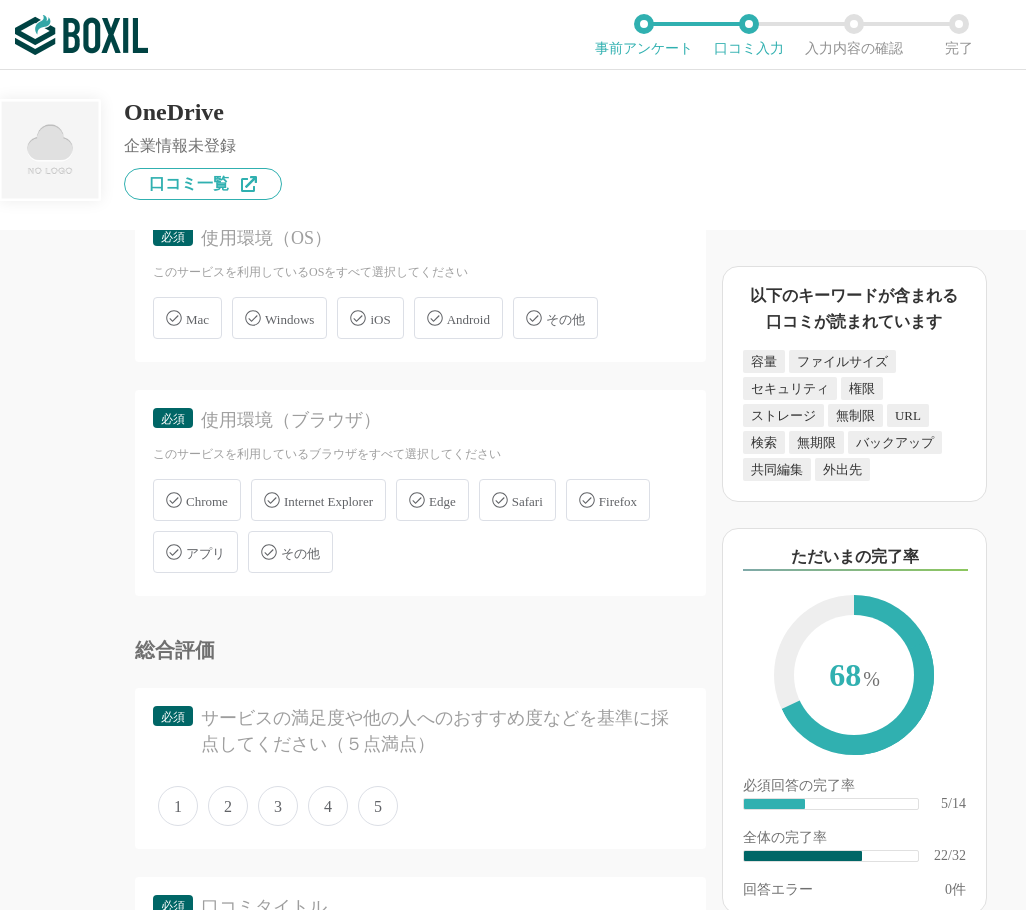 click on "Windows" at bounding box center (289, 319) 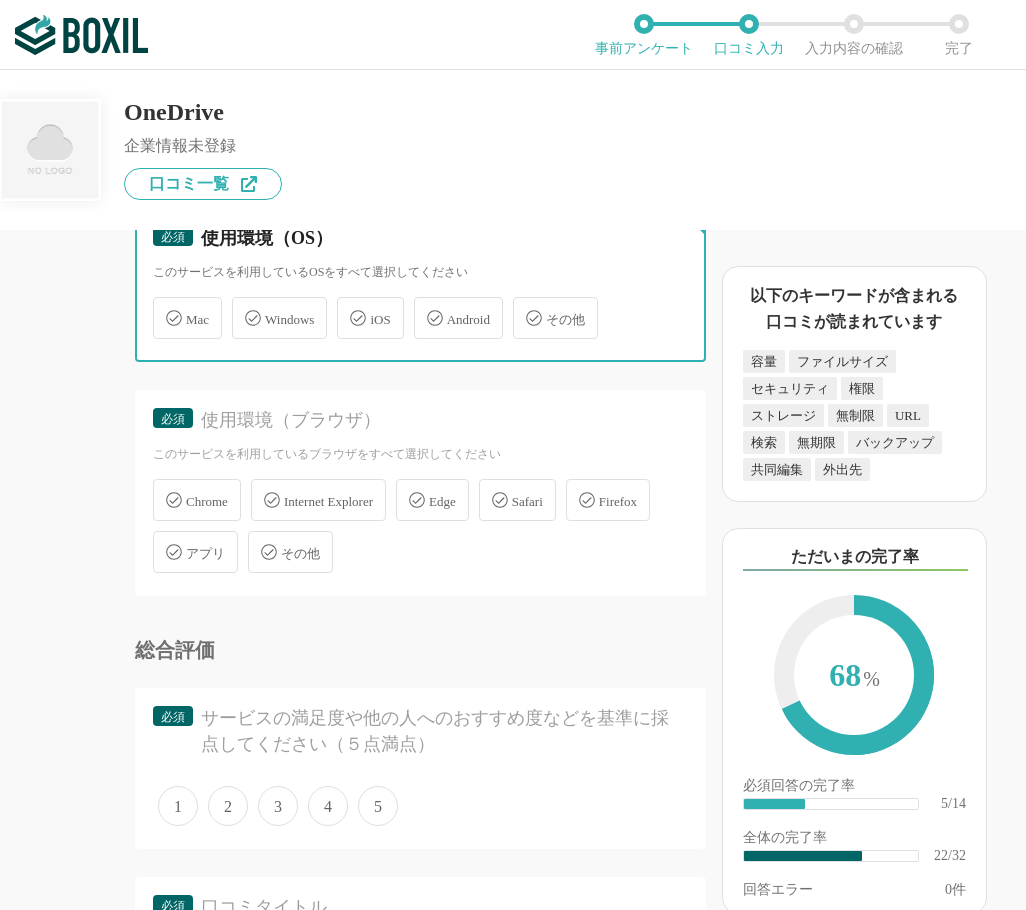click on "Windows" at bounding box center (242, 306) 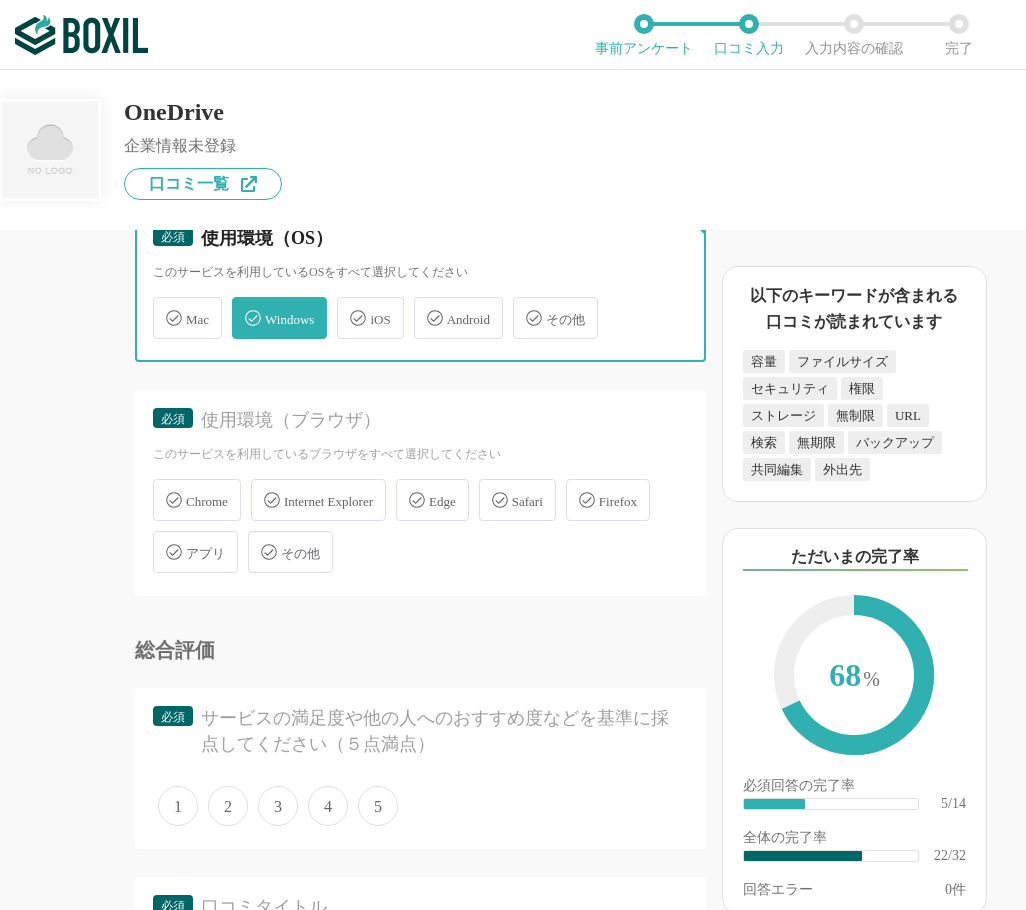checkbox on "true" 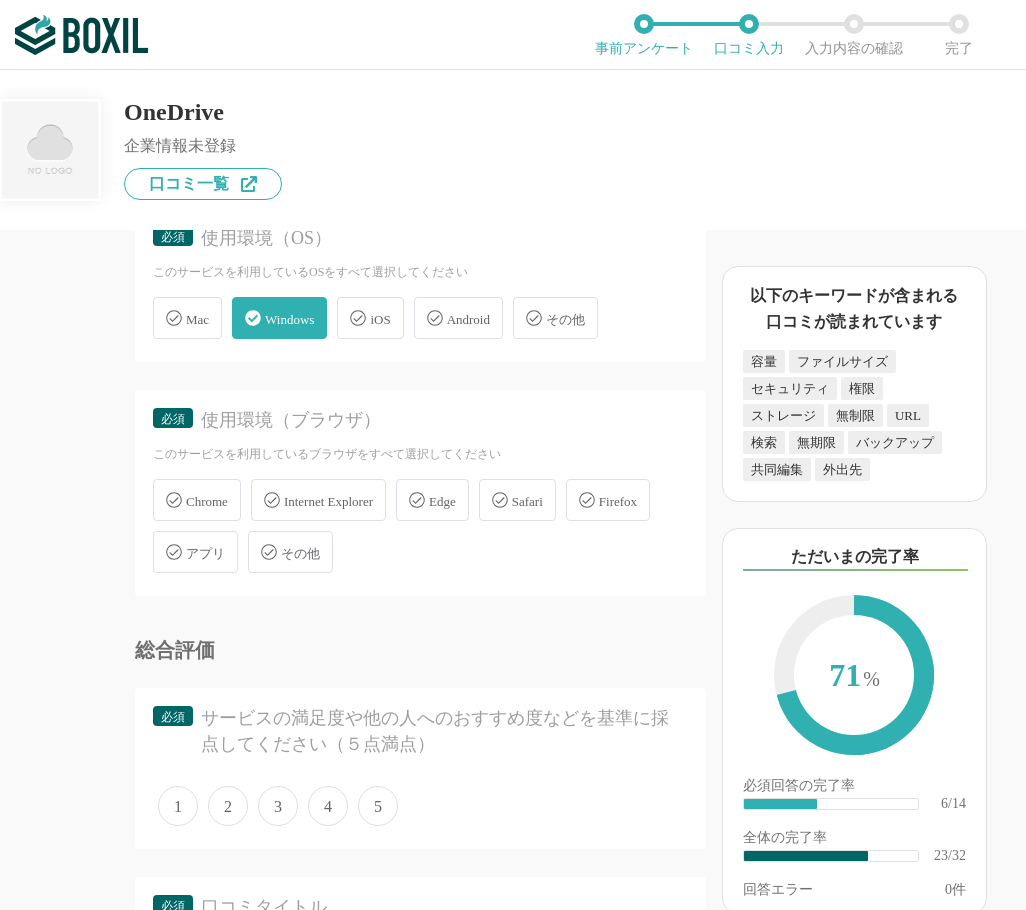 click 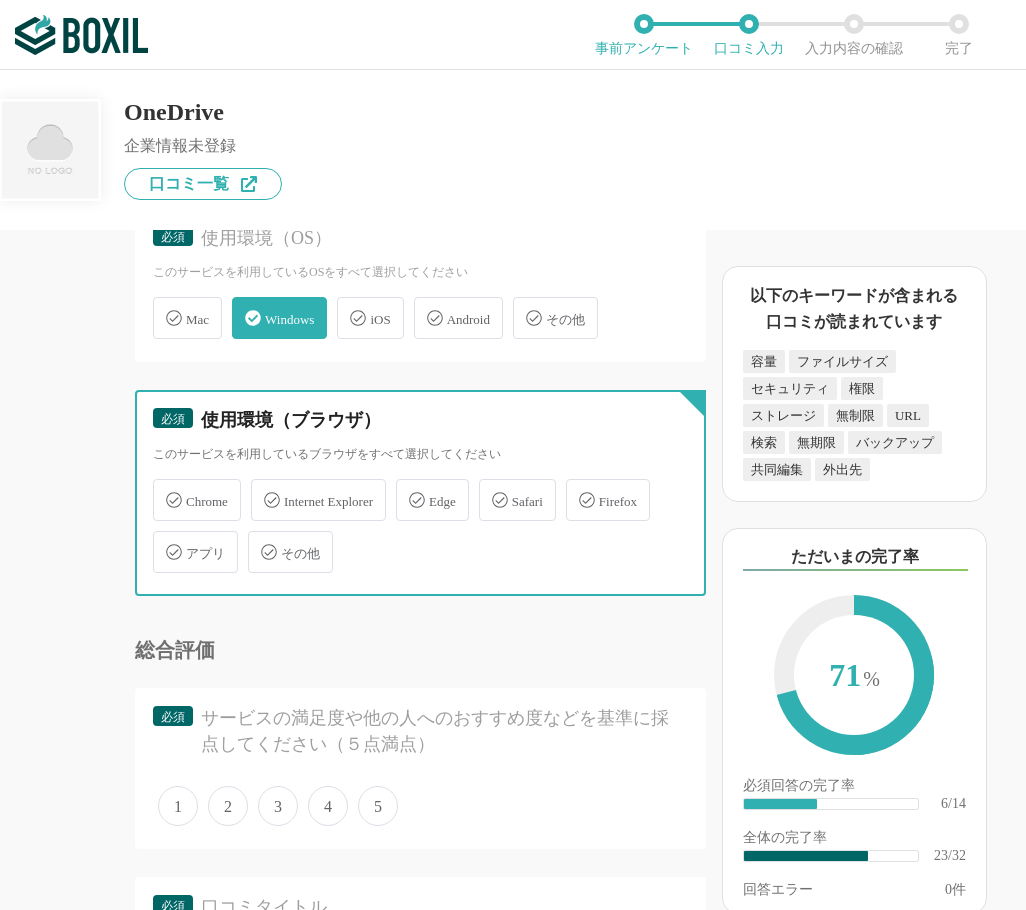 click on "アプリ" at bounding box center [163, 540] 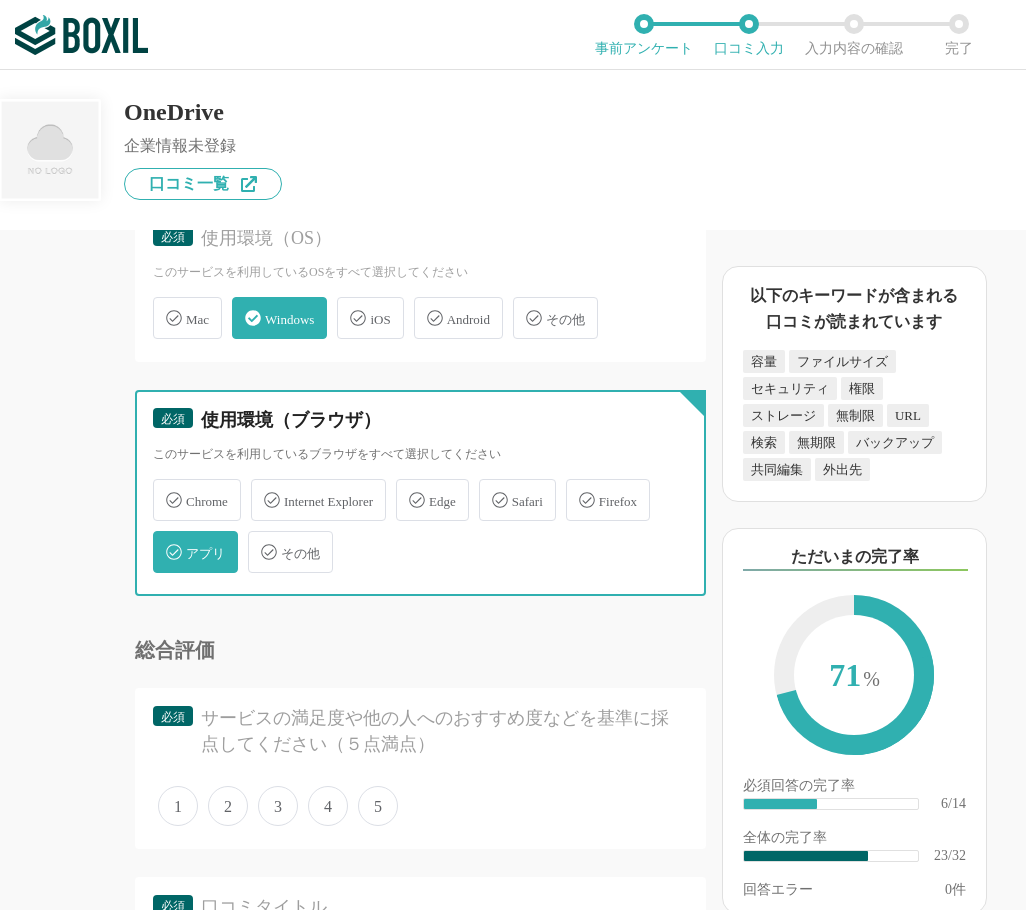 checkbox on "true" 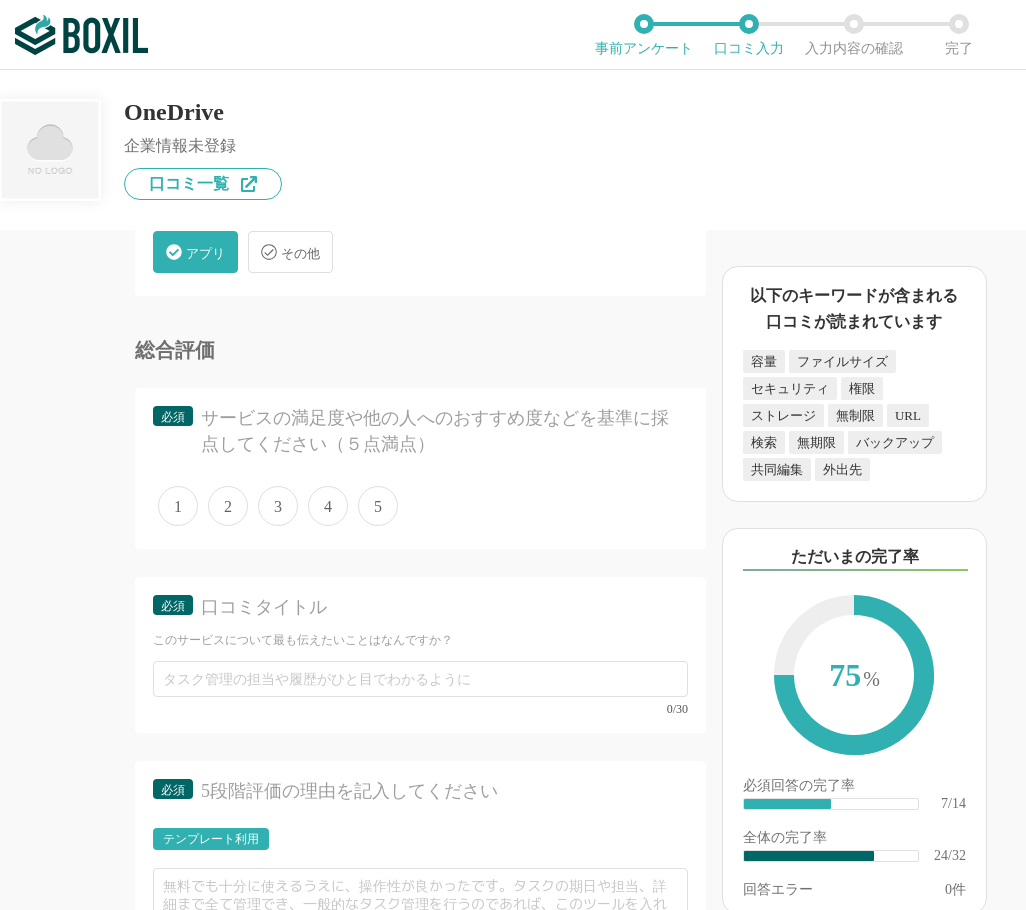 click on "5" at bounding box center (378, 506) 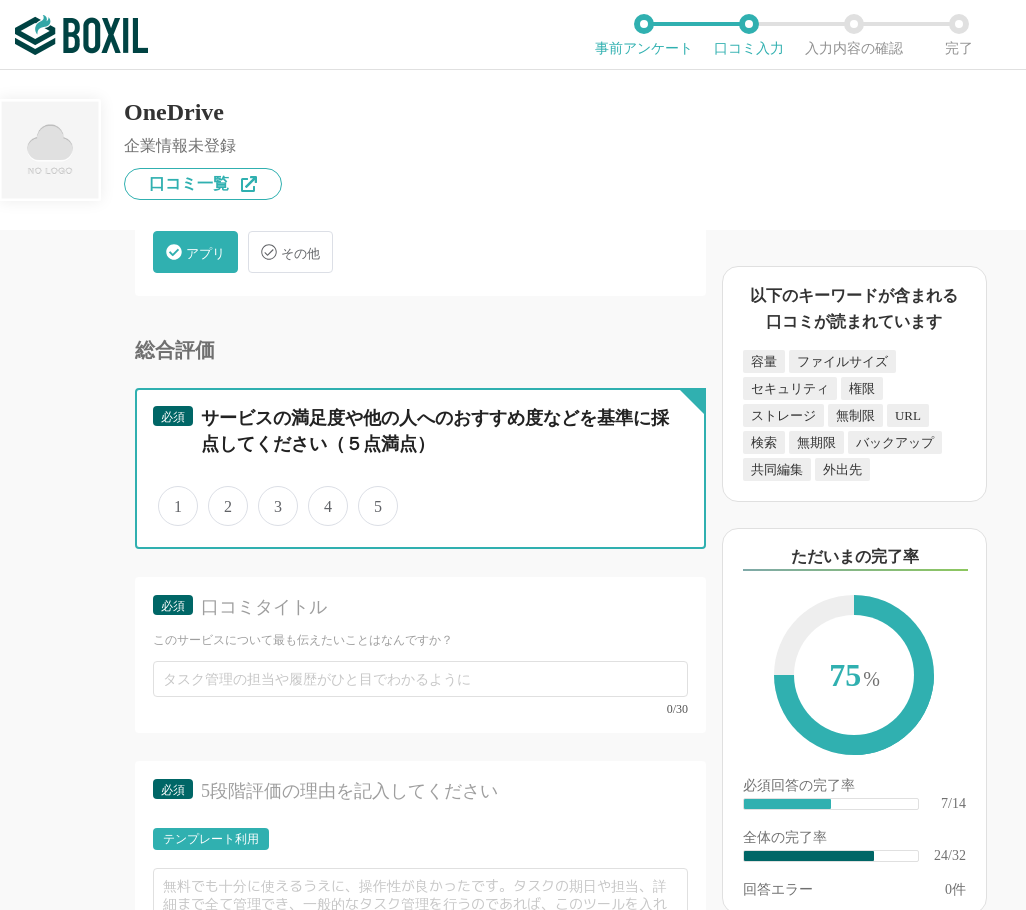 click on "5" at bounding box center (369, 495) 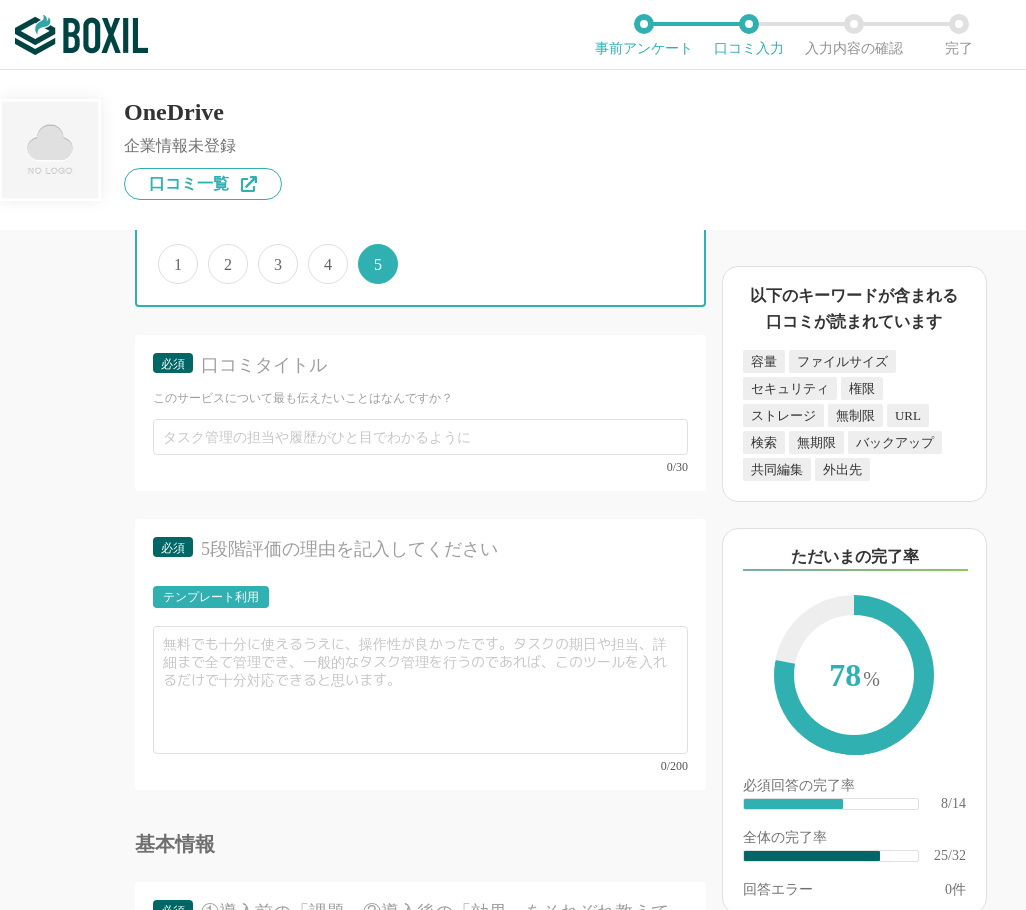 scroll, scrollTop: 4700, scrollLeft: 0, axis: vertical 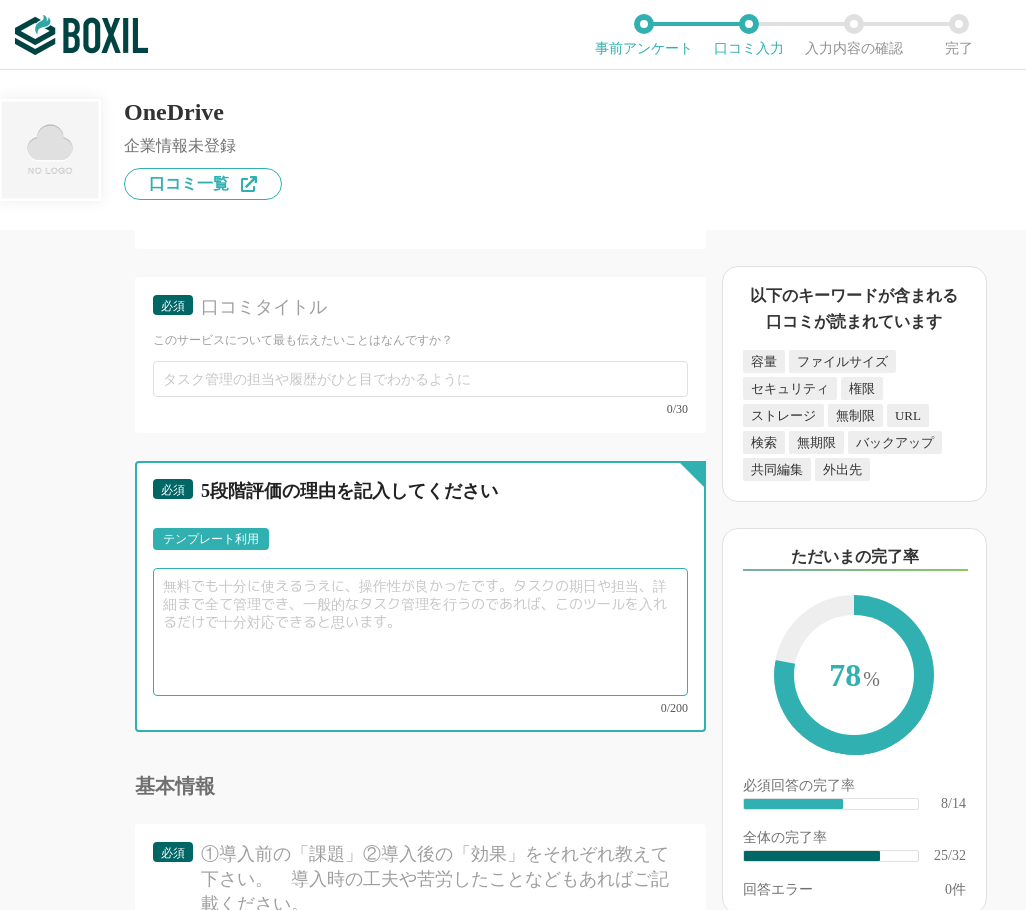 click at bounding box center (420, 632) 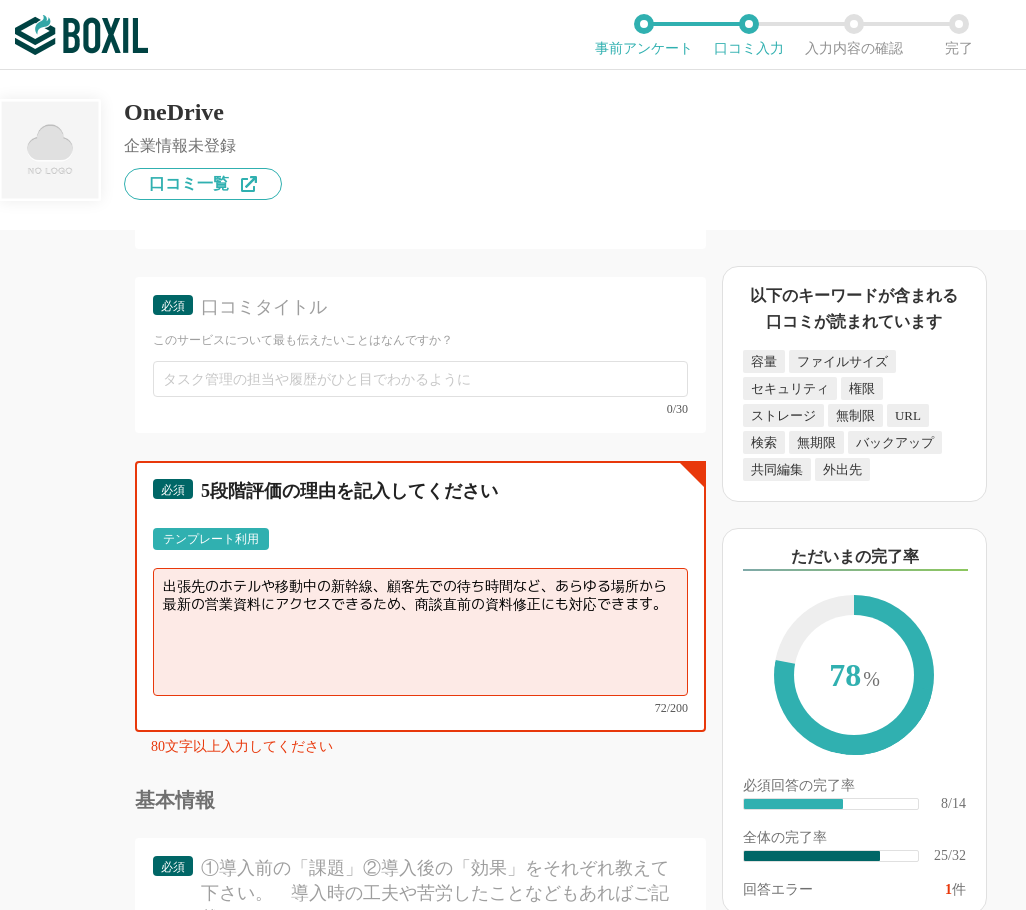 click on "出張先のホテルや移動中の新幹線、顧客先での待ち時間など、あらゆる場所から最新の営業資料にアクセスできるため、商談直前の資料修正にも対応できます。" at bounding box center [420, 632] 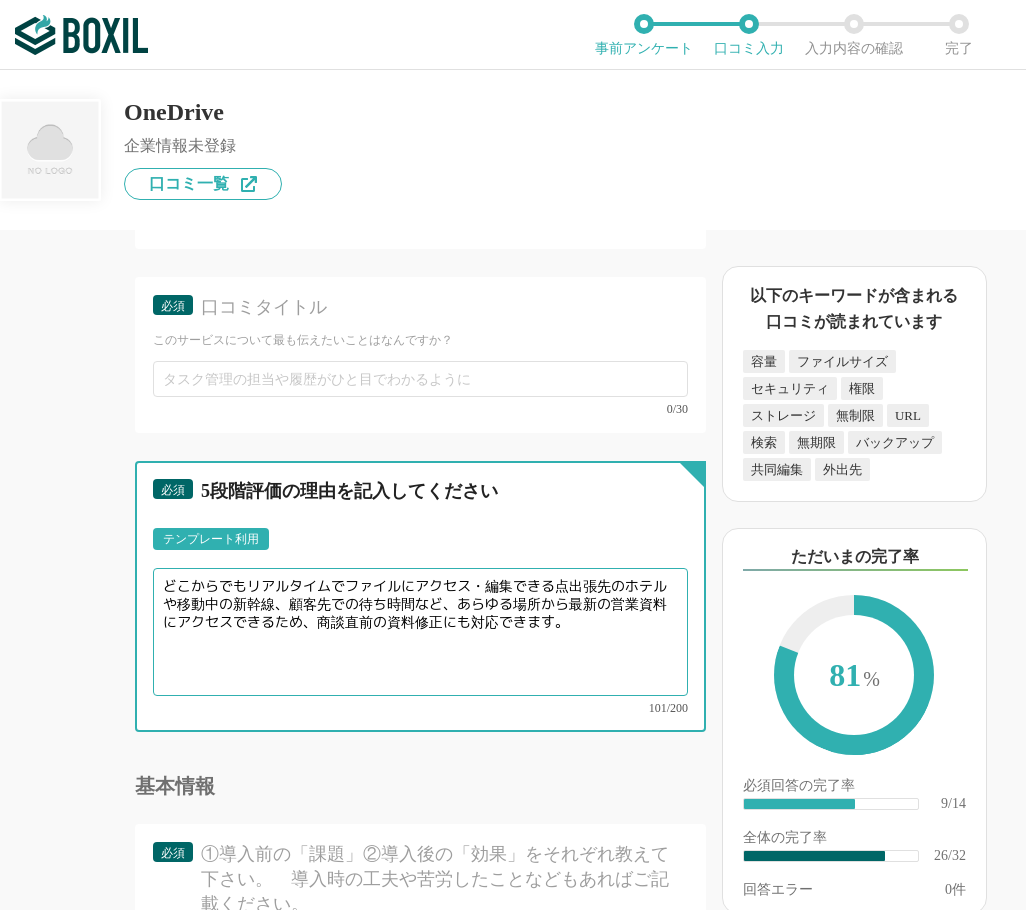 paste on "どこからでもリアルタイムでファイルにアクセス・編集できる点" 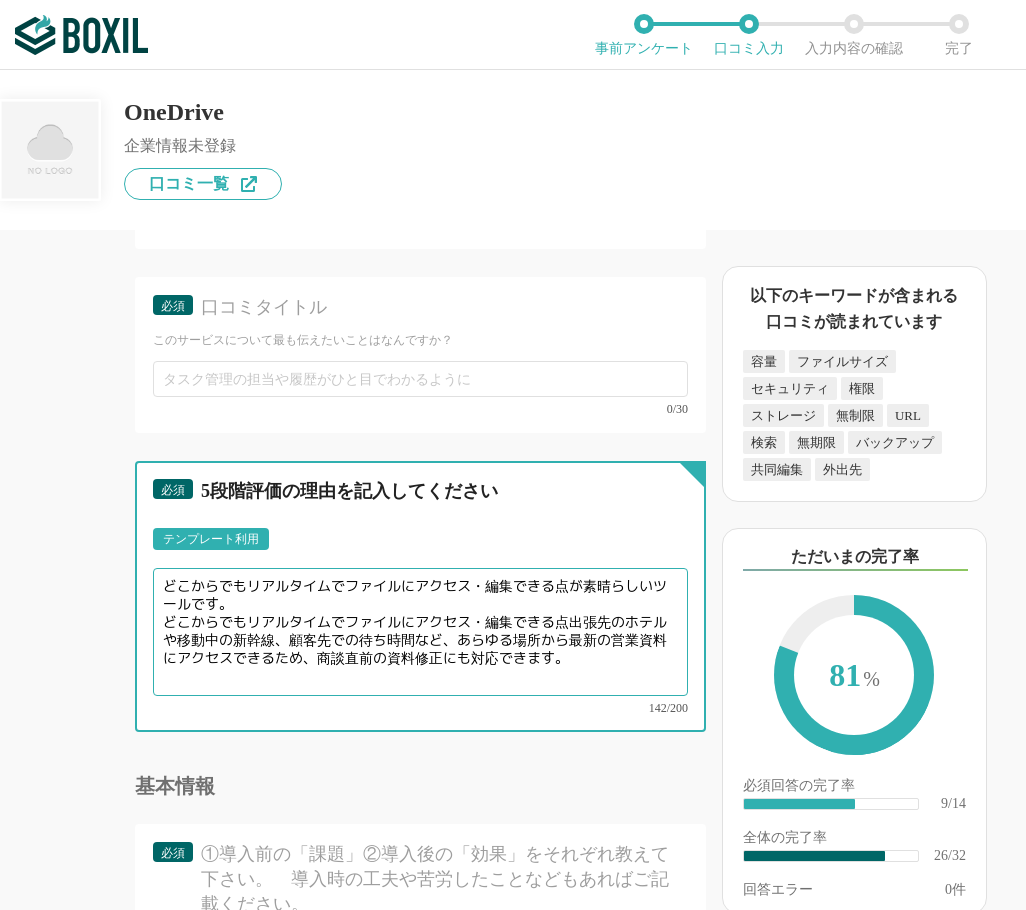 type on "どこからでもリアルタイムでファイルにアクセス・編集できる点が素晴らしいツールです。
どこからでもリアルタイムでファイルにアクセス・編集できる点出張先のホテルや移動中の新幹線、顧客先での待ち時間など、あらゆる場所から最新の営業資料にアクセスできるため、商談直前の資料修正にも対応できます。" 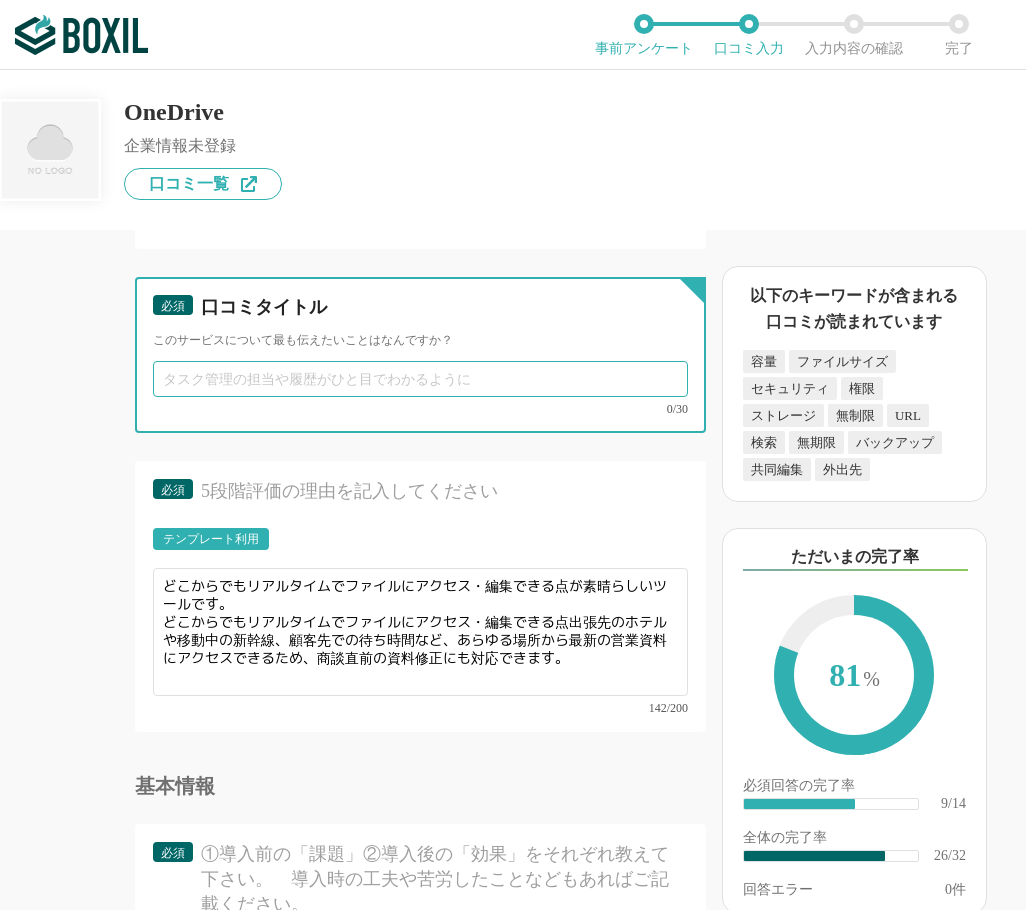 click at bounding box center [420, 379] 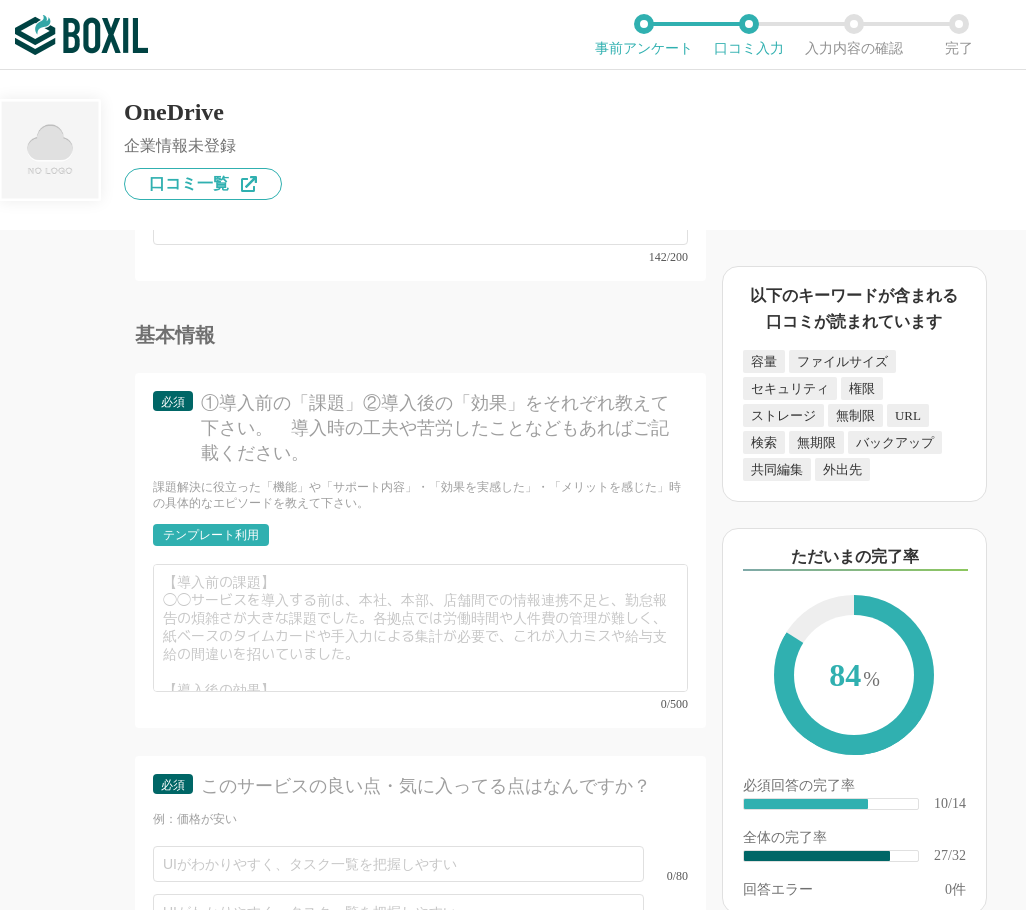 scroll, scrollTop: 5200, scrollLeft: 0, axis: vertical 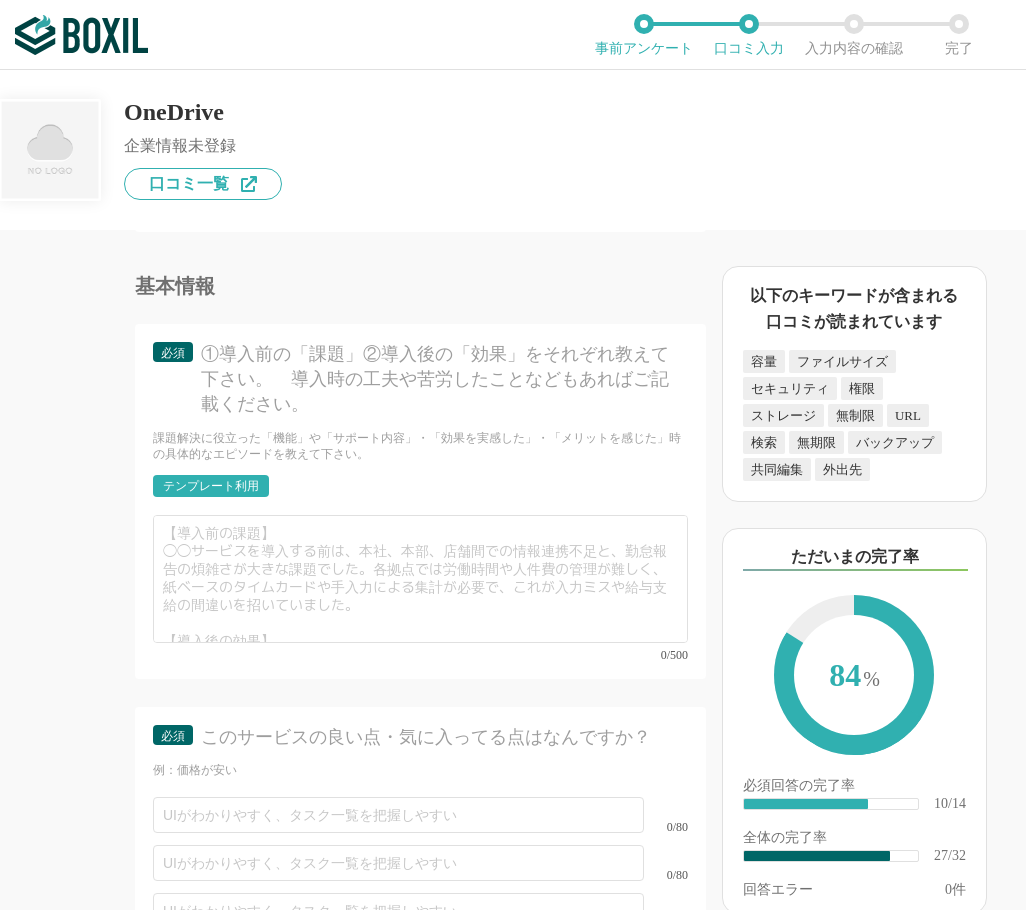 type on "急な資料確認も迅速に対応可能" 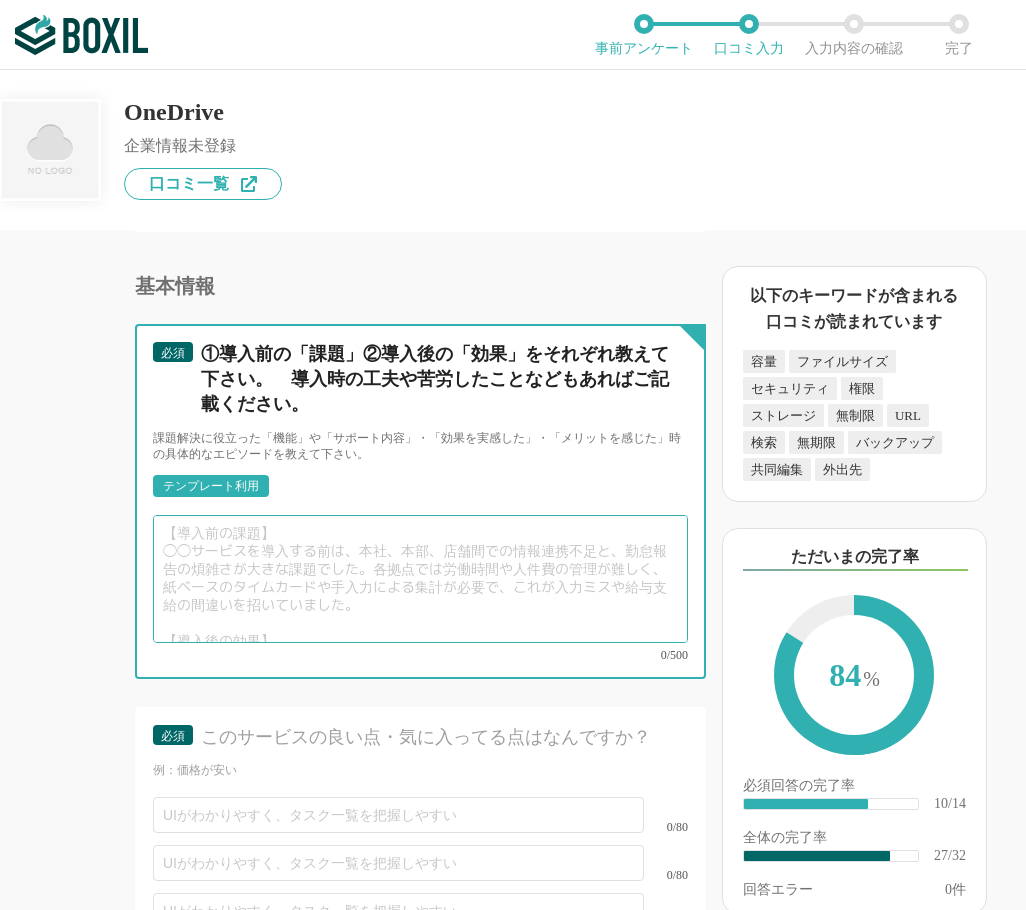 click at bounding box center [420, 579] 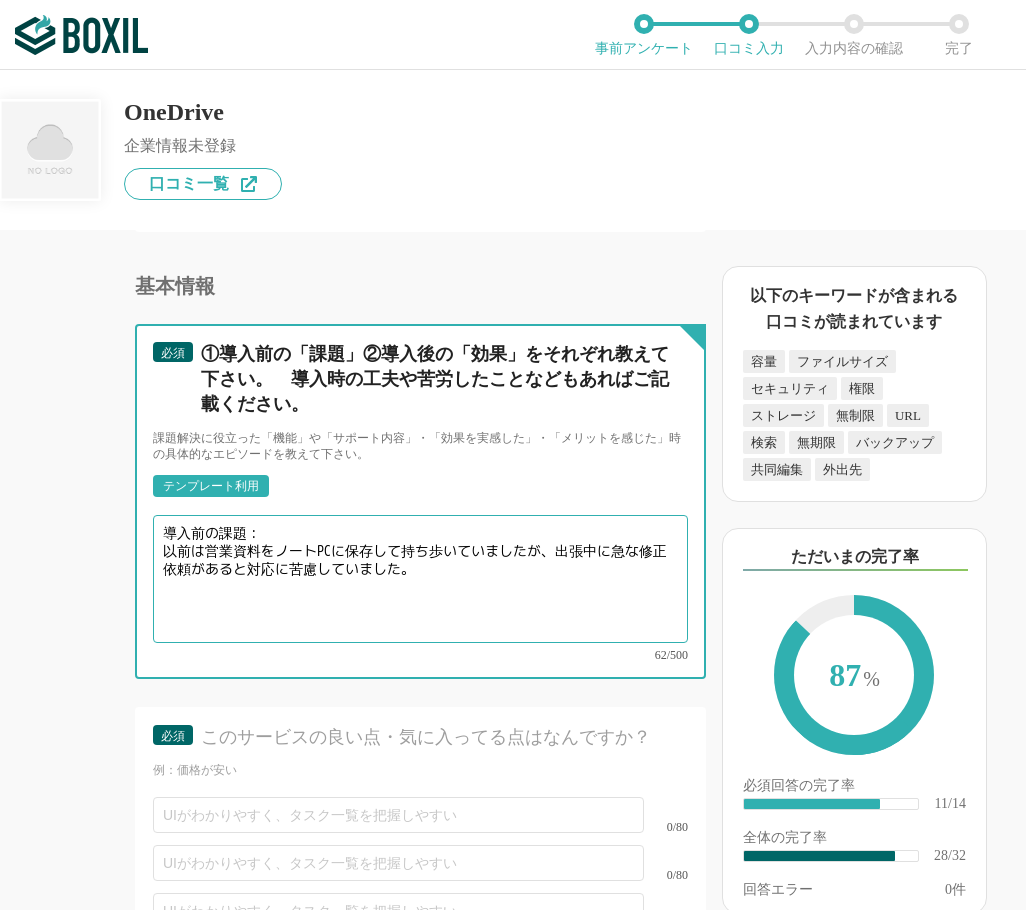 click on "導入前の課題：
以前は営業資料をノートPCに保存して持ち歩いていましたが、出張中に急な修正依頼があると対応に苦慮していました。" at bounding box center [420, 579] 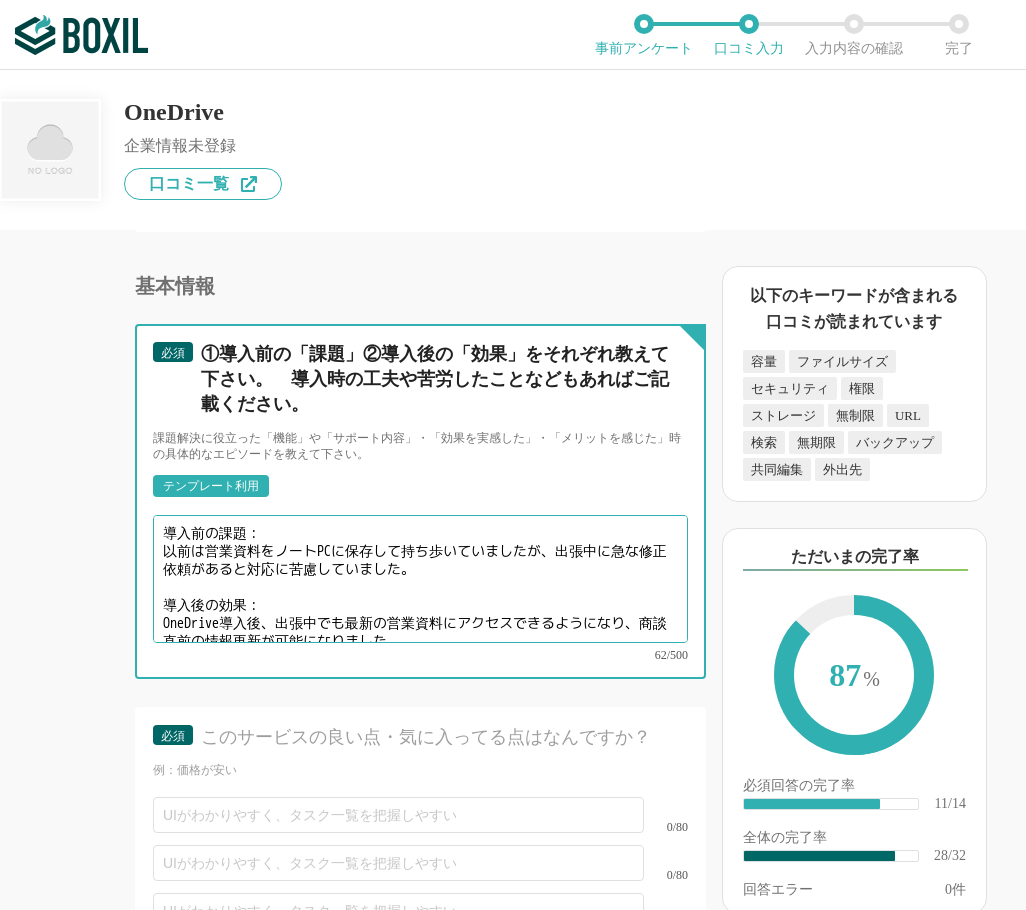 scroll, scrollTop: 34, scrollLeft: 0, axis: vertical 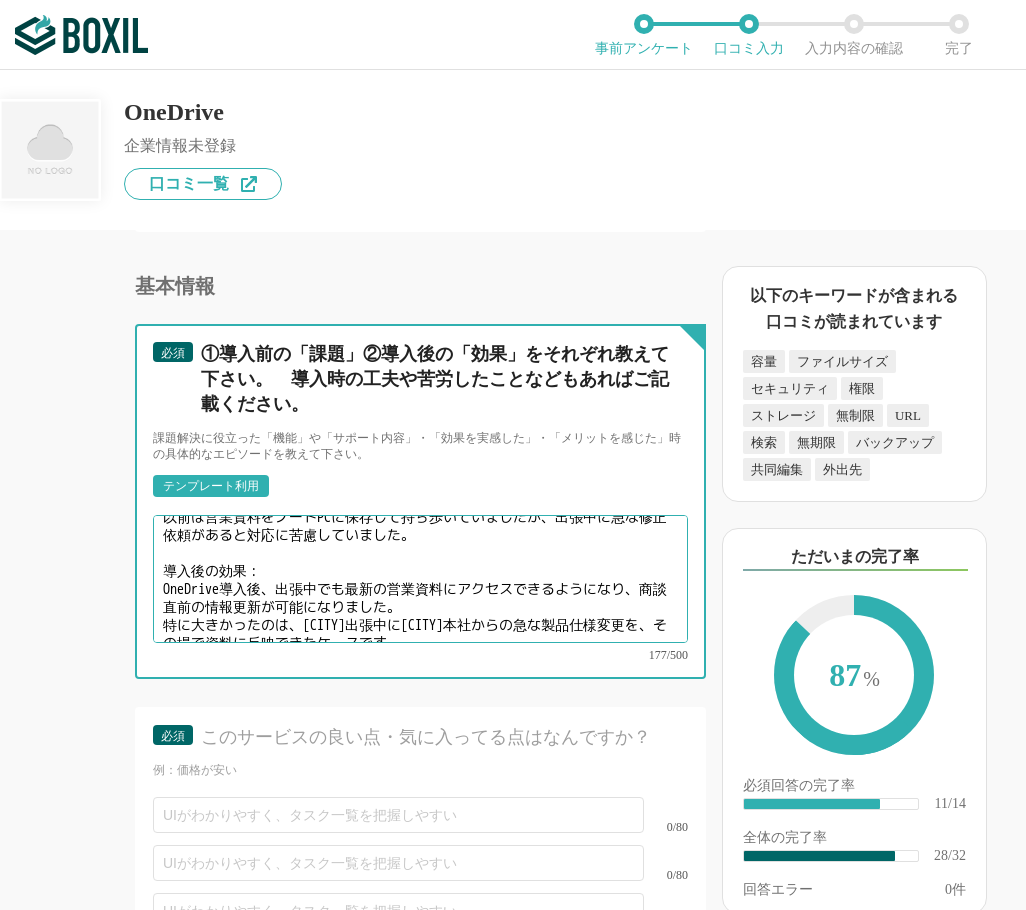 click on "導入前の課題：
以前は営業資料をノートPCに保存して持ち歩いていましたが、出張中に急な修正依頼があると対応に苦慮していました。
導入後の効果：
OneDrive導入後、出張中でも最新の営業資料にアクセスできるようになり、商談直前の情報更新が可能になりました。特に大きかったのは、大阪出張中に東京本社からの急な製品仕様変更を、その場で資料に反映できたケースです。" at bounding box center [420, 579] 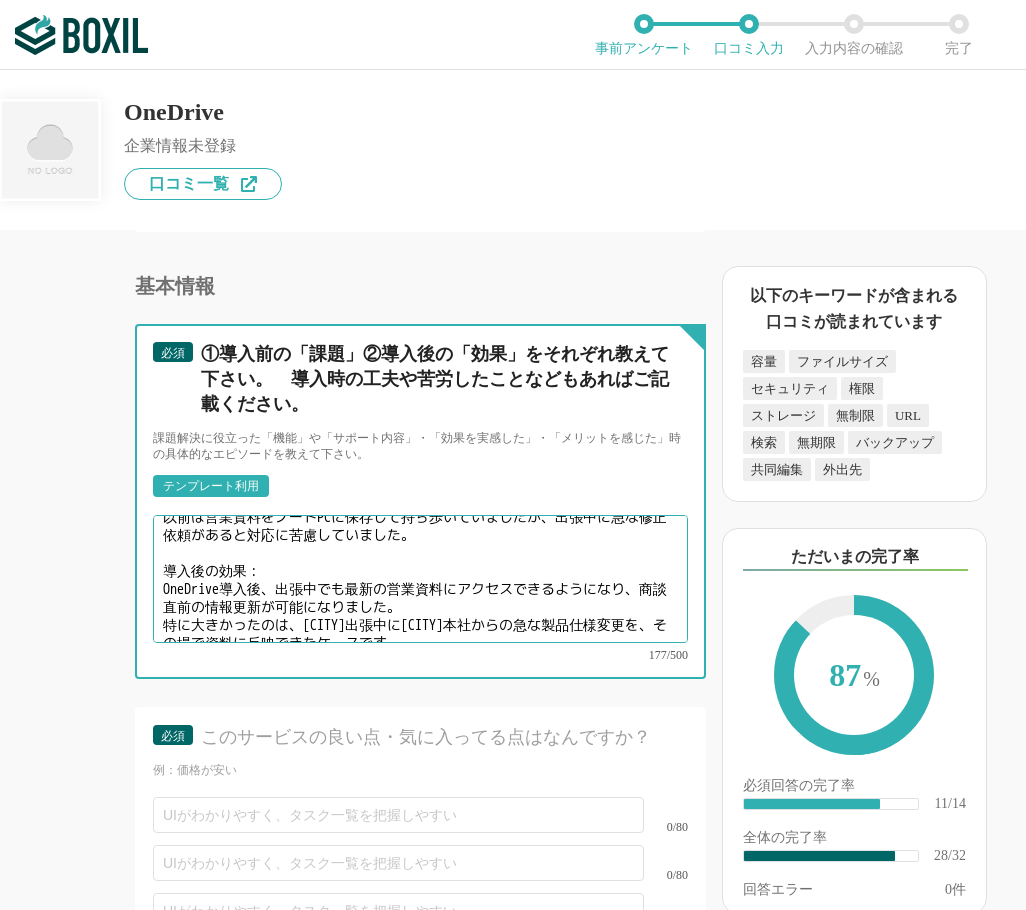 click on "導入前の課題：
以前は営業資料をノートPCに保存して持ち歩いていましたが、出張中に急な修正依頼があると対応に苦慮していました。
導入後の効果：
OneDrive導入後、出張中でも最新の営業資料にアクセスできるようになり、商談直前の情報更新が可能になりました。
特に大きかったのは、大阪出張中に東京本社からの急な製品仕様変更を、その場で資料に反映できたケースです。" at bounding box center [420, 579] 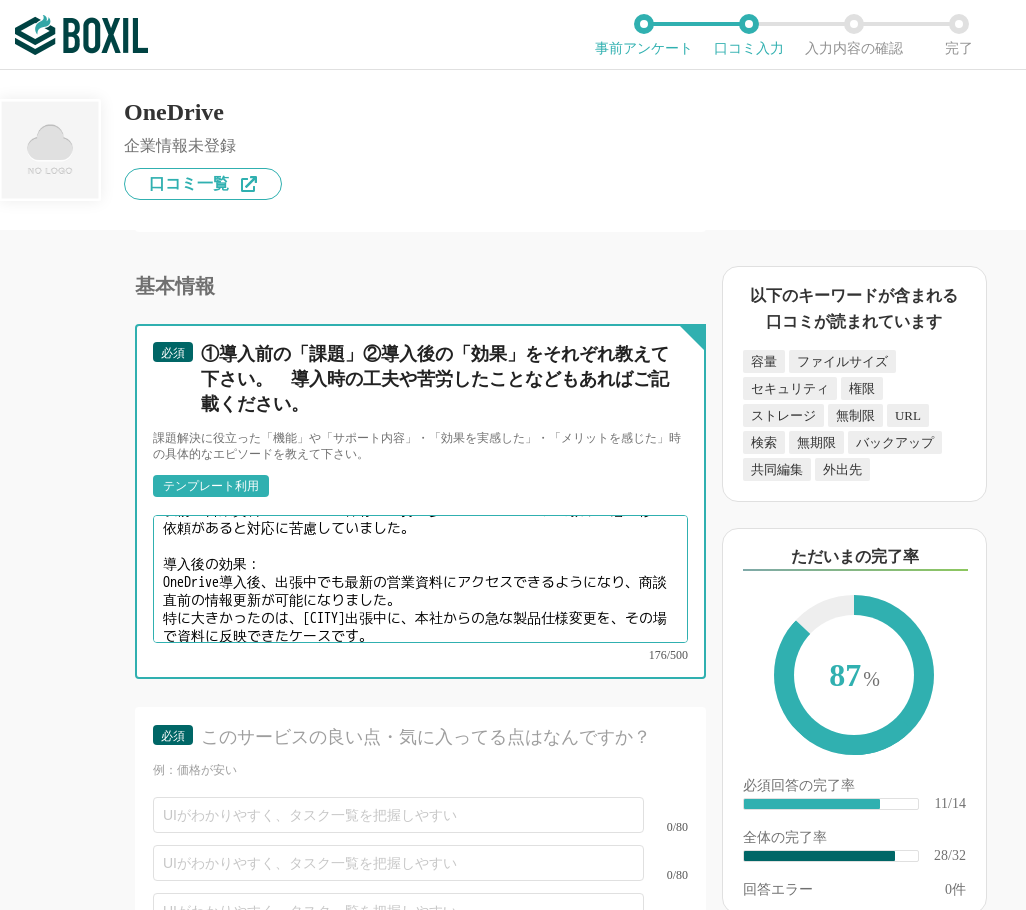 scroll, scrollTop: 42, scrollLeft: 0, axis: vertical 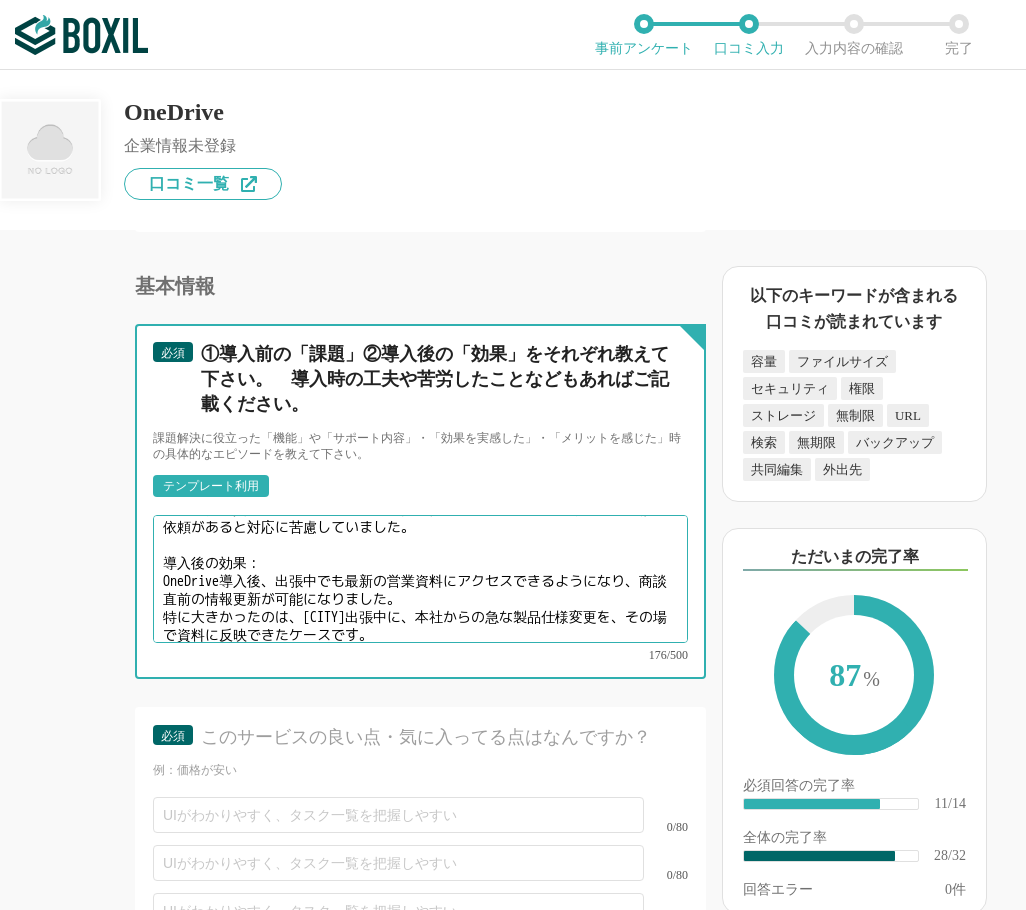 click on "導入前の課題：
以前は営業資料をノートPCに保存して持ち歩いていましたが、出張中に急な修正依頼があると対応に苦慮していました。
導入後の効果：
OneDrive導入後、出張中でも最新の営業資料にアクセスできるようになり、商談直前の情報更新が可能になりました。
特に大きかったのは、大阪出張中に、本社からの急な製品仕様変更を、その場で資料に反映できたケースです。" at bounding box center (420, 579) 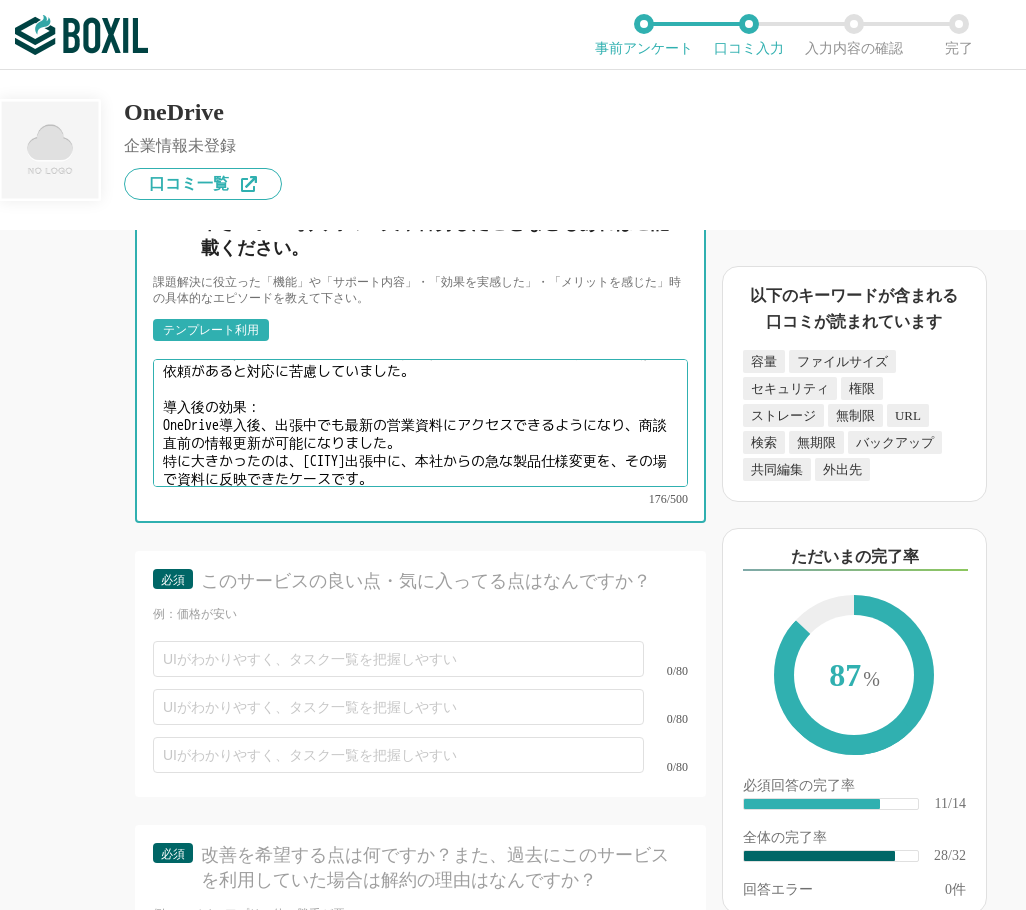 scroll, scrollTop: 5500, scrollLeft: 0, axis: vertical 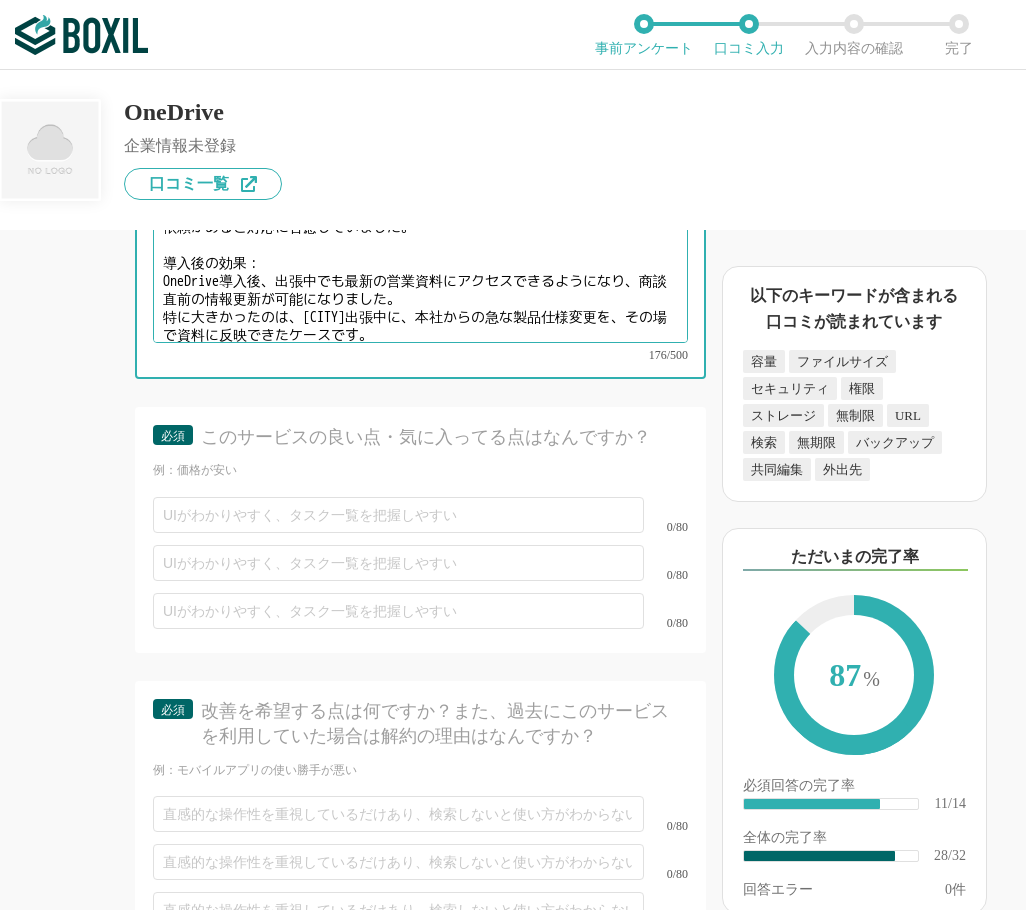 type on "導入前の課題：
以前は営業資料をノートPCに保存して持ち歩いていましたが、出張中に急な修正依頼があると対応に苦慮していました。
導入後の効果：
OneDrive導入後、出張中でも最新の営業資料にアクセスできるようになり、商談直前の情報更新が可能になりました。
特に大きかったのは、大阪出張中に、本社からの急な製品仕様変更を、その場で資料に反映できたケースです。" 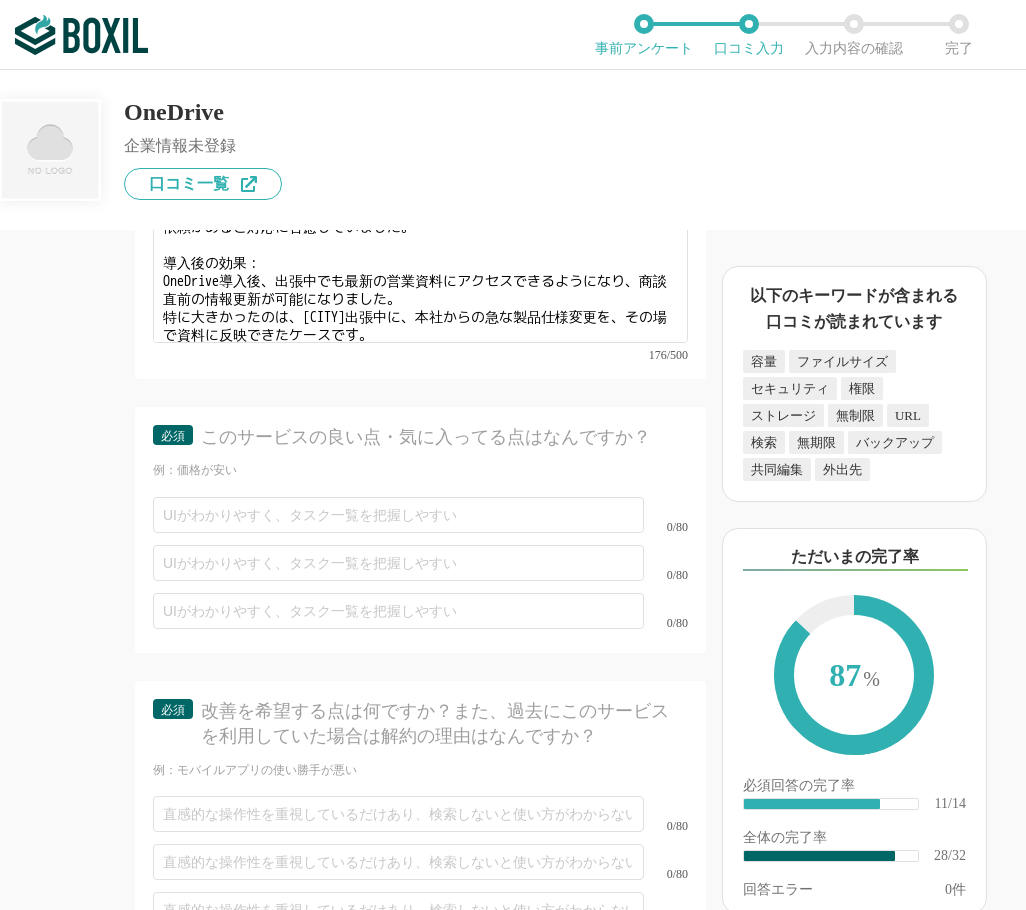 click on "0/80" at bounding box center (420, 515) 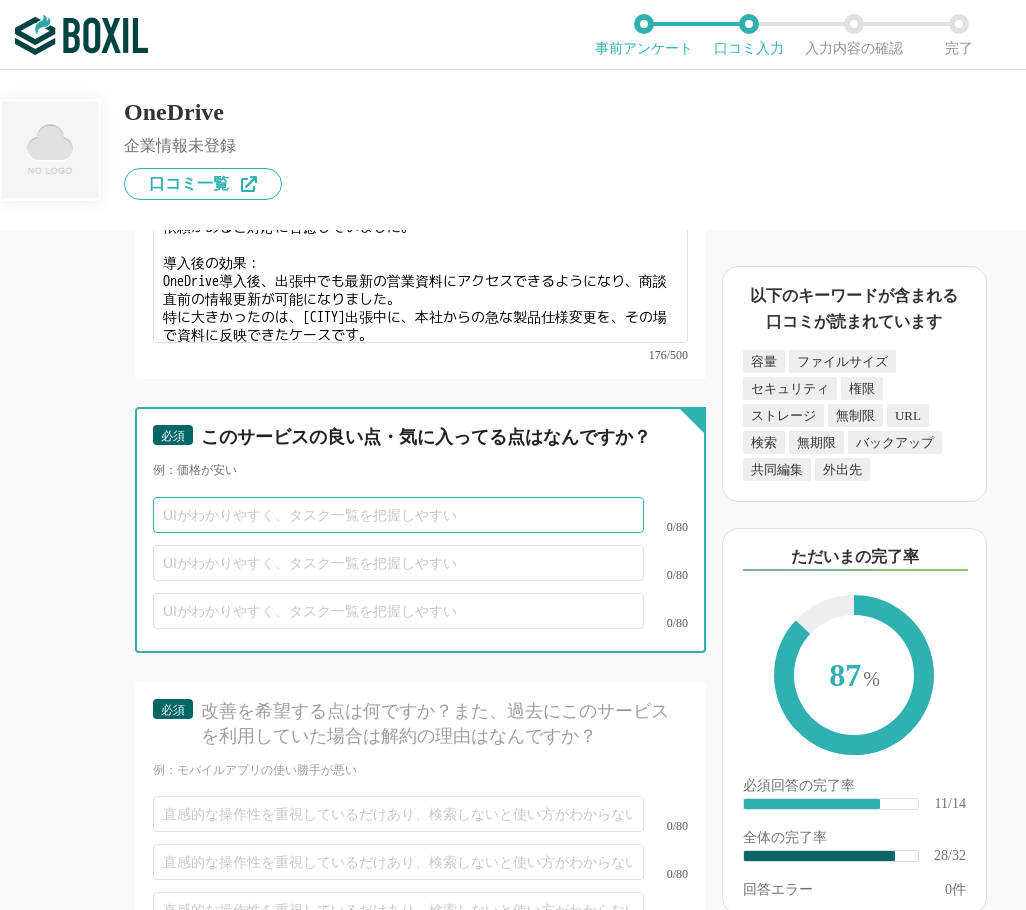 click at bounding box center [398, 515] 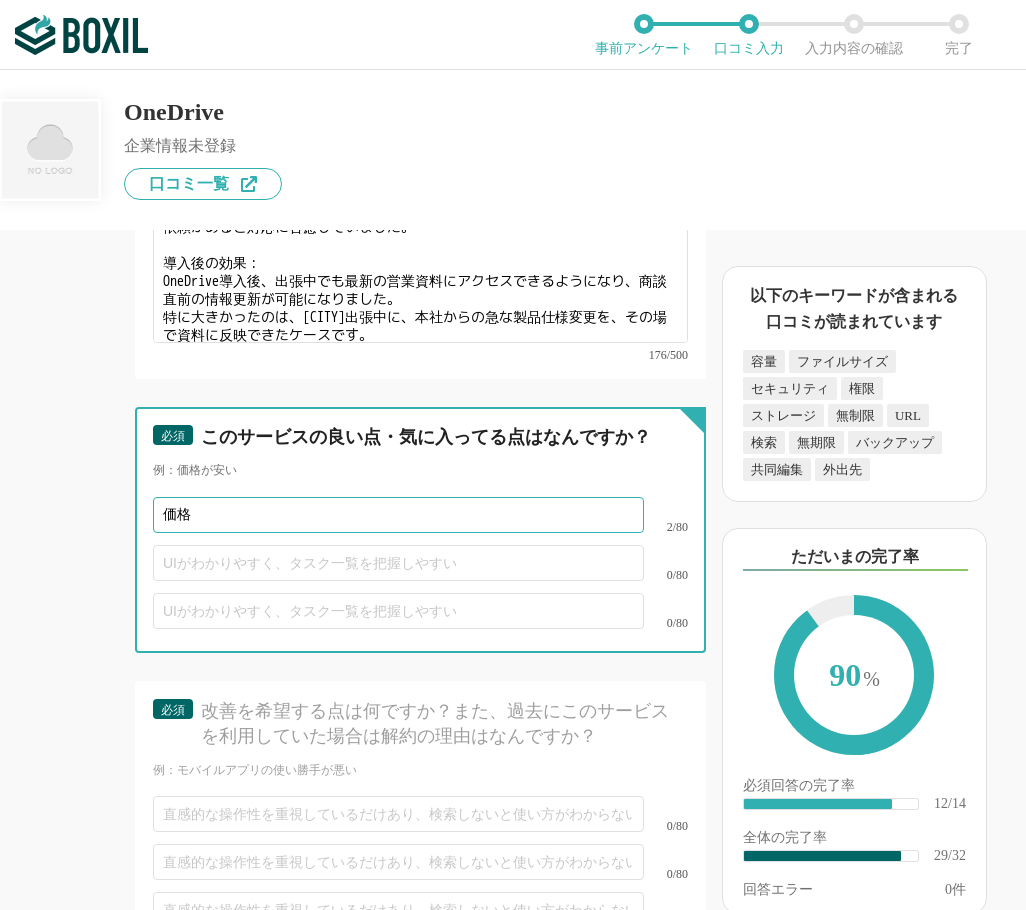 type on "価" 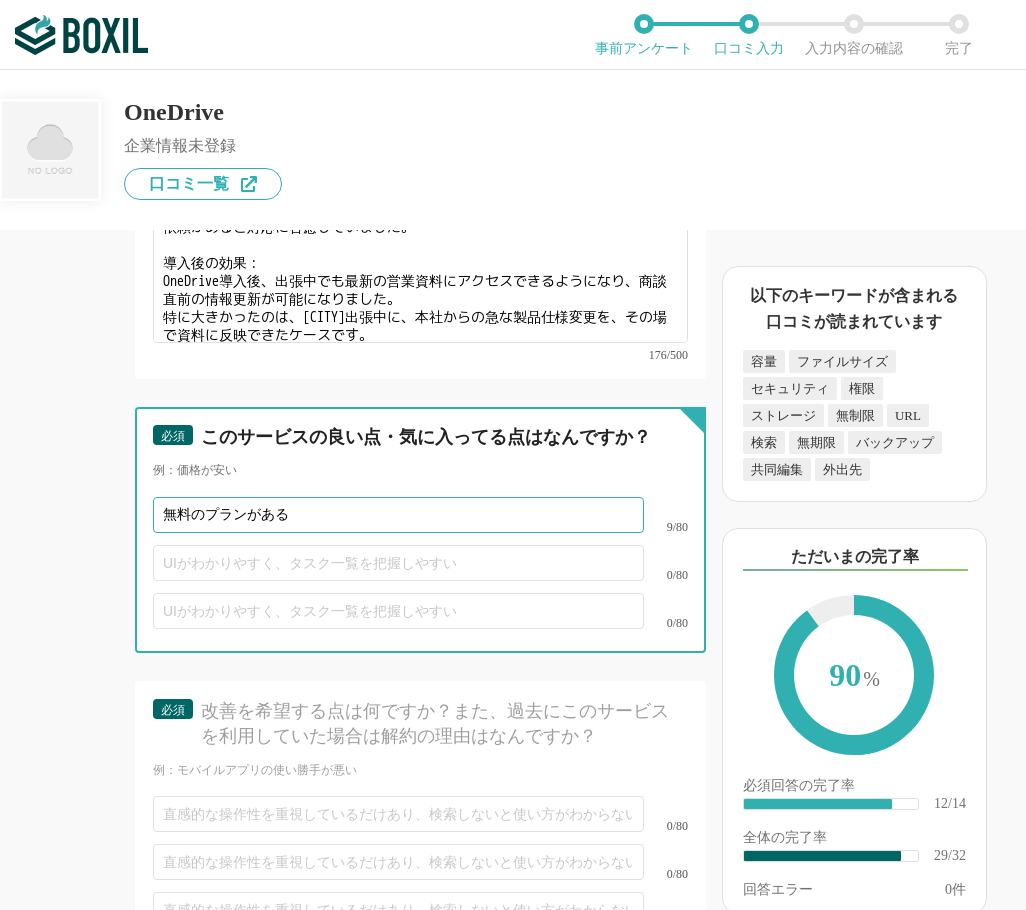 type on "無料のプランがある" 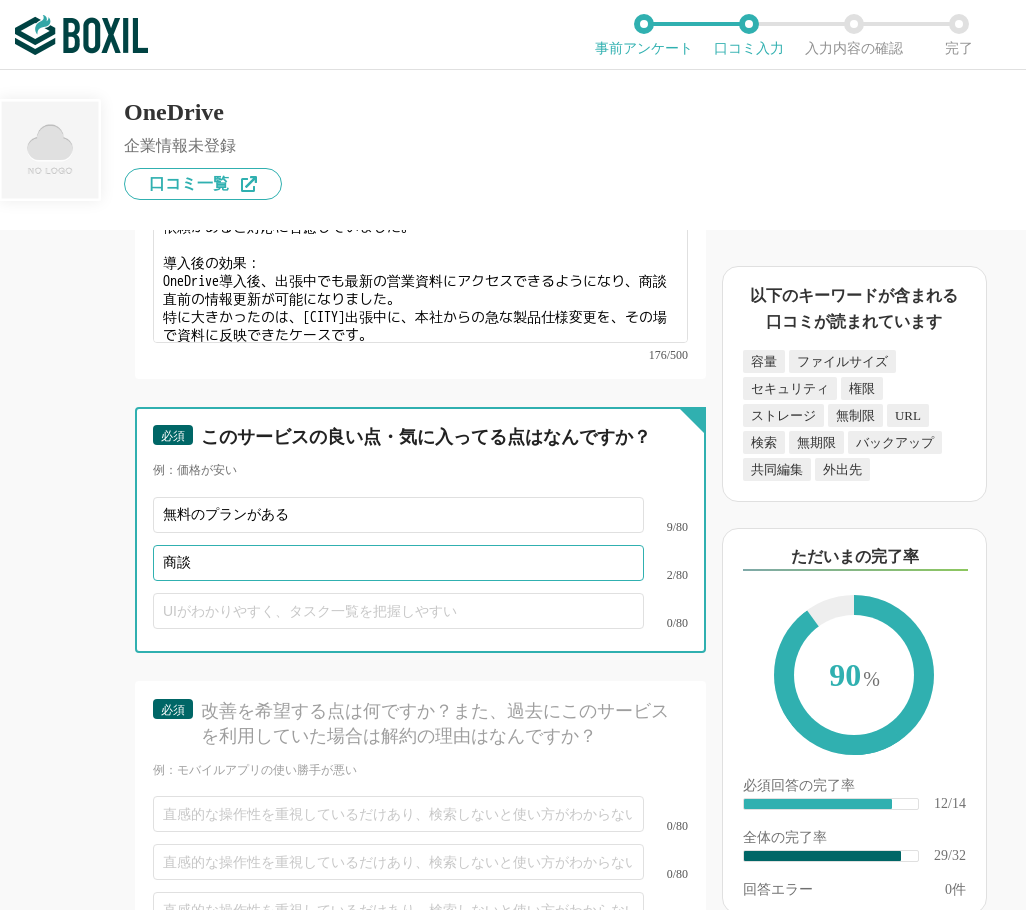 type on "商" 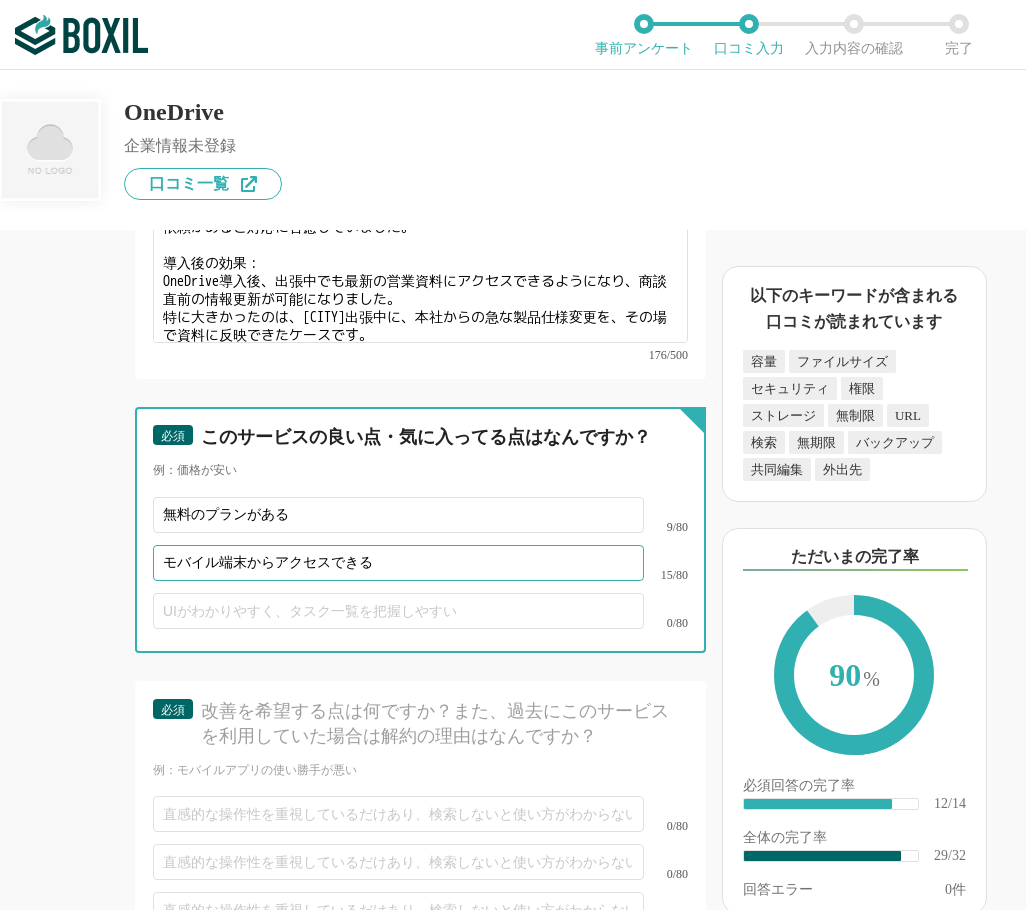 type on "モバイル端末からアクセスできる" 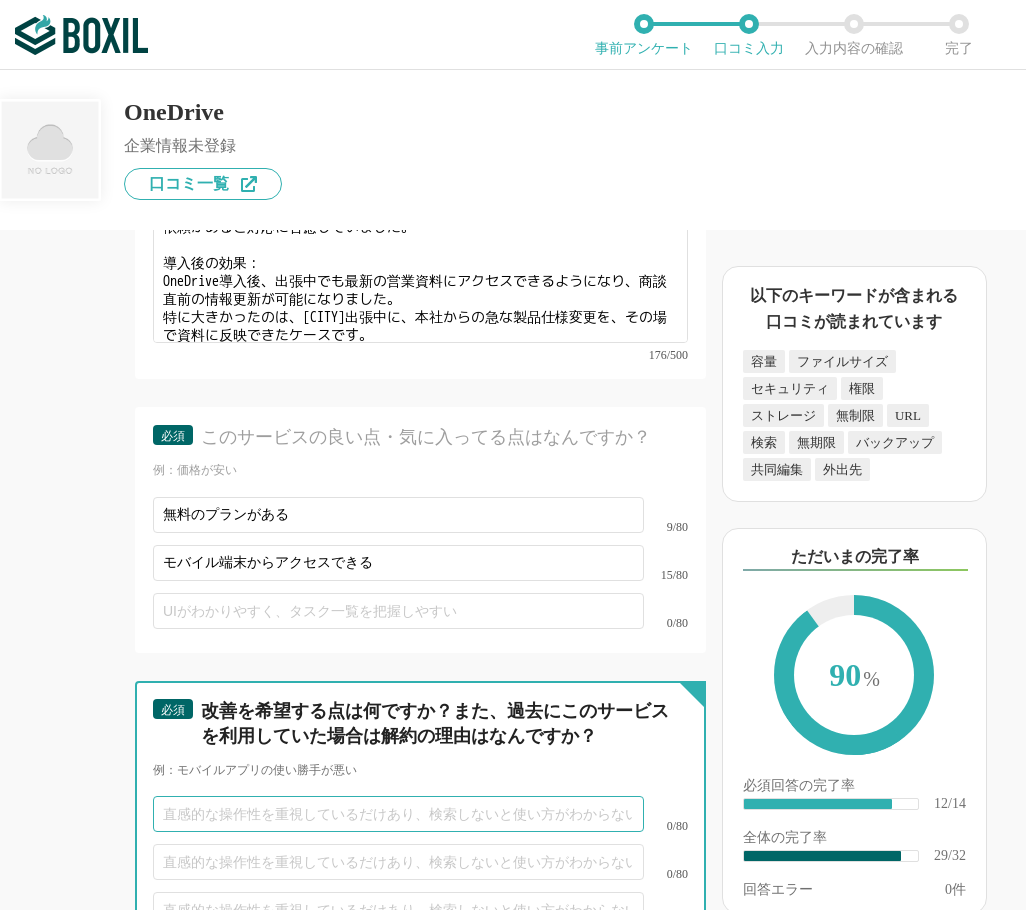 type on "ｎ" 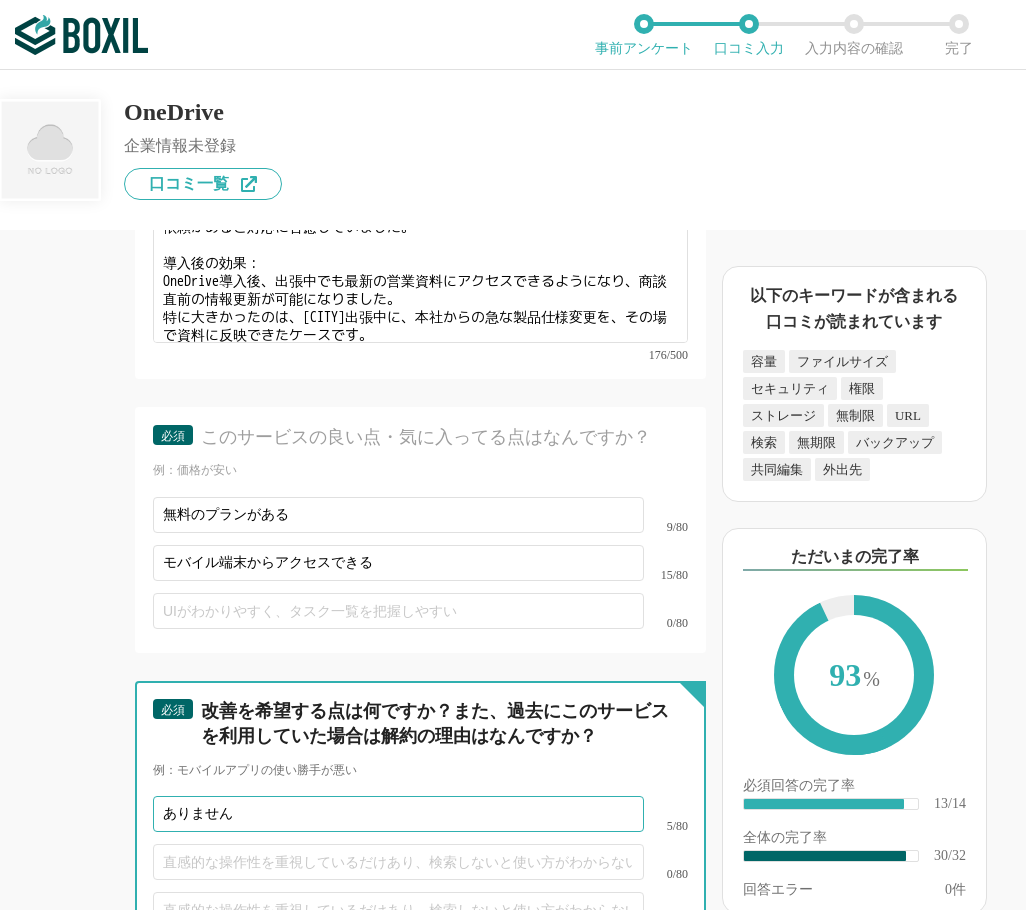 scroll, scrollTop: 5869, scrollLeft: 0, axis: vertical 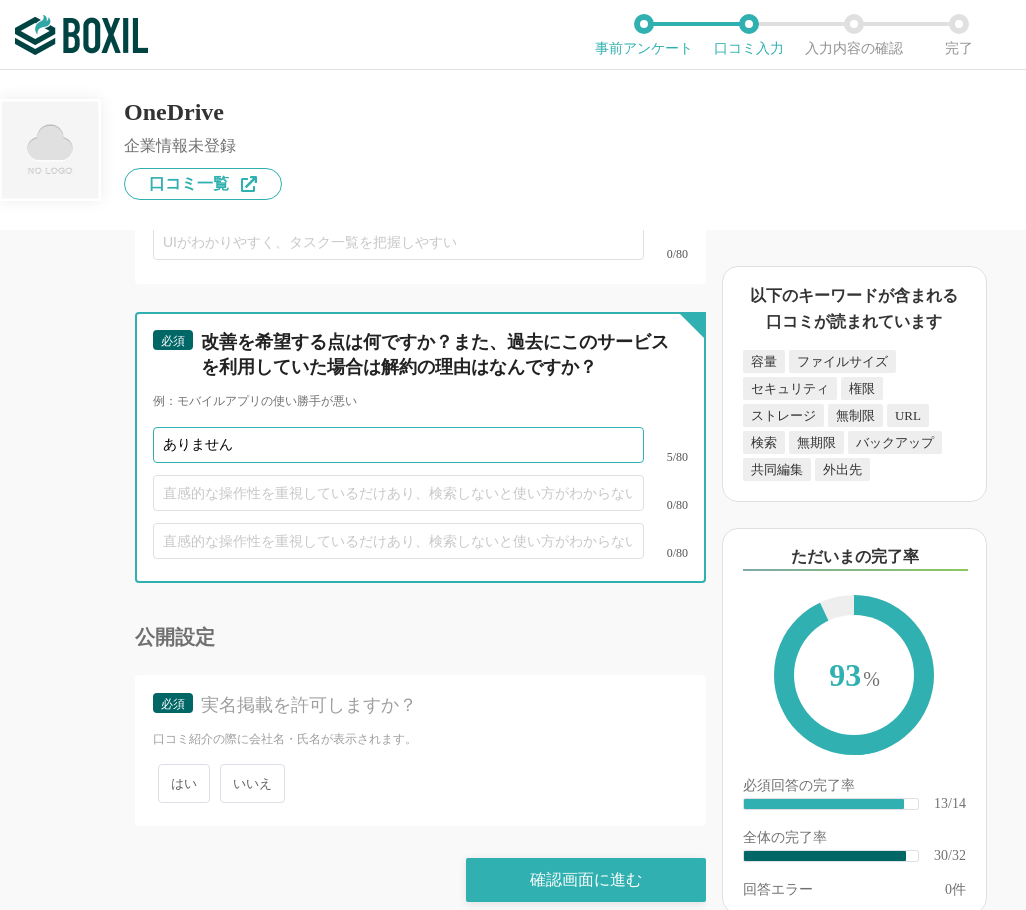 type on "ありません" 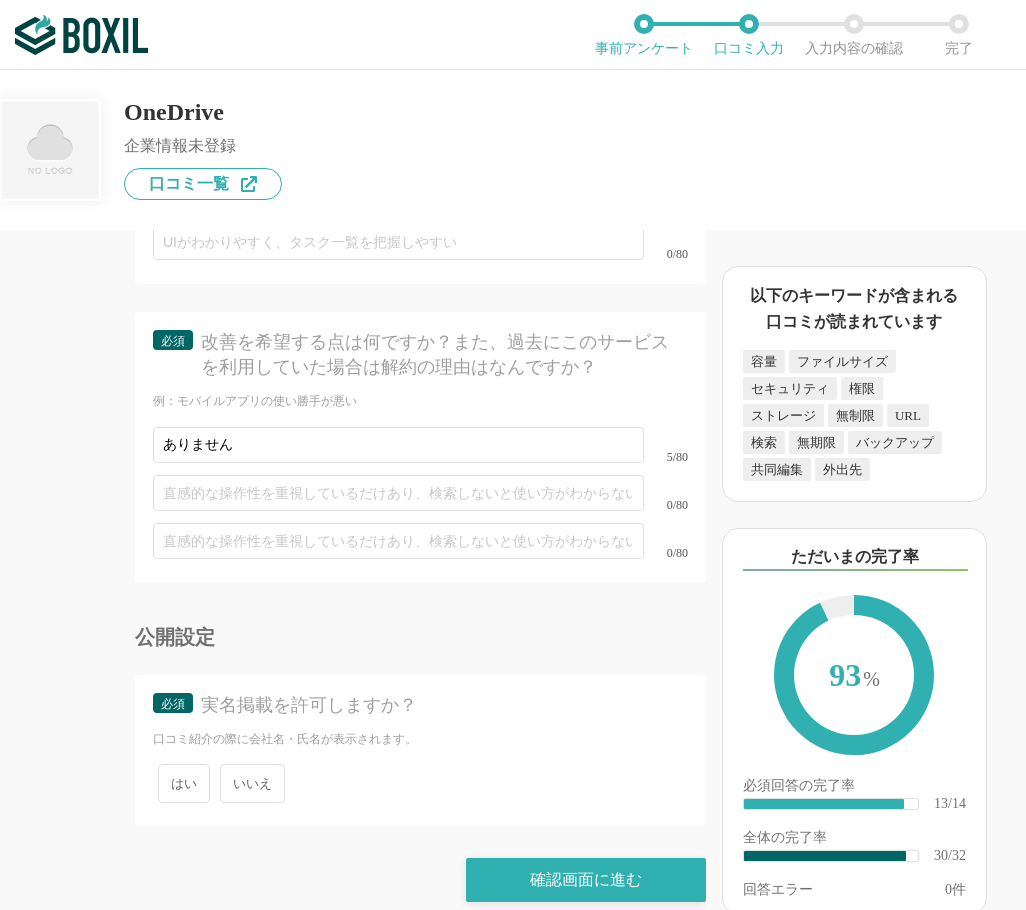 click on "いいえ" at bounding box center [252, 783] 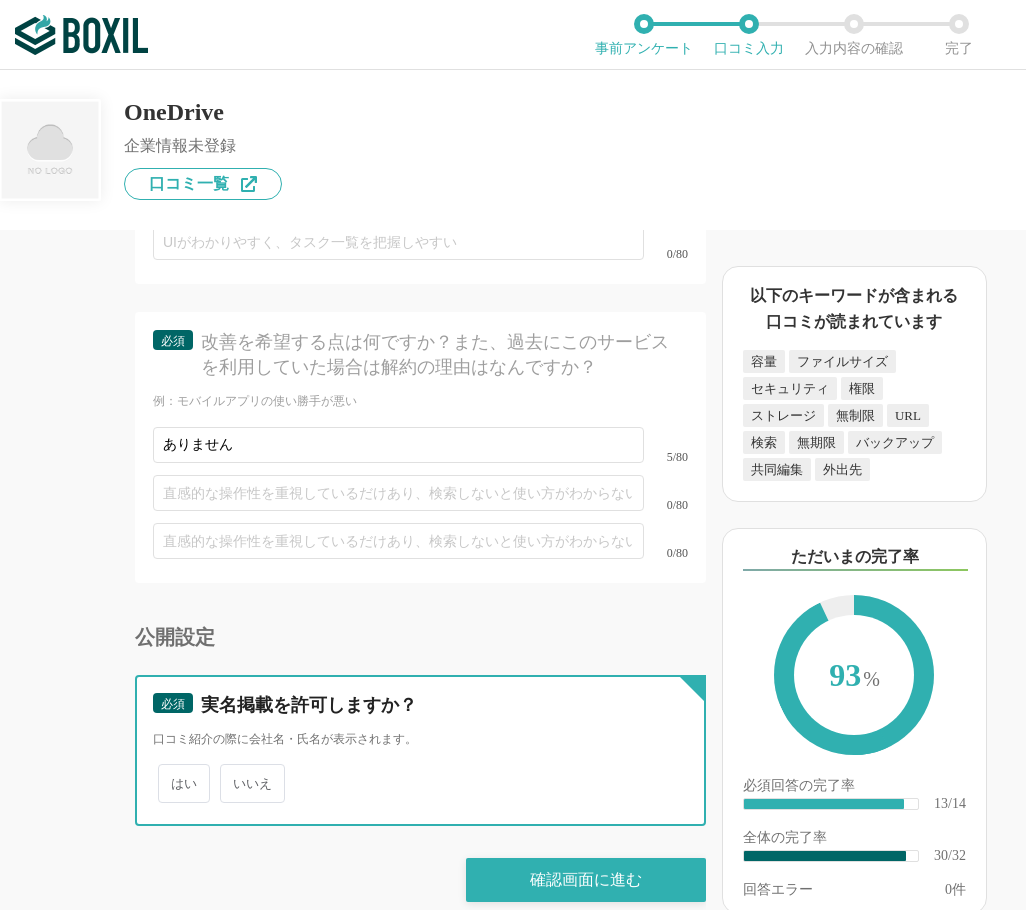 click on "いいえ" at bounding box center (231, 773) 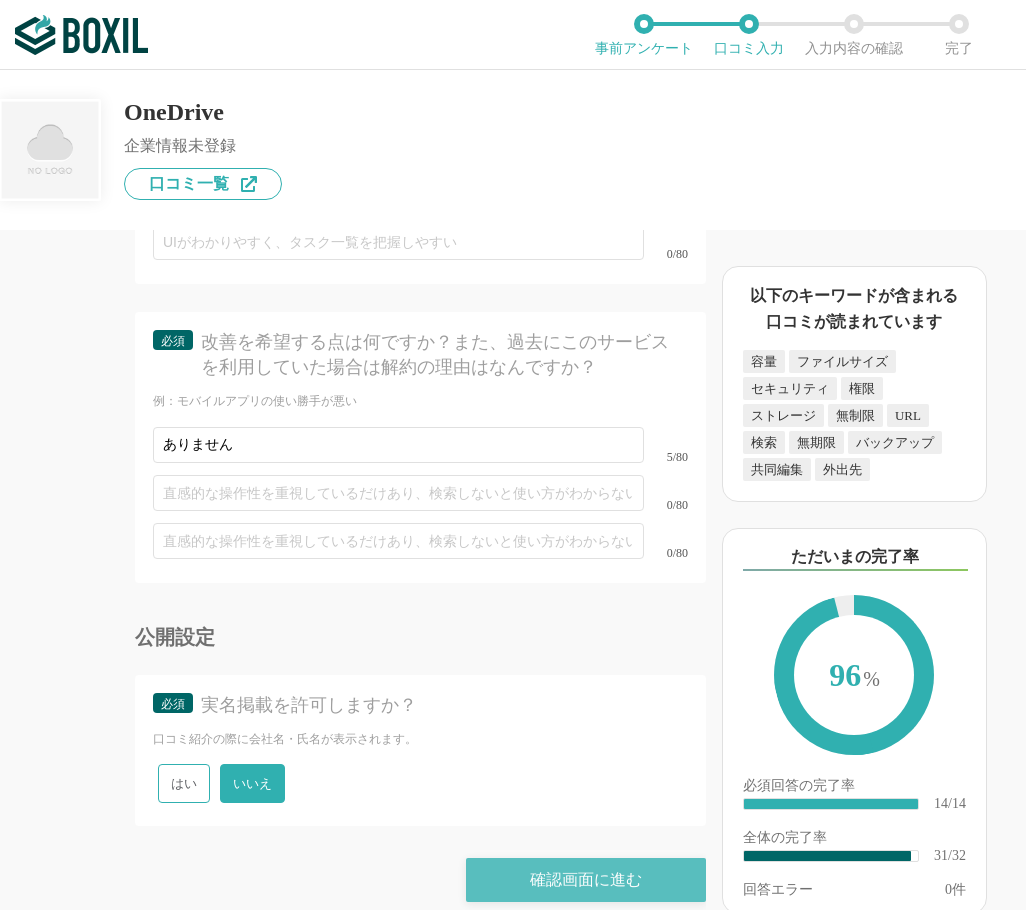 click on "確認画面に進む" at bounding box center (586, 880) 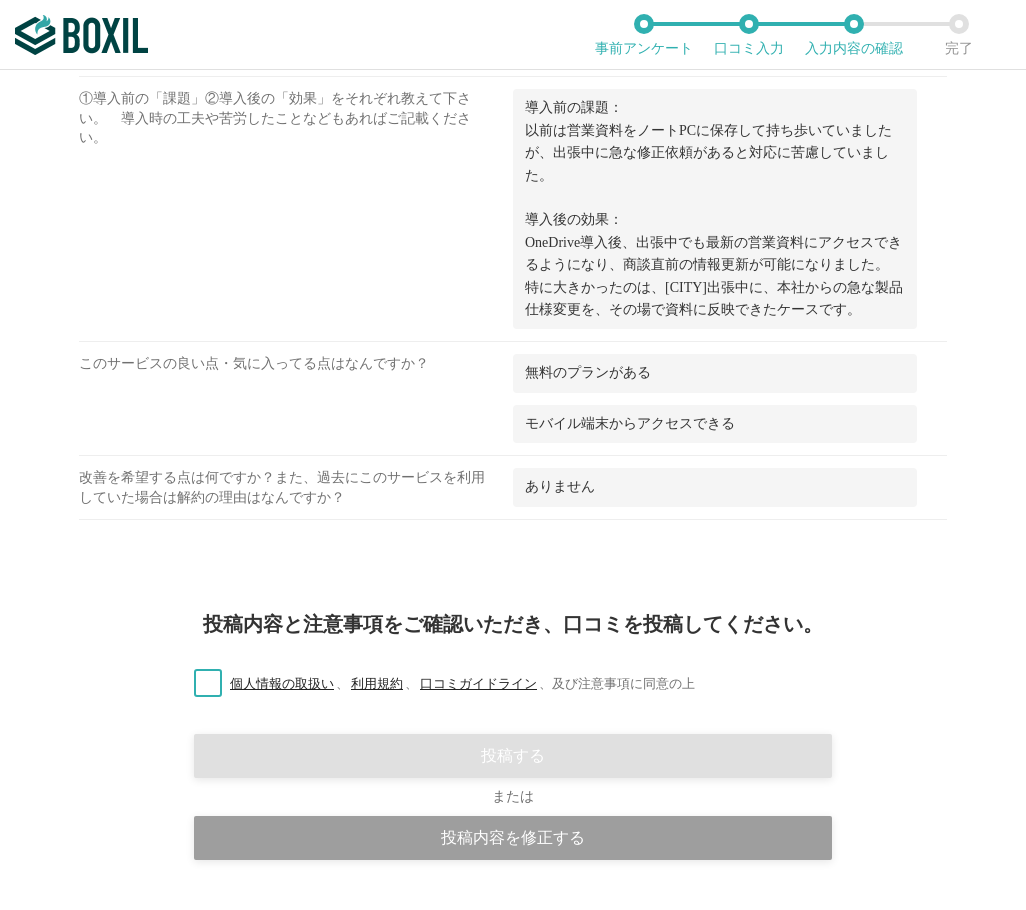 scroll, scrollTop: 2386, scrollLeft: 0, axis: vertical 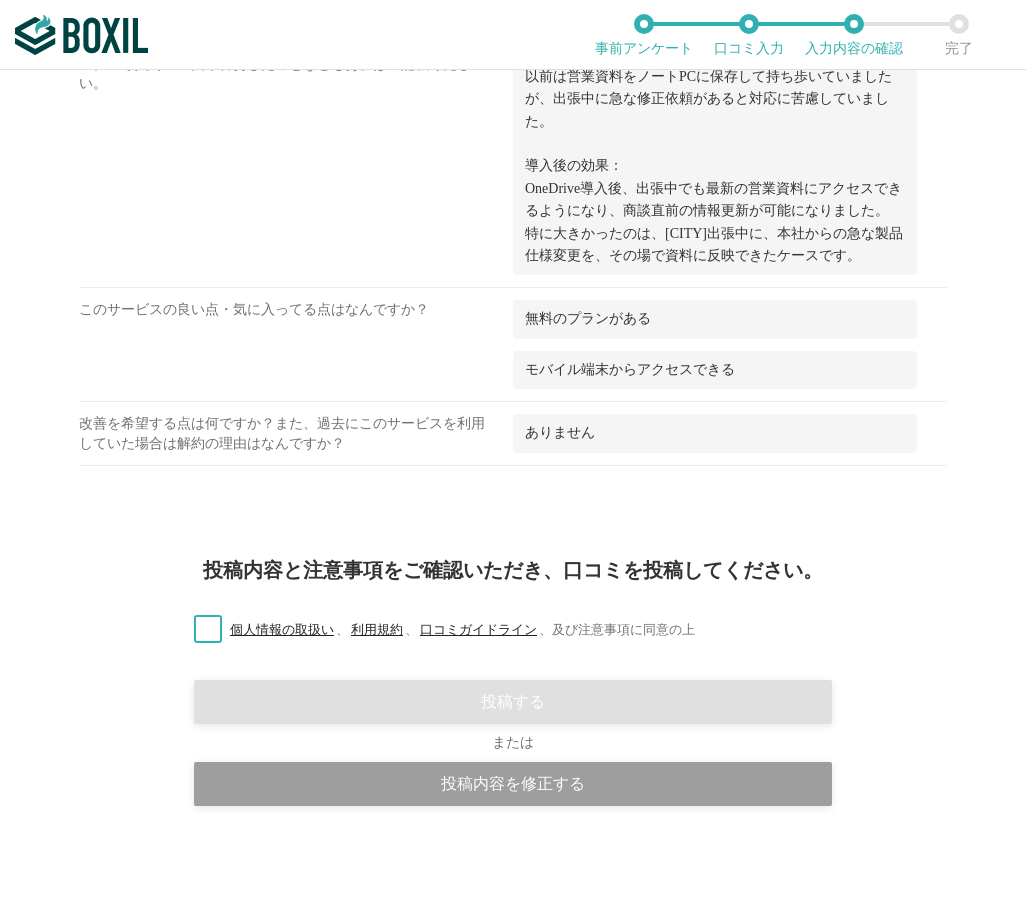 click on "個人情報の取扱い 、 利用規約 、 口コミガイドライン 、 及び注意事項に同意の上" at bounding box center [436, 630] 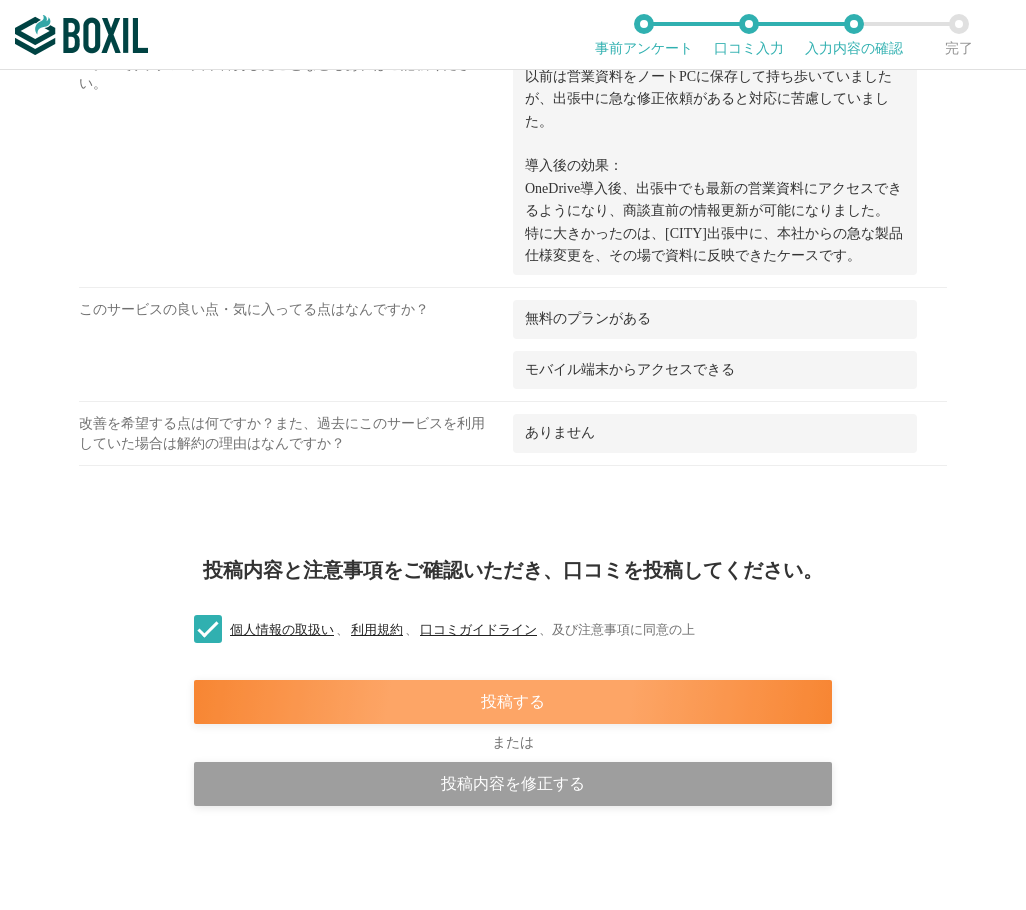 click on "投稿する" at bounding box center [513, 702] 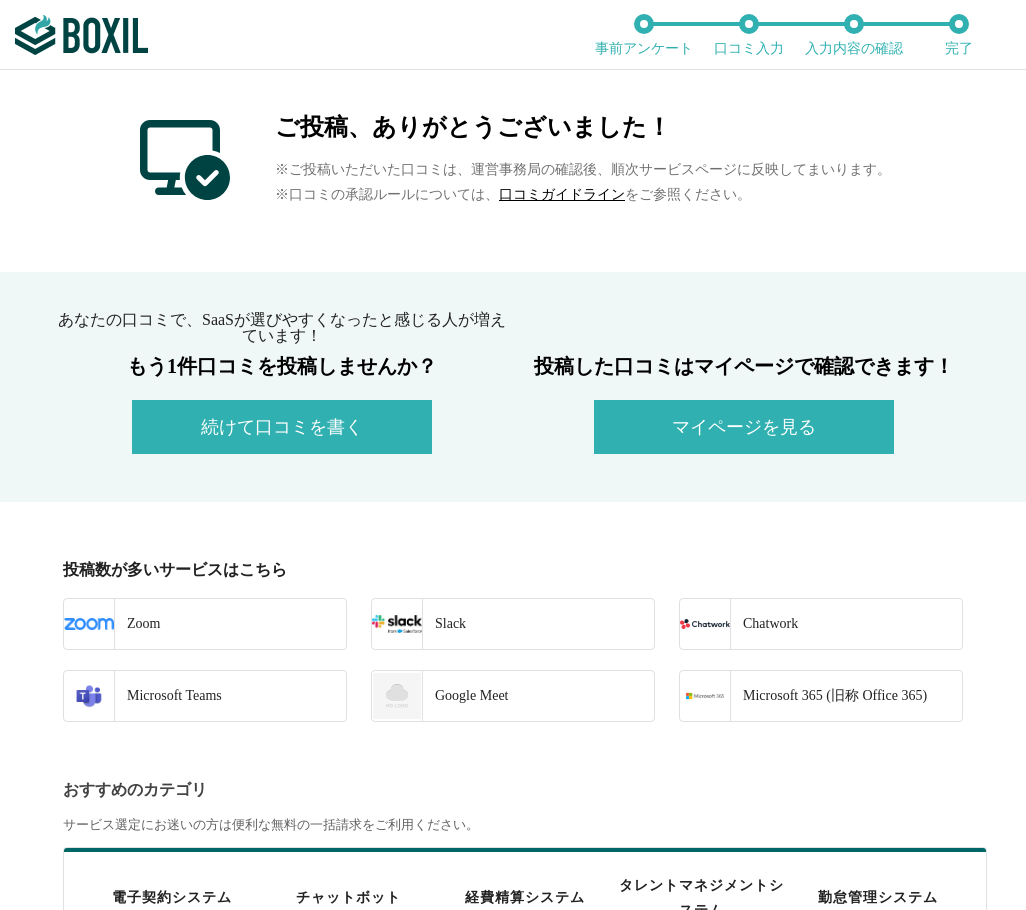 click on "続けて口コミを書く" at bounding box center [282, 427] 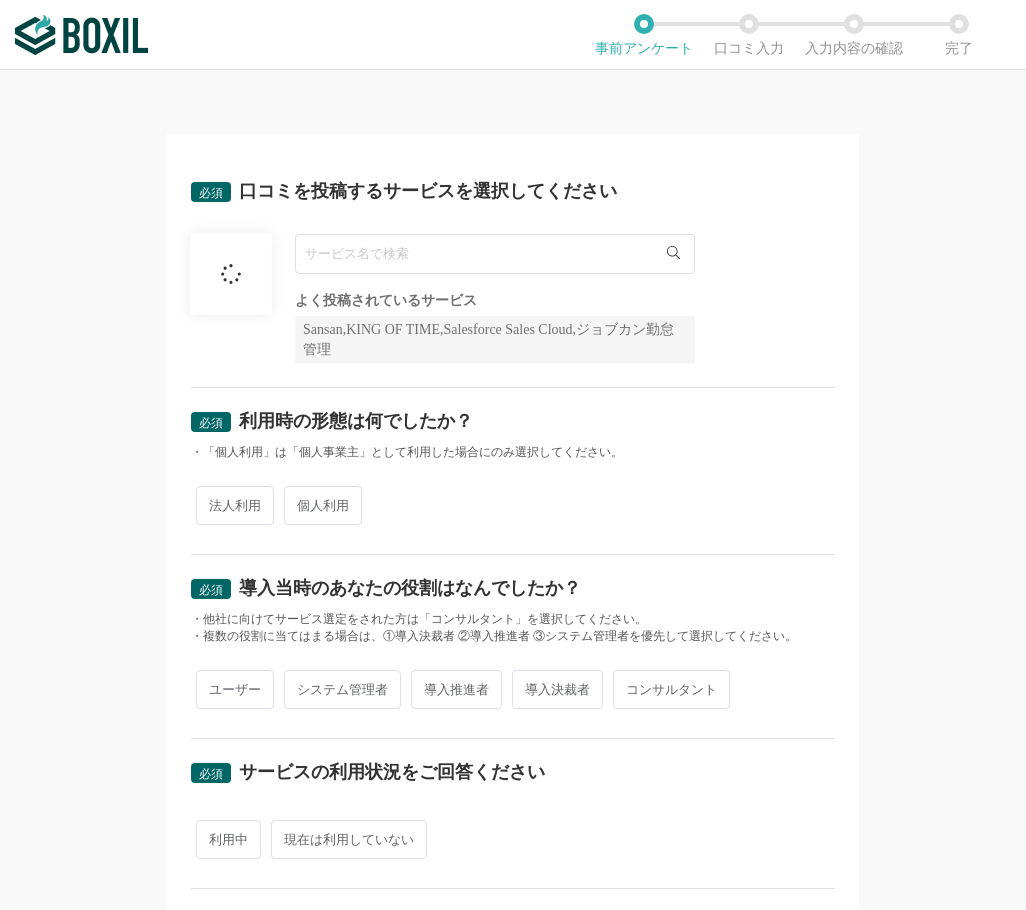scroll, scrollTop: 0, scrollLeft: 0, axis: both 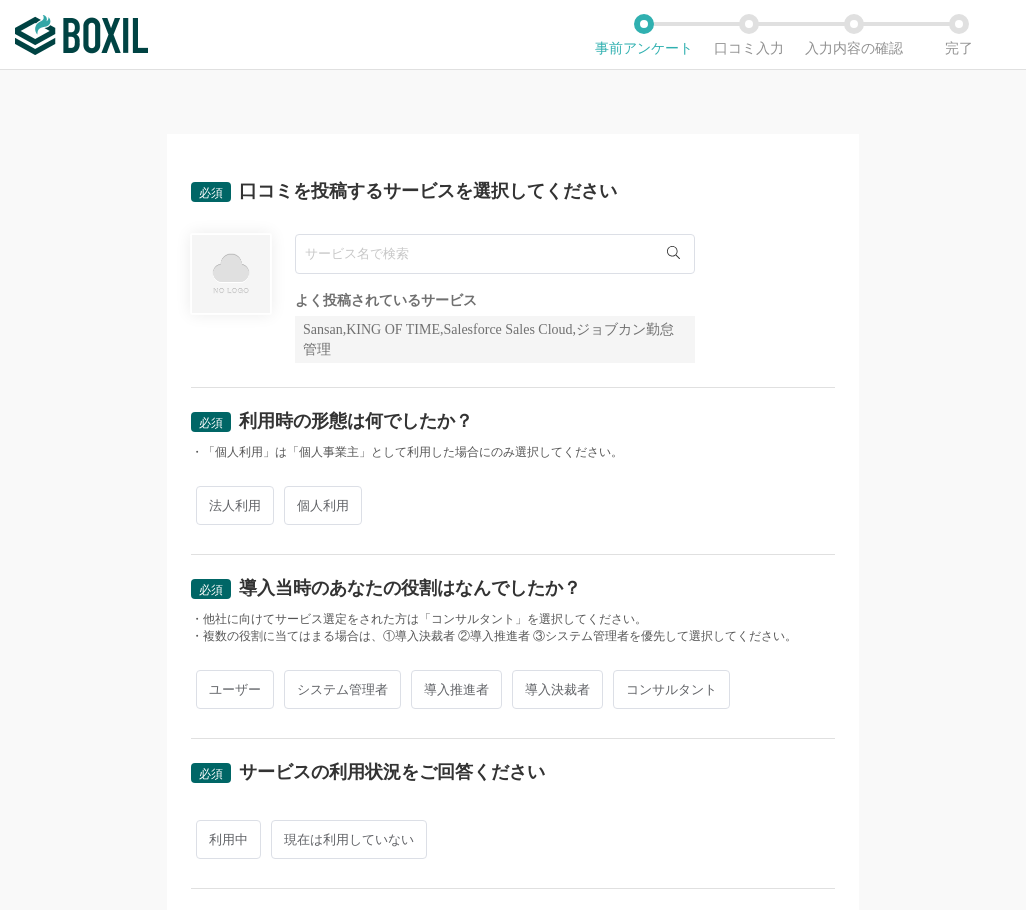 click at bounding box center (495, 254) 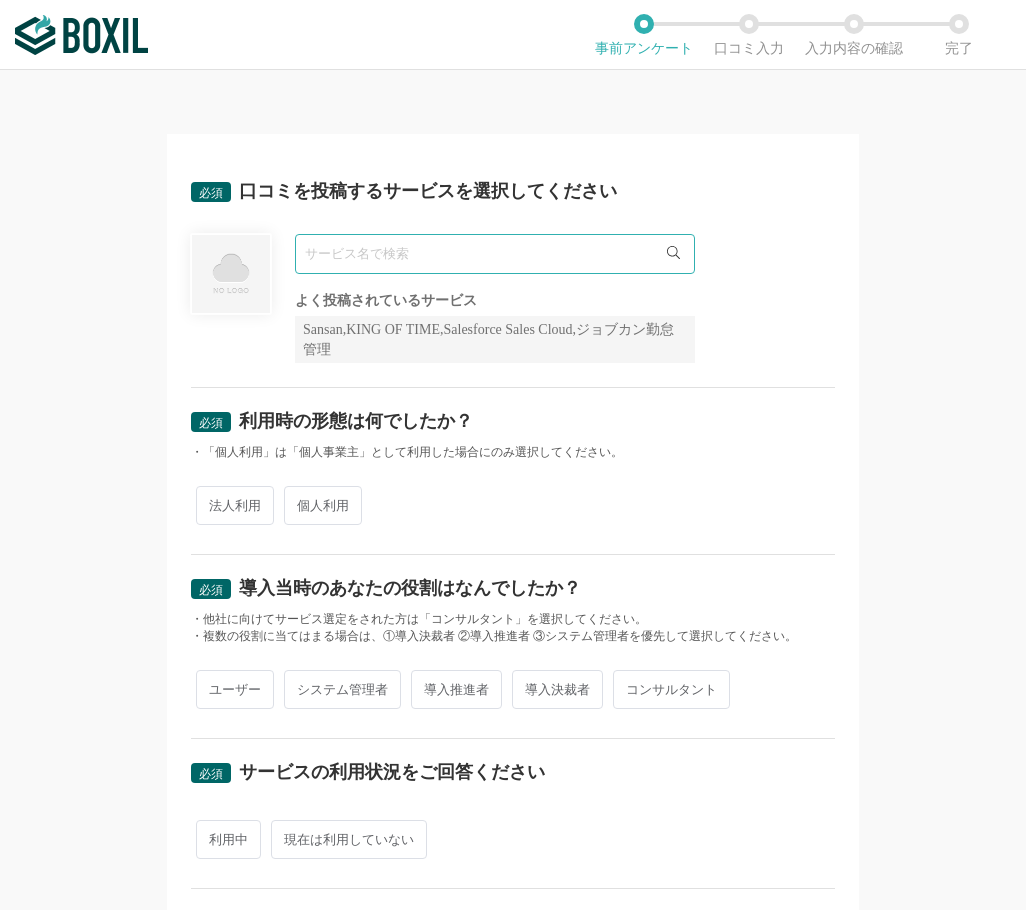 paste on "ロリポップ！" 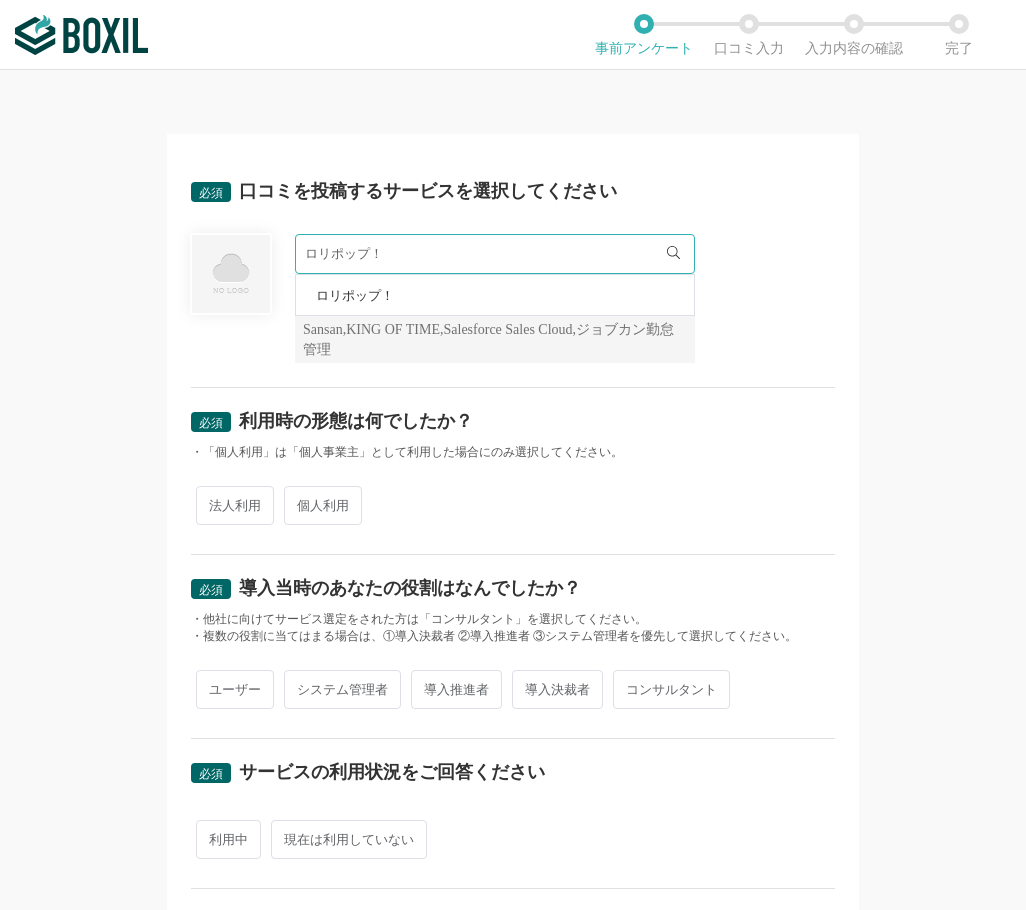 type on "ロリポップ！" 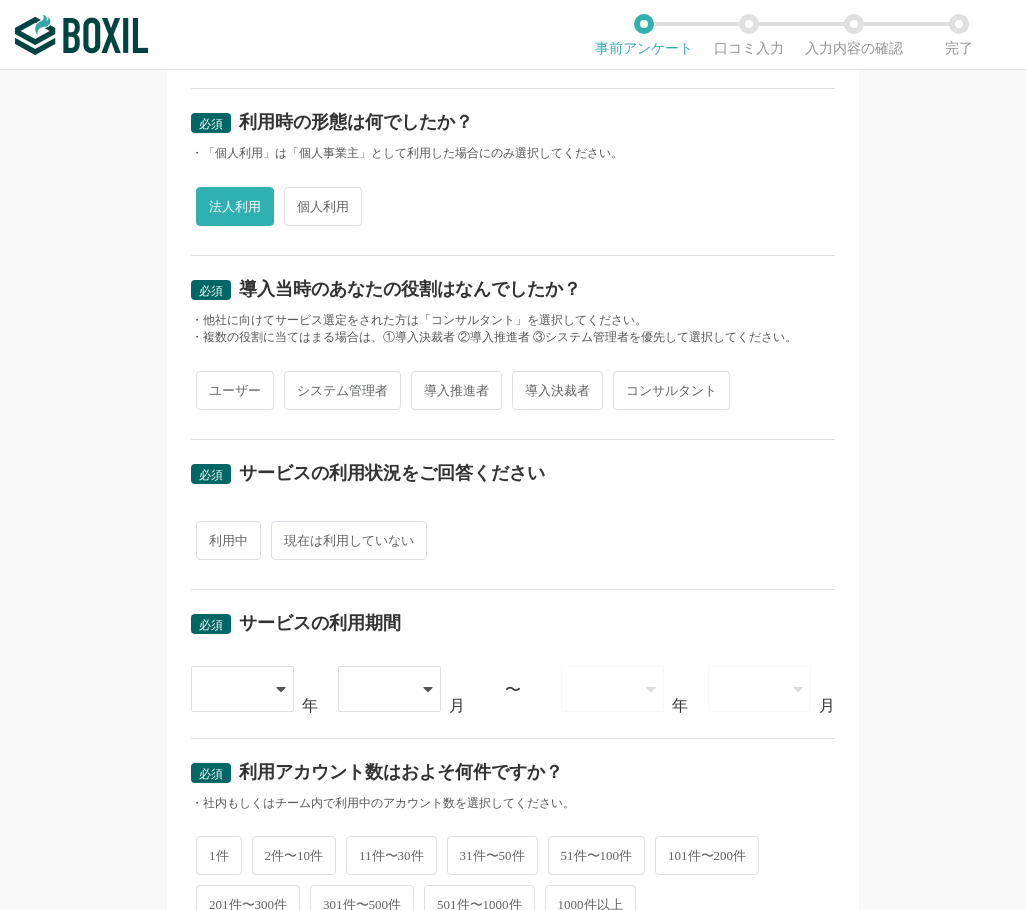 scroll, scrollTop: 300, scrollLeft: 0, axis: vertical 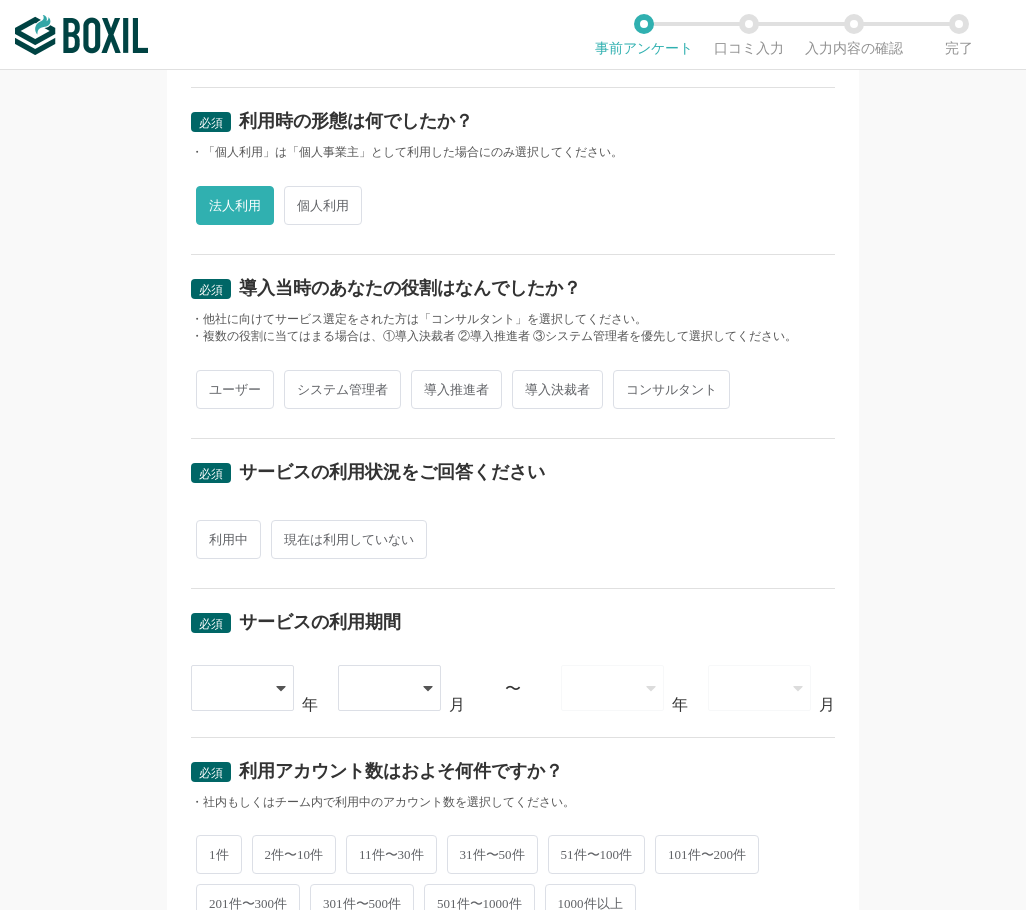 click on "ユーザー" at bounding box center [235, 389] 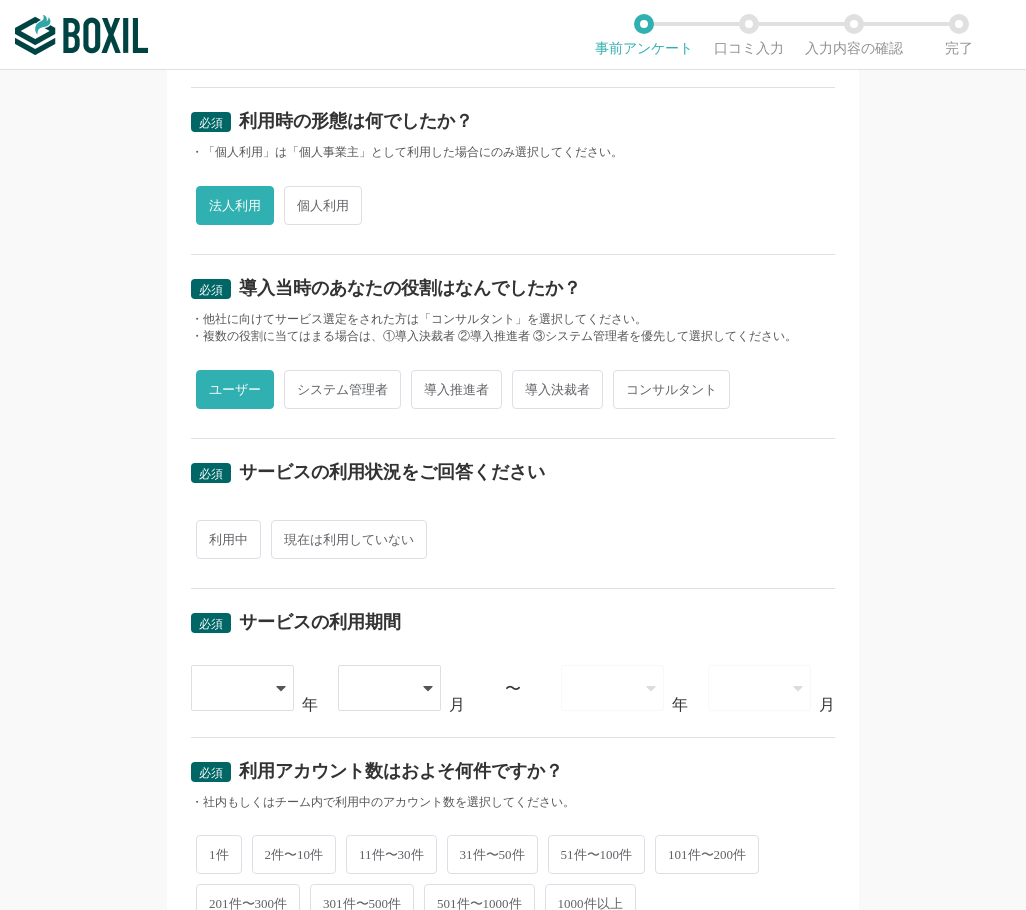 click on "利用中" at bounding box center (228, 539) 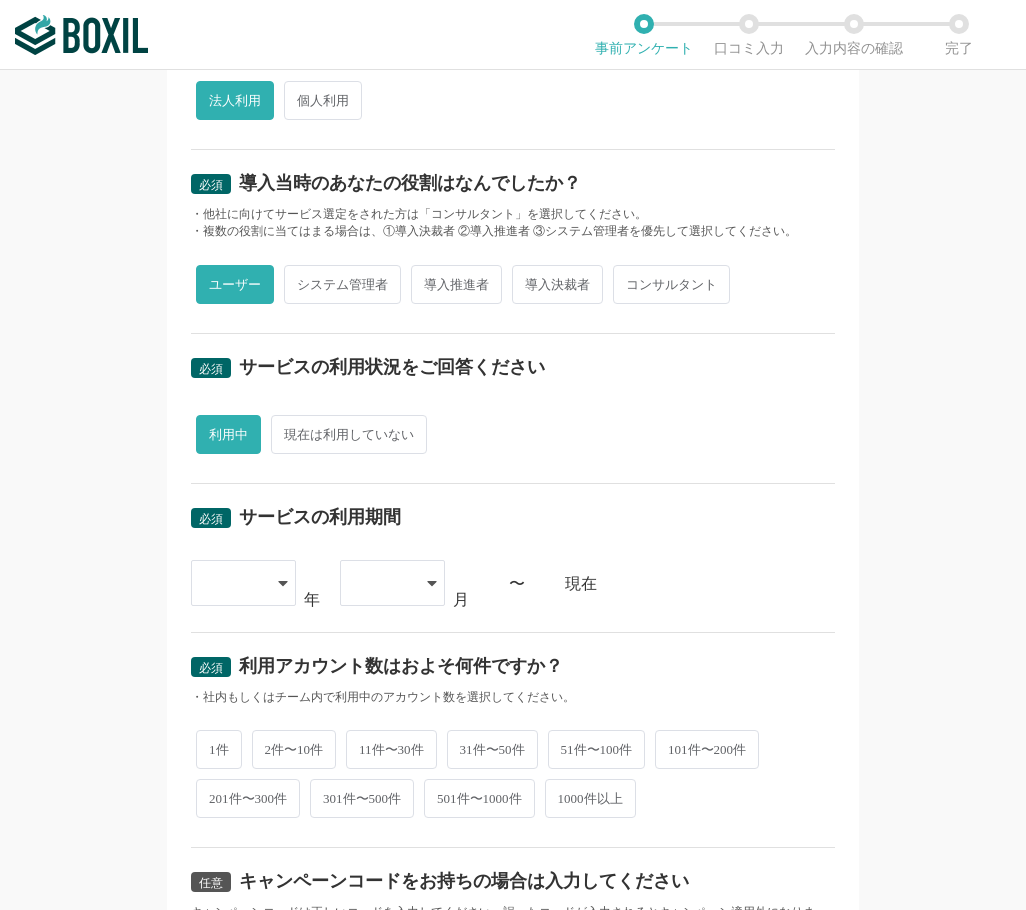 scroll, scrollTop: 600, scrollLeft: 0, axis: vertical 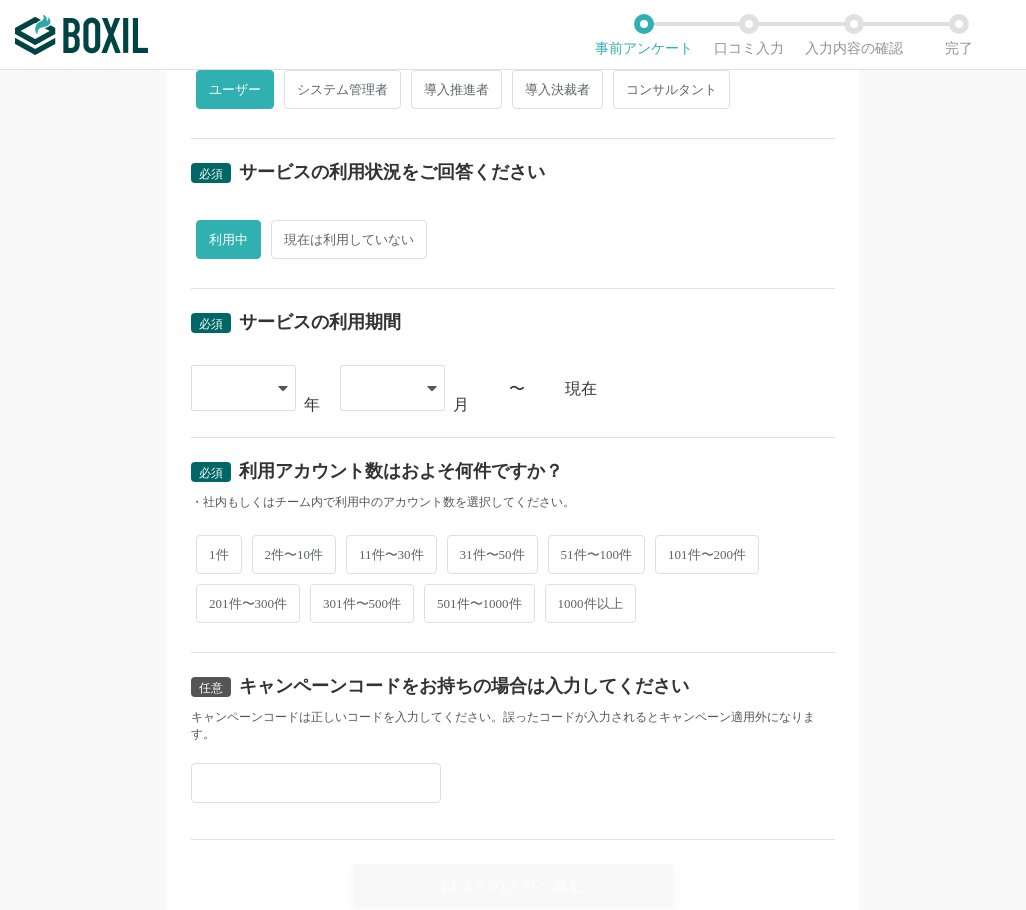 drag, startPoint x: 253, startPoint y: 399, endPoint x: 251, endPoint y: 442, distance: 43.046486 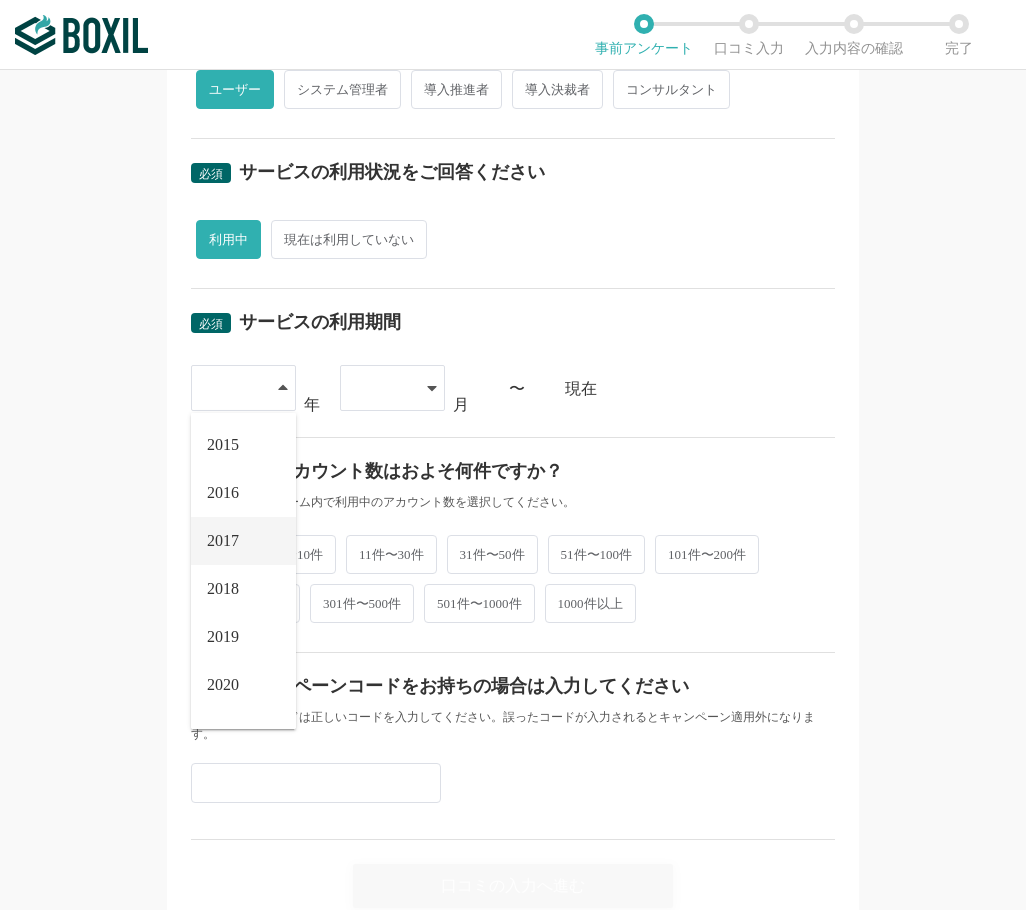 scroll, scrollTop: 228, scrollLeft: 0, axis: vertical 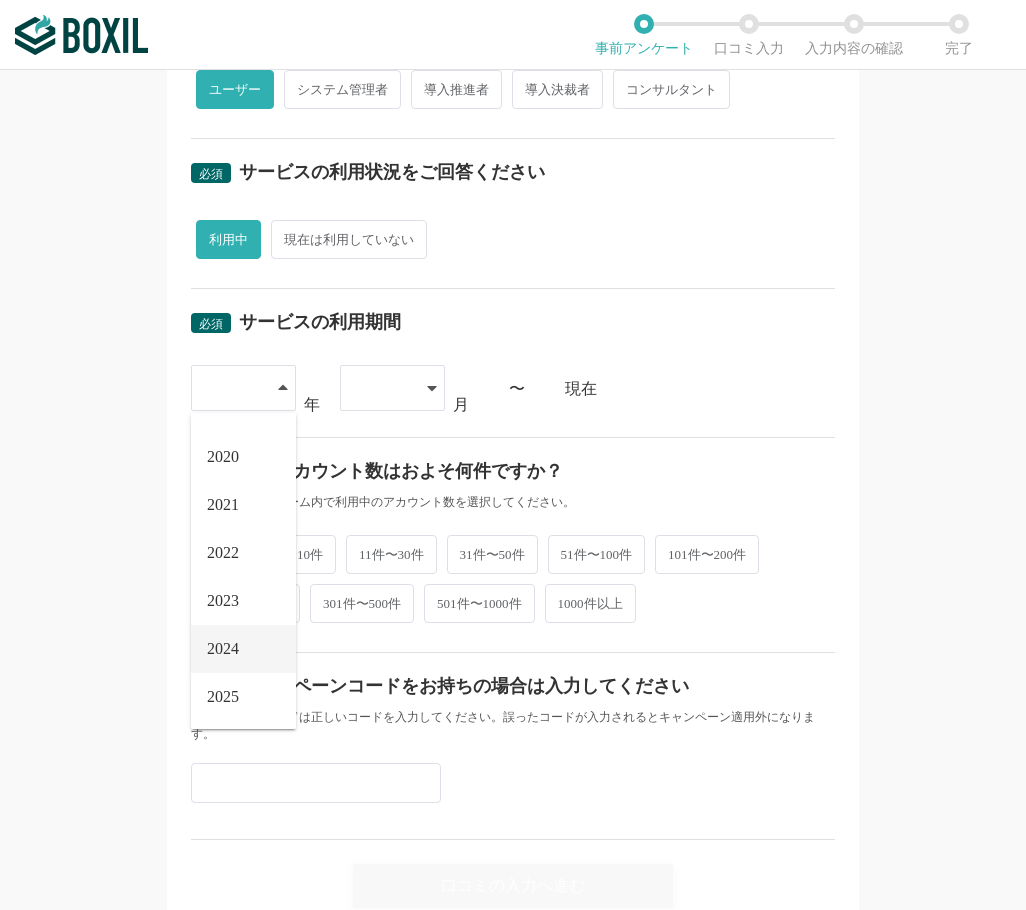 click on "2024" at bounding box center [243, 649] 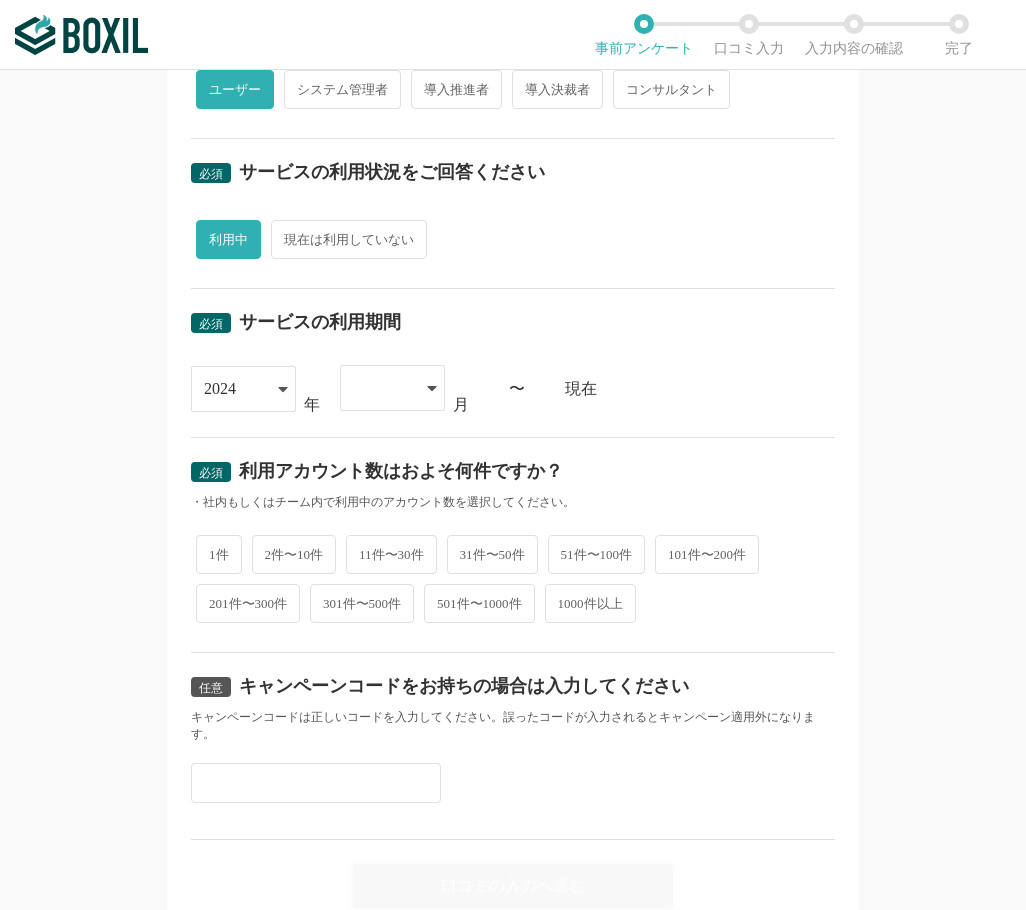 click at bounding box center [382, 388] 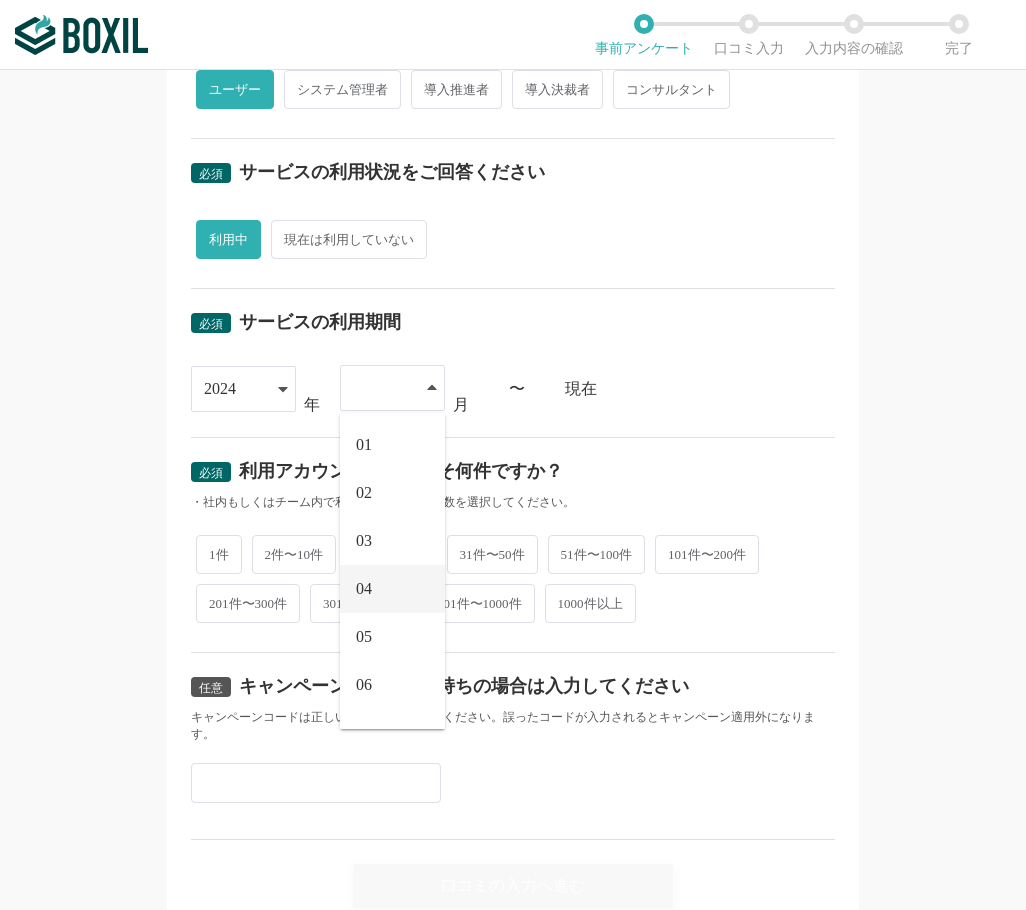 click on "04" at bounding box center [392, 589] 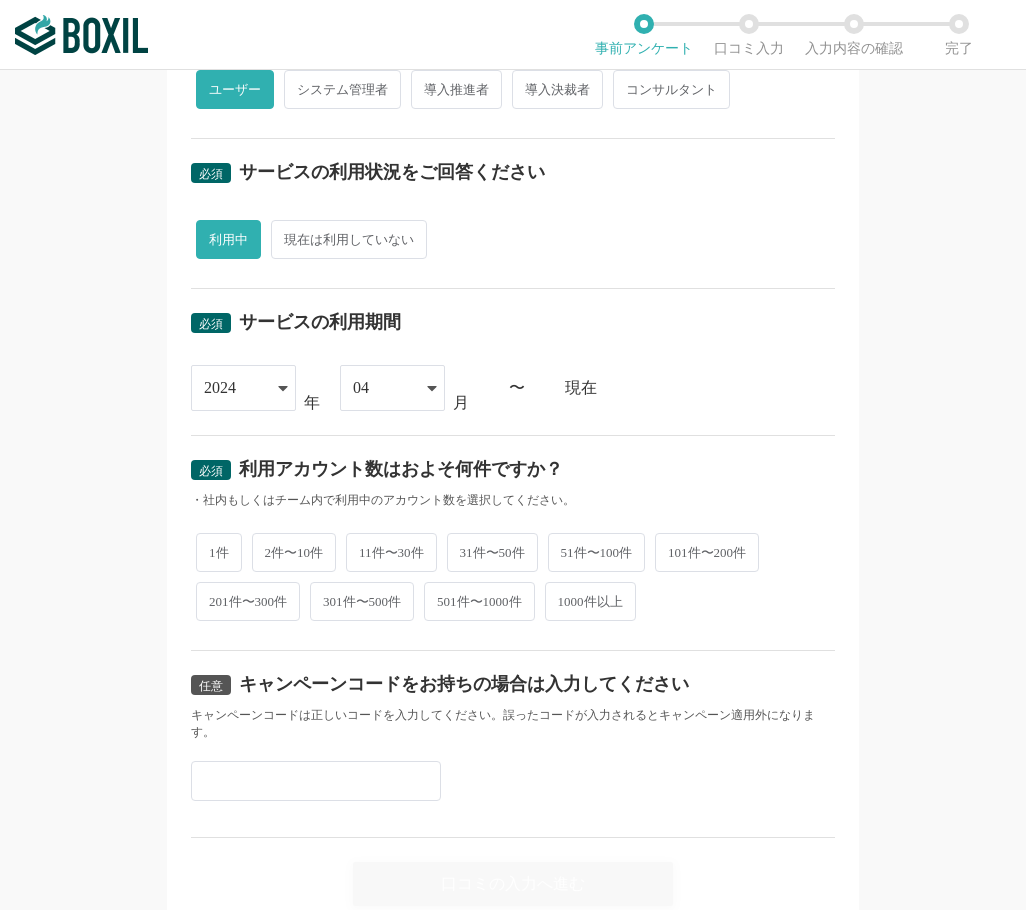 click on "2件〜10件" at bounding box center [294, 552] 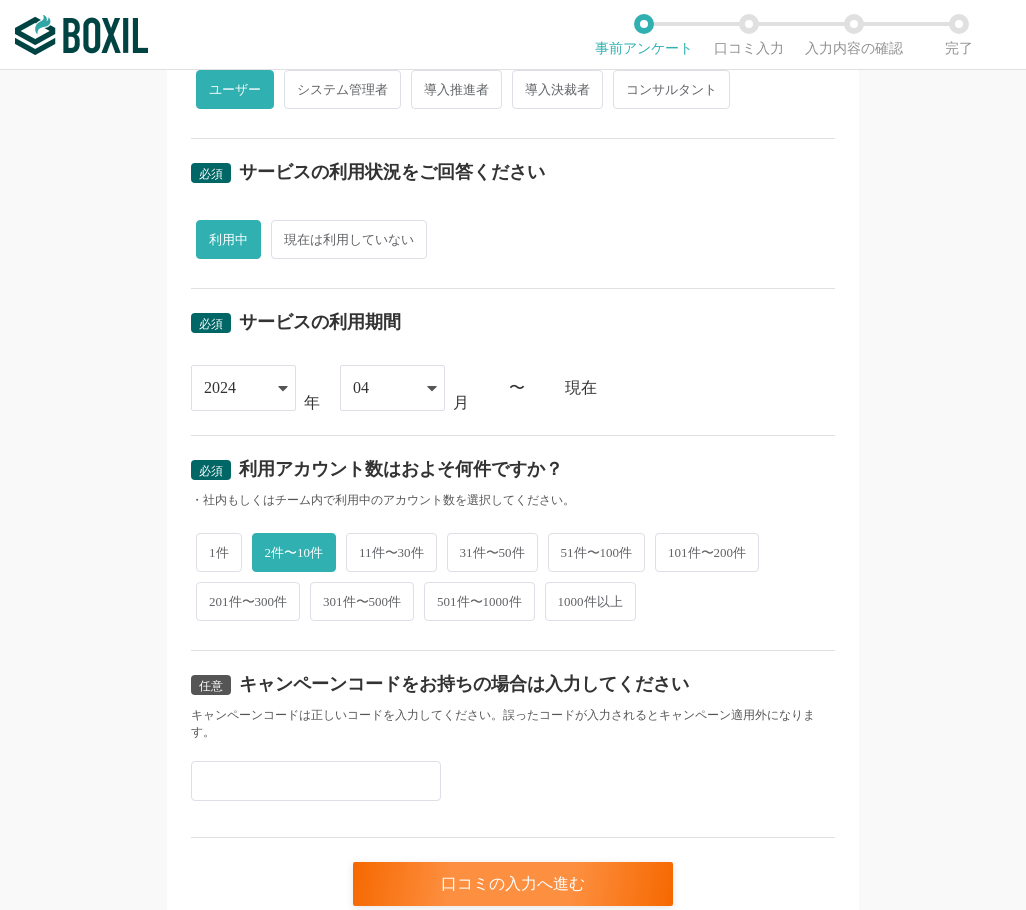 click at bounding box center (316, 781) 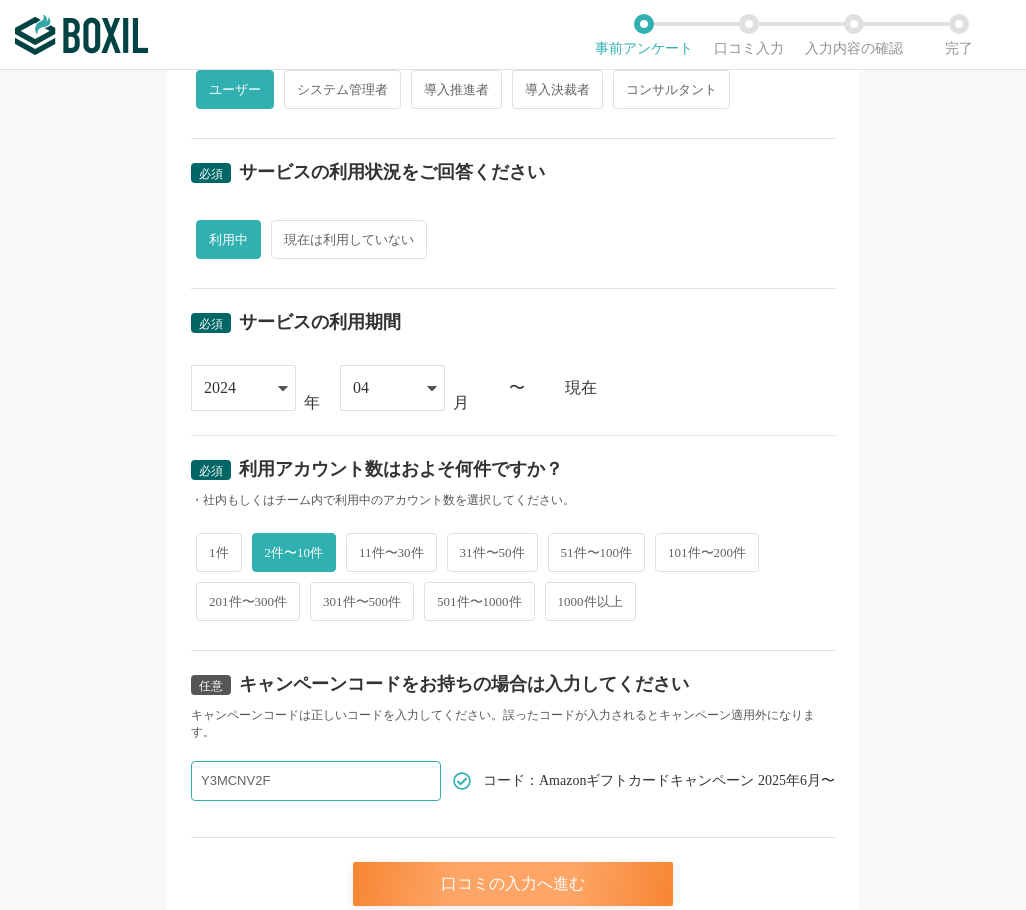 type on "Y3MCNV2F" 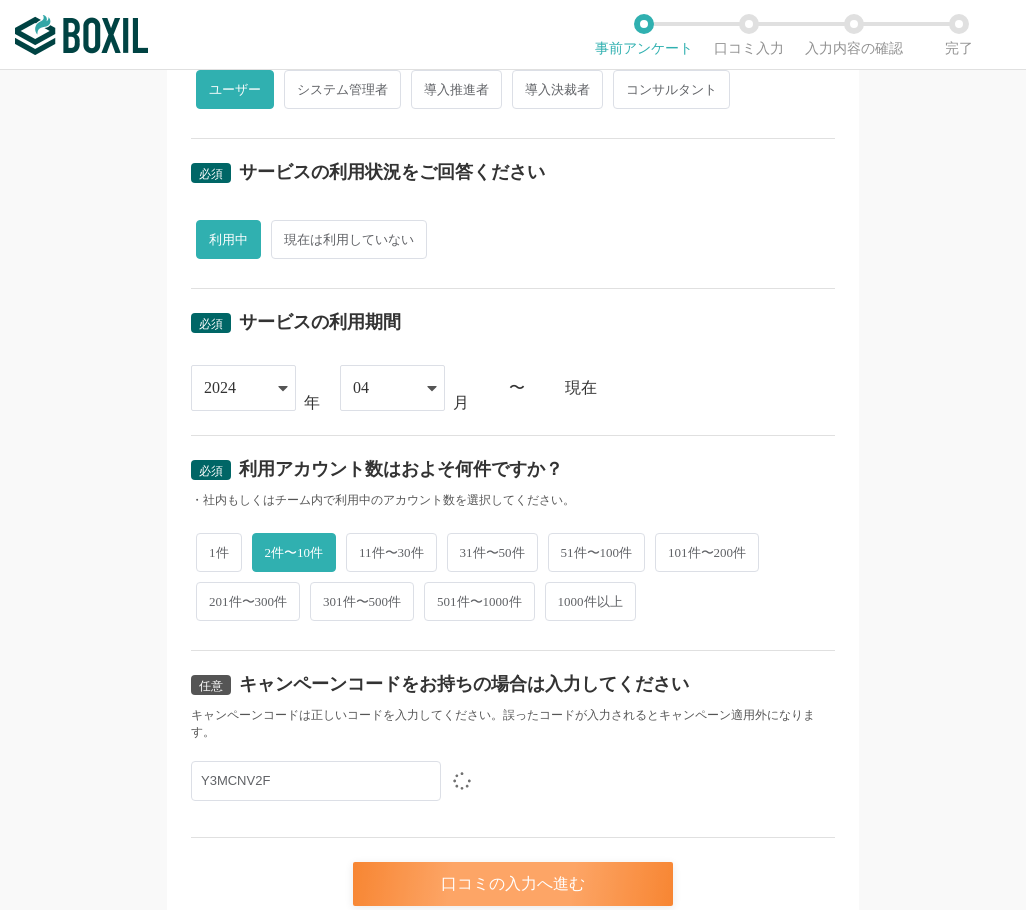 click on "口コミの入力へ進む" at bounding box center (513, 884) 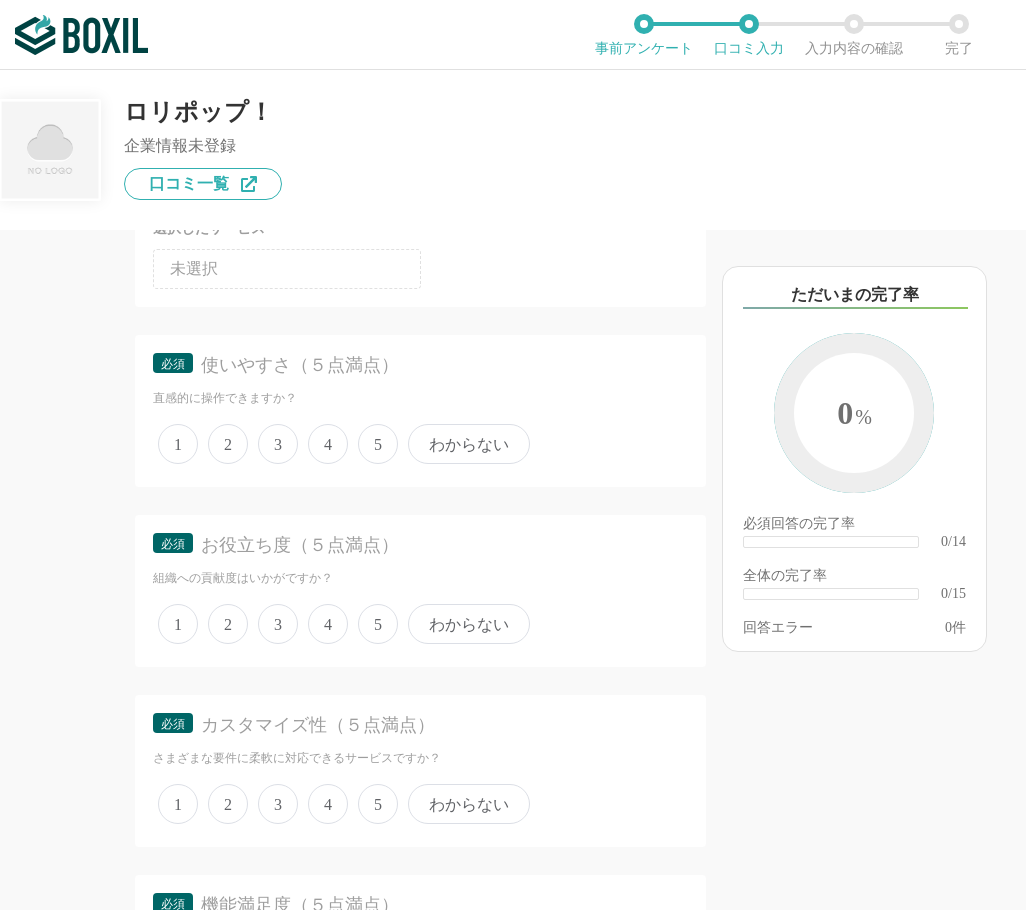 scroll, scrollTop: 200, scrollLeft: 0, axis: vertical 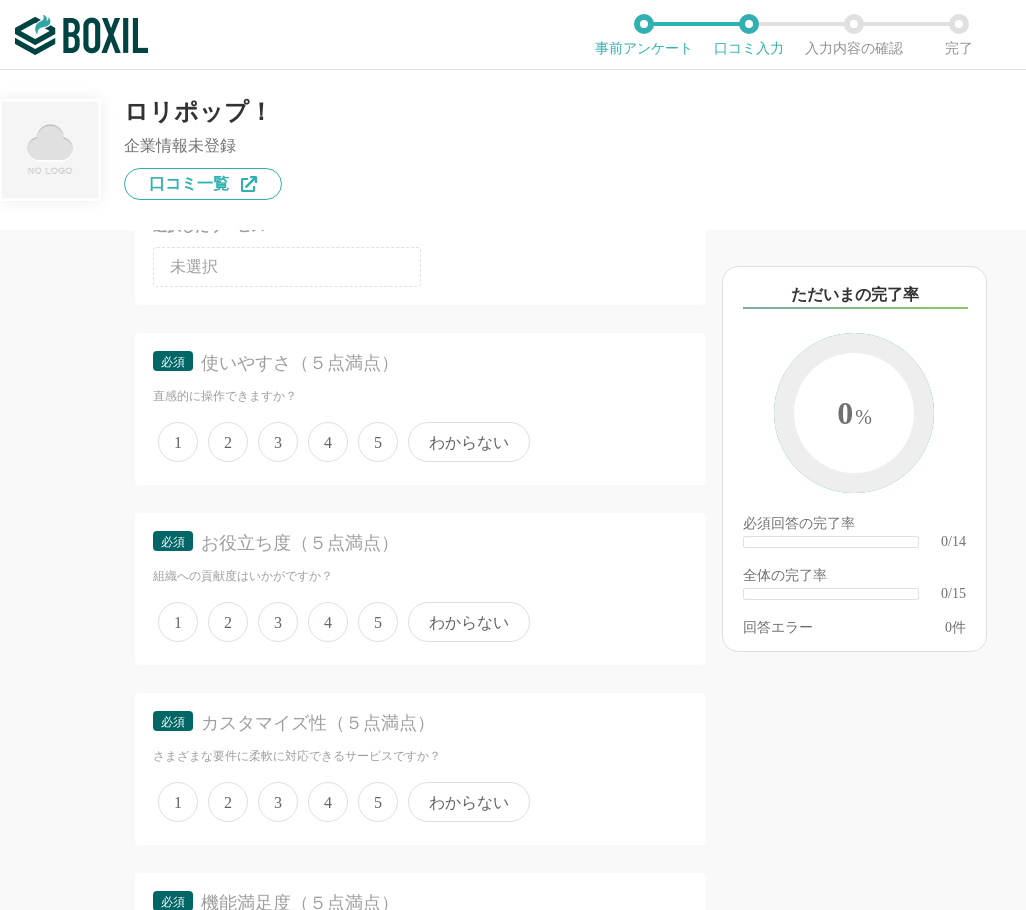 click on "4" at bounding box center [328, 442] 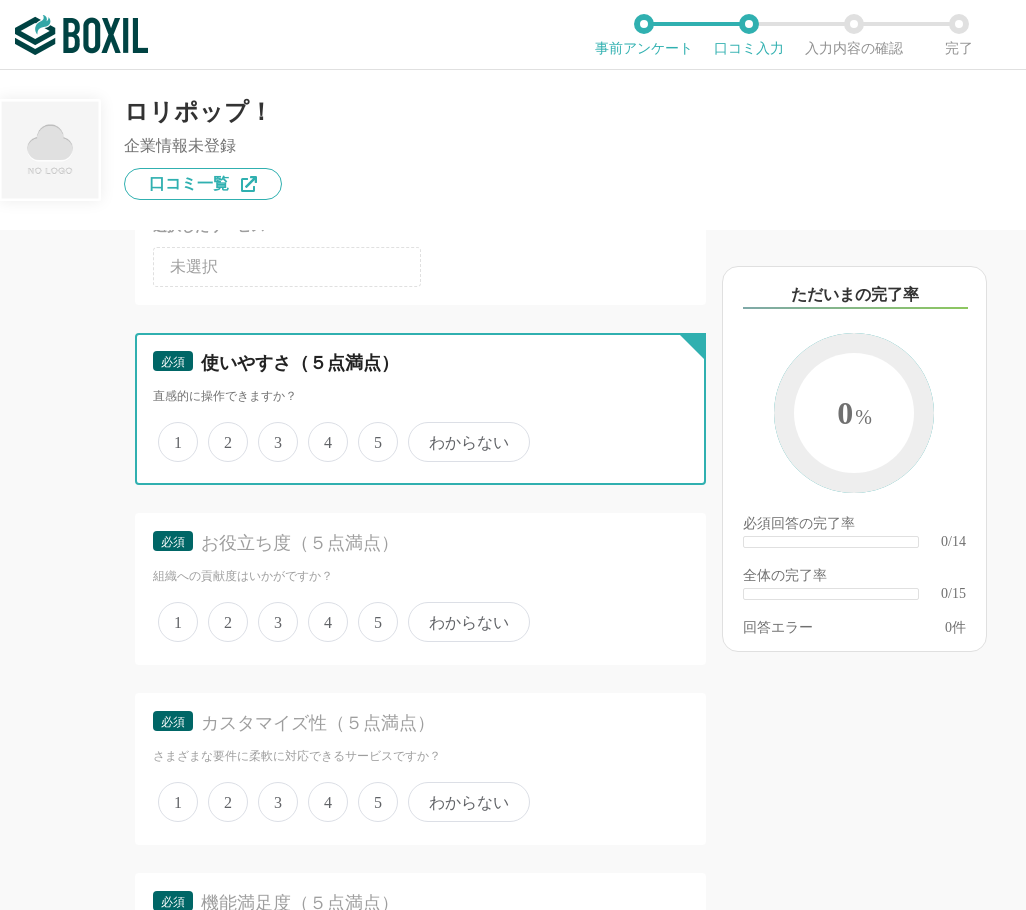click on "4" at bounding box center [319, 431] 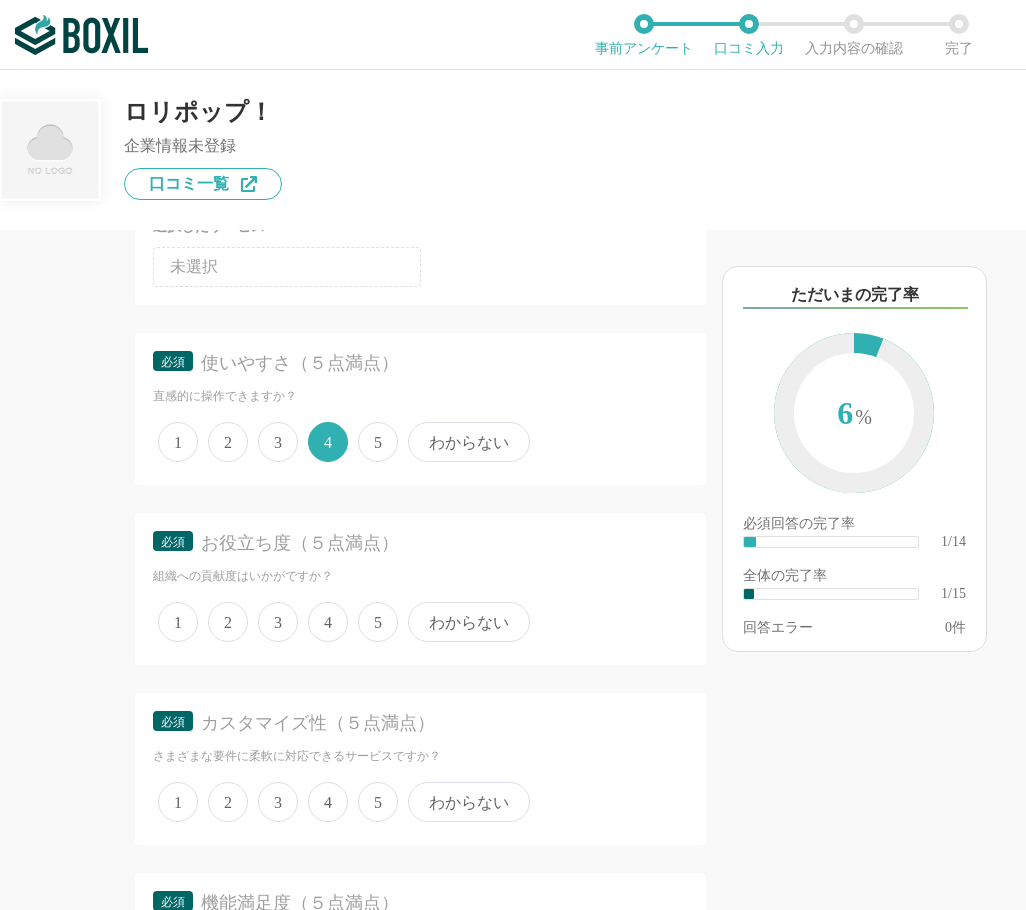 click on "5" at bounding box center (378, 622) 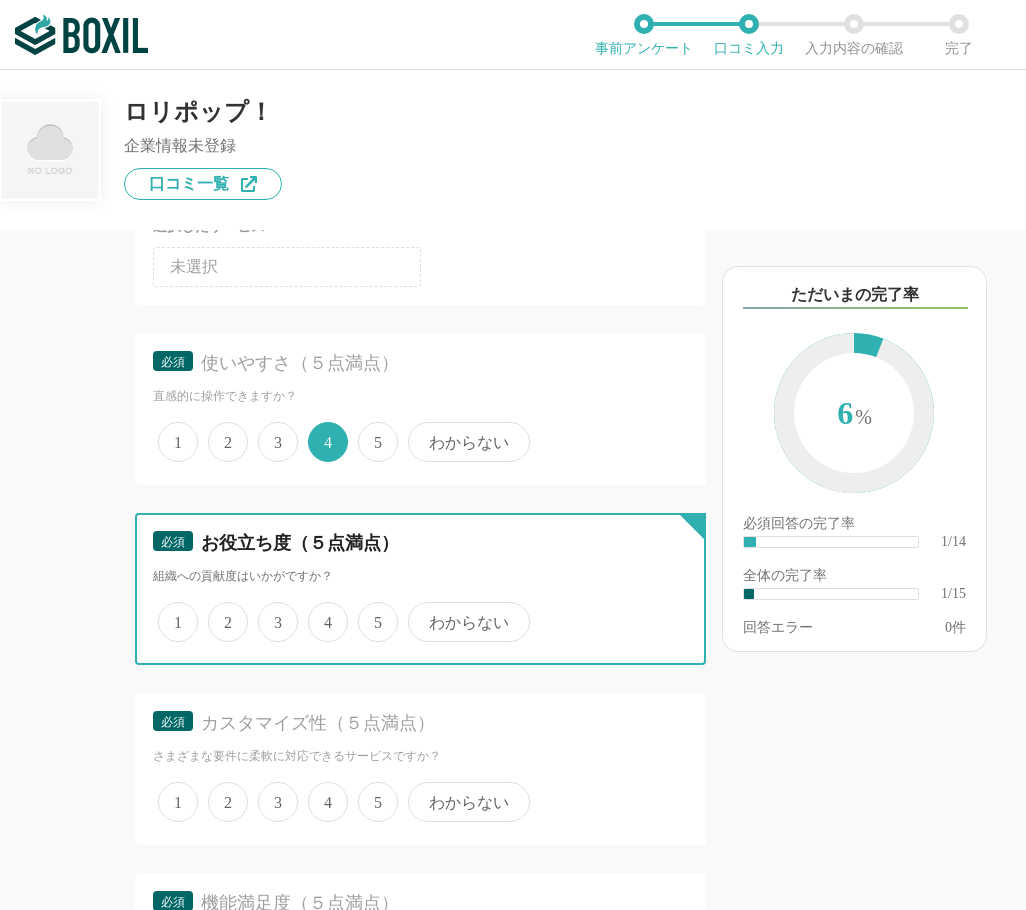 click on "5" at bounding box center (369, 611) 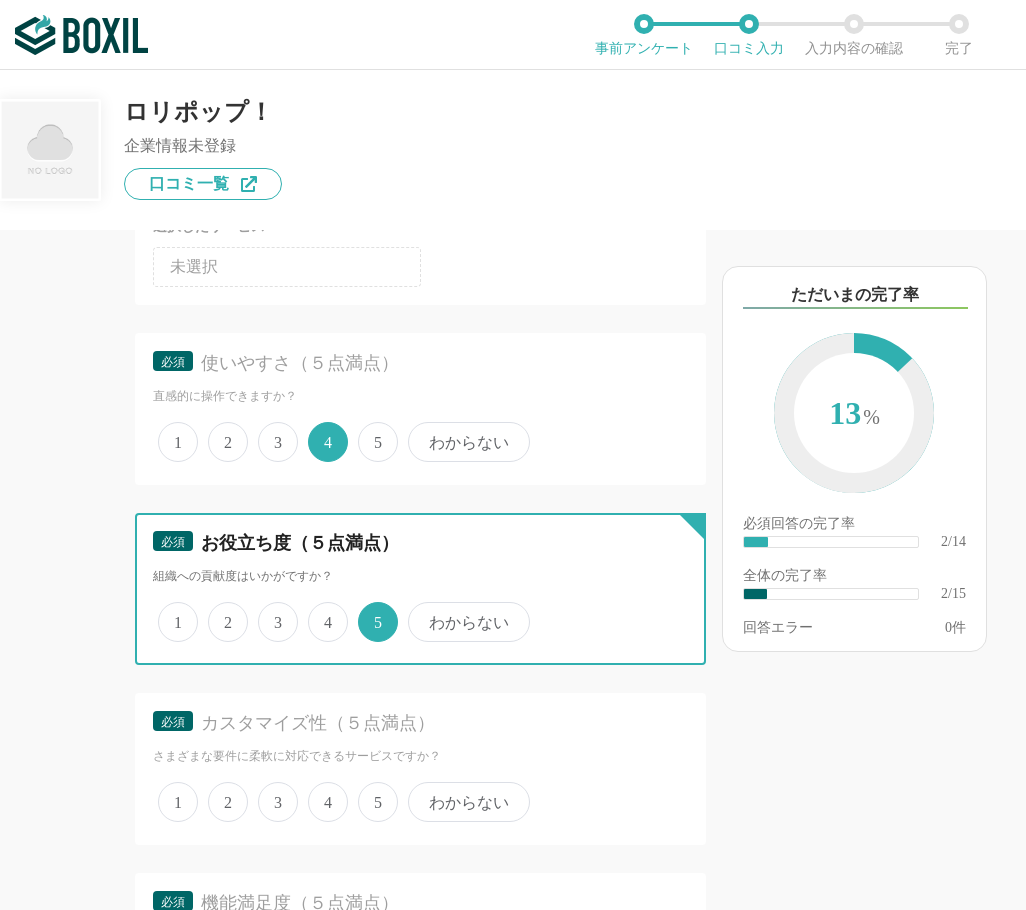 scroll, scrollTop: 500, scrollLeft: 0, axis: vertical 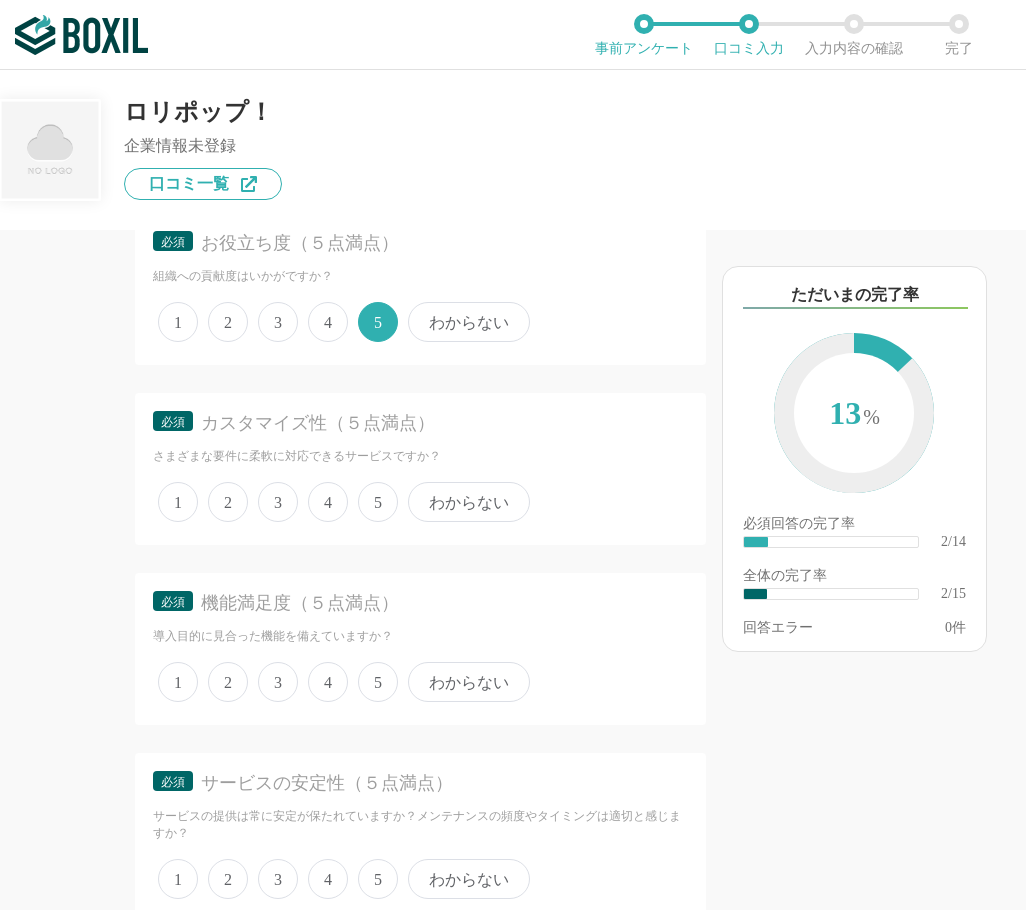 click on "4" at bounding box center [328, 502] 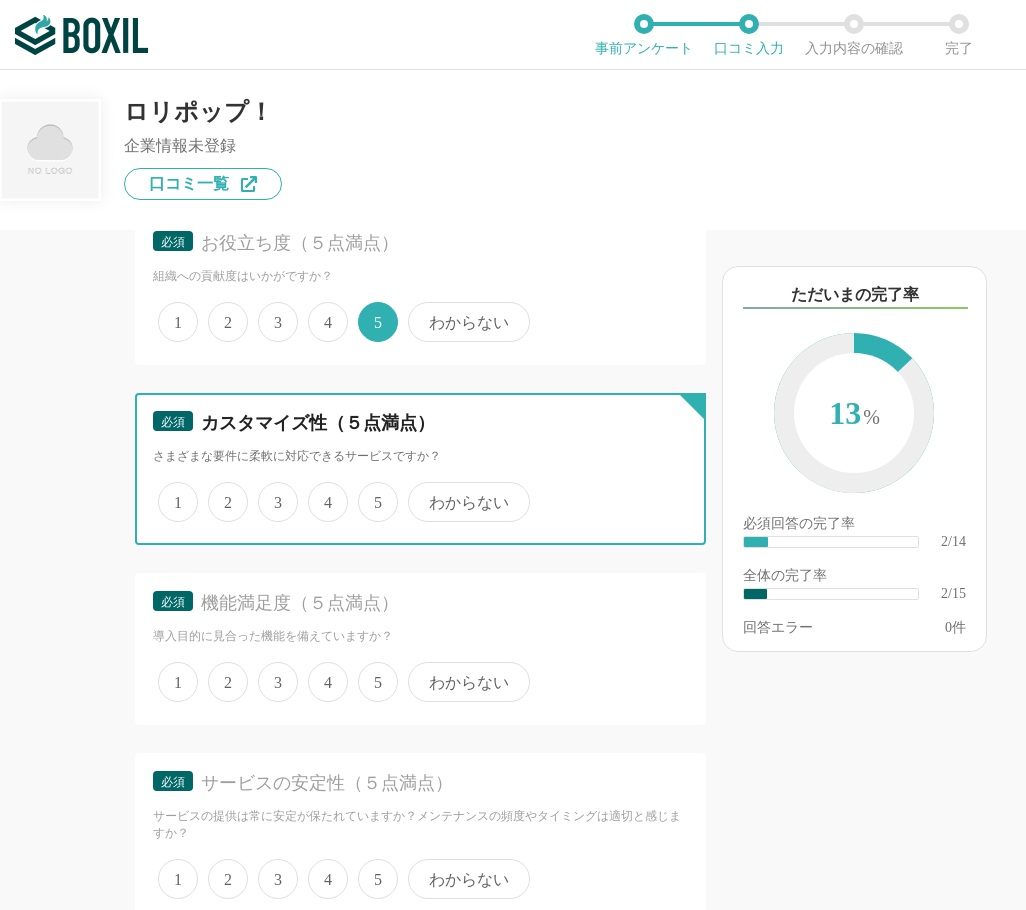 click on "4" at bounding box center (319, 491) 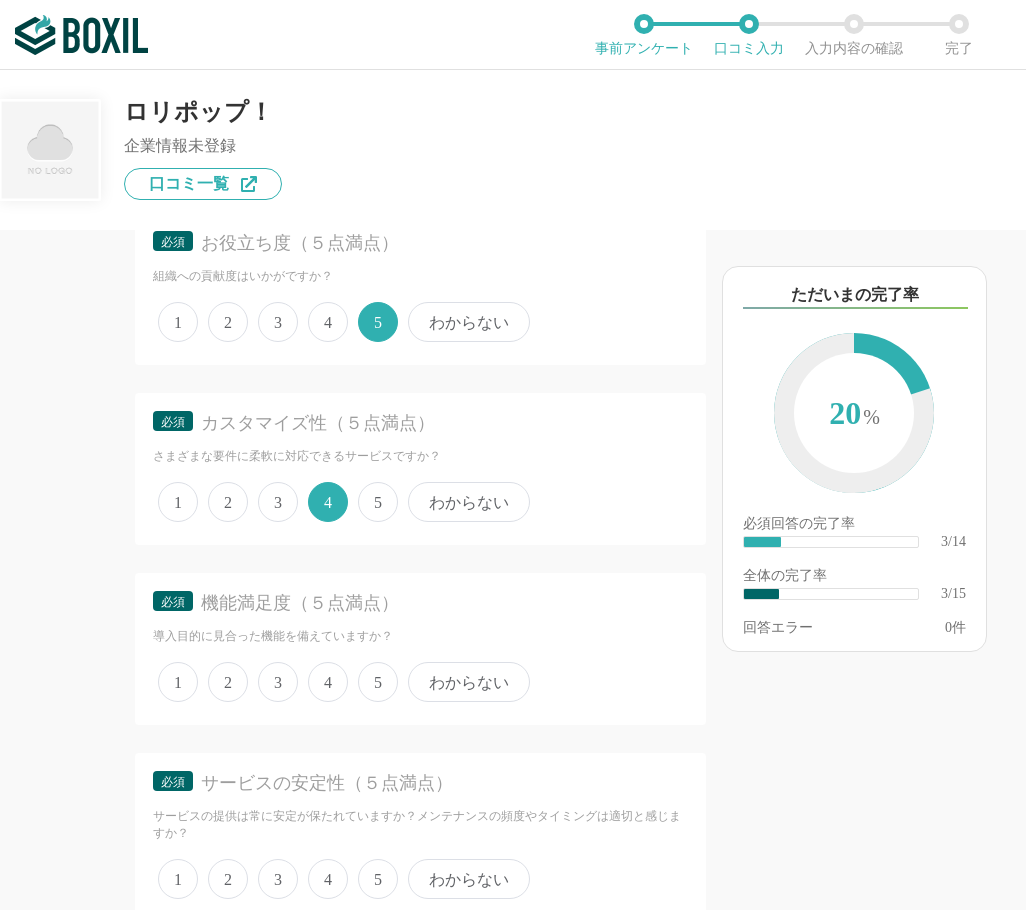 click on "4" at bounding box center (328, 682) 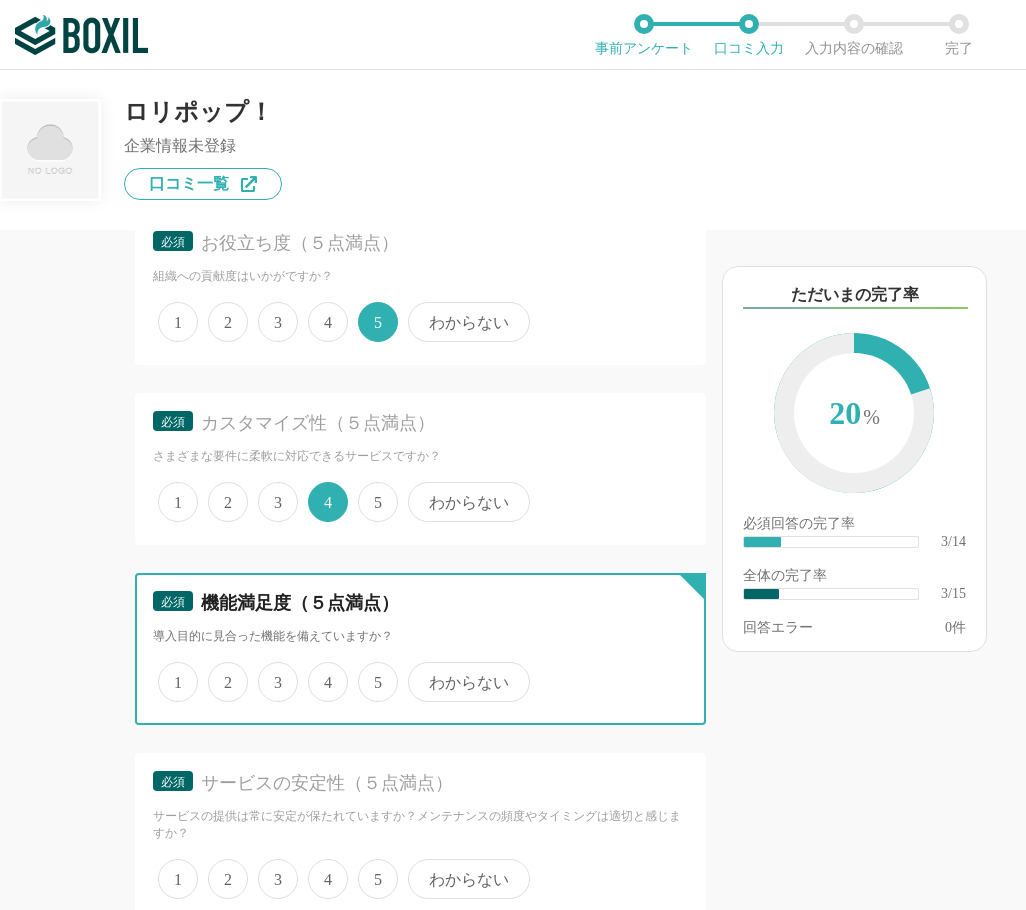 click on "4" at bounding box center [319, 671] 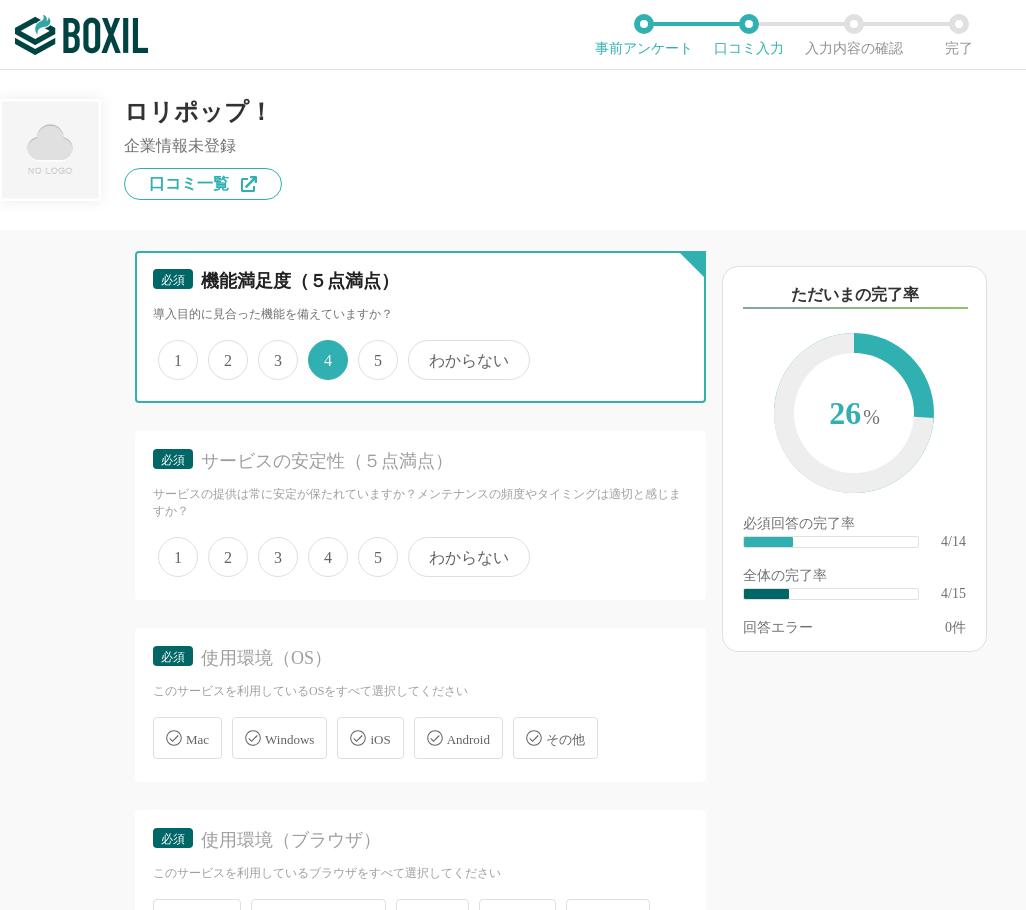 scroll, scrollTop: 900, scrollLeft: 0, axis: vertical 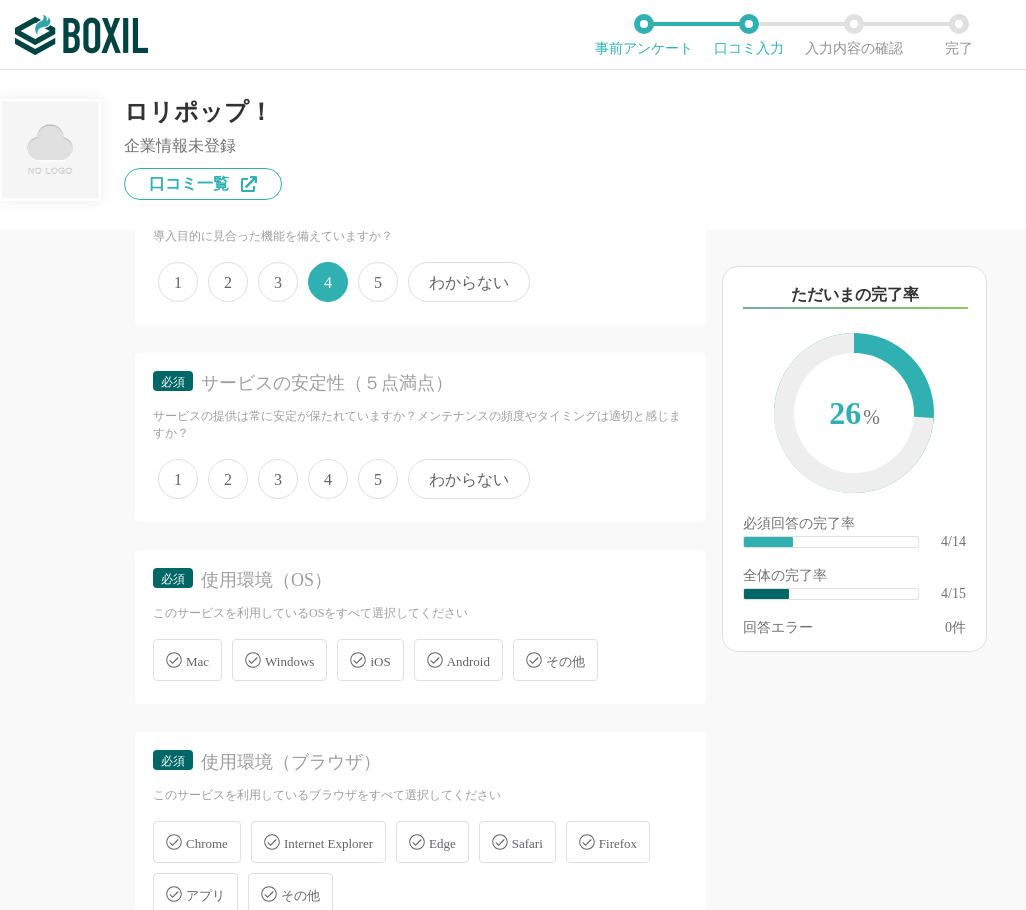 click on "4" at bounding box center [328, 479] 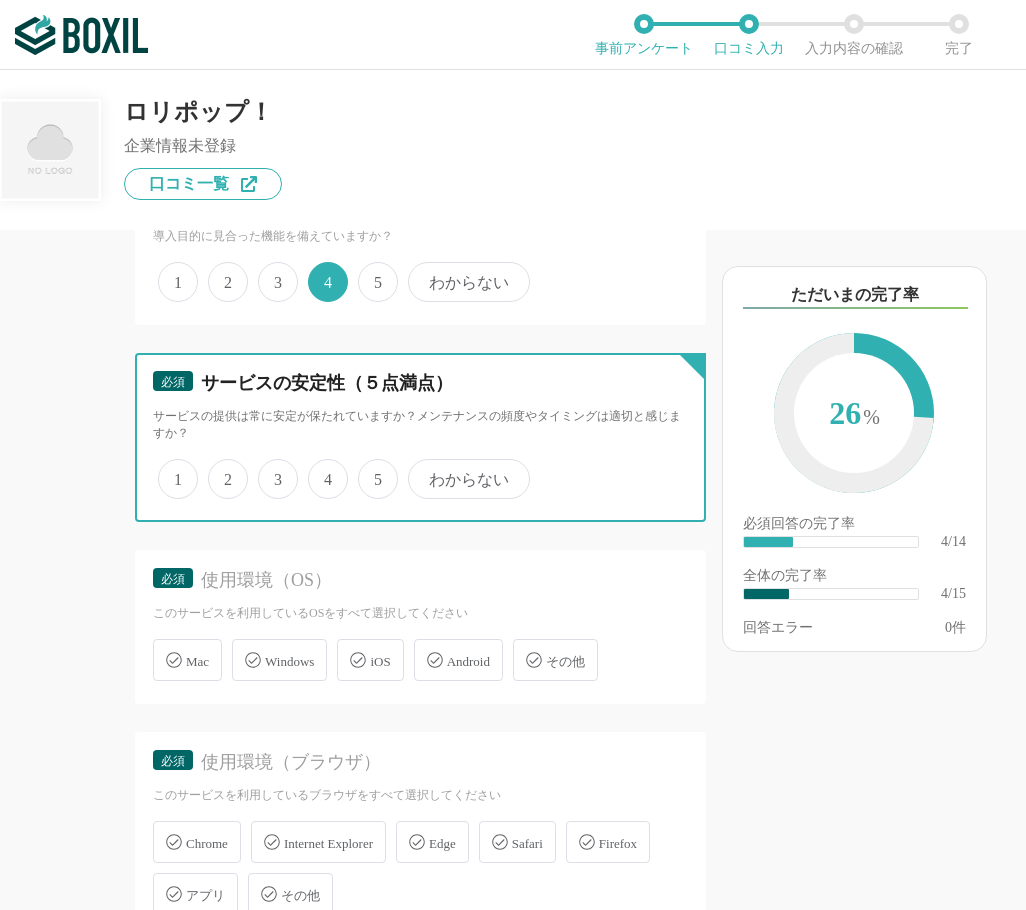click on "4" at bounding box center [319, 468] 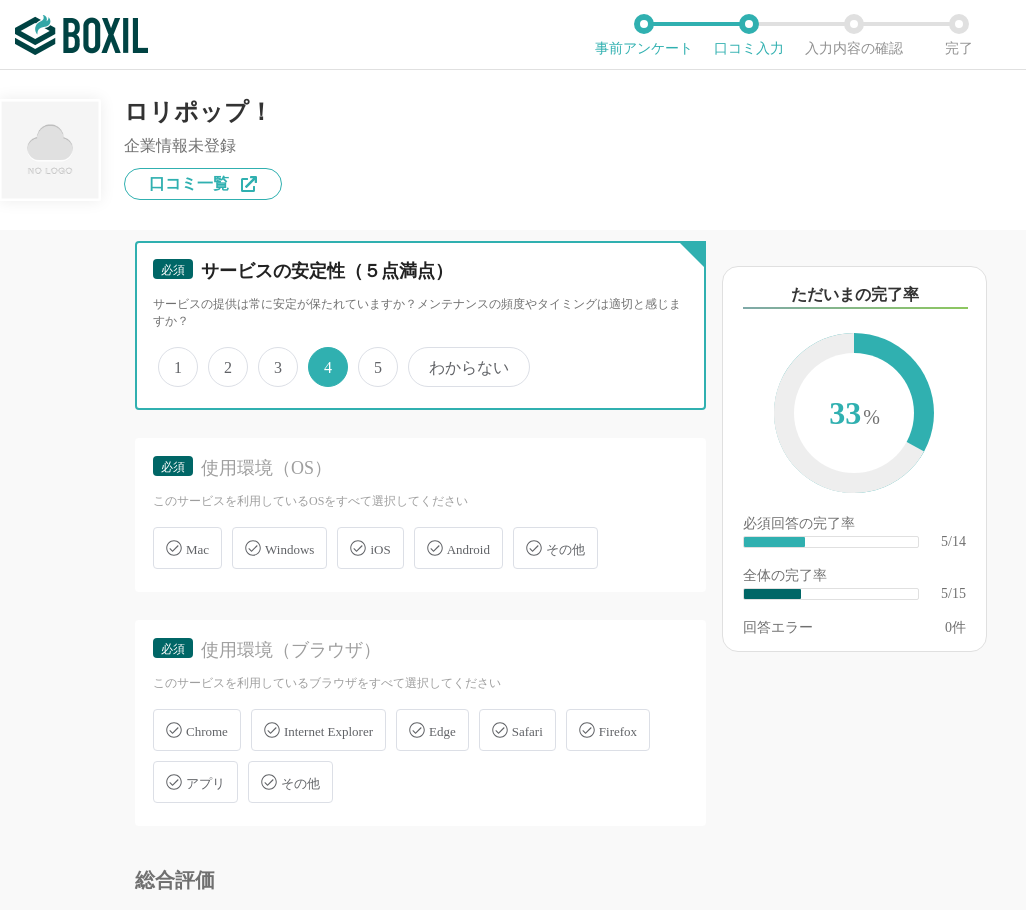 scroll, scrollTop: 1200, scrollLeft: 0, axis: vertical 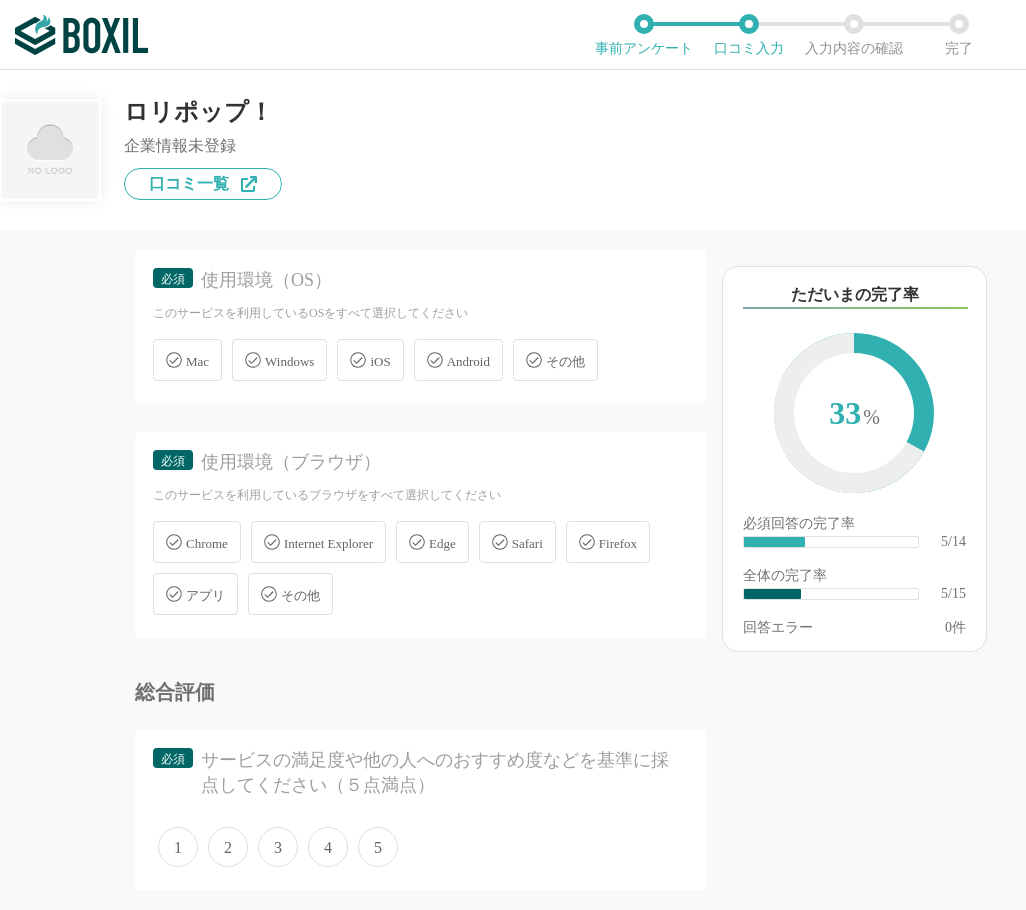click on "Windows" at bounding box center [289, 361] 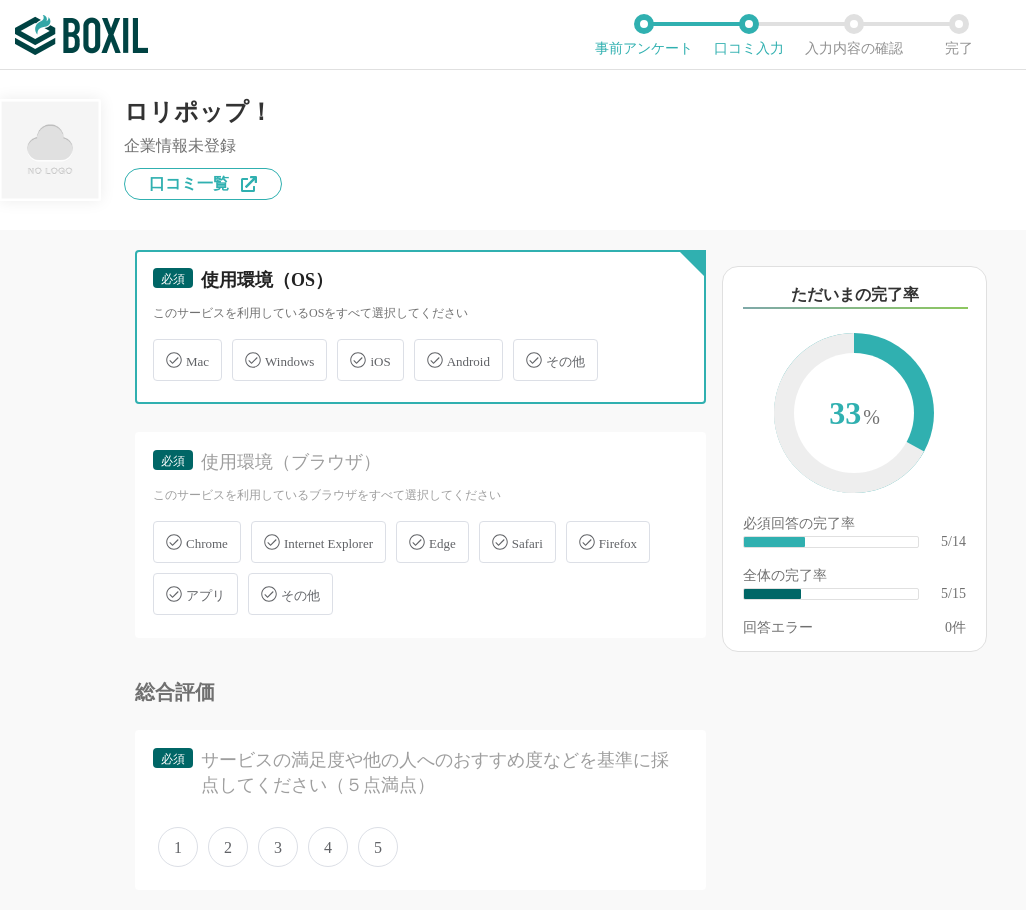 click on "Windows" at bounding box center [242, 348] 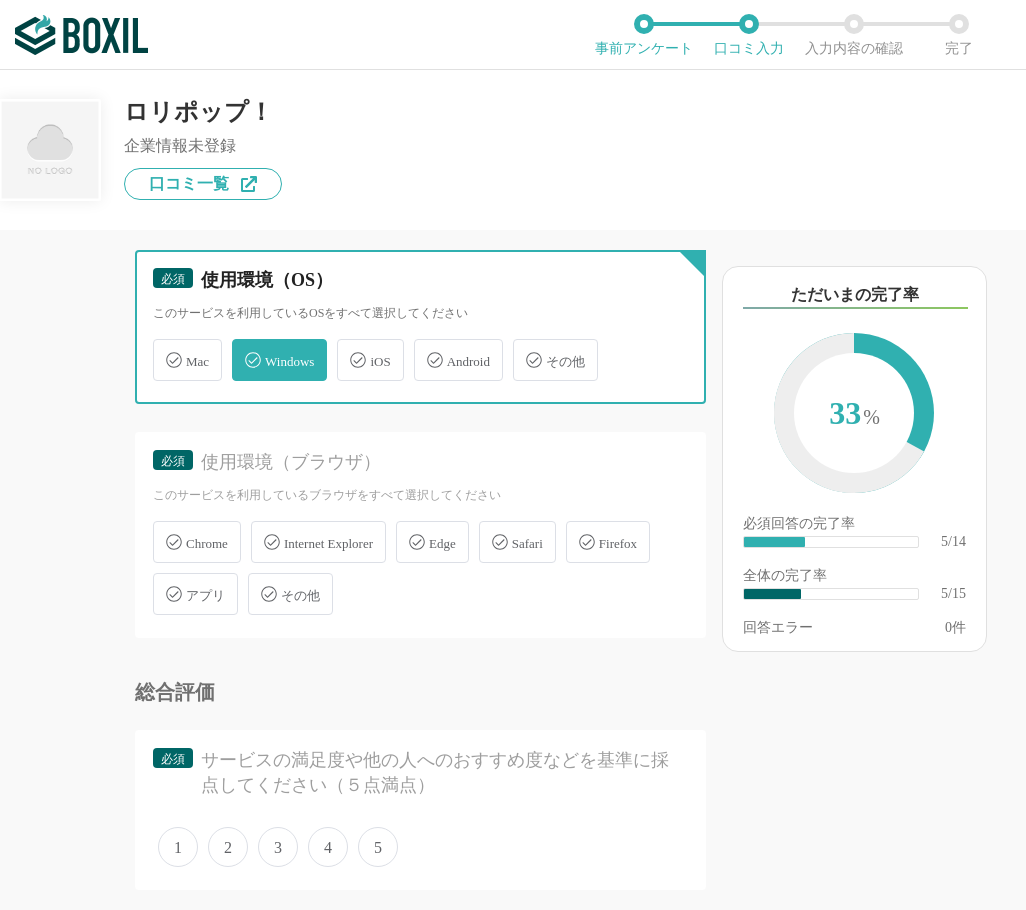 checkbox on "true" 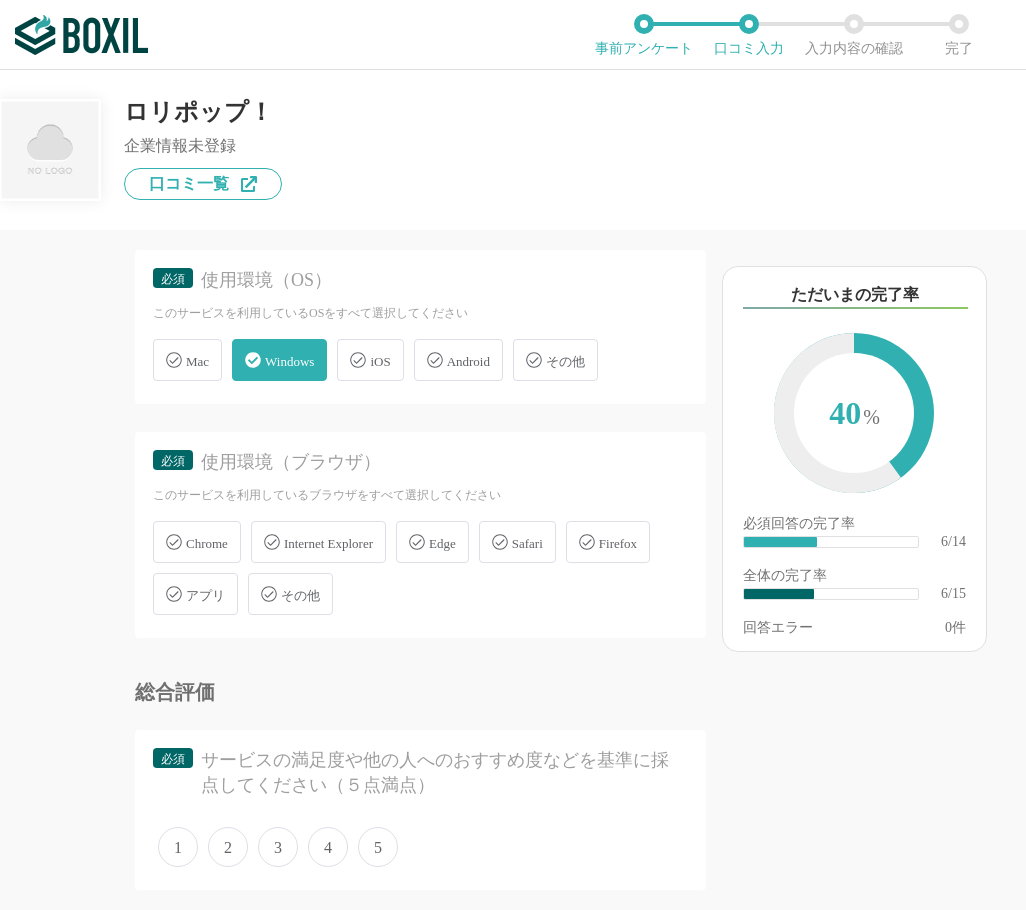 click on "Chrome" at bounding box center (207, 543) 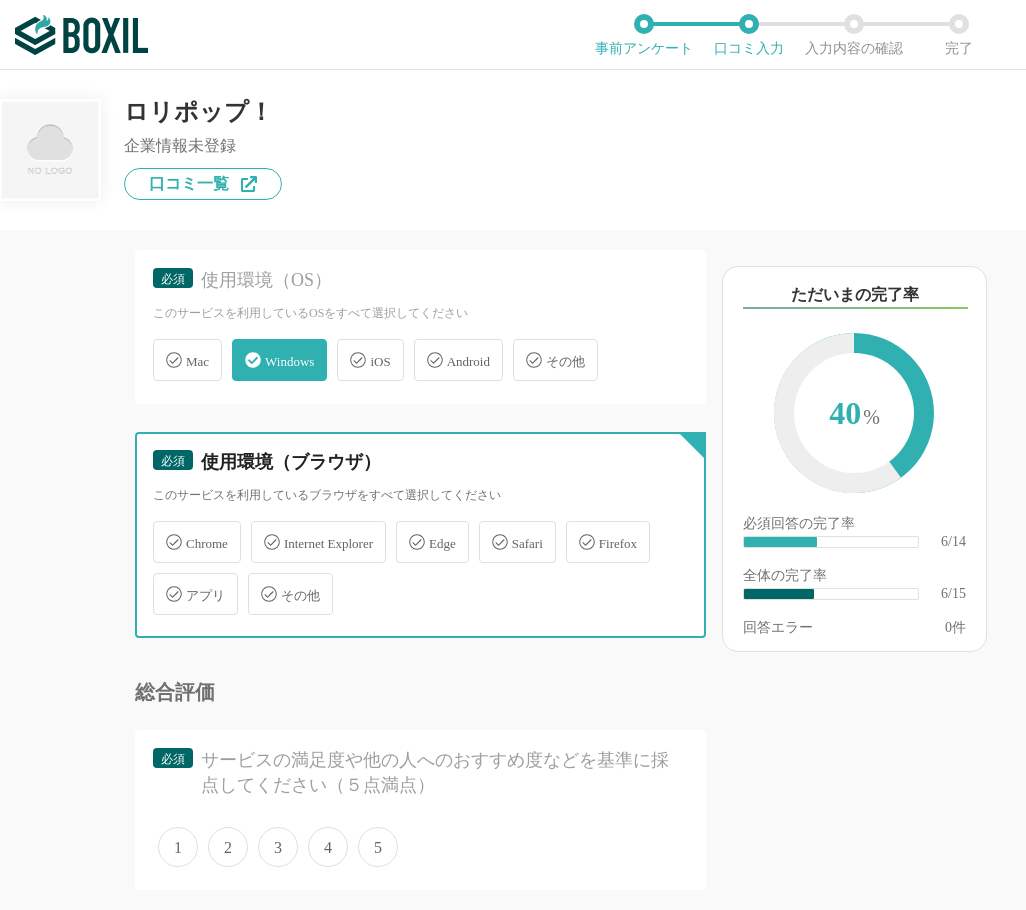 click on "Chrome" at bounding box center [163, 530] 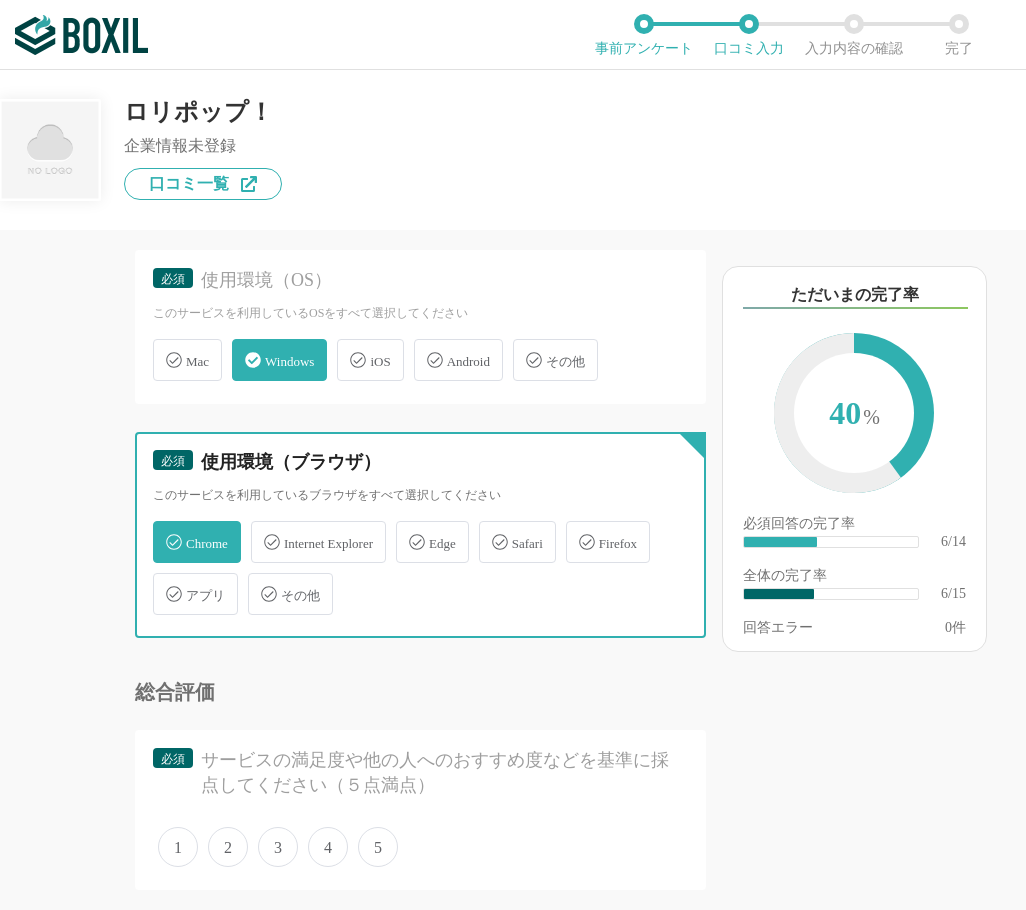 checkbox on "true" 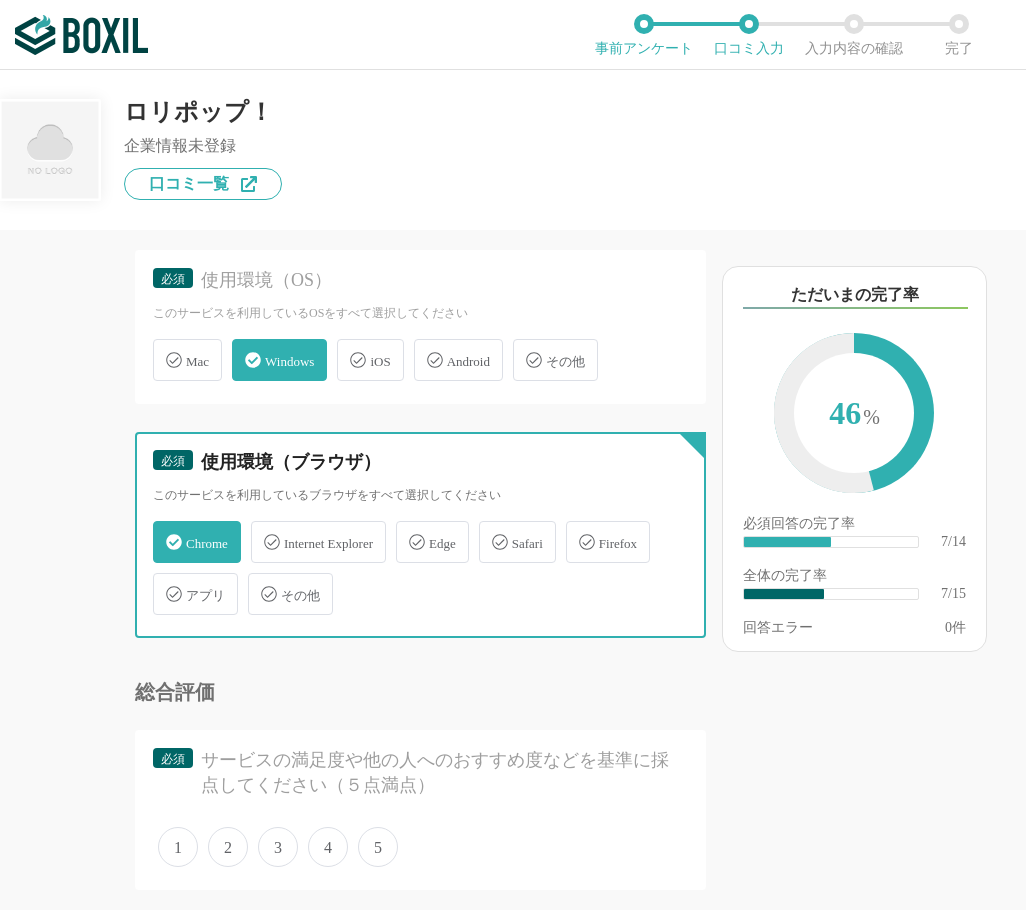 scroll, scrollTop: 1600, scrollLeft: 0, axis: vertical 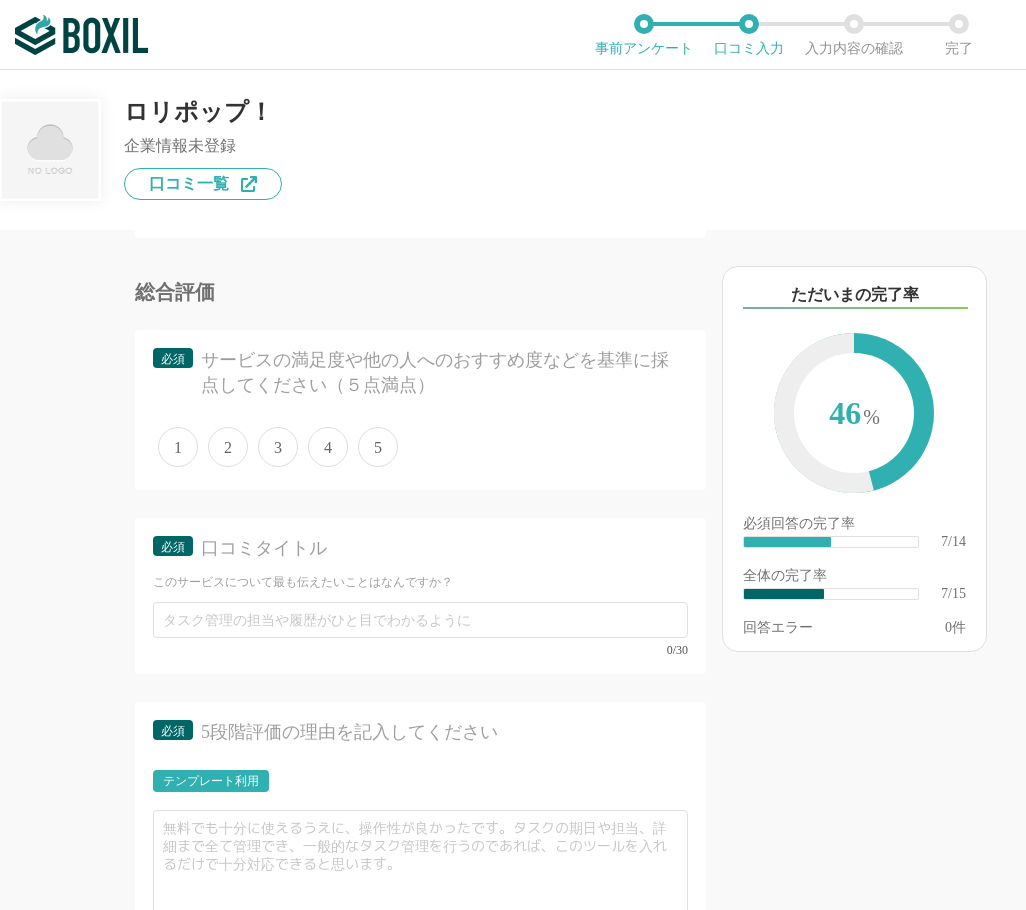 click on "4" at bounding box center [328, 447] 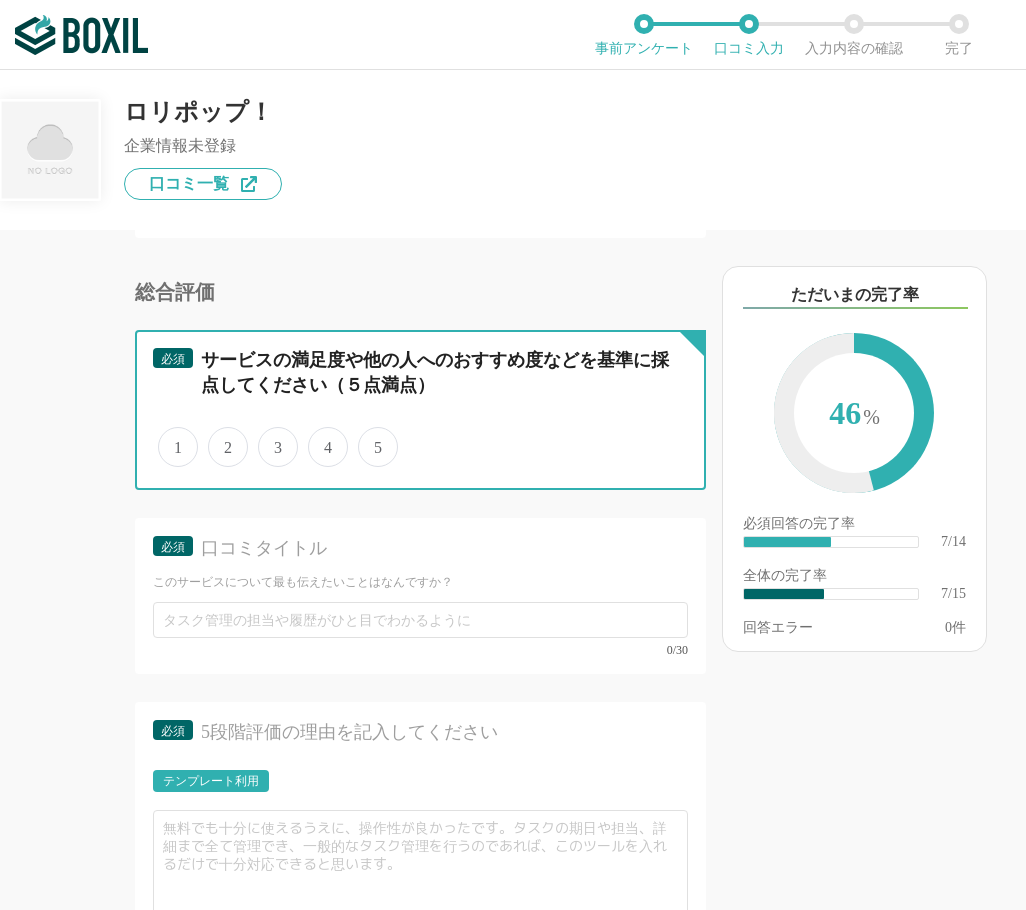 click on "4" at bounding box center (319, 436) 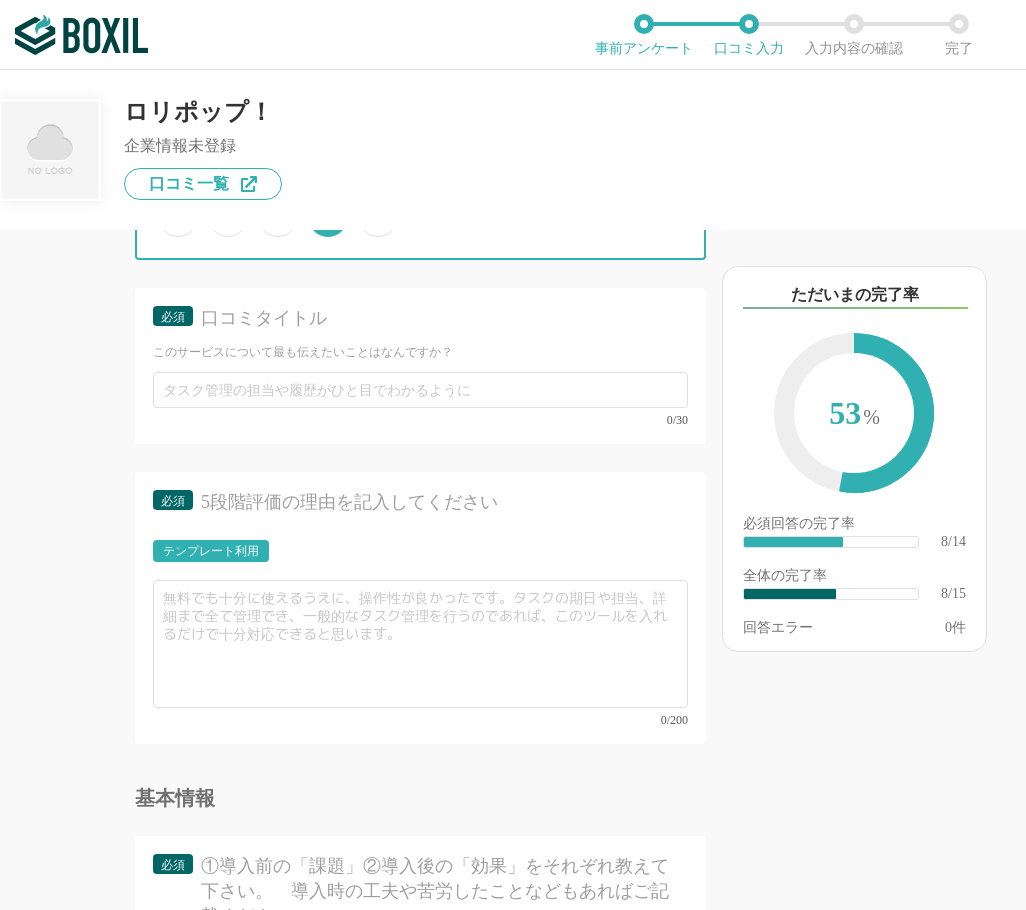 scroll, scrollTop: 1900, scrollLeft: 0, axis: vertical 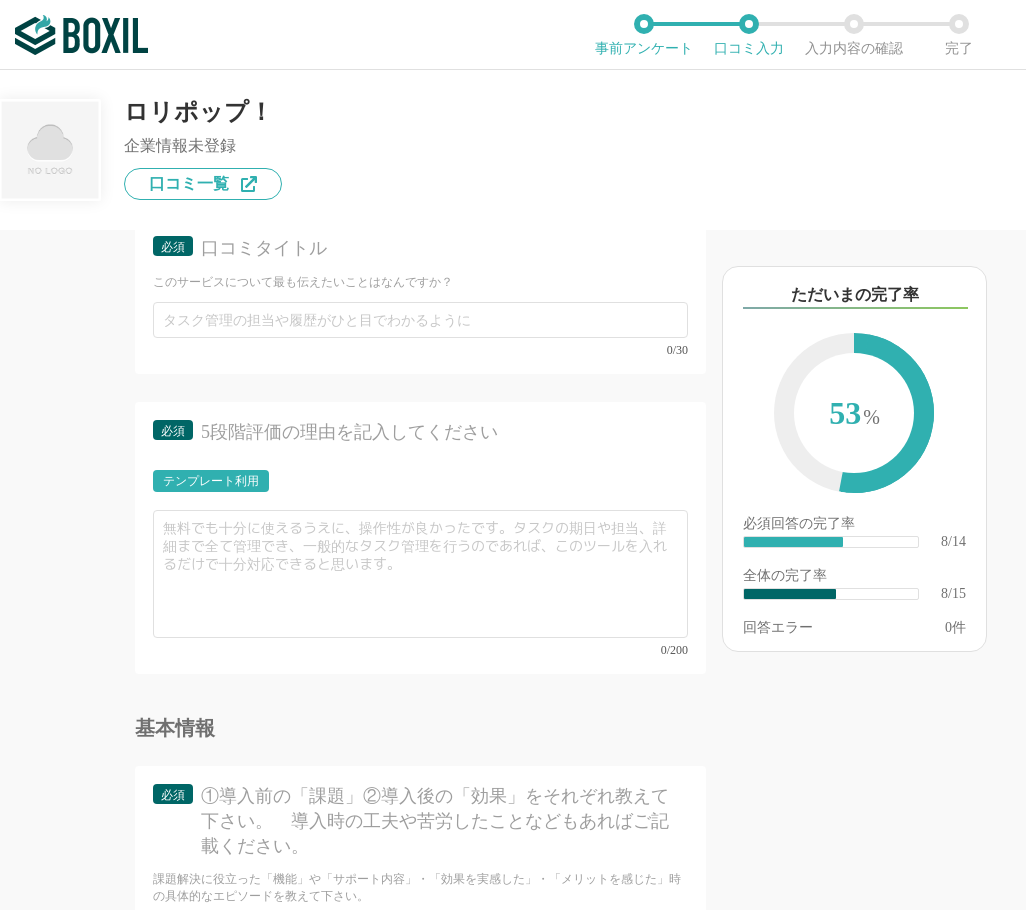click on "ロリポップ！" at bounding box center [203, 112] 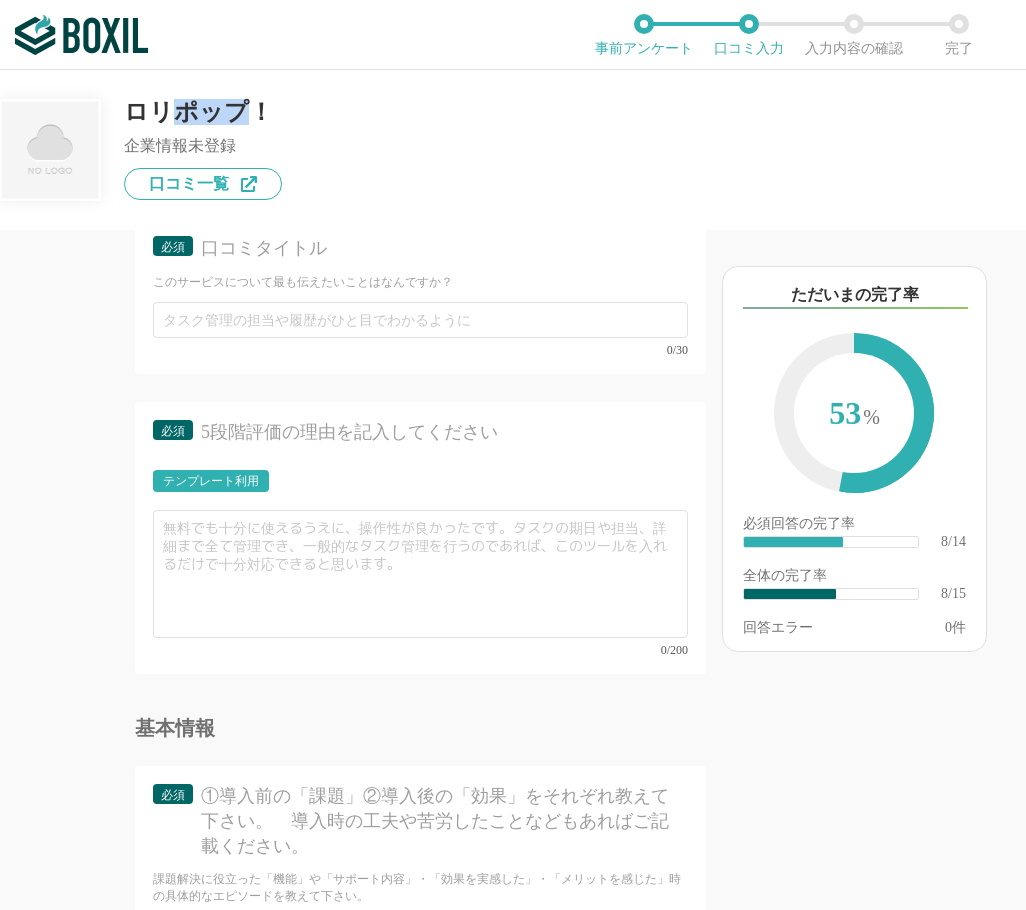 click on "ロリポップ！" at bounding box center (203, 112) 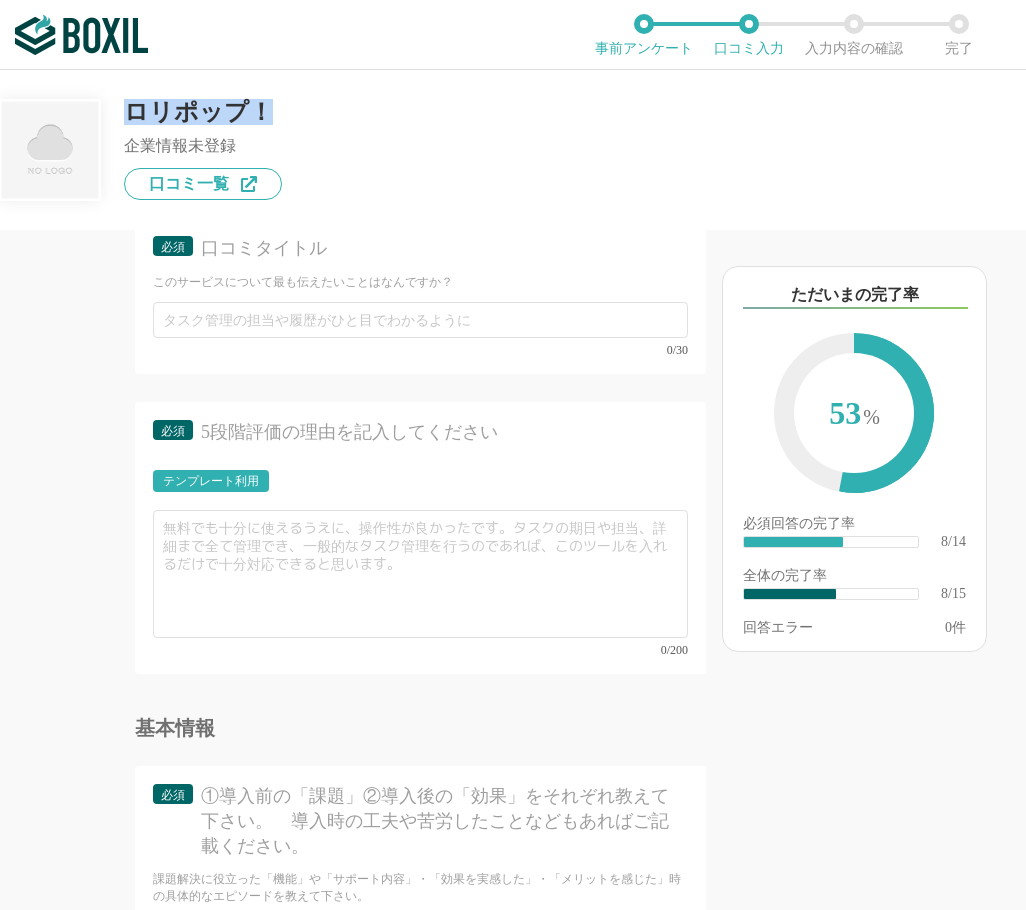 drag, startPoint x: 265, startPoint y: 116, endPoint x: 135, endPoint y: 116, distance: 130 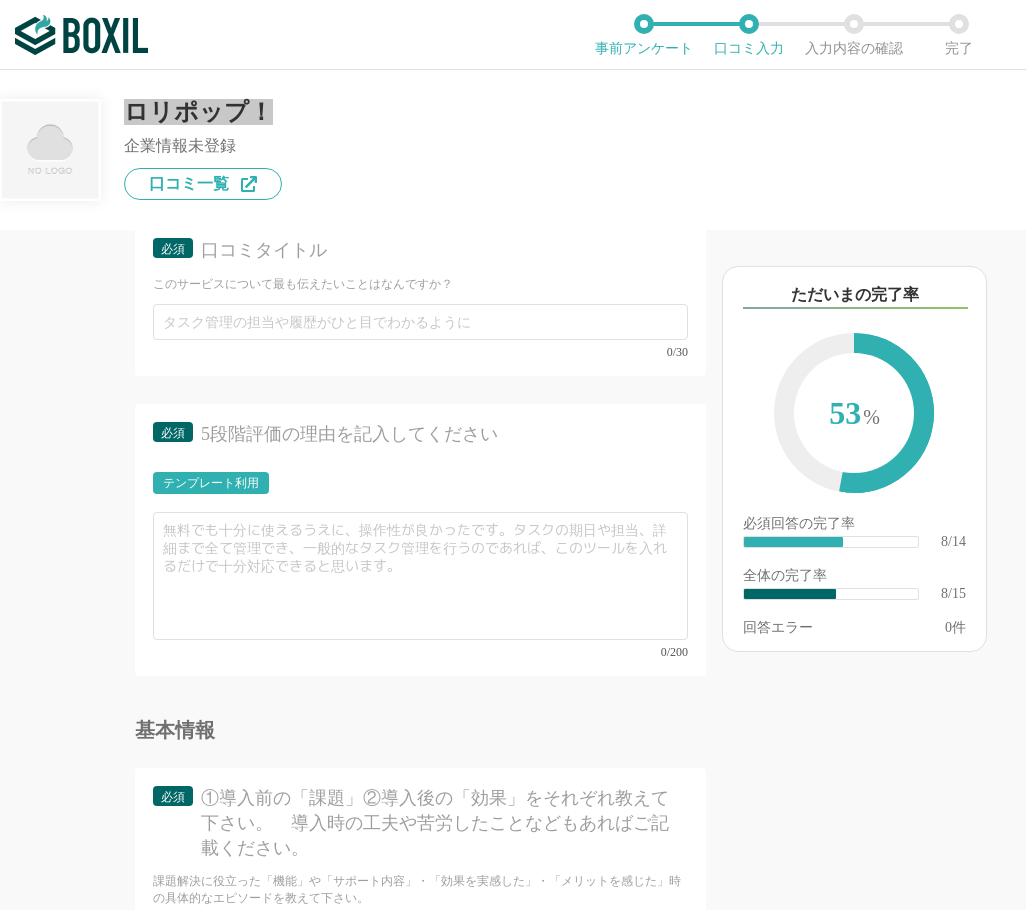 scroll, scrollTop: 1700, scrollLeft: 0, axis: vertical 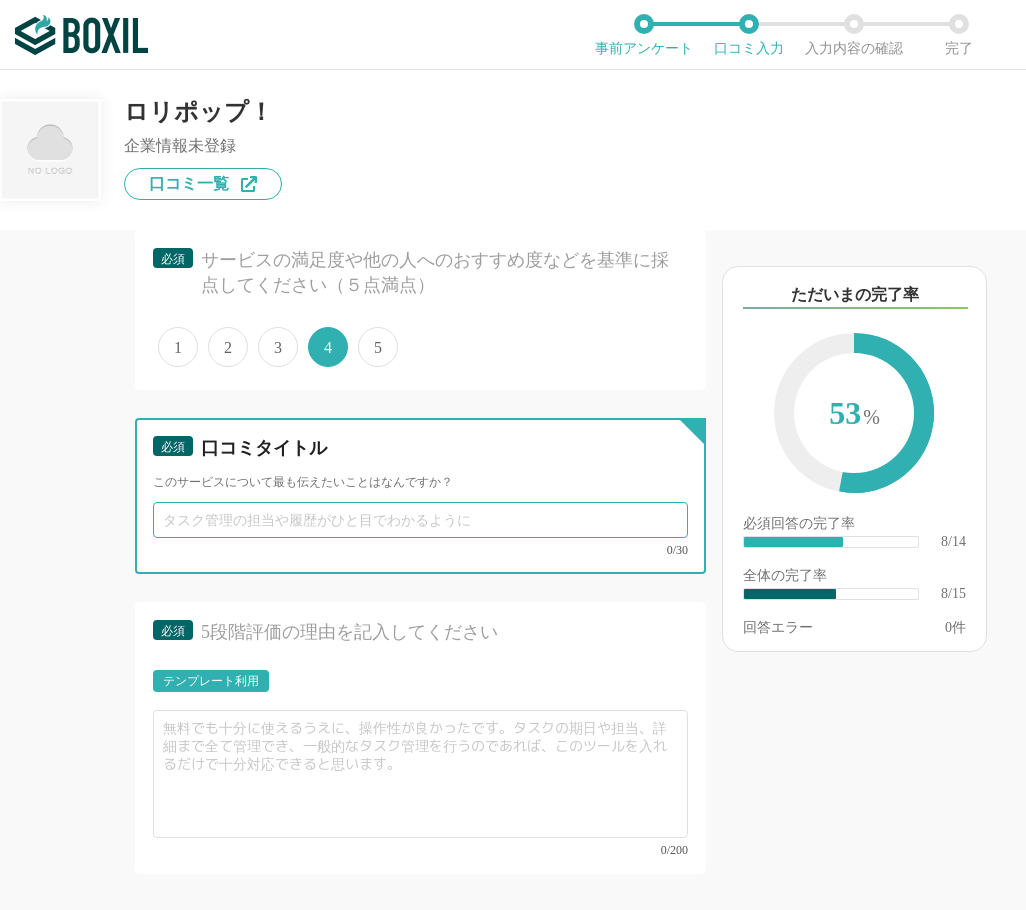 click at bounding box center (420, 520) 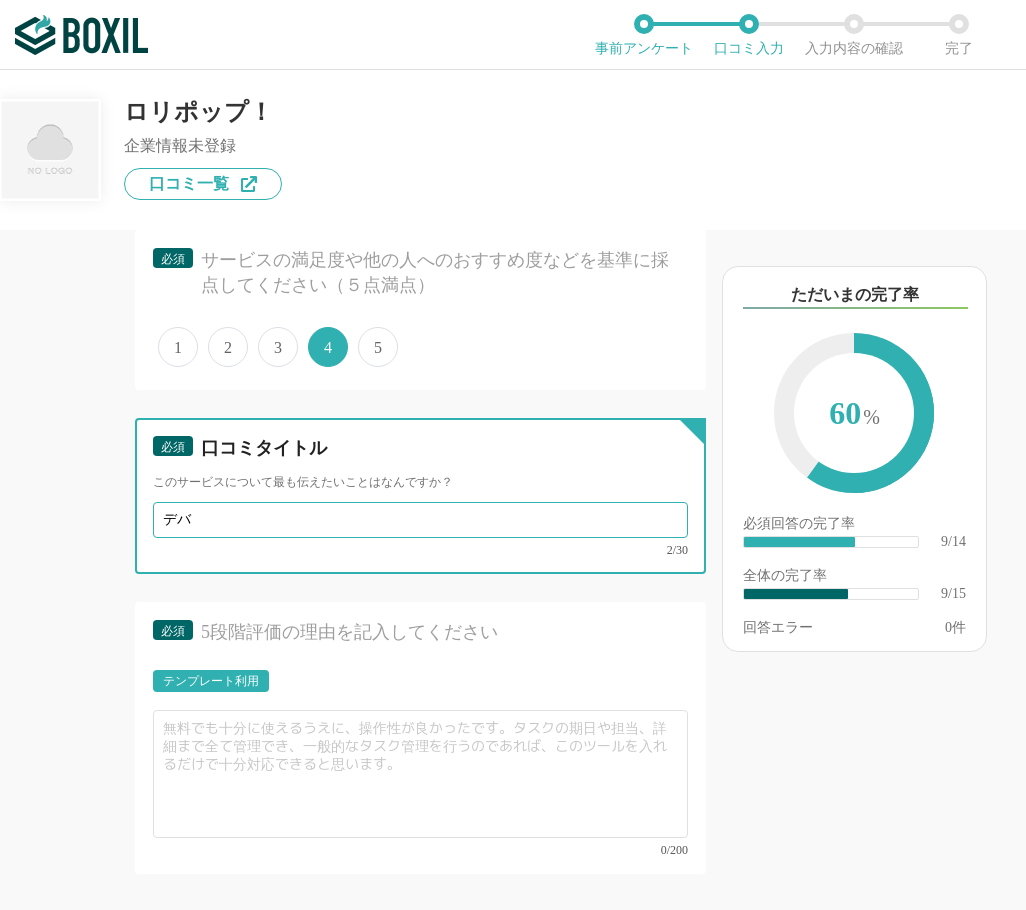 type on "デ" 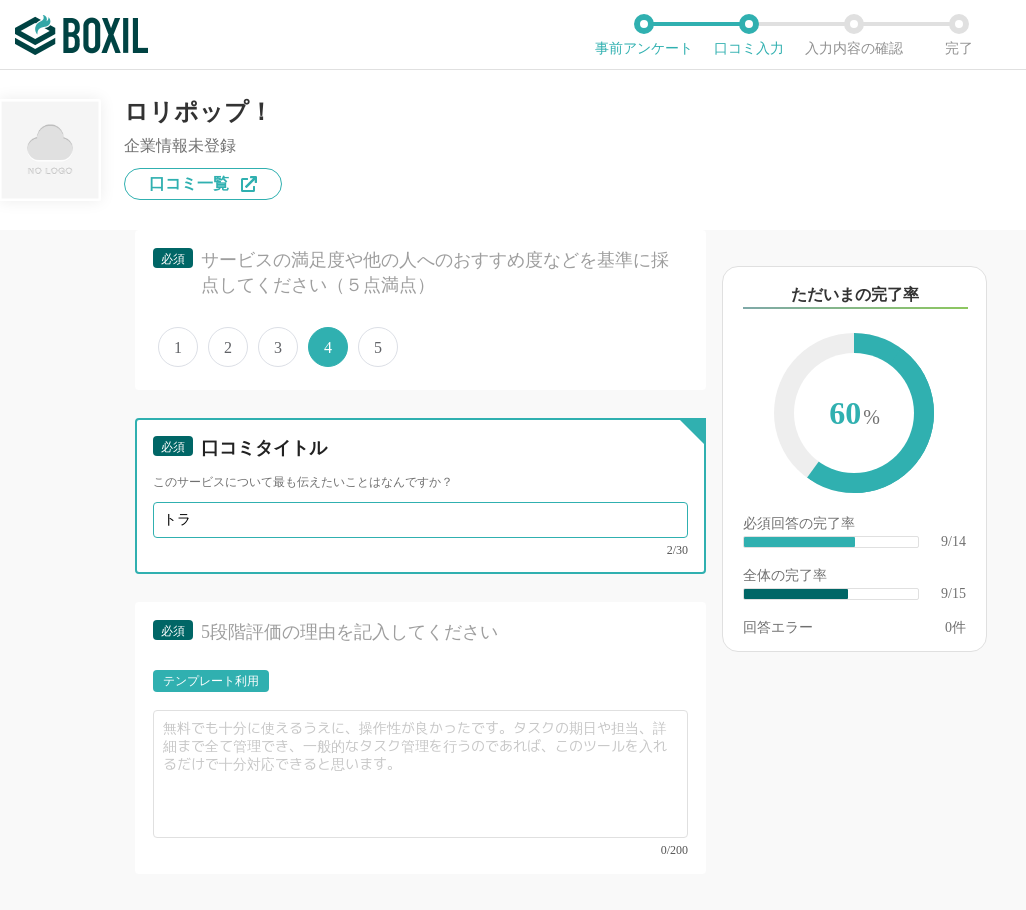 type on "ト" 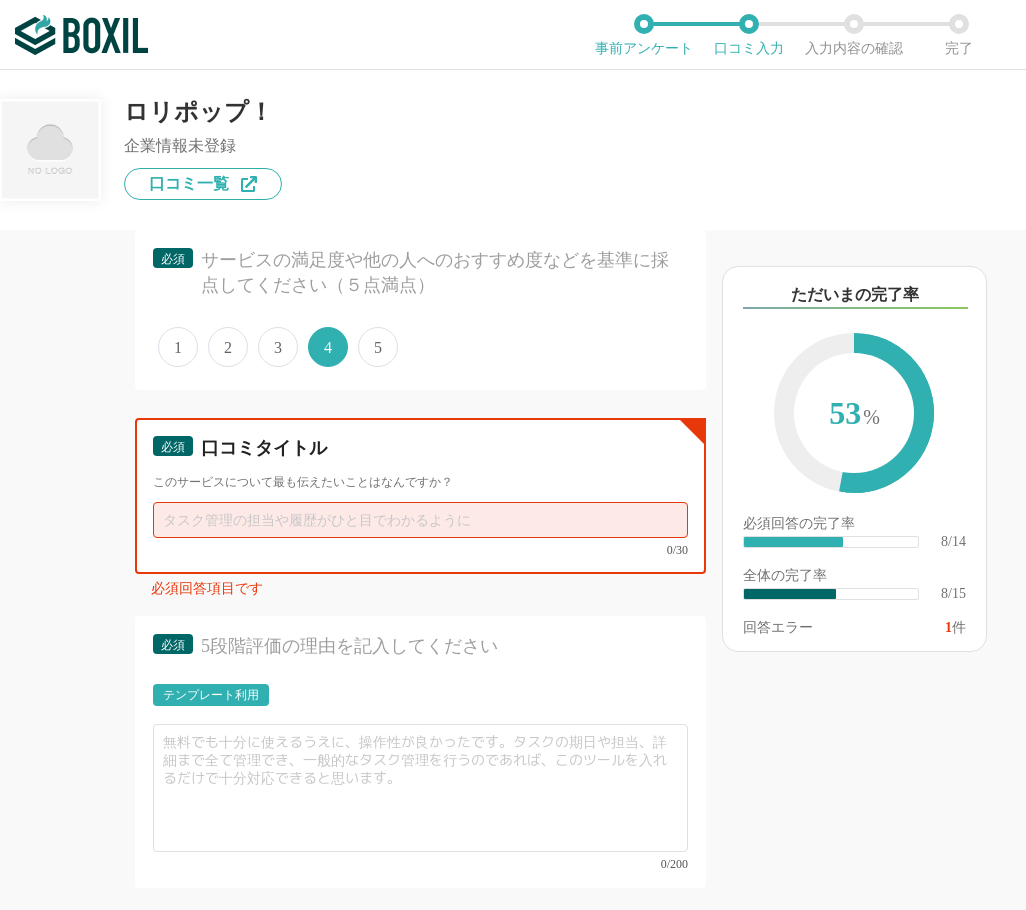 click at bounding box center (420, 520) 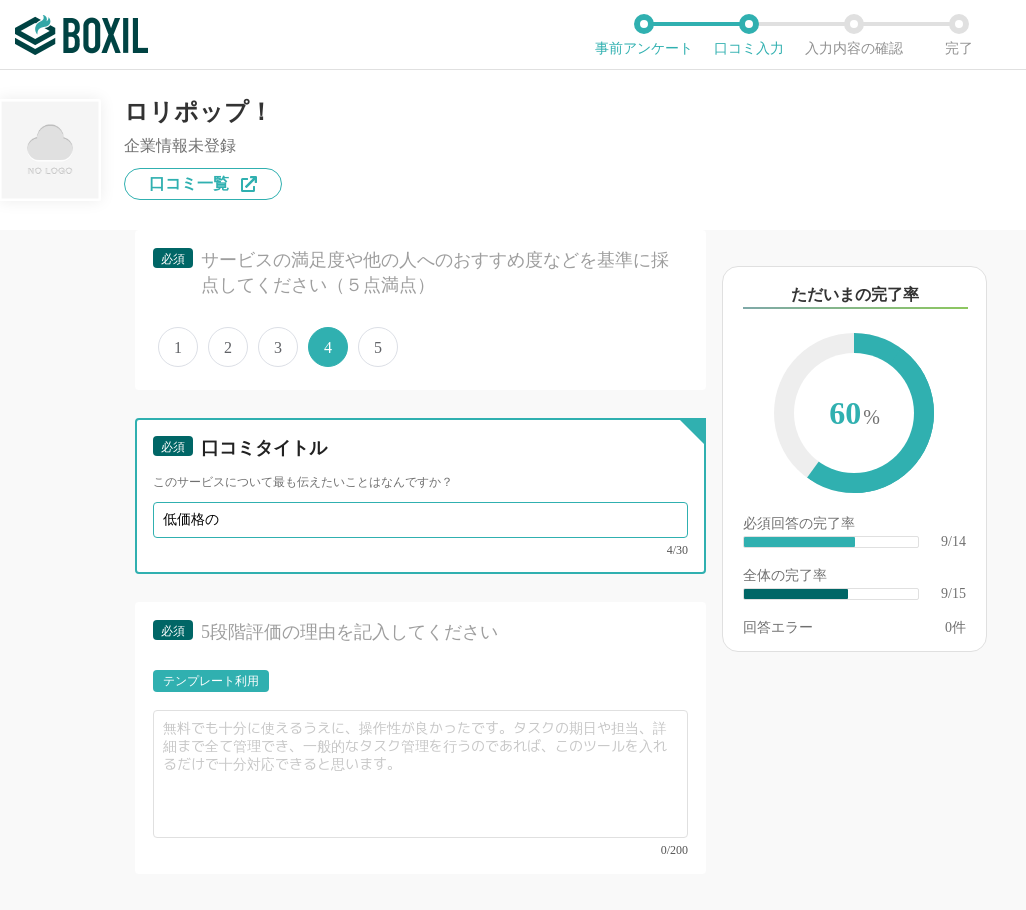 paste on "レンタルサーバー" 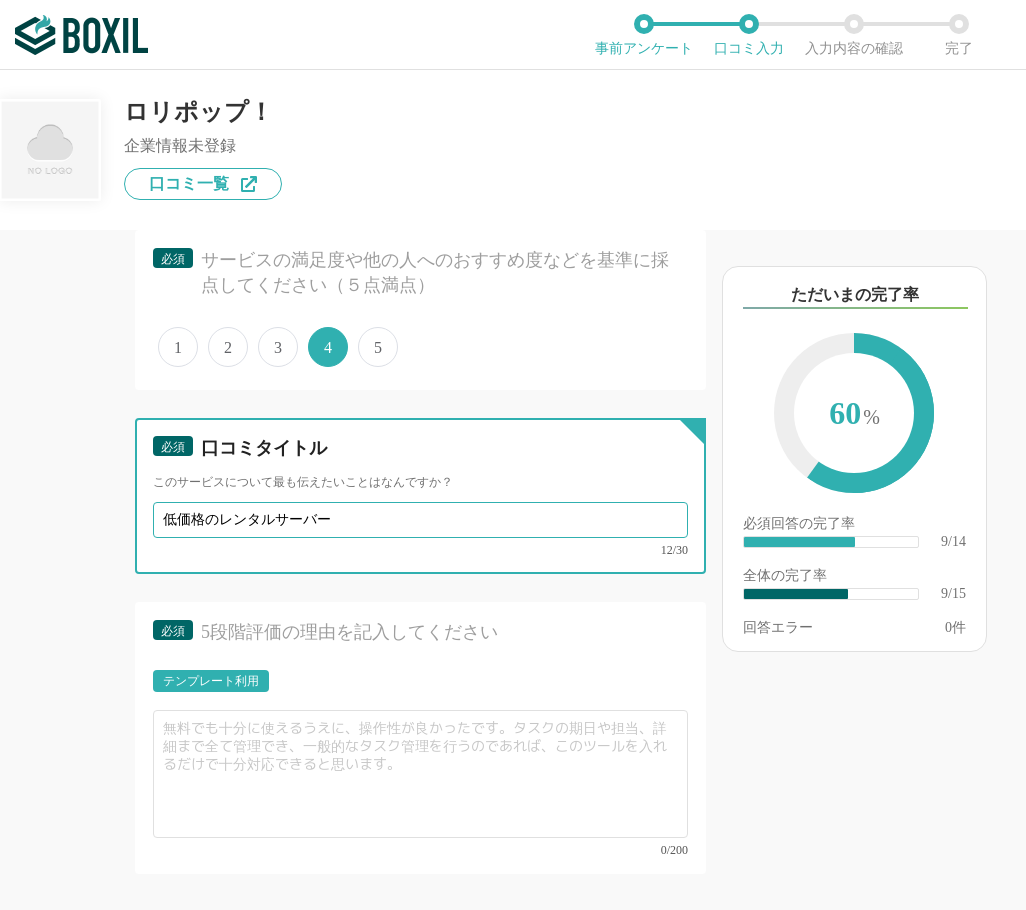 type on "低価格のレンタルサーバー" 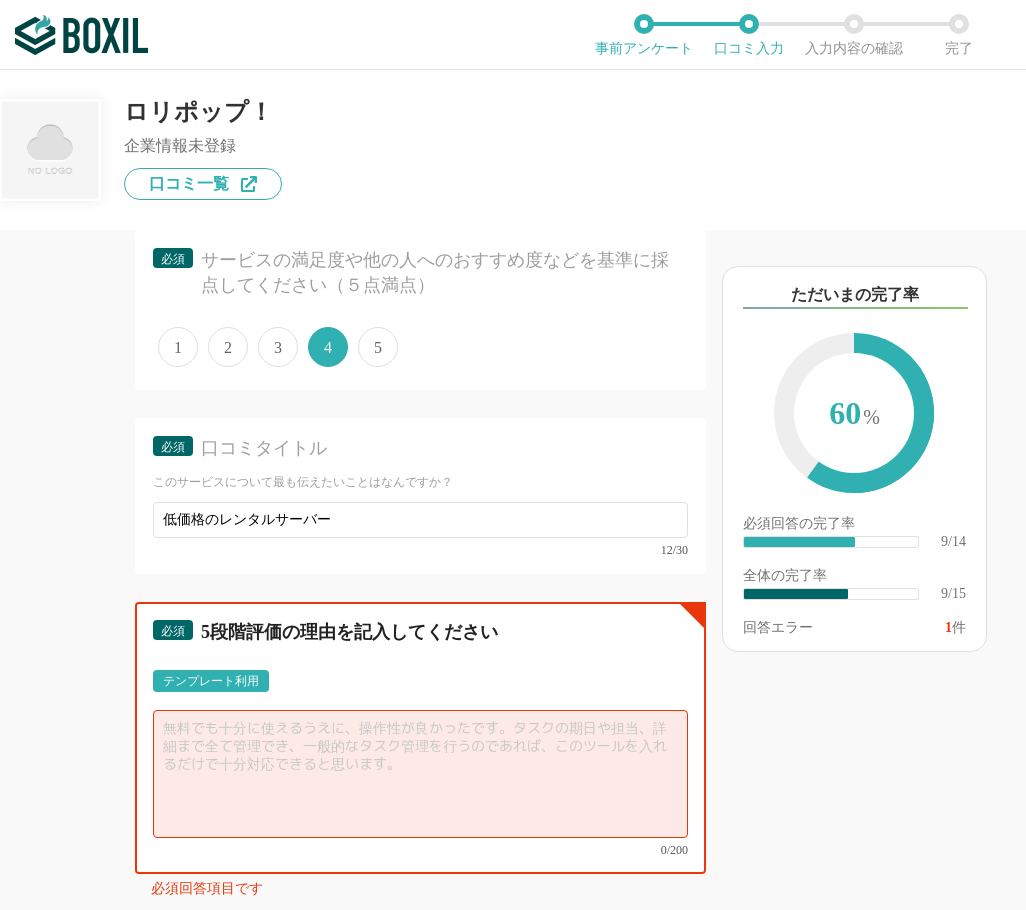 click at bounding box center [420, 774] 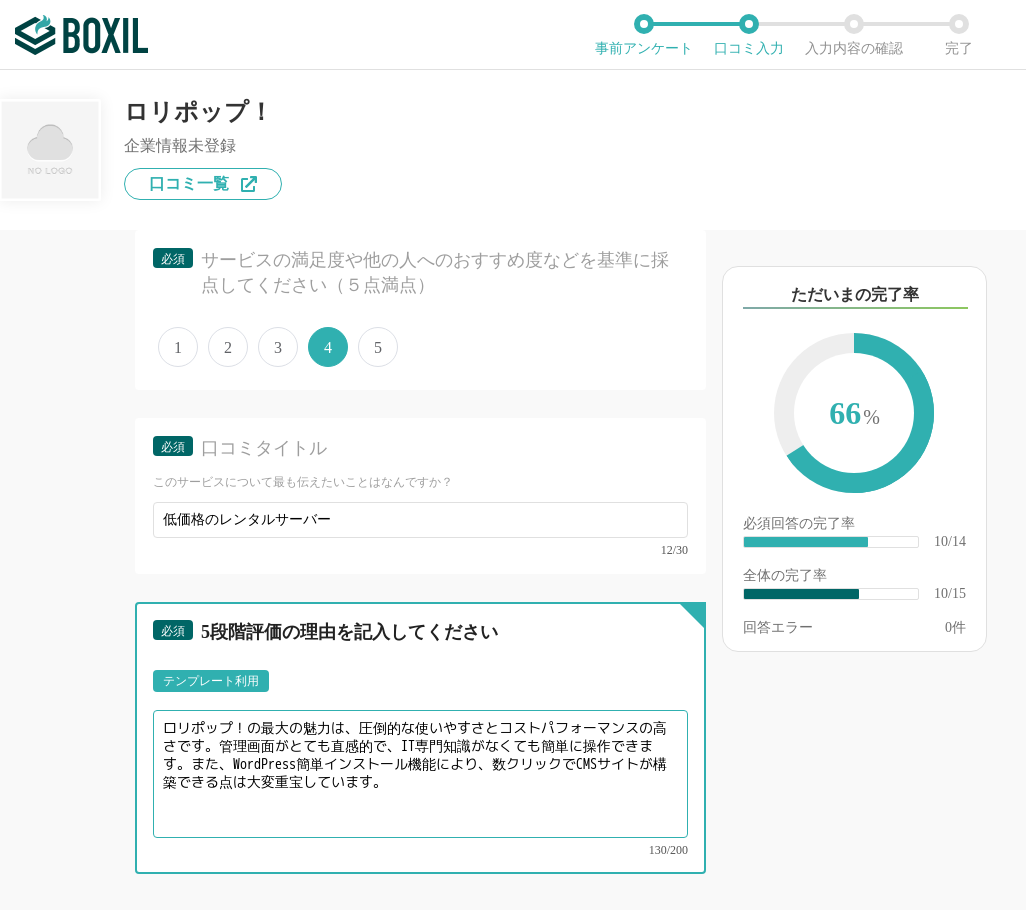click on "ロリポップ！の最大の魅力は、圧倒的な使いやすさとコストパフォーマンスの高さです。管理画面がとても直感的で、IT専門知識がなくても簡単に操作できます。また、WordPress簡単インストール機能により、数クリックでCMSサイトが構築できる点は大変重宝しています。" at bounding box center [420, 774] 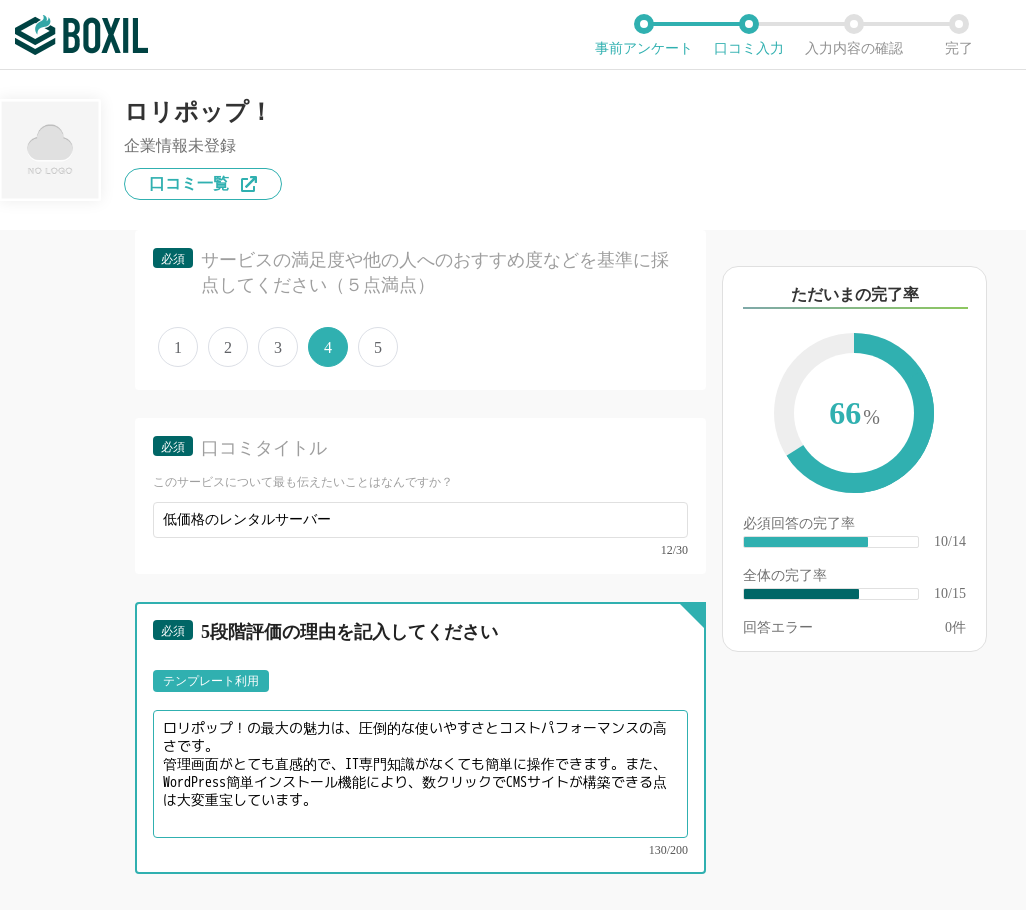 drag, startPoint x: 192, startPoint y: 794, endPoint x: 164, endPoint y: 783, distance: 30.083218 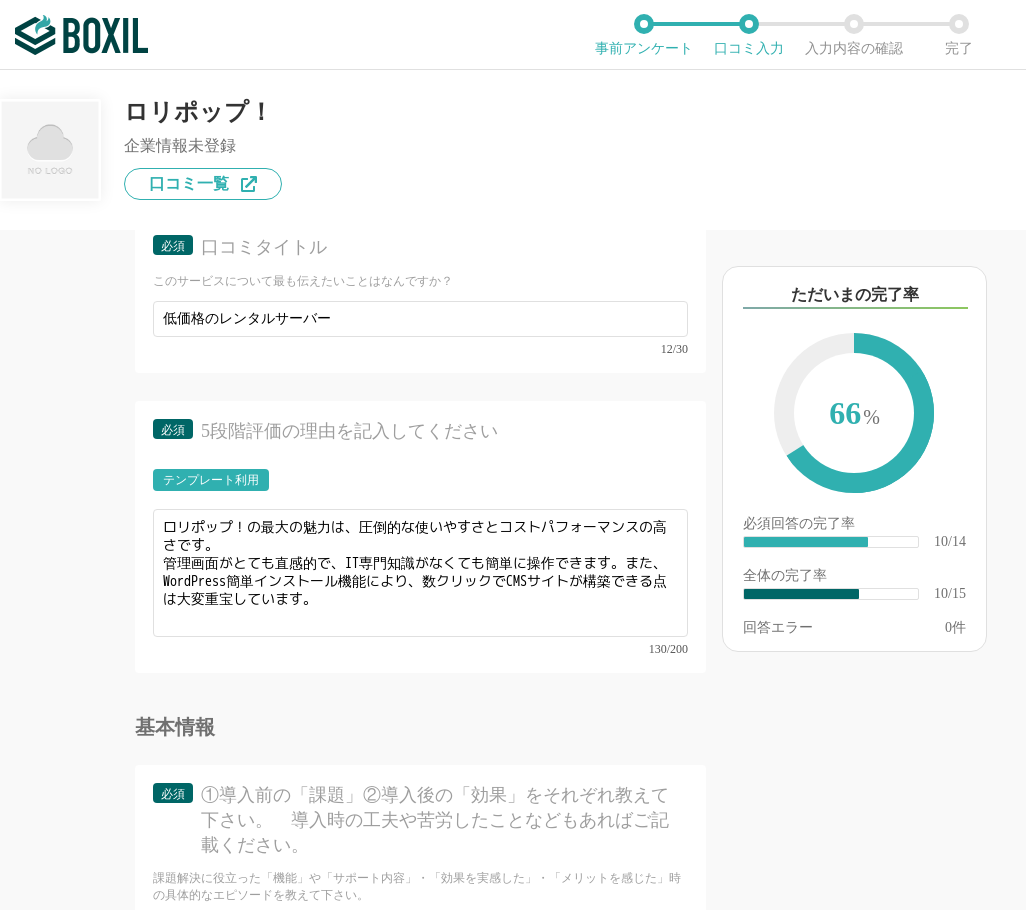 scroll, scrollTop: 1900, scrollLeft: 0, axis: vertical 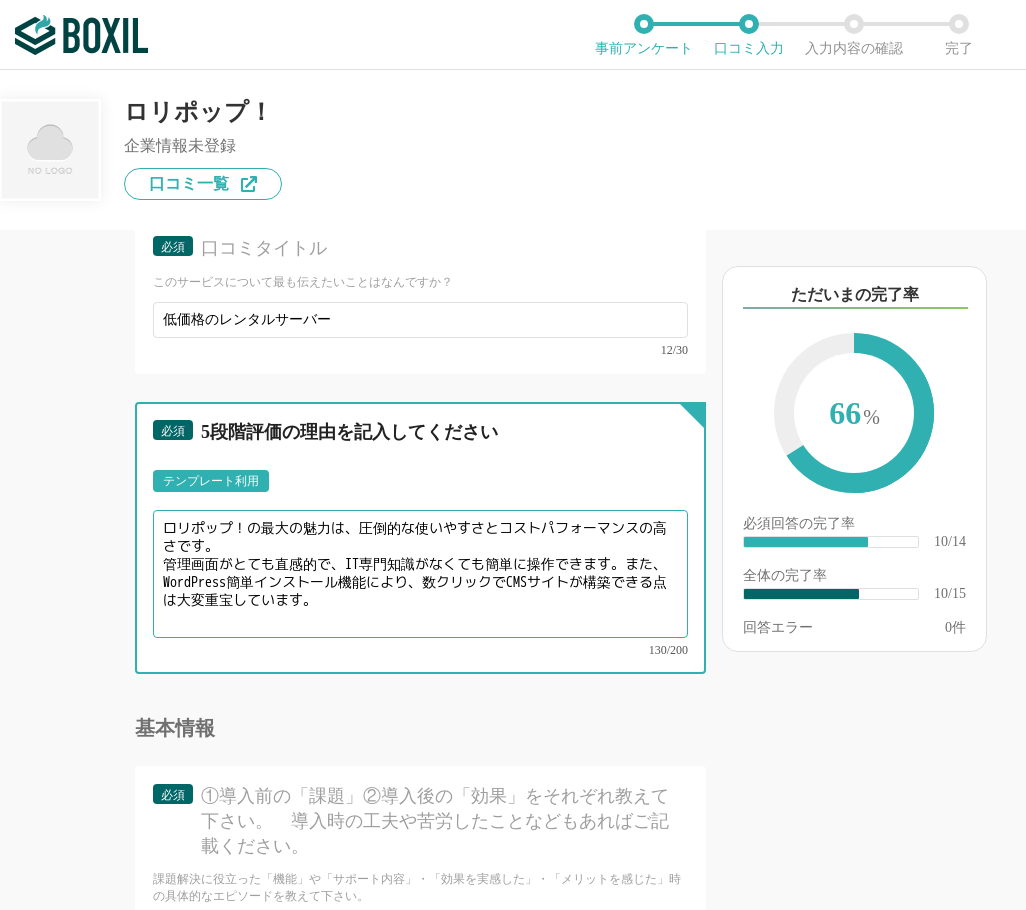 click on "ロリポップ！の最大の魅力は、圧倒的な使いやすさとコストパフォーマンスの高さです。
管理画面がとても直感的で、IT専門知識がなくても簡単に操作できます。また、WordPress簡単インストール機能により、数クリックでCMSサイトが構築できる点は大変重宝しています。" at bounding box center (420, 574) 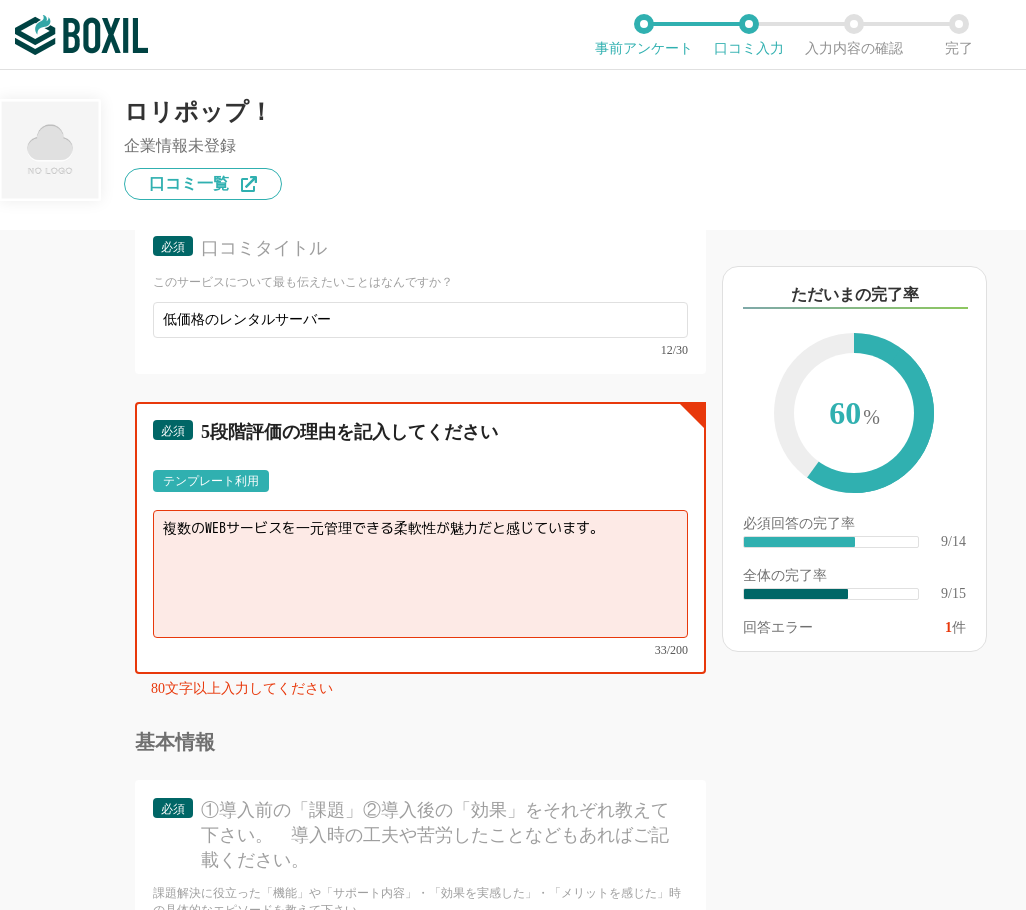 click on "複数のWEBサービスを一元管理できる柔軟性が魅力だと感じています。" at bounding box center (420, 574) 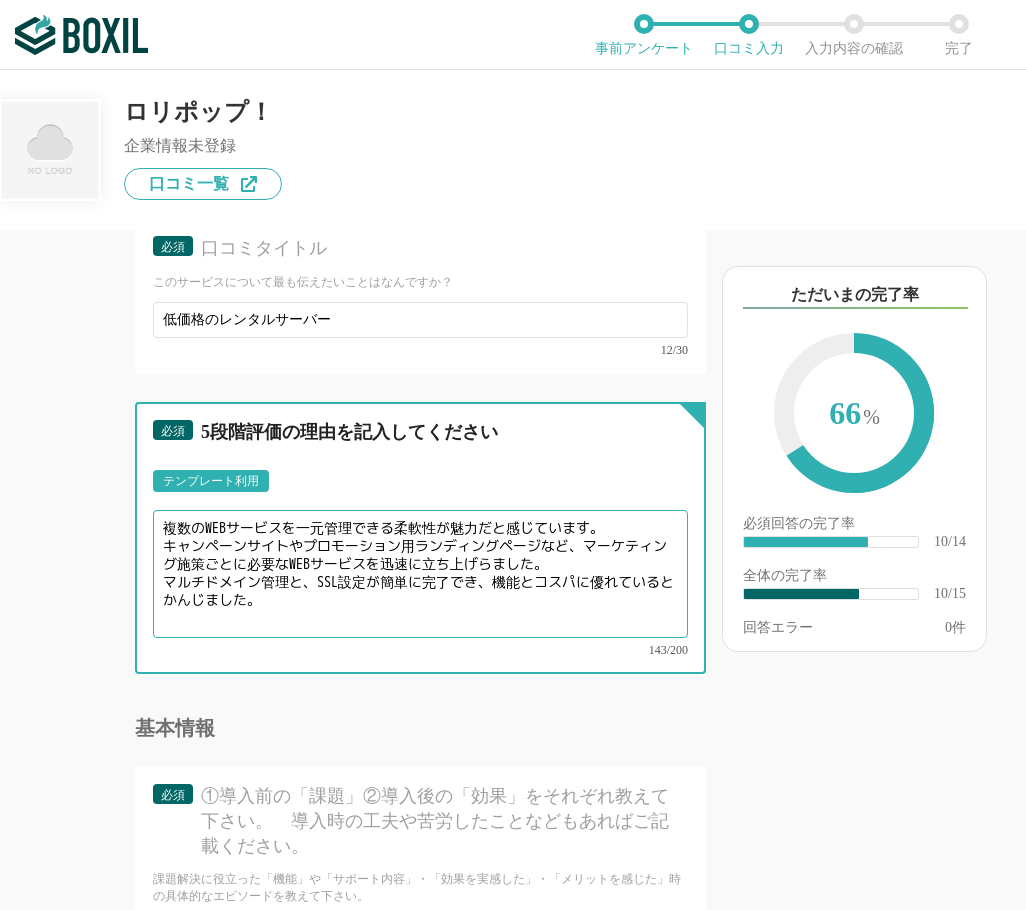 type on "複数のWEBサービスを一元管理できる柔軟性が魅力だと感じています。
キャンペーンサイトやプロモーション用ランディングページなど、マーケティング施策ごとに必要なWEBサービスを迅速に立ち上げらました。
マルチドメイン管理と、SSL設定が簡単に完了でき、機能とコスパに優れているとかんじました。" 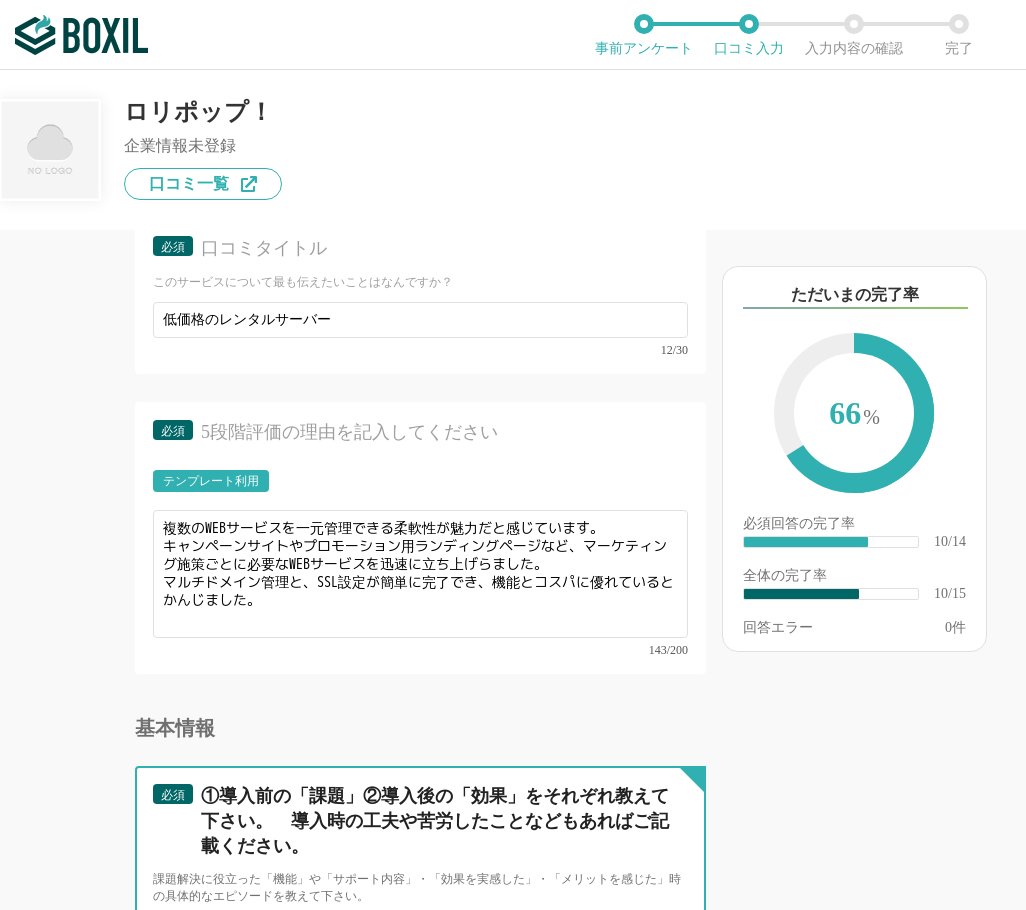 scroll, scrollTop: 2306, scrollLeft: 0, axis: vertical 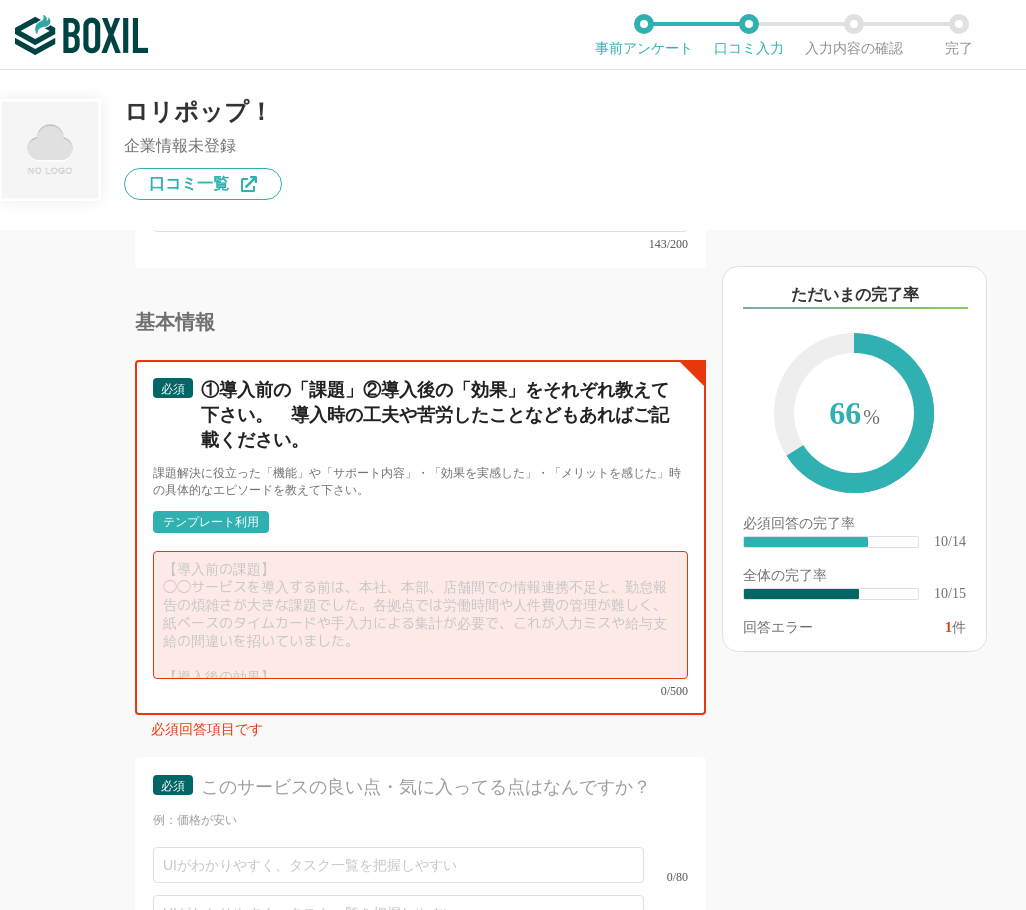 click at bounding box center (420, 615) 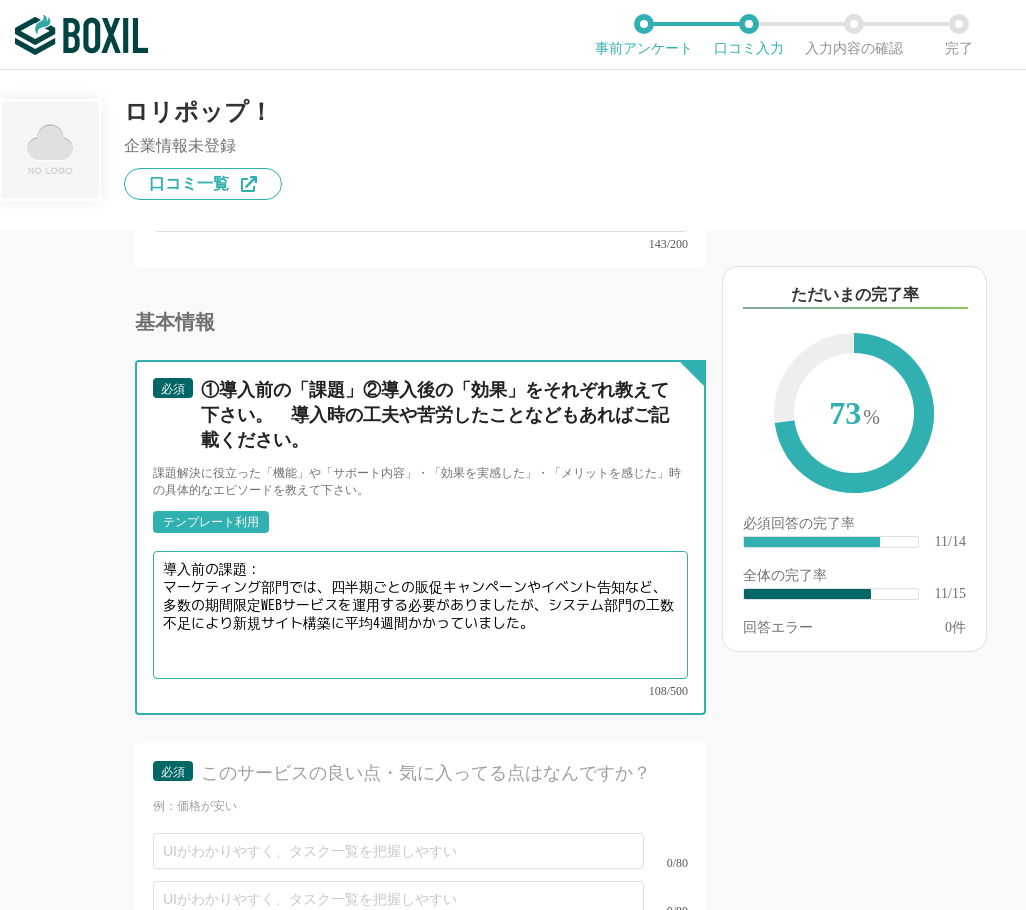click on "導入前の課題：
マーケティング部門では、四半期ごとの販促キャンペーンやイベント告知など、多数の期間限定WEBサービスを運用する必要がありましたが、システム部門の工数不足により新規サイト構築に平均4週間かかっていました。" at bounding box center (420, 615) 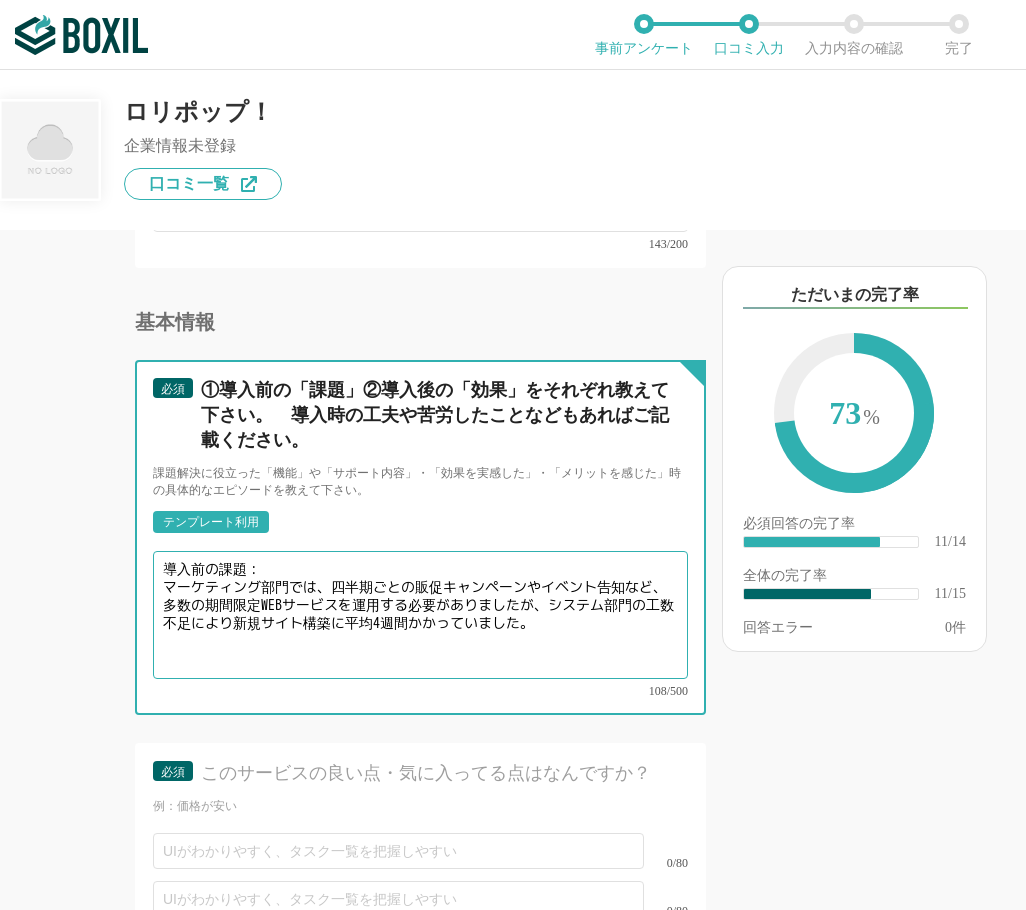 paste on "導入後の効果：
ロリポップ！導入により、新規キャンペーンサイトの構築リードタイムが4週間から3日に短縮され、マーケティング施策の実行スピードが劇的に向上しました。" 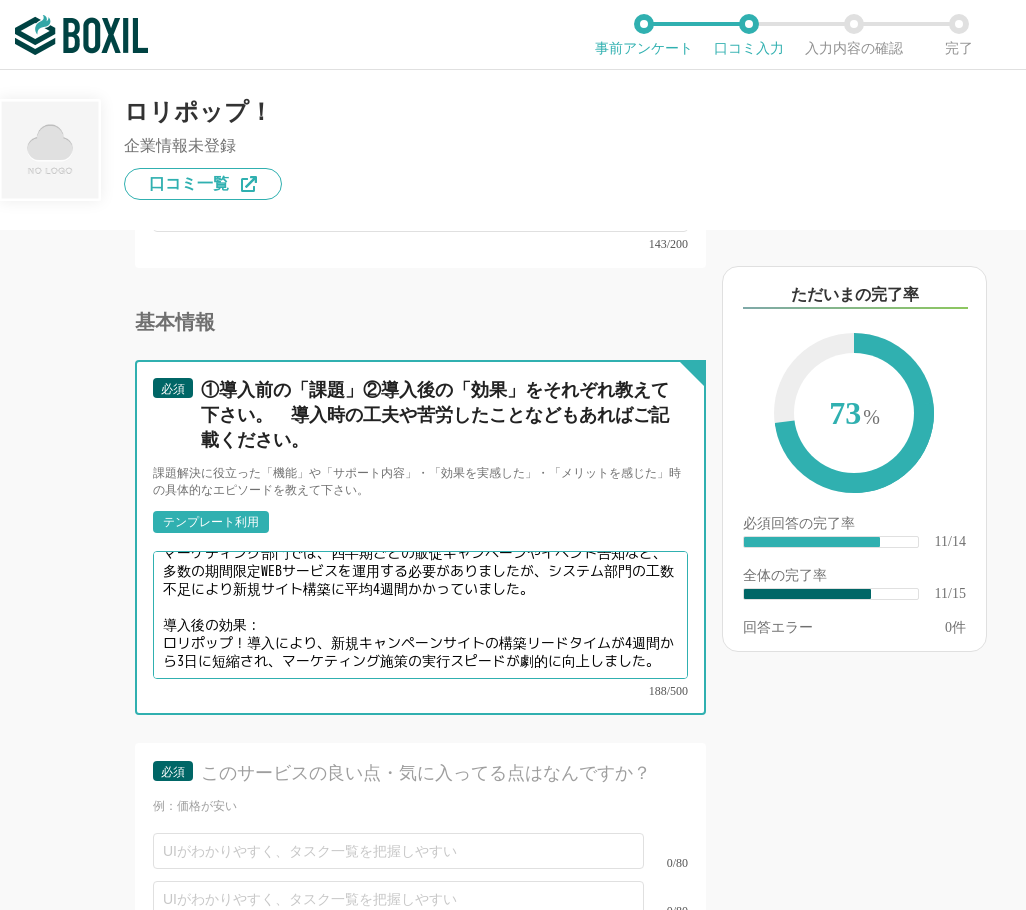 scroll, scrollTop: 56, scrollLeft: 0, axis: vertical 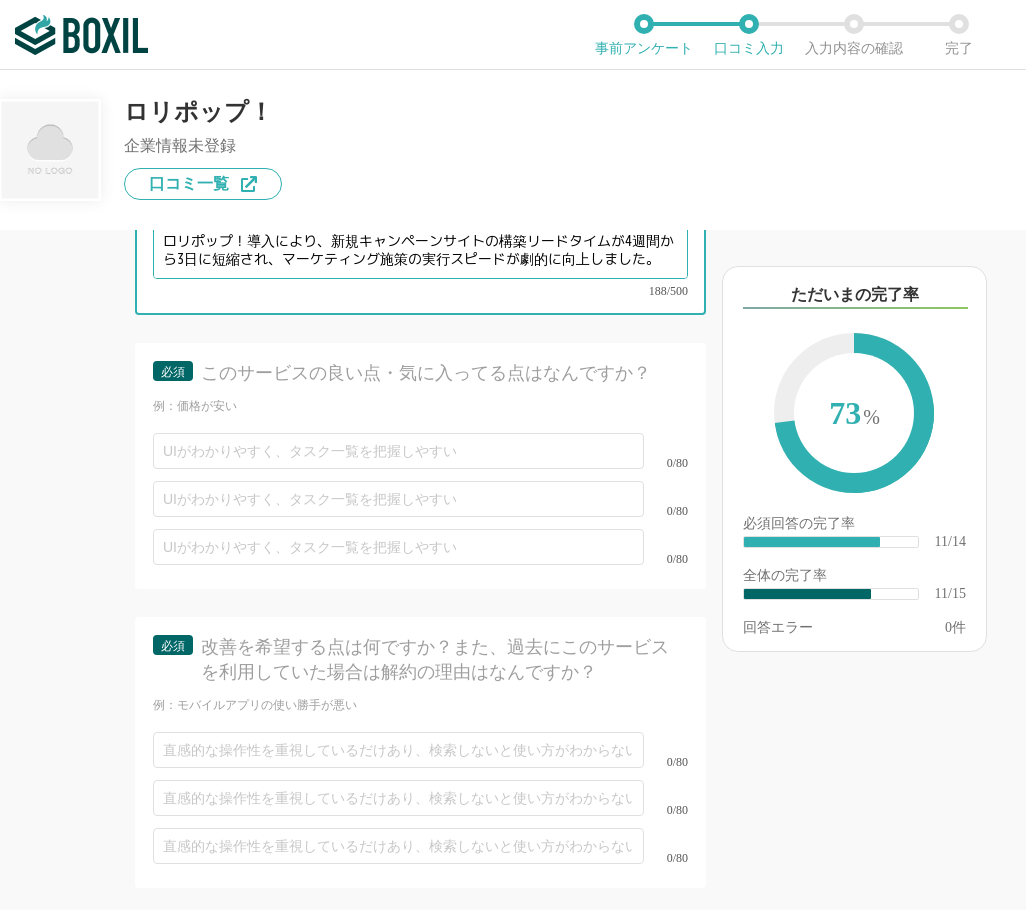 type on "導入前の課題：
マーケティング部門では、四半期ごとの販促キャンペーンやイベント告知など、多数の期間限定WEBサービスを運用する必要がありましたが、システム部門の工数不足により新規サイト構築に平均4週間かかっていました。
導入後の効果：
ロリポップ！導入により、新規キャンペーンサイトの構築リードタイムが4週間から3日に短縮され、マーケティング施策の実行スピードが劇的に向上しました。" 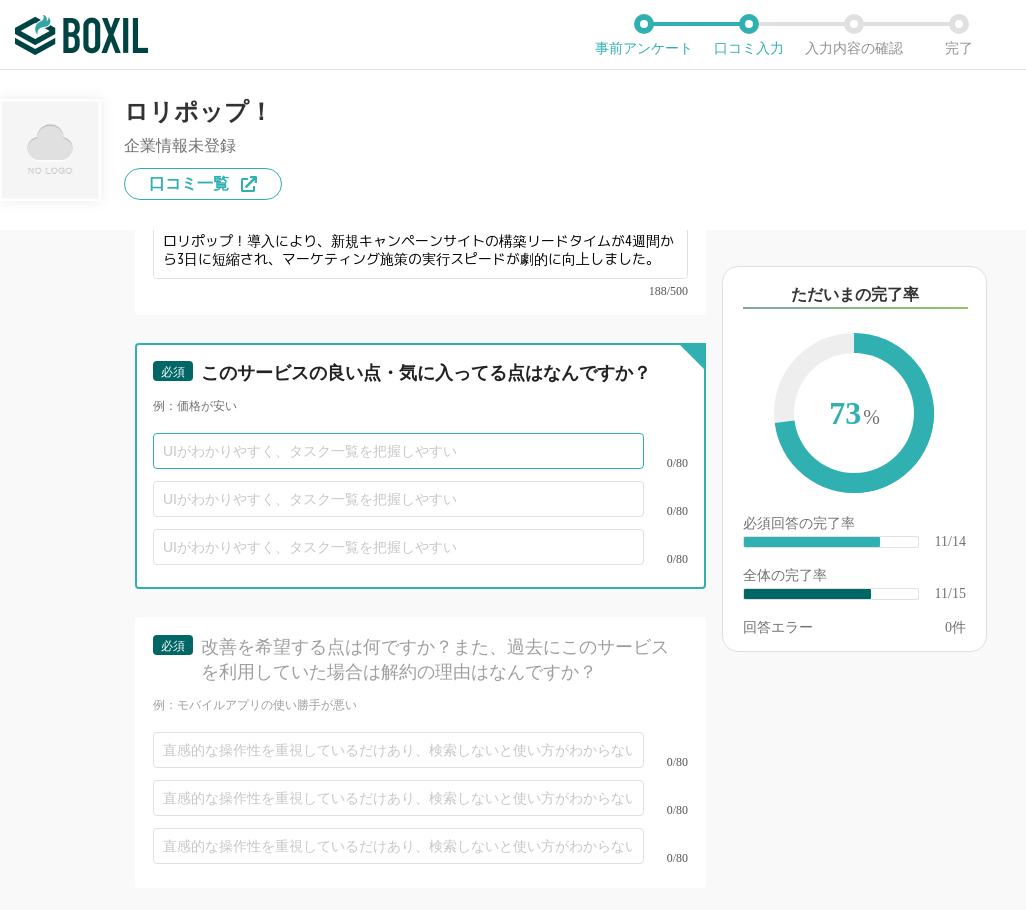 click at bounding box center [398, 451] 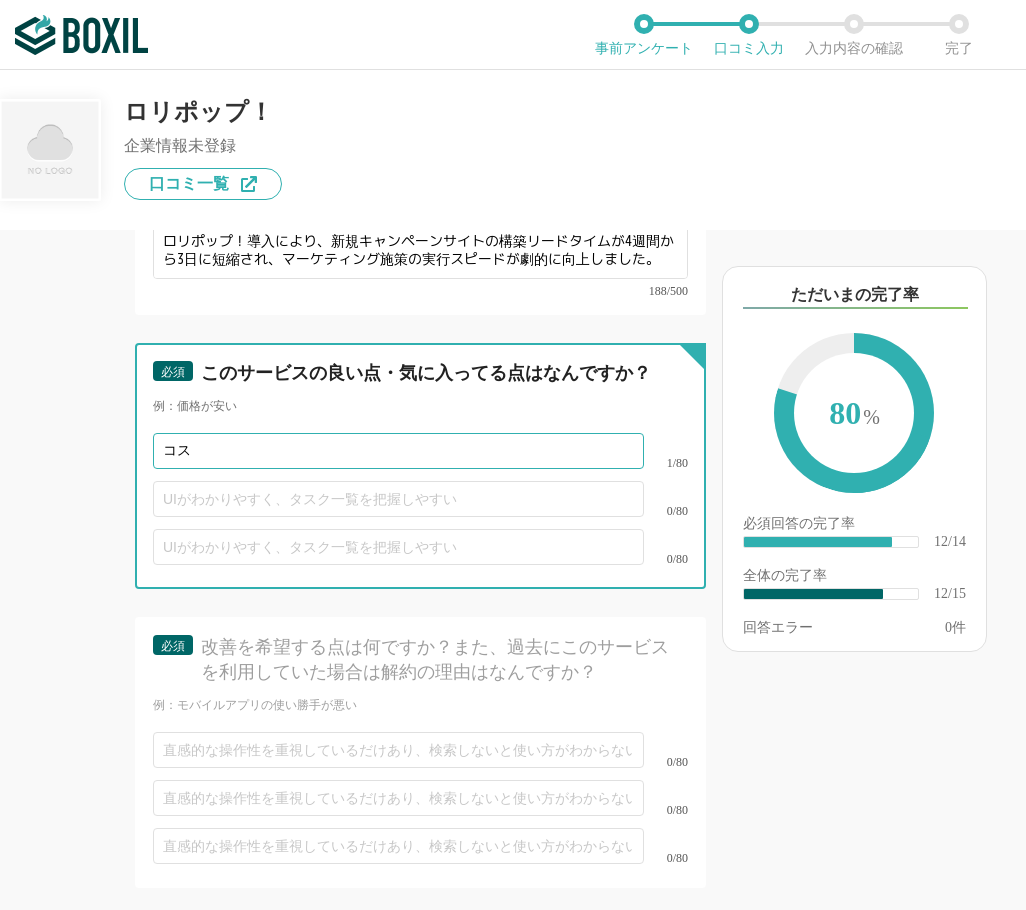 type on "コ" 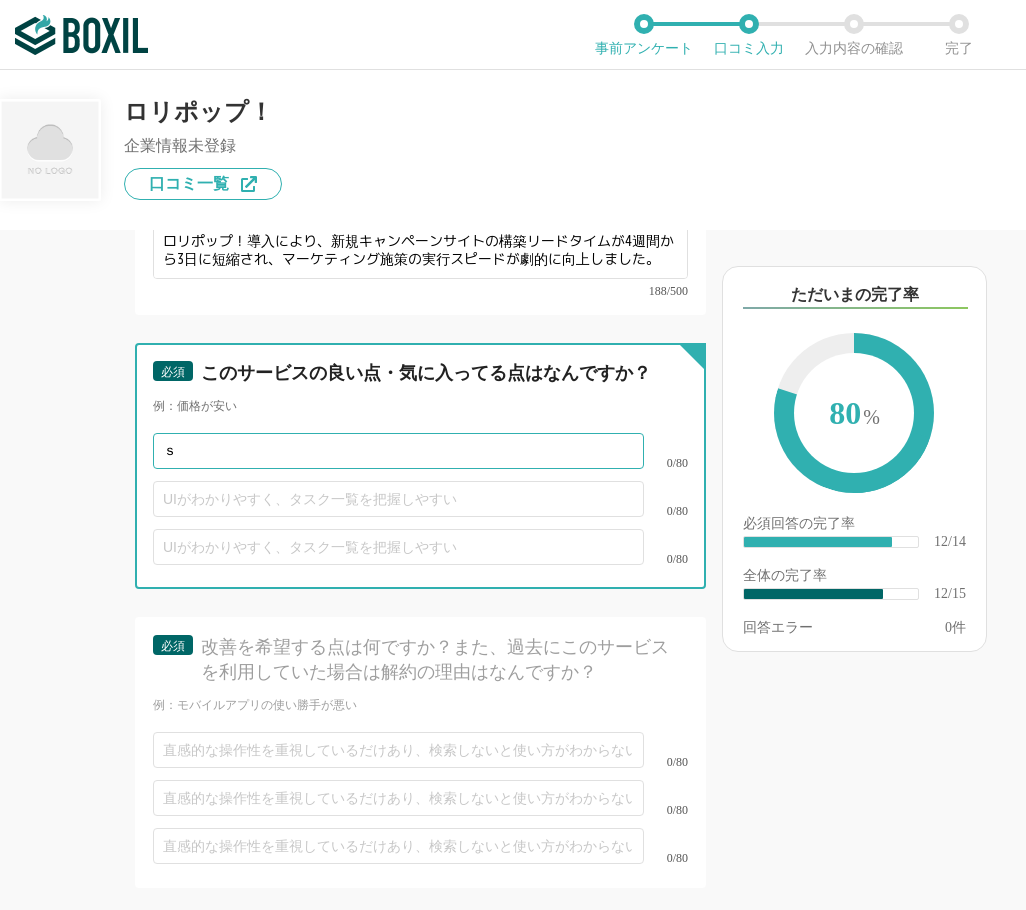 type on "せ" 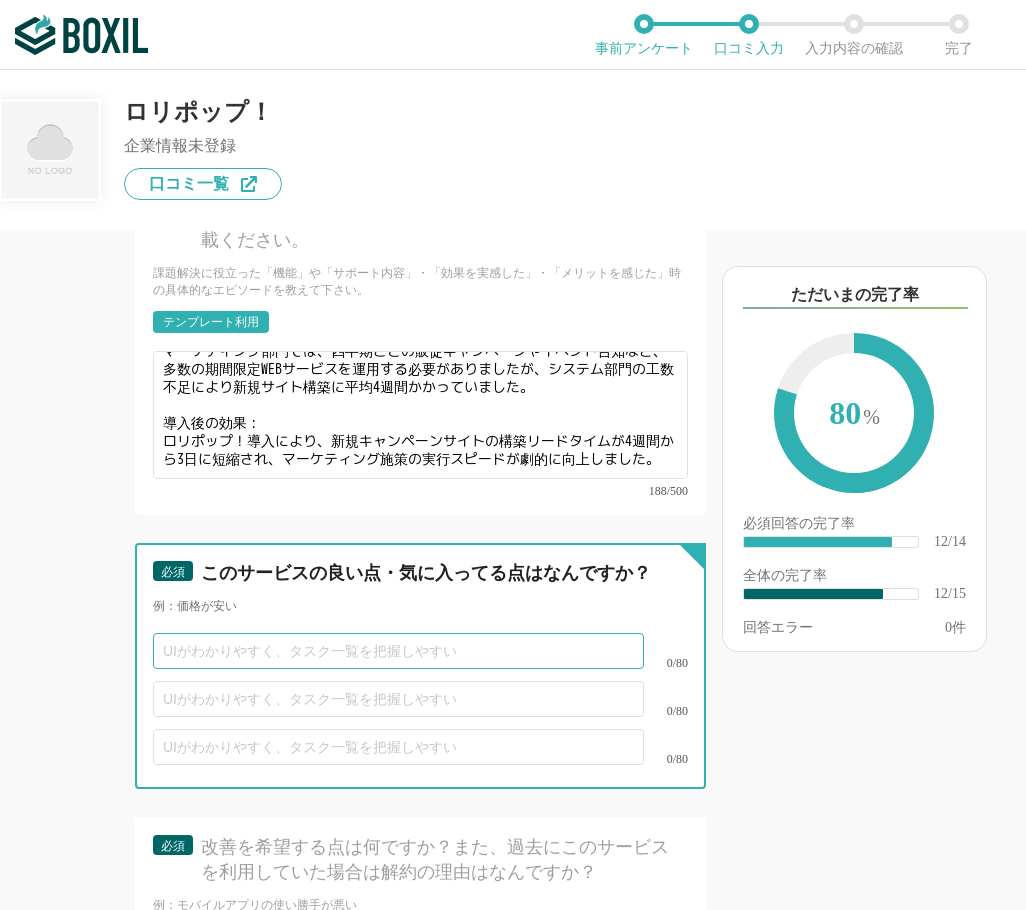 scroll, scrollTop: 2606, scrollLeft: 0, axis: vertical 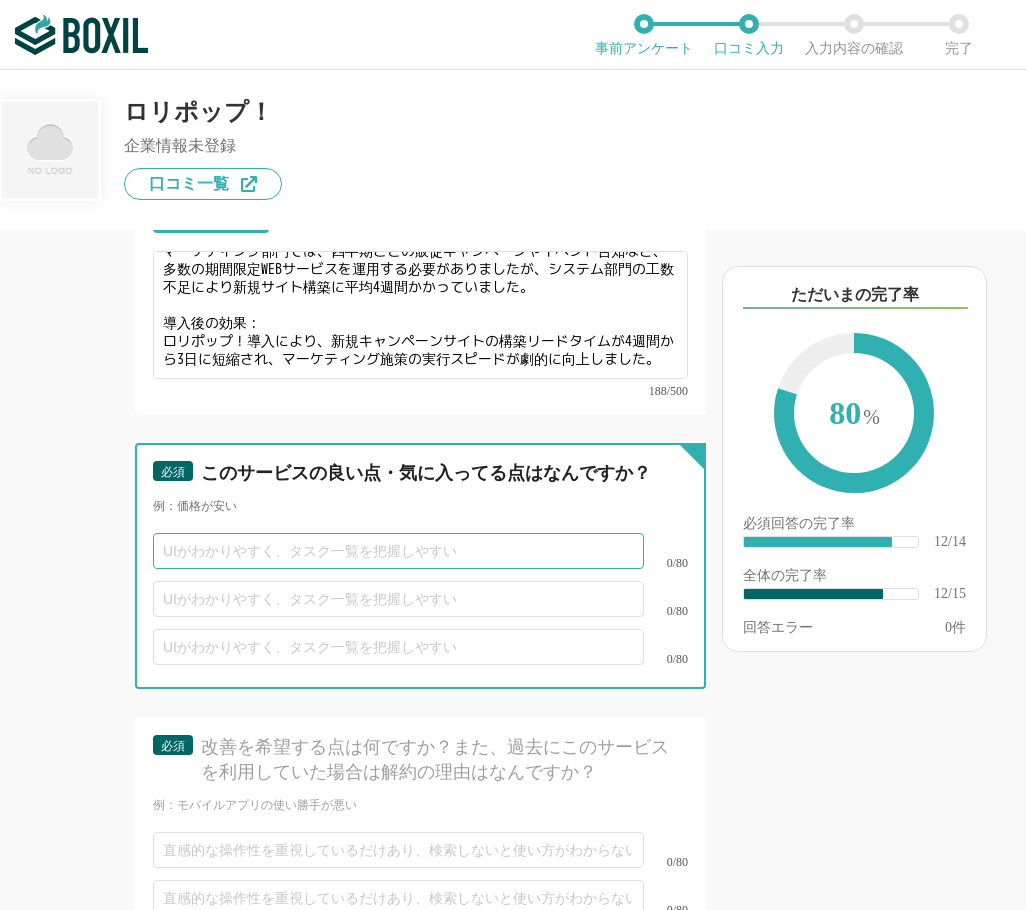 click at bounding box center (398, 551) 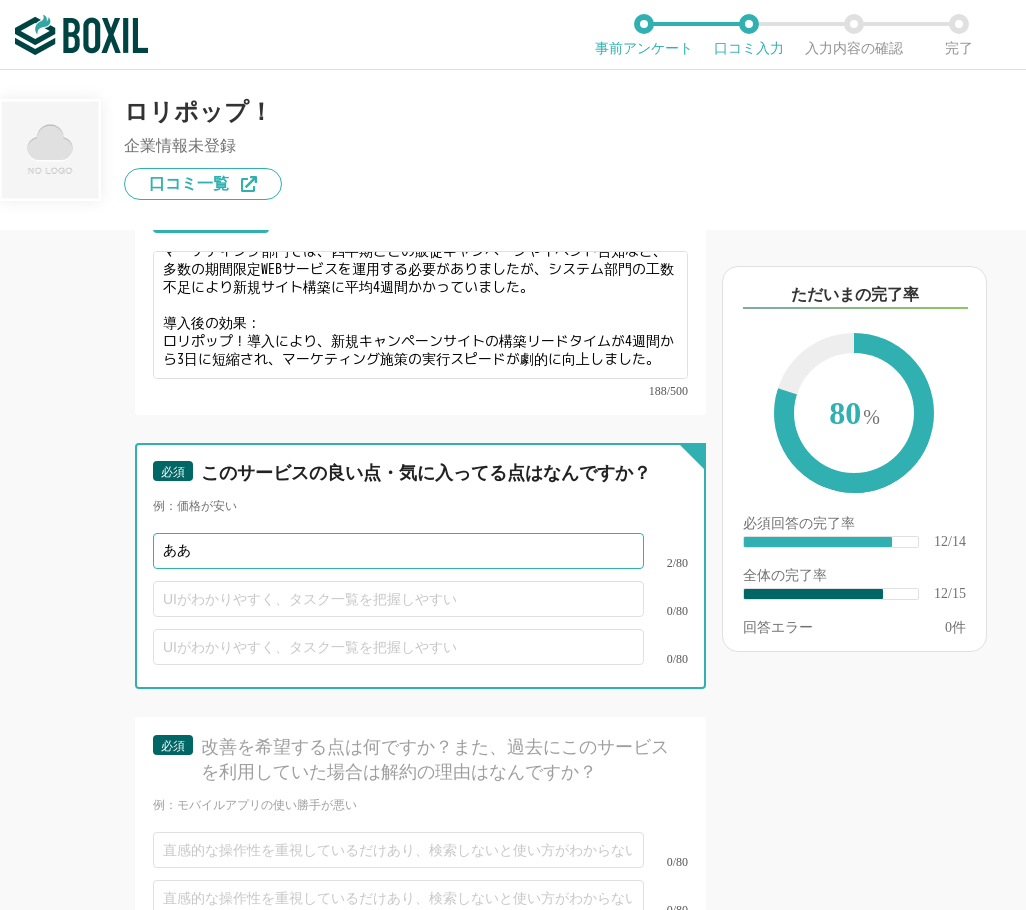 type on "あ" 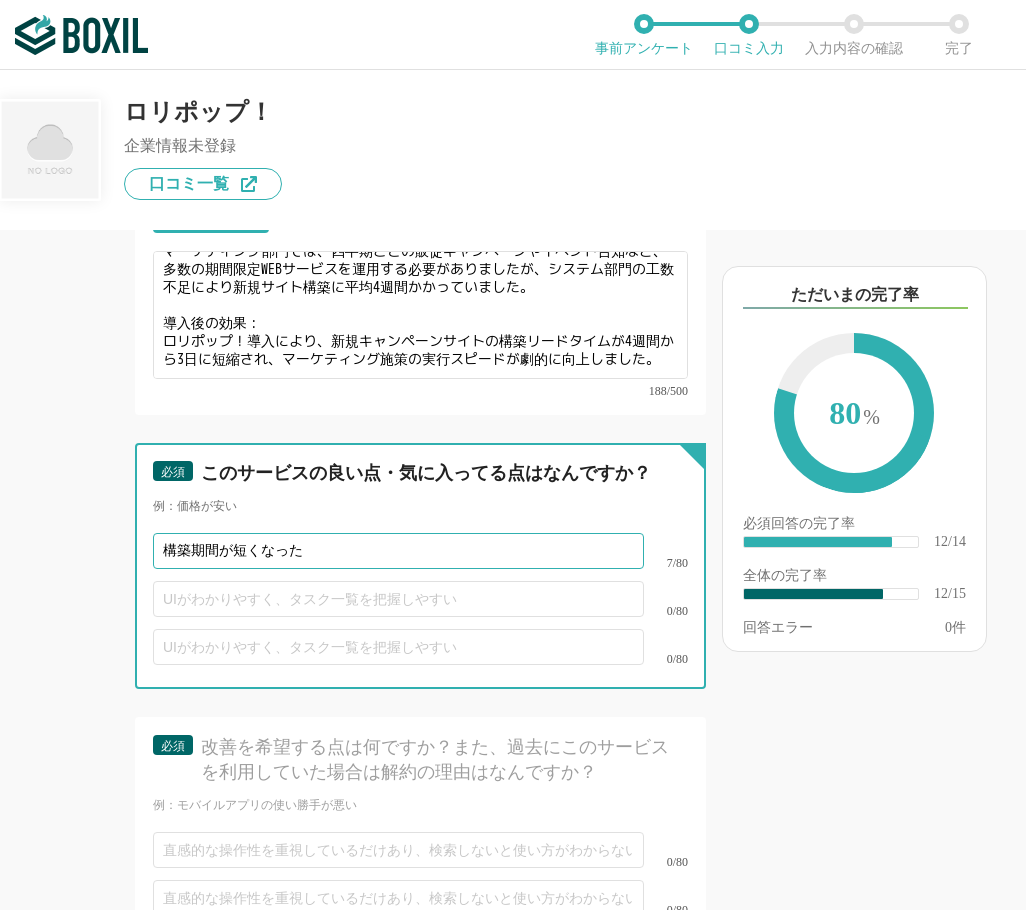 type on "構築期間が短くなった" 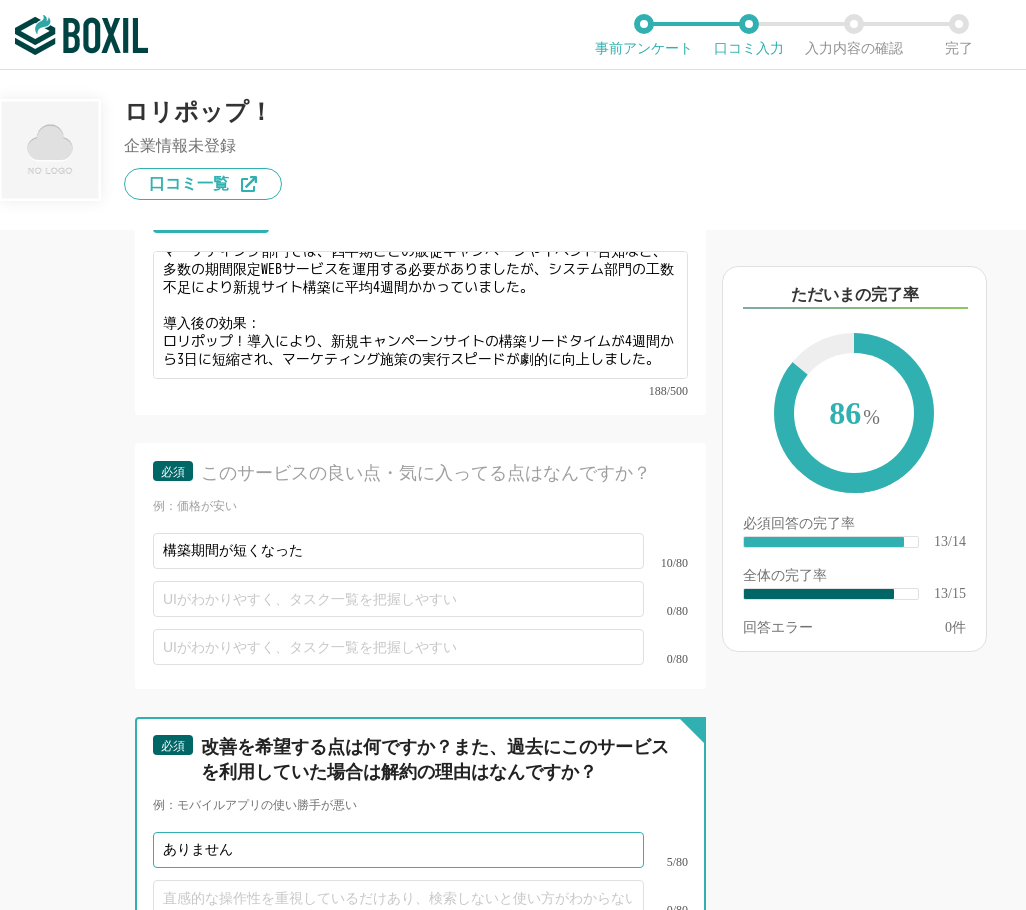 scroll, scrollTop: 3010, scrollLeft: 0, axis: vertical 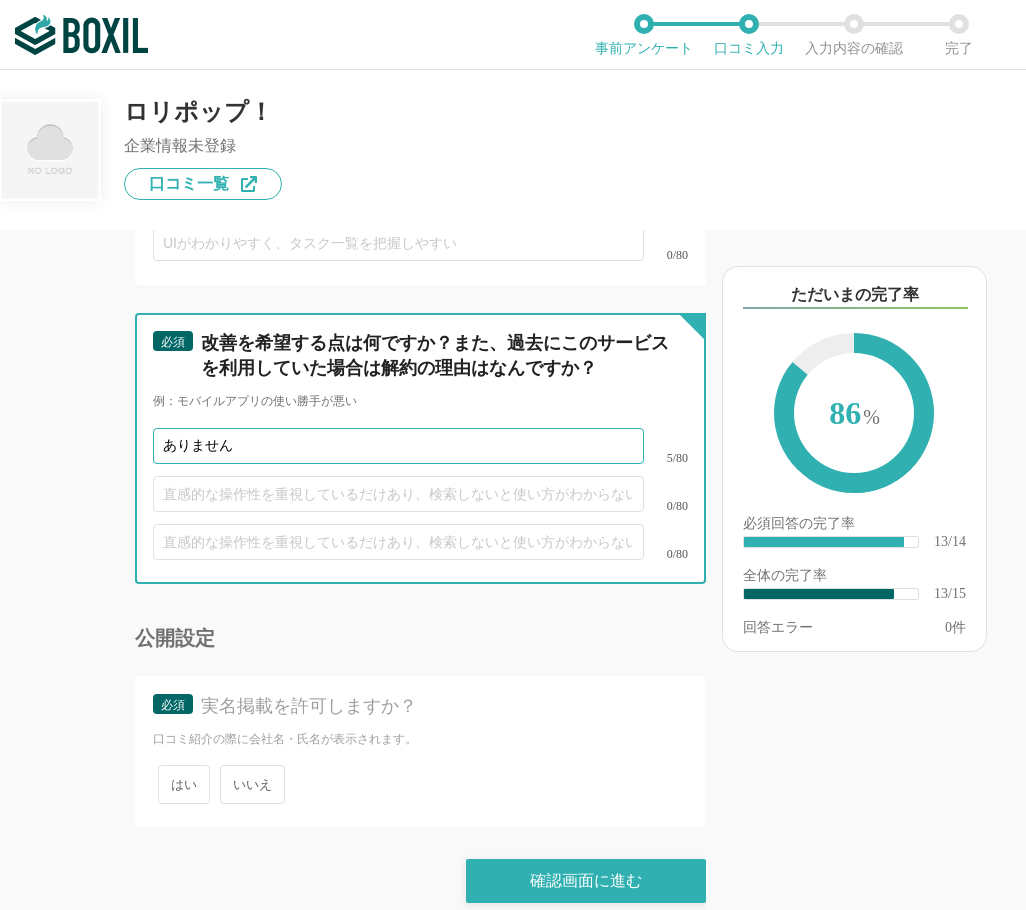 type on "ありません" 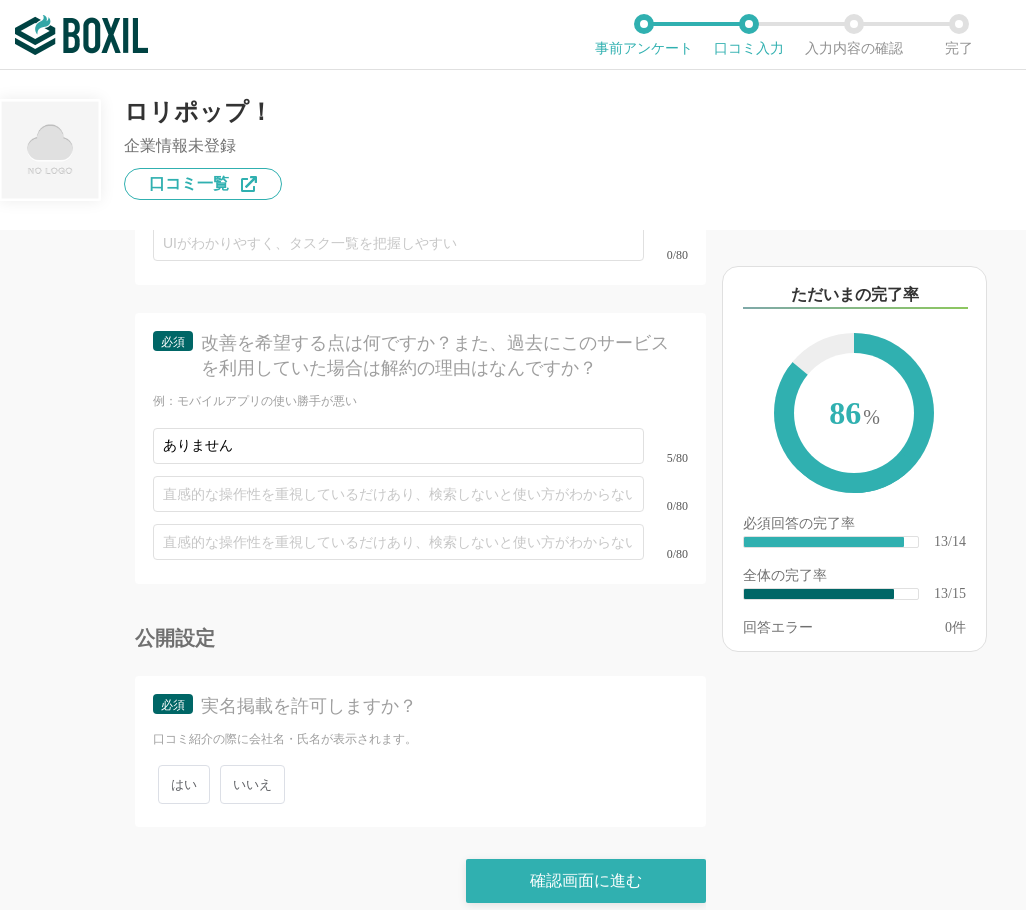 click on "いいえ" at bounding box center [252, 784] 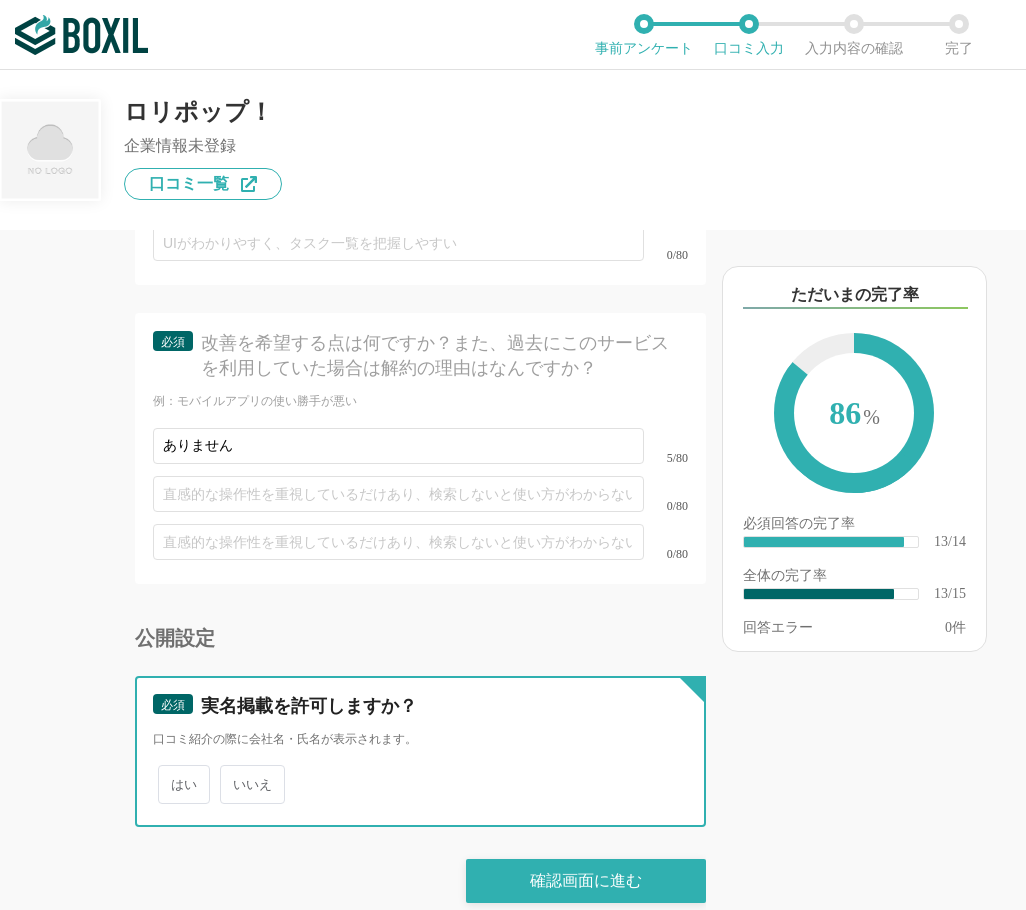 click on "いいえ" at bounding box center (231, 774) 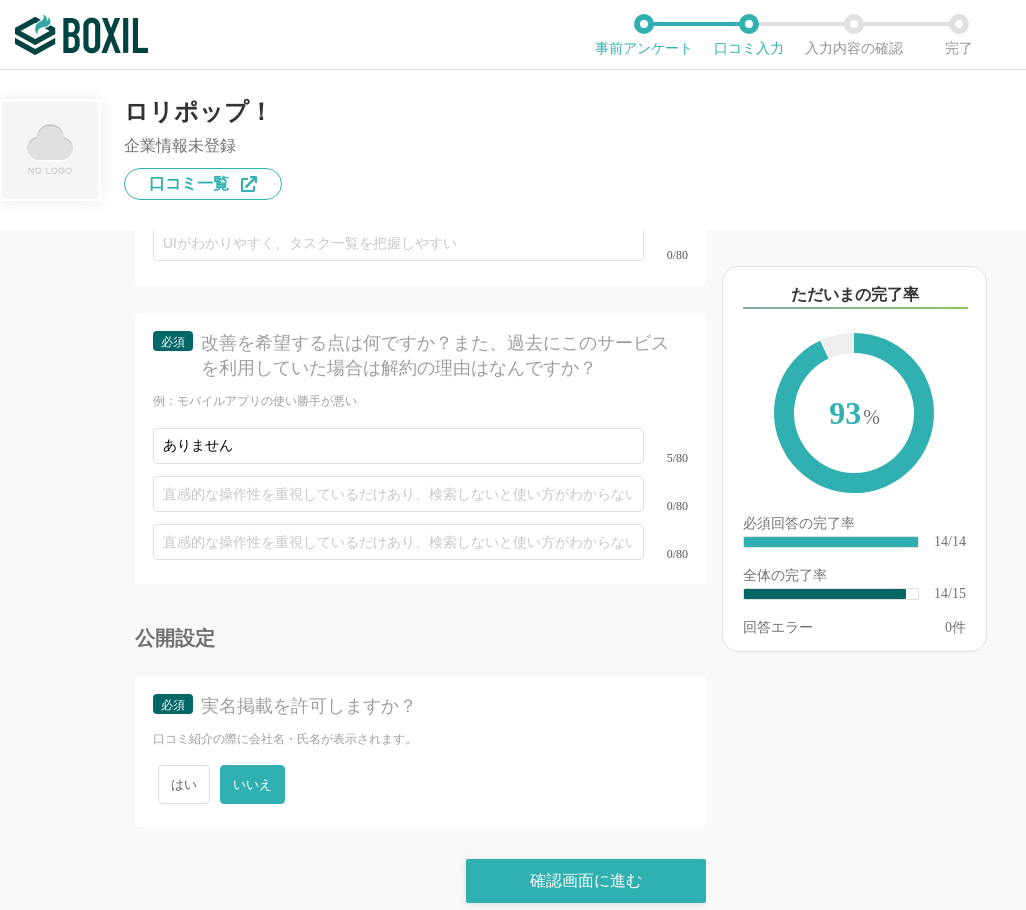 click on "他のサービス・ツールと連携していますか？ ※複数選択可 例：Slack、Salesforce 選択したサービス 未選択 必須 使いやすさ（５点満点） 直感的に操作できますか？ 1 2 3 4 5 わからない 必須 お役立ち度（５点満点） 組織への貢献度はいかがですか？ 1 2 3 4 5 わからない 必須 カスタマイズ性（５点満点） さまざまな要件に柔軟に対応できるサービスですか？ 1 2 3 4 5 わからない 必須 機能満足度（５点満点） 導入目的に見合った機能を備えていますか？ 1 2 3 4 5 わからない 必須 サービスの安定性（５点満点） サービスの提供は常に安定が保たれていますか？メンテナンスの頻度やタイミングは適切と感じますか？ 1 2 3 4 5 わからない 必須 使用環境（OS） このサービスを利用しているOSをすべて選択してください Mac Windows iOS Android その他 必須 Chrome Internet Explorer 1 2" at bounding box center (420, -939) 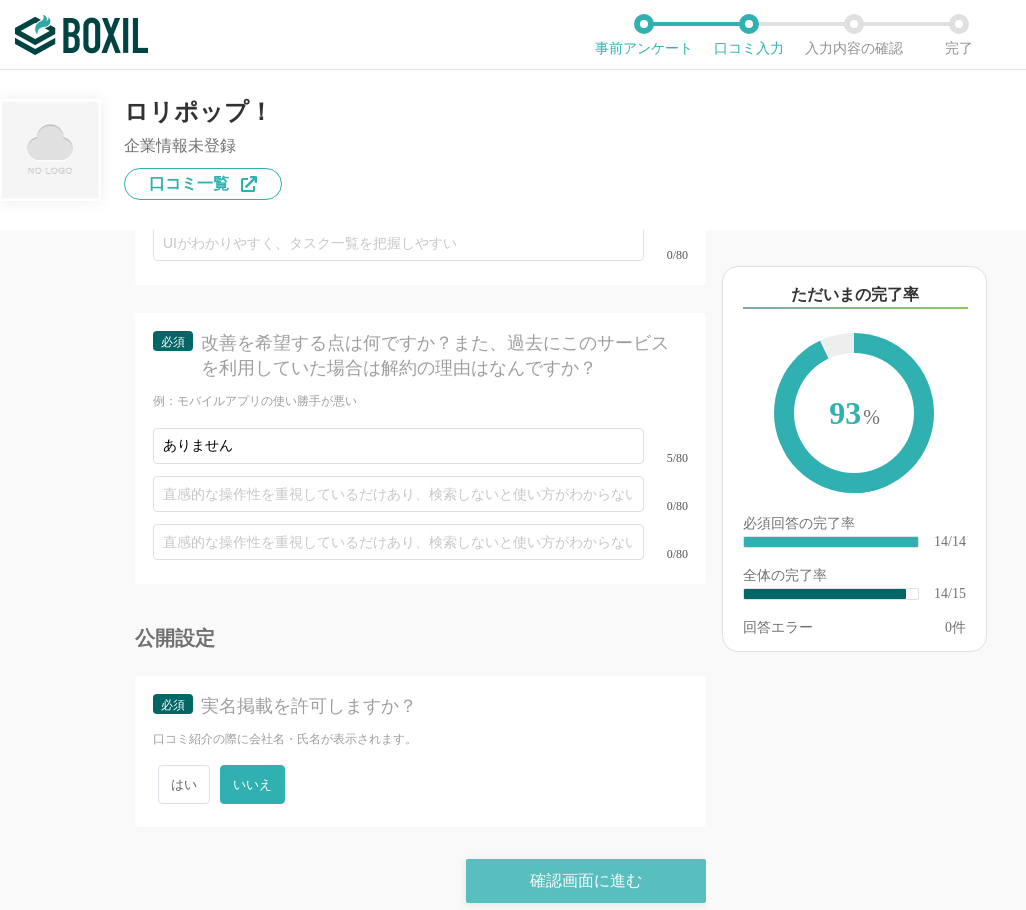 click on "確認画面に進む" at bounding box center [586, 881] 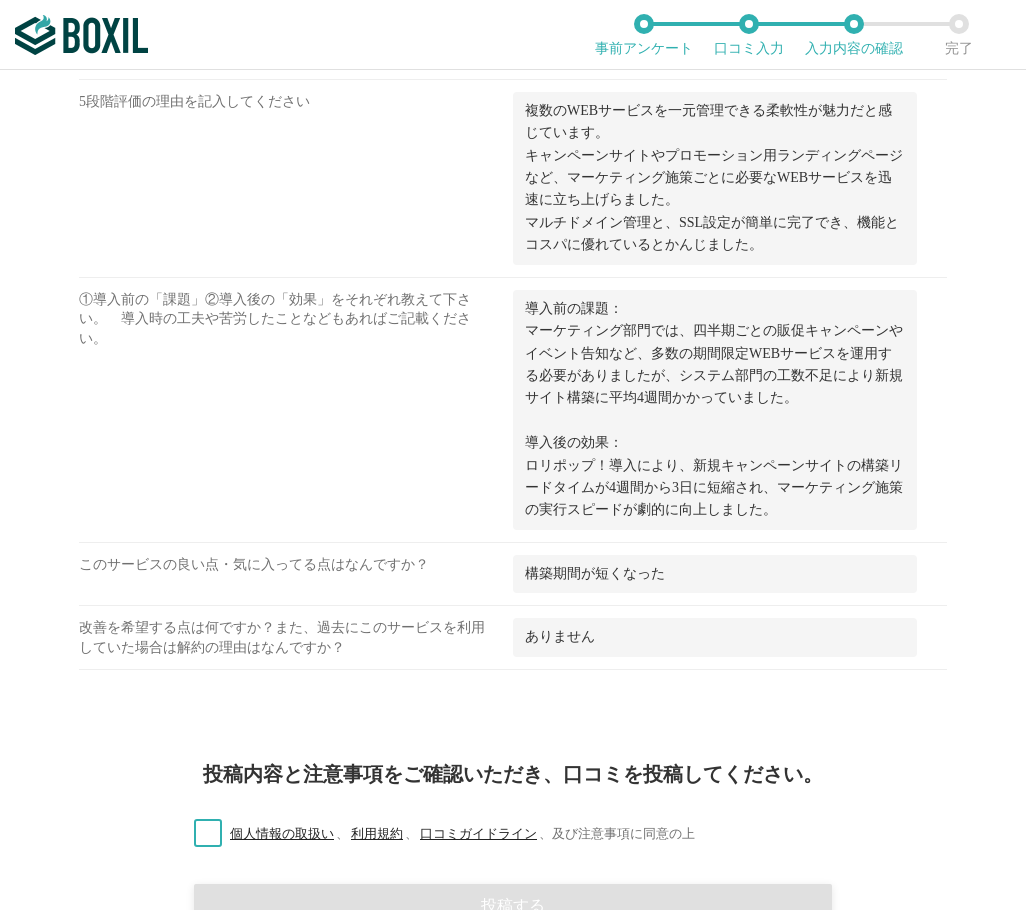 scroll, scrollTop: 1409, scrollLeft: 0, axis: vertical 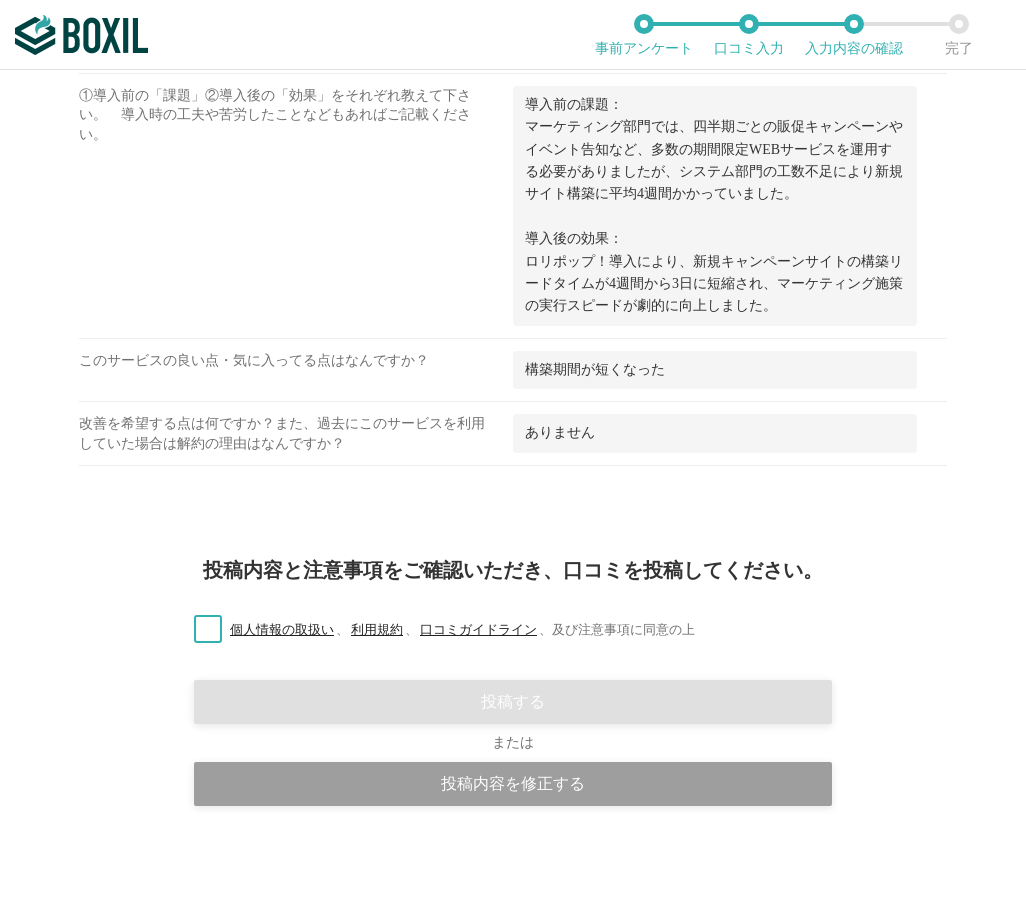 click on "個人情報の取扱い 、 利用規約 、 口コミガイドライン 、 及び注意事項に同意の上" at bounding box center [436, 630] 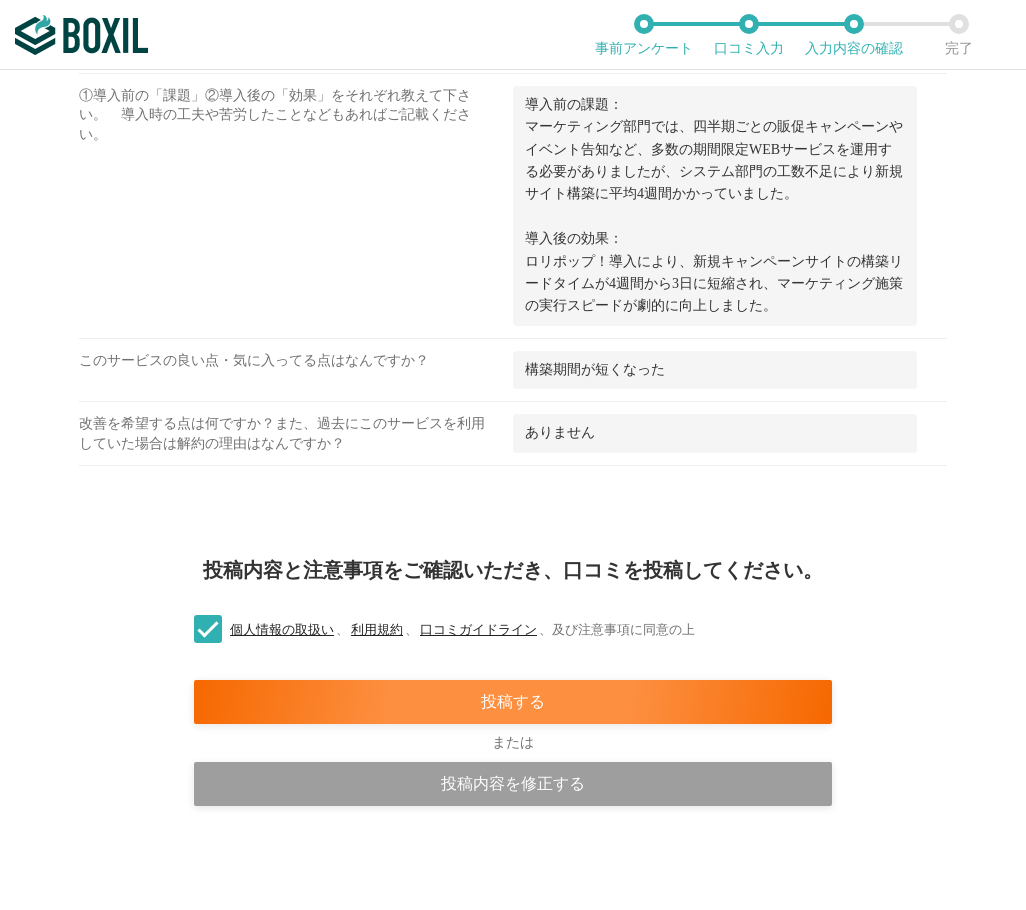 click on "投稿内容と注意事項をご確認いただき、口コミを投稿してください。 個人情報の取扱い 、 利用規約 、 口コミガイドライン 、 及び注意事項に同意の上 投稿する または 投稿内容を修正する" at bounding box center (513, 720) 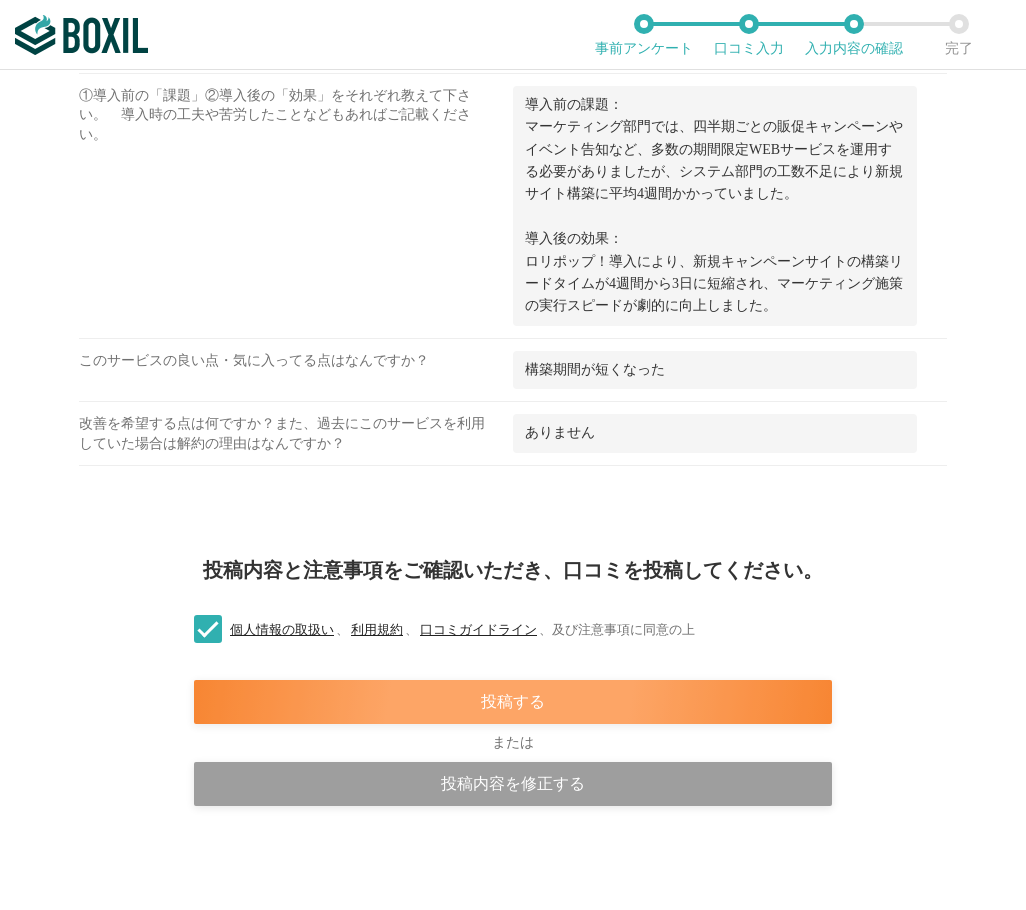 click on "投稿する" at bounding box center (513, 702) 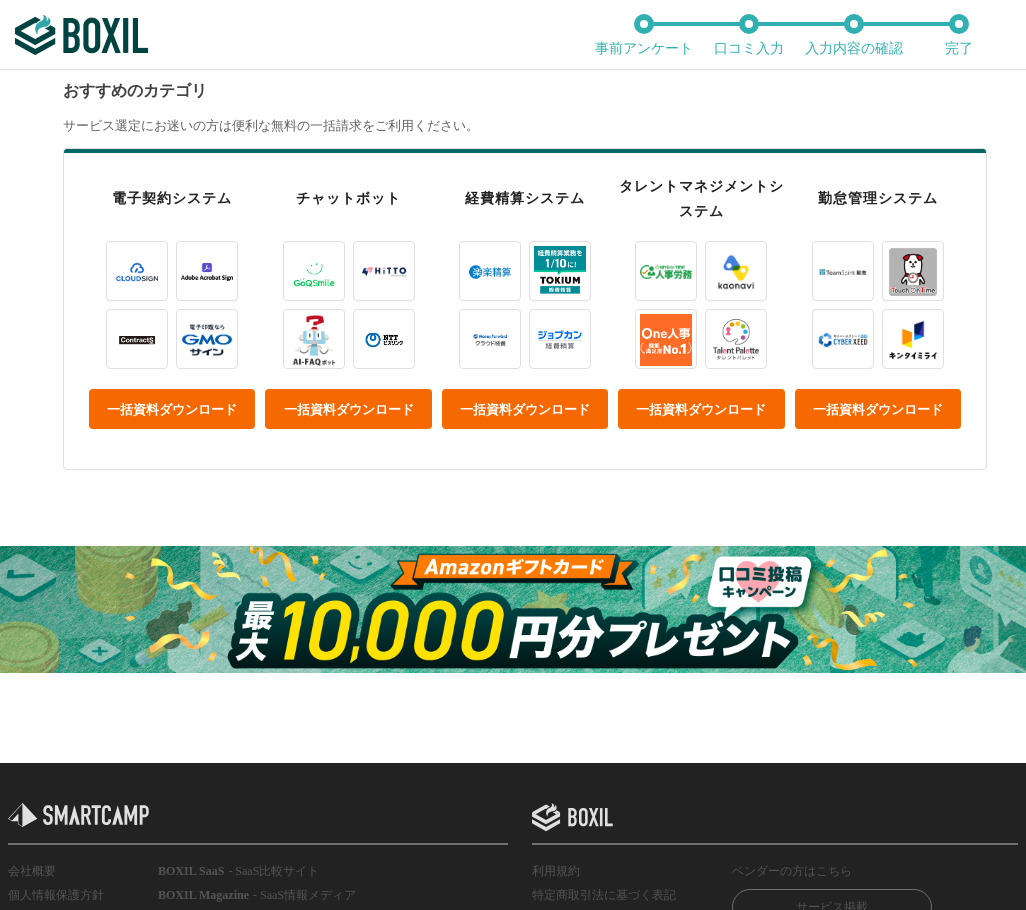 scroll, scrollTop: 700, scrollLeft: 0, axis: vertical 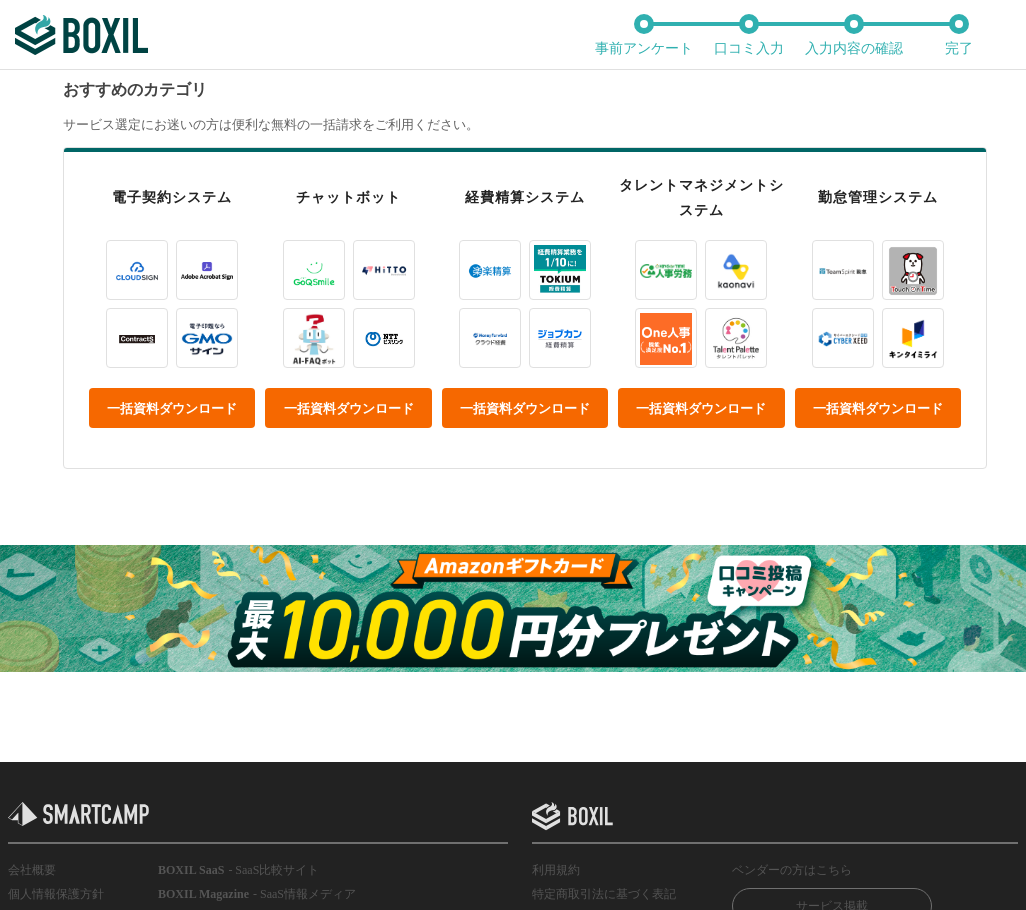 click at bounding box center [513, 608] 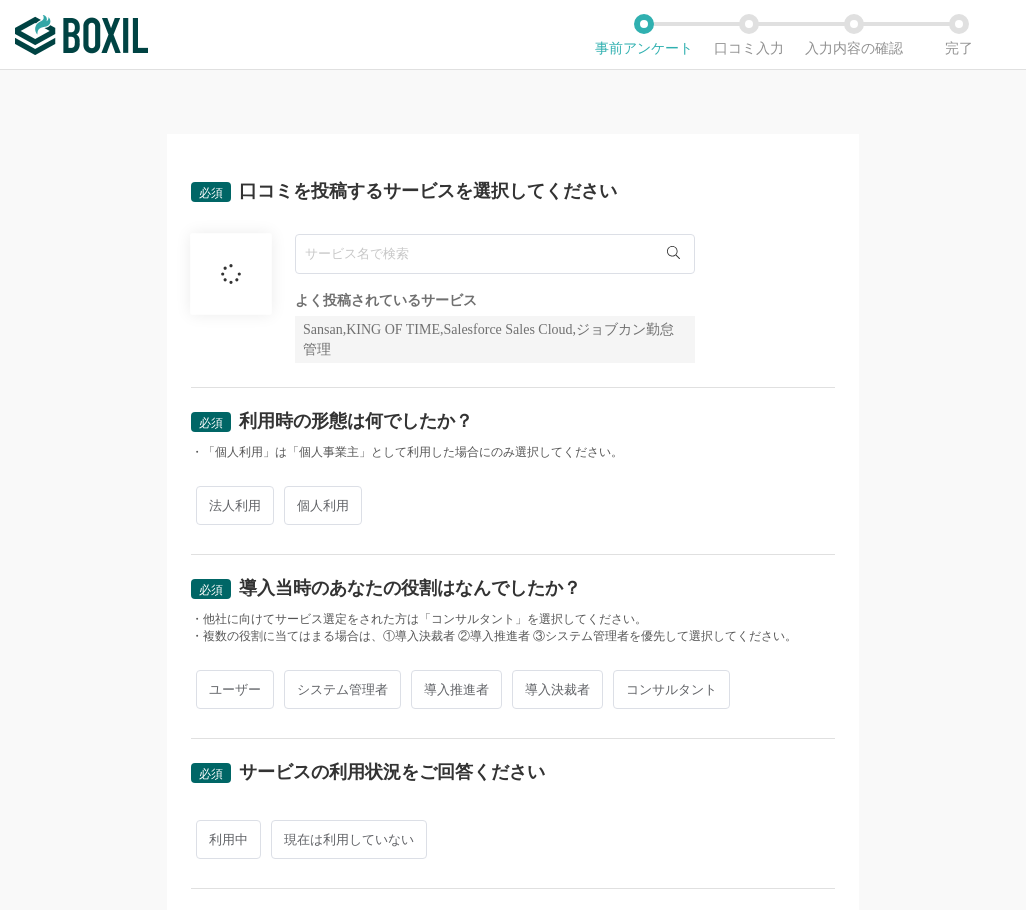 scroll, scrollTop: 0, scrollLeft: 0, axis: both 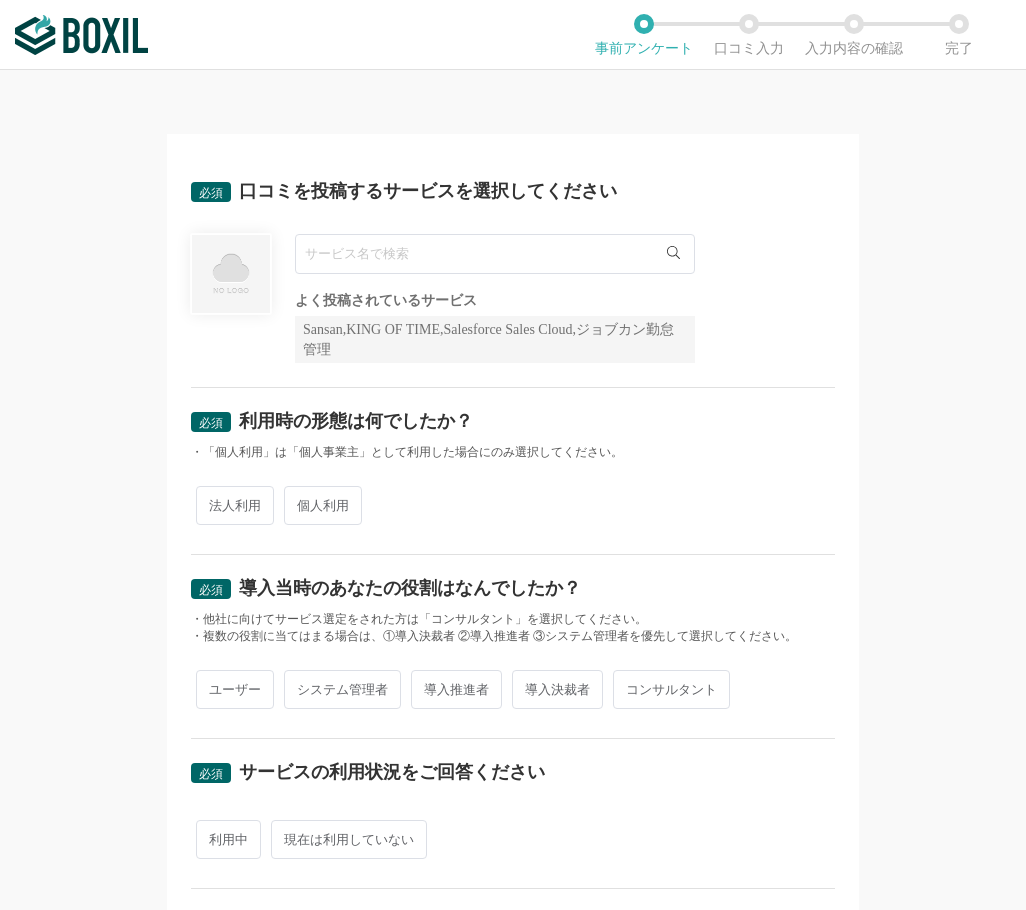 click at bounding box center (495, 254) 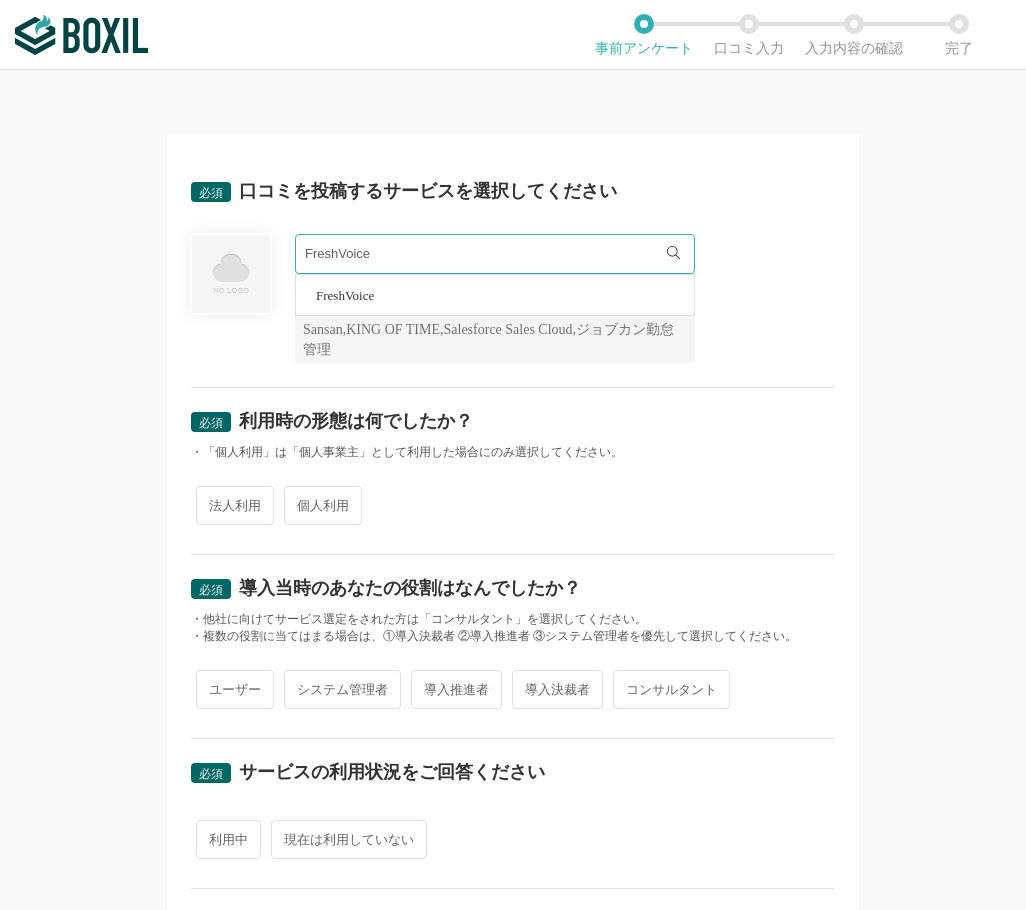 type on "FreshVoice" 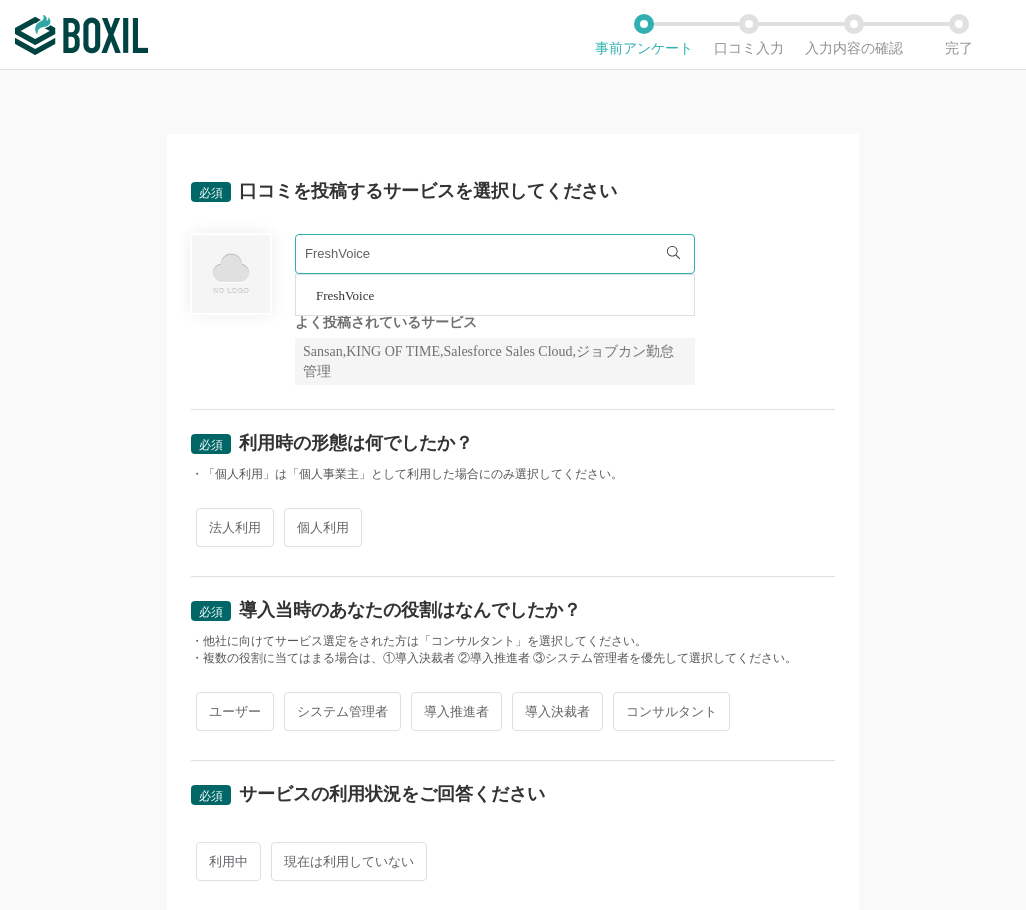 click on "FreshVoice" at bounding box center [345, 295] 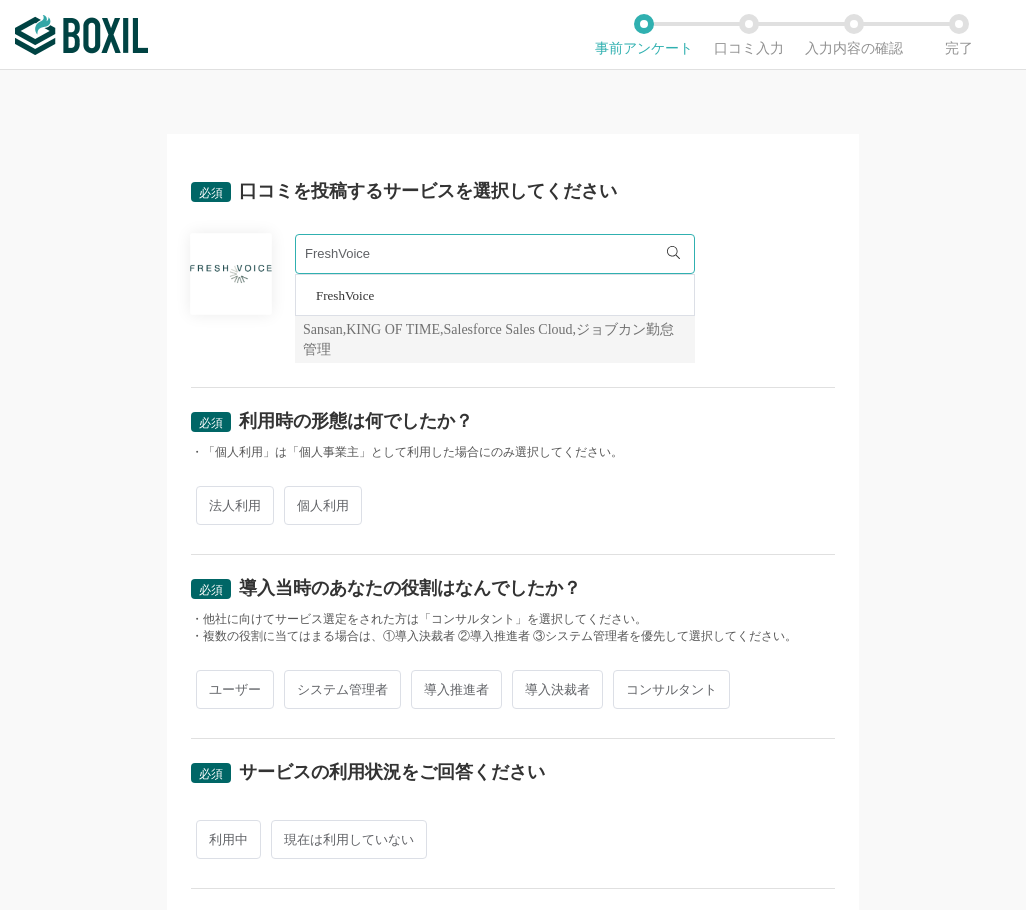click on "法人利用" at bounding box center (235, 505) 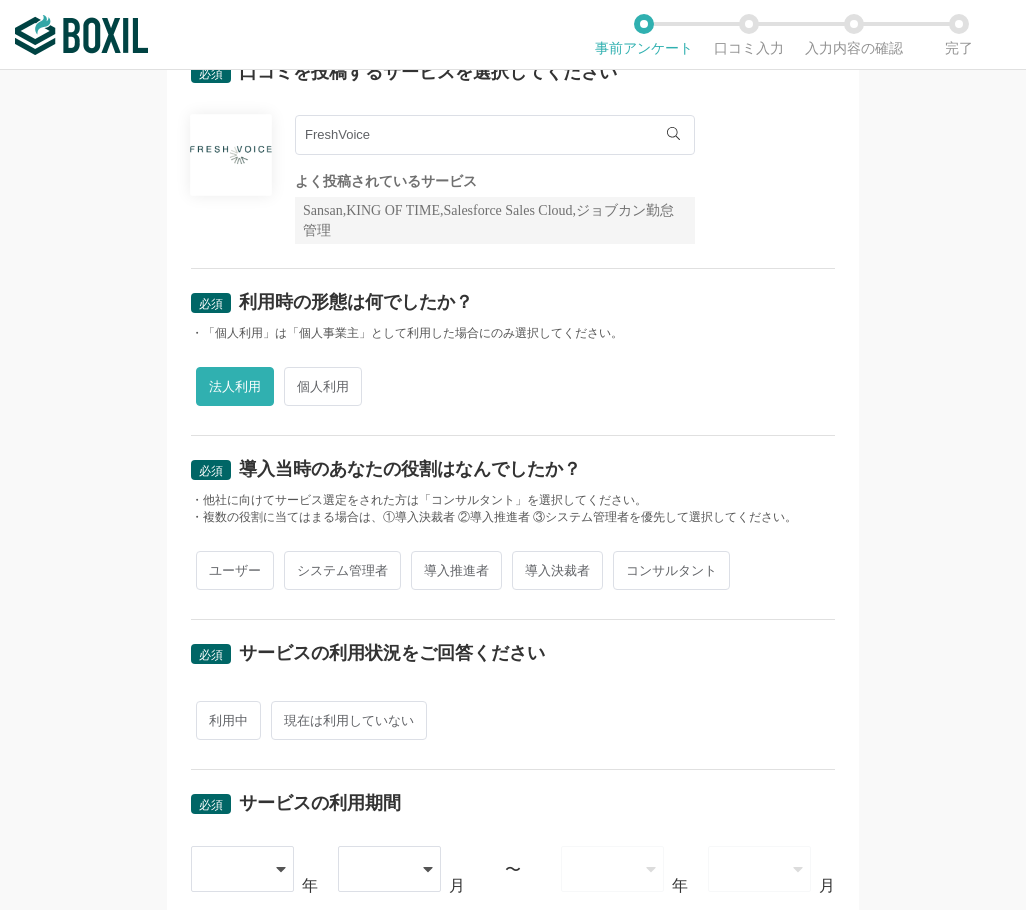 scroll, scrollTop: 500, scrollLeft: 0, axis: vertical 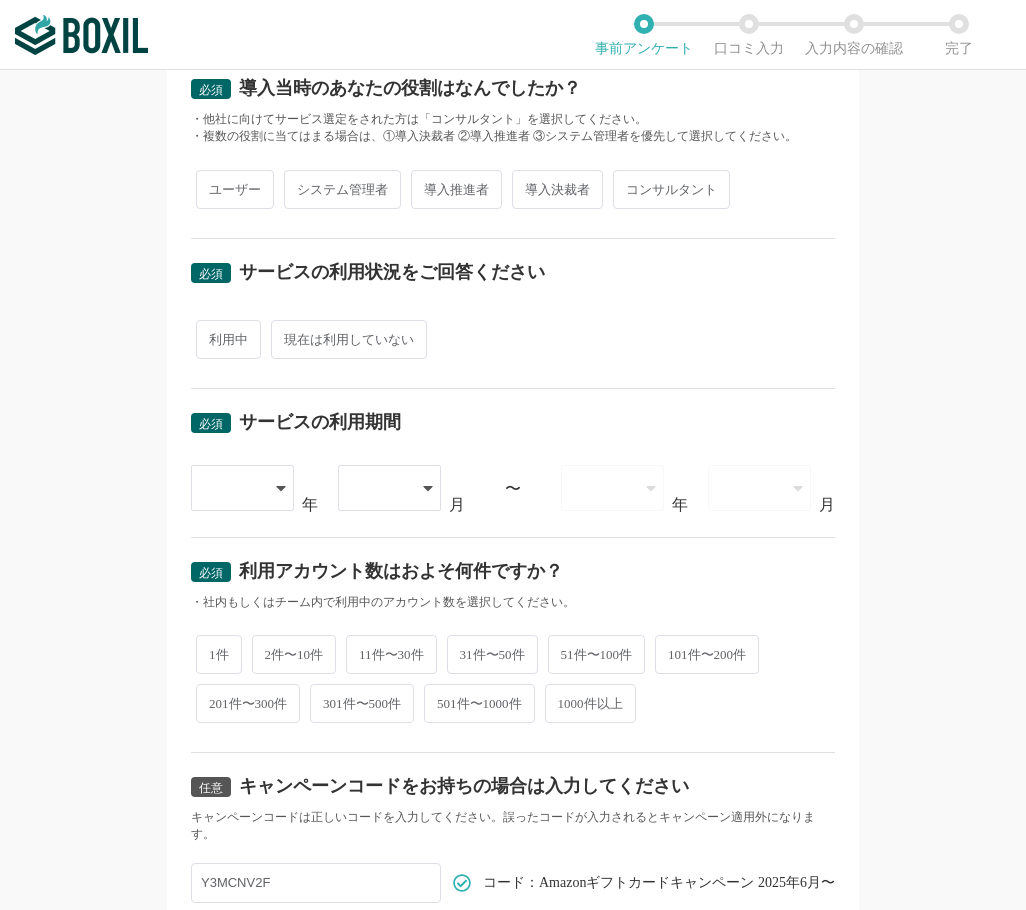 click on "ユーザー" at bounding box center (235, 189) 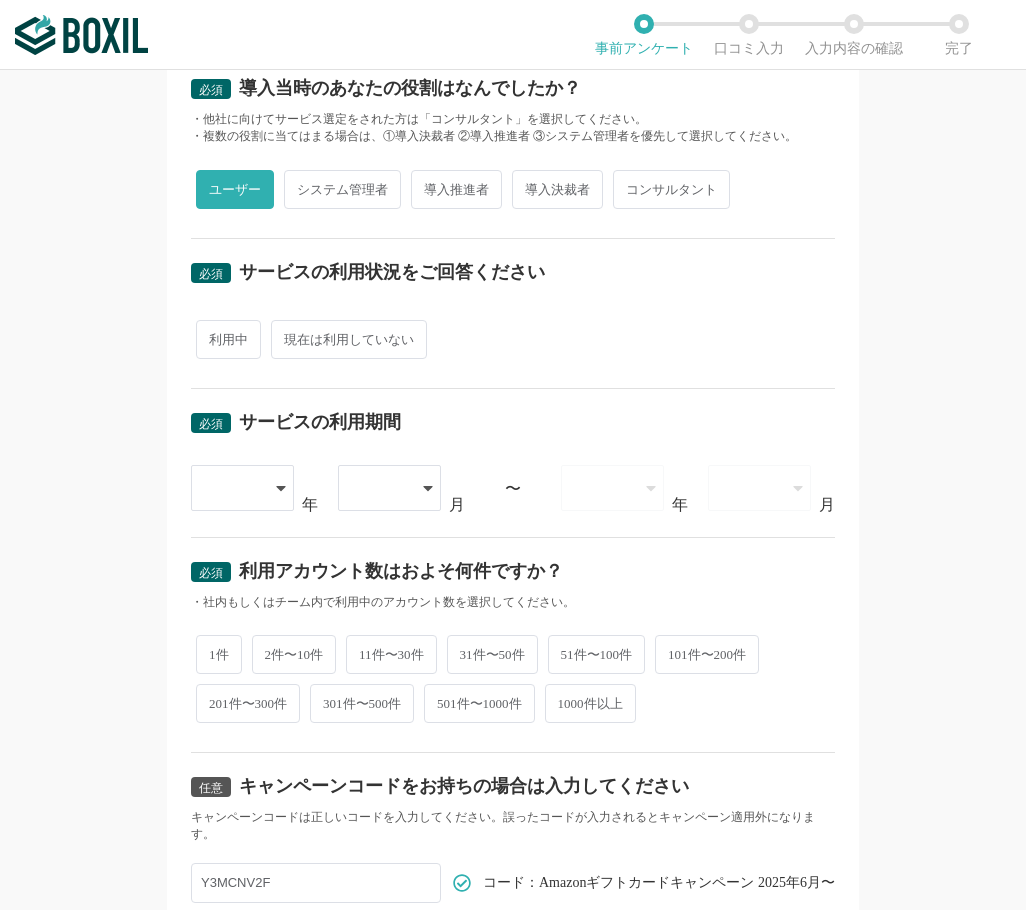 click on "利用中" at bounding box center [228, 339] 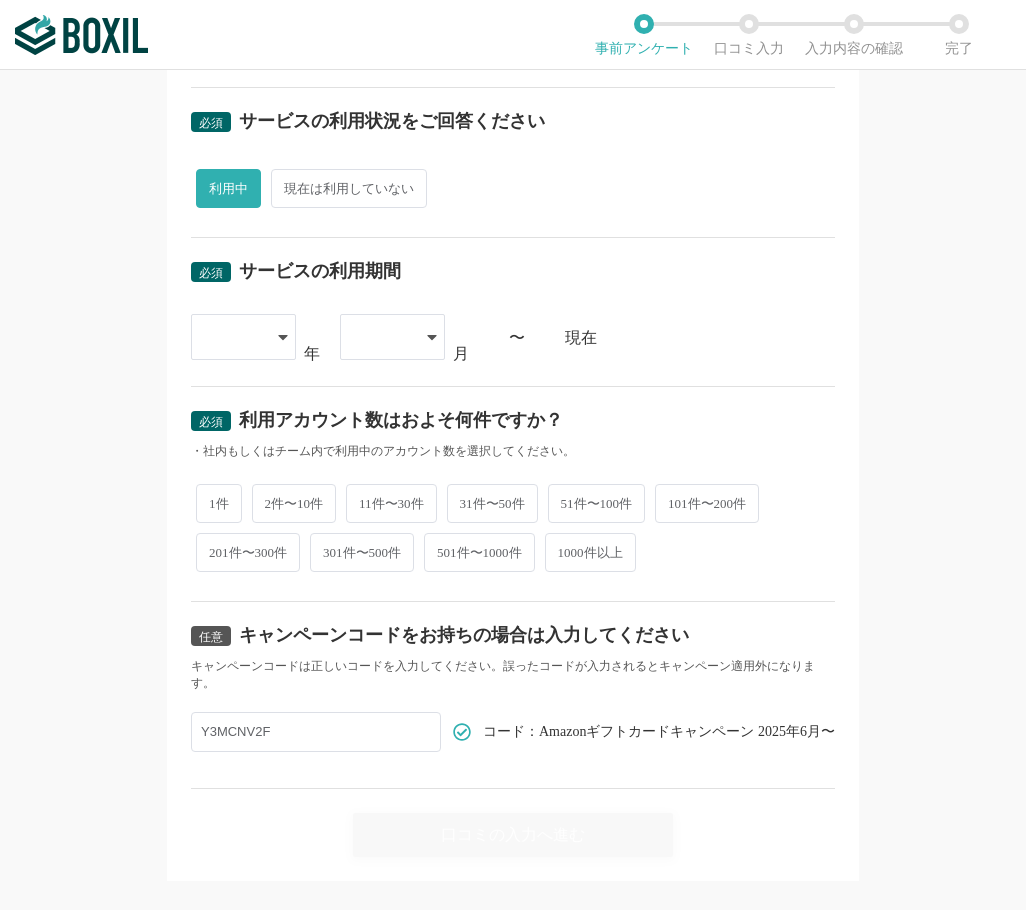 scroll, scrollTop: 684, scrollLeft: 0, axis: vertical 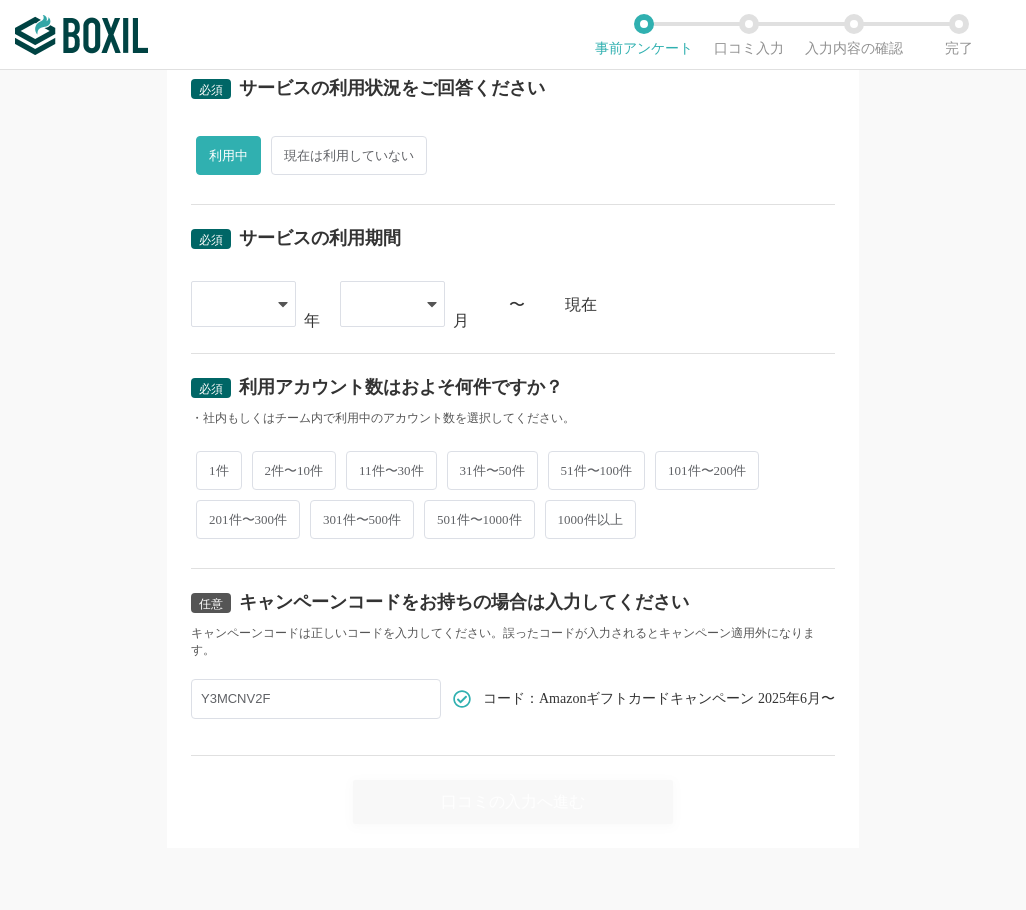 click at bounding box center [233, 304] 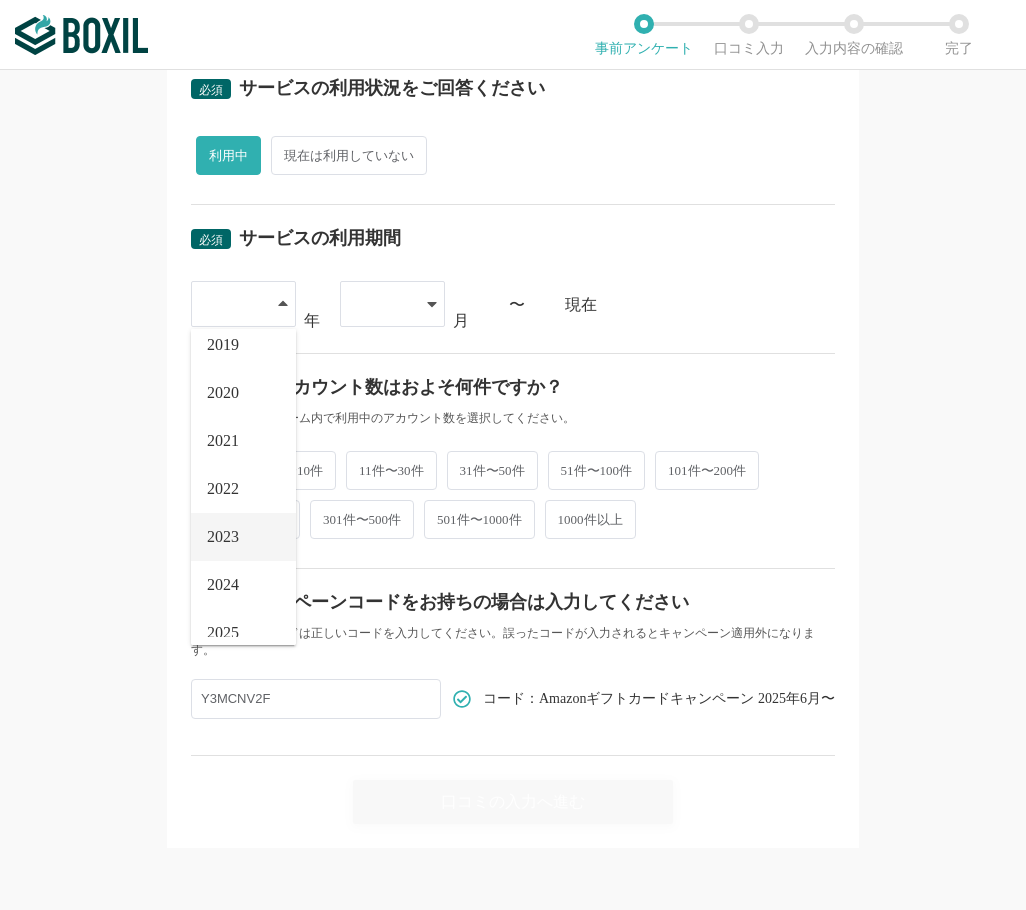 scroll, scrollTop: 228, scrollLeft: 0, axis: vertical 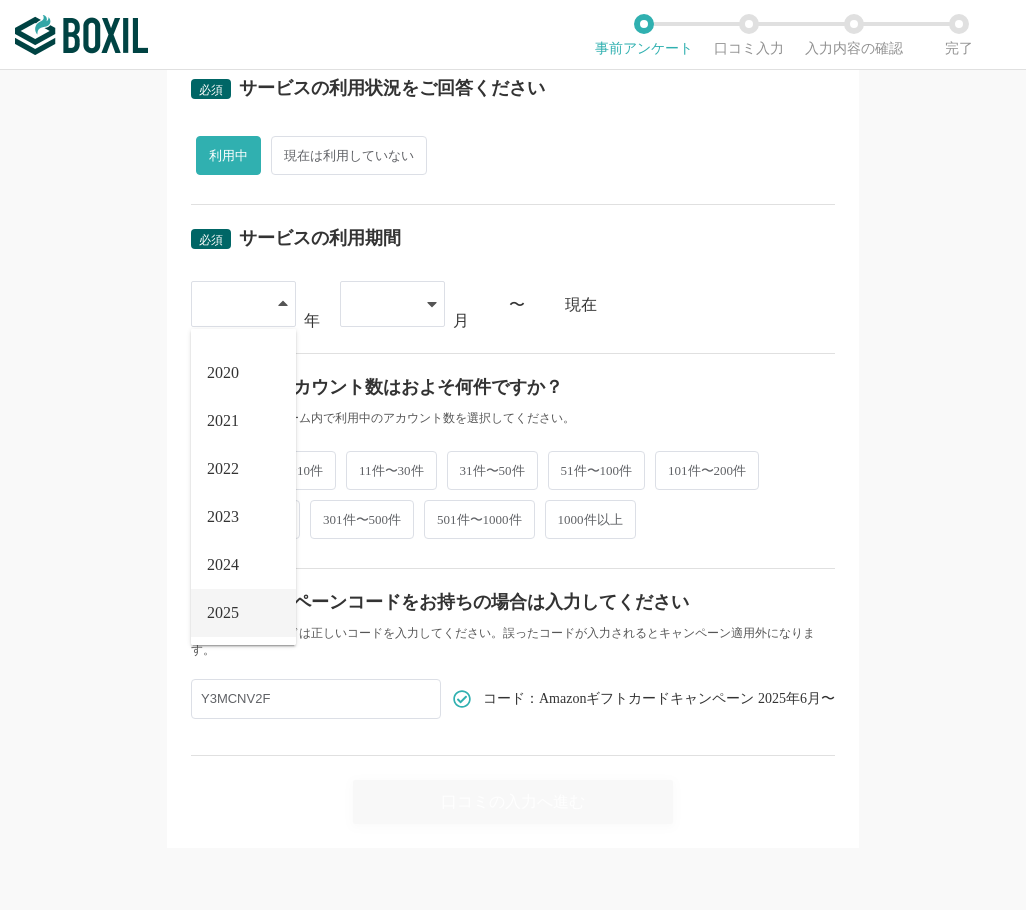 click on "2025" at bounding box center (243, 613) 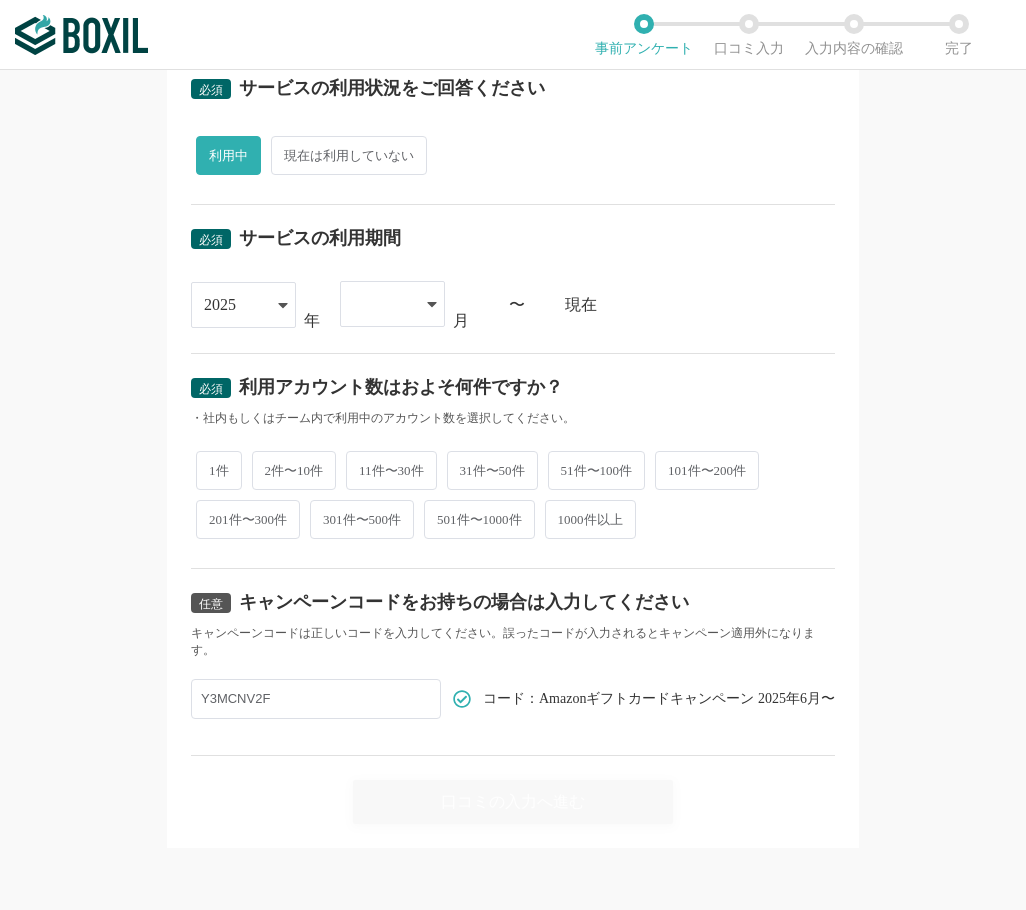 click at bounding box center [382, 304] 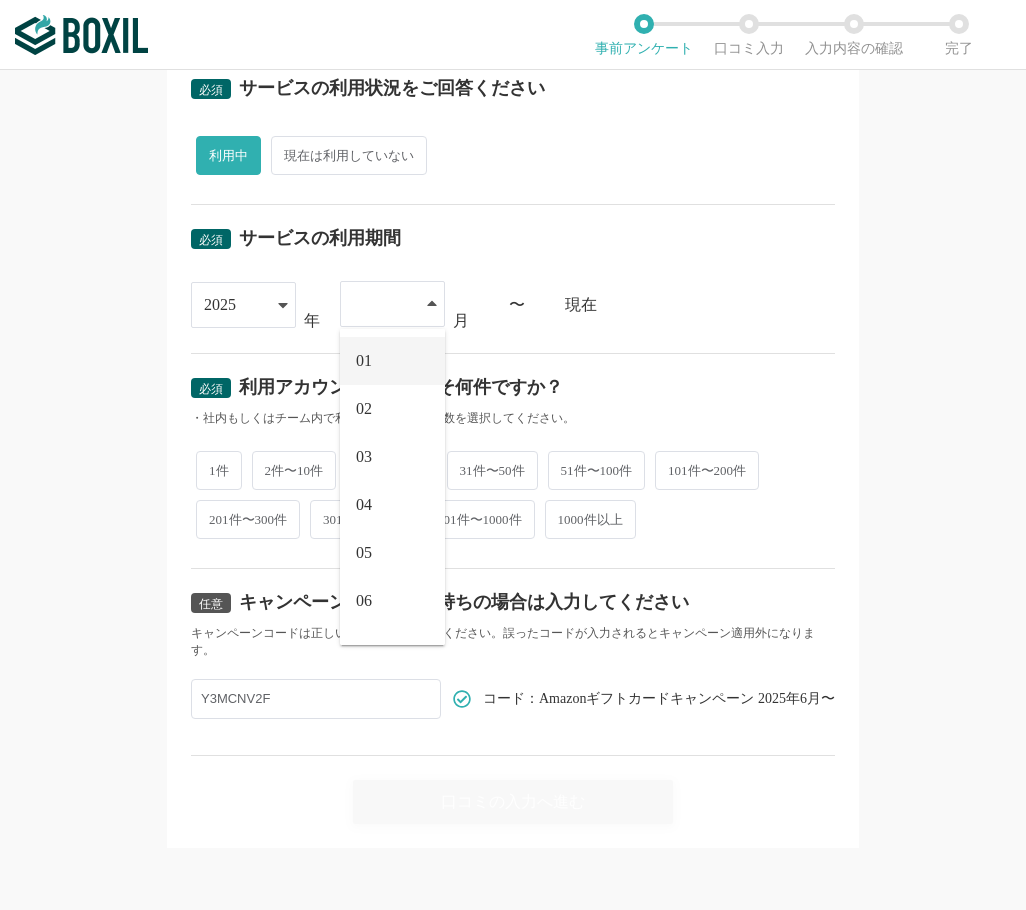click on "01" at bounding box center (392, 361) 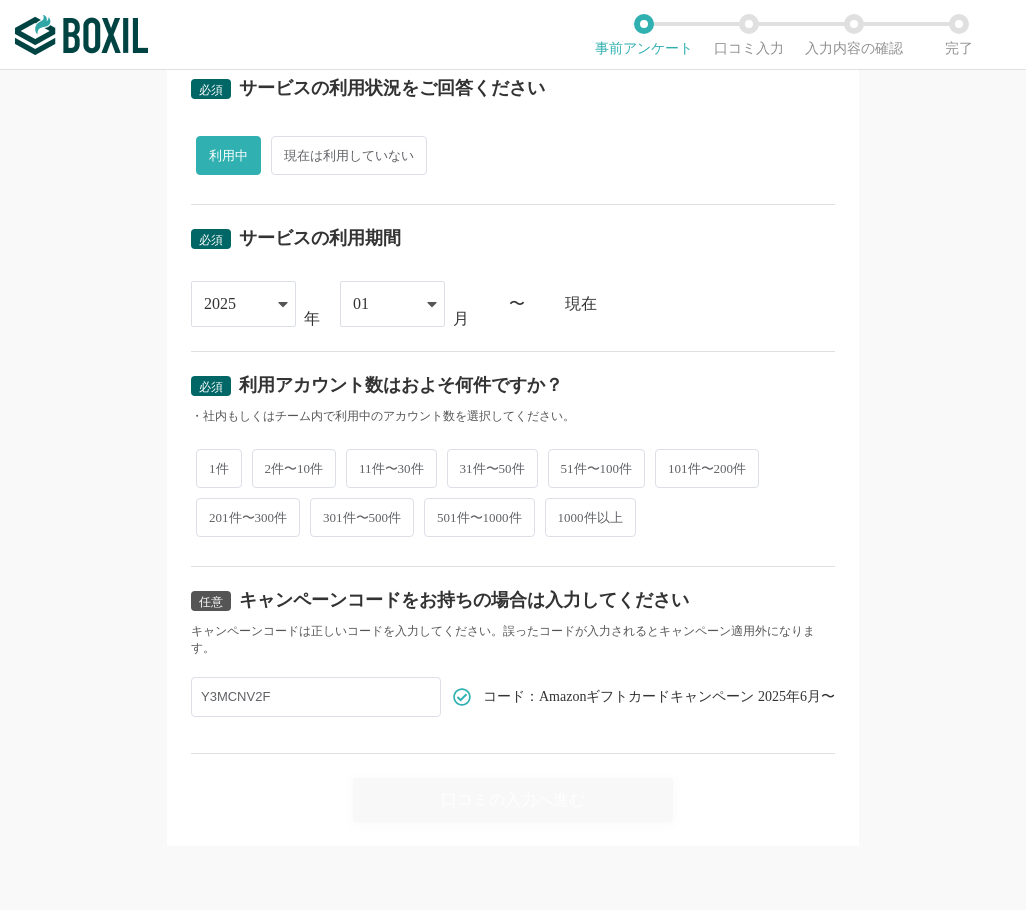click on "11件〜30件" at bounding box center [391, 468] 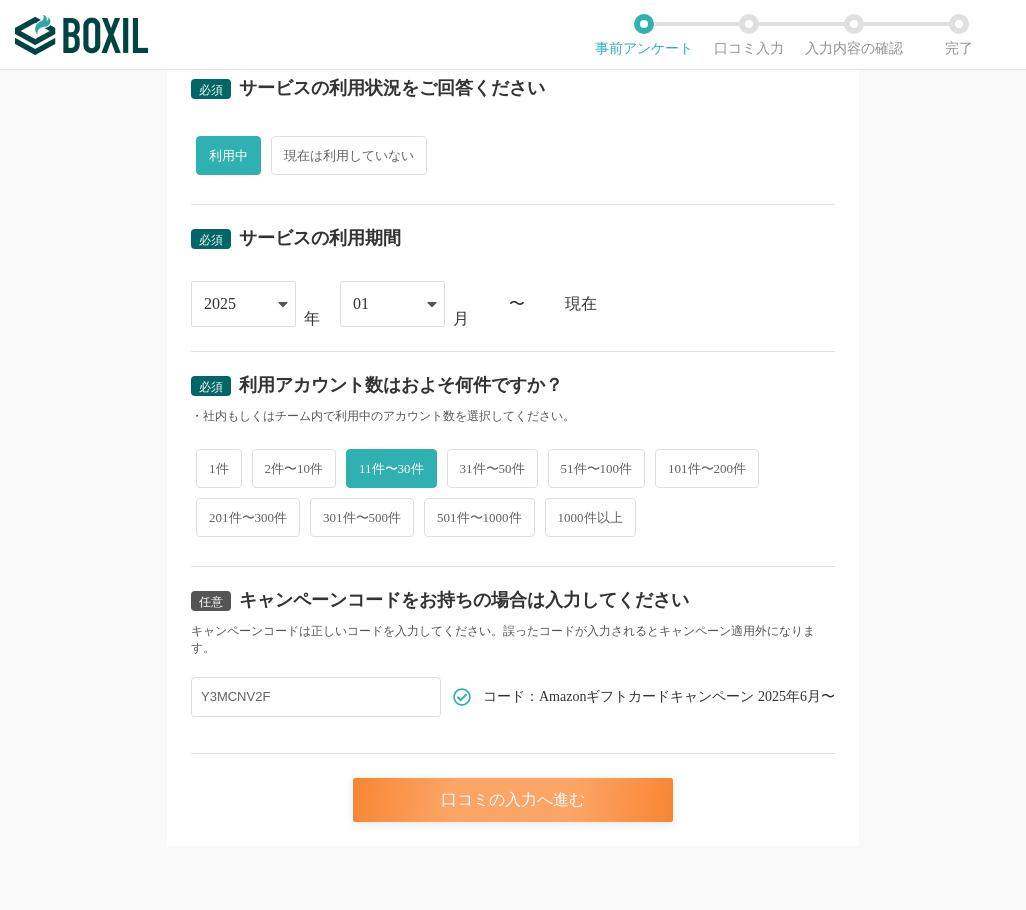 click on "口コミの入力へ進む" at bounding box center [513, 800] 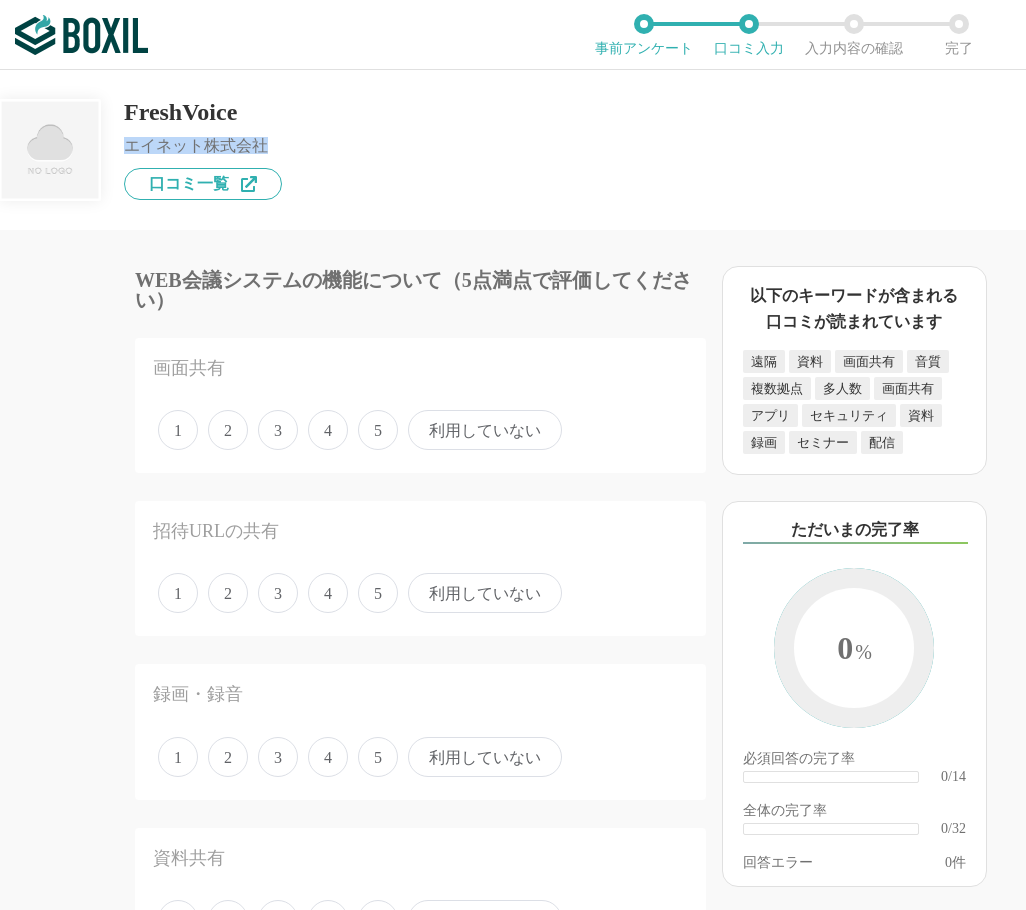 drag, startPoint x: 275, startPoint y: 144, endPoint x: 112, endPoint y: 140, distance: 163.04907 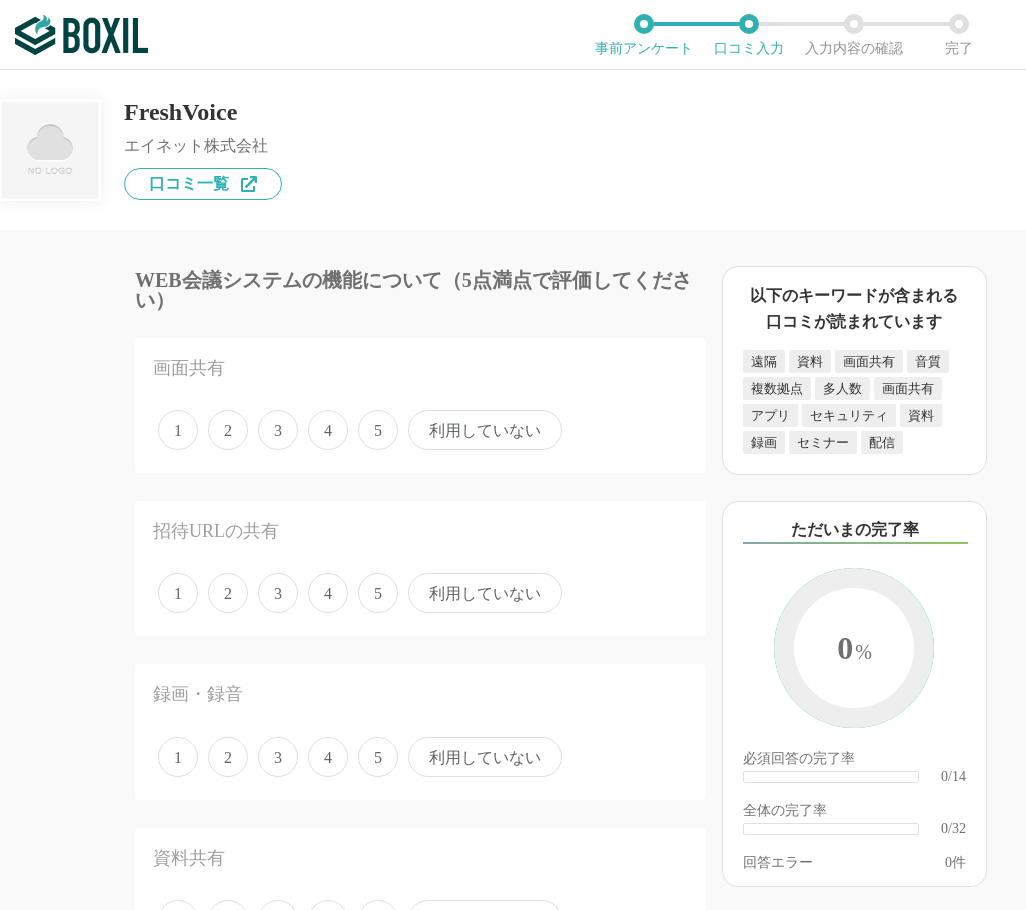 click on "5" at bounding box center (378, 430) 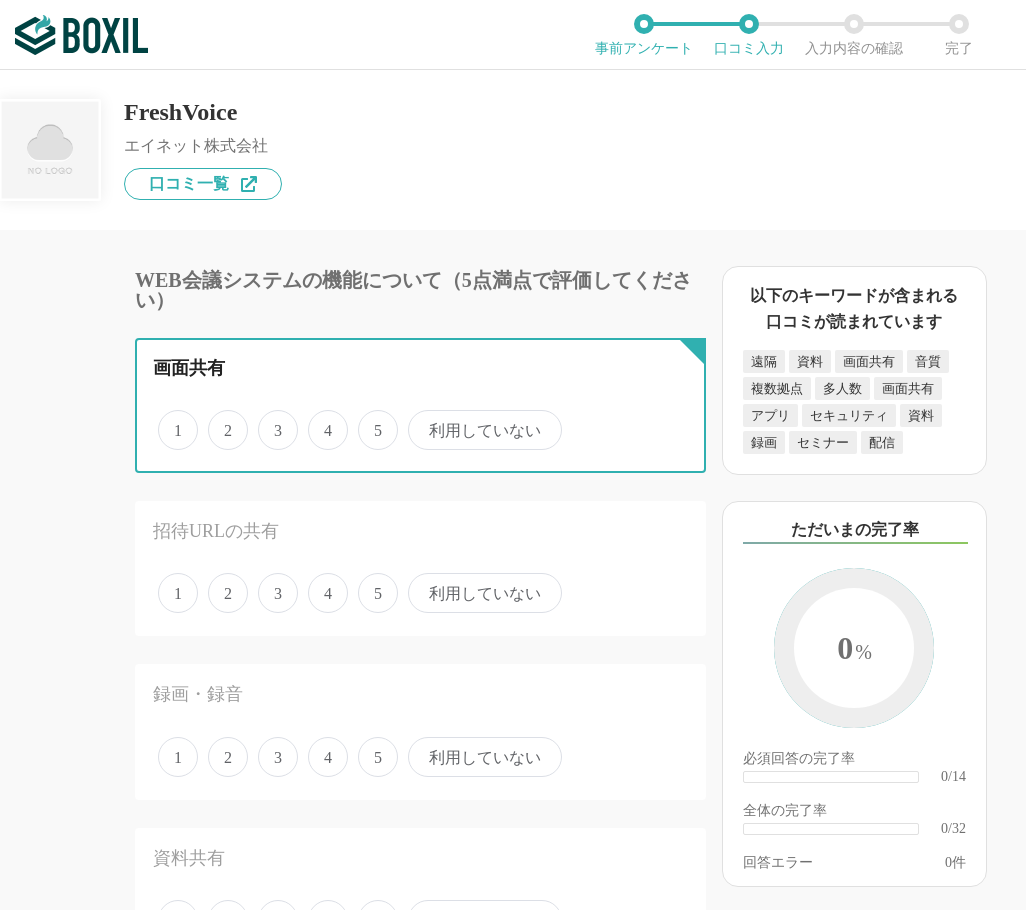 click on "5" at bounding box center [369, 419] 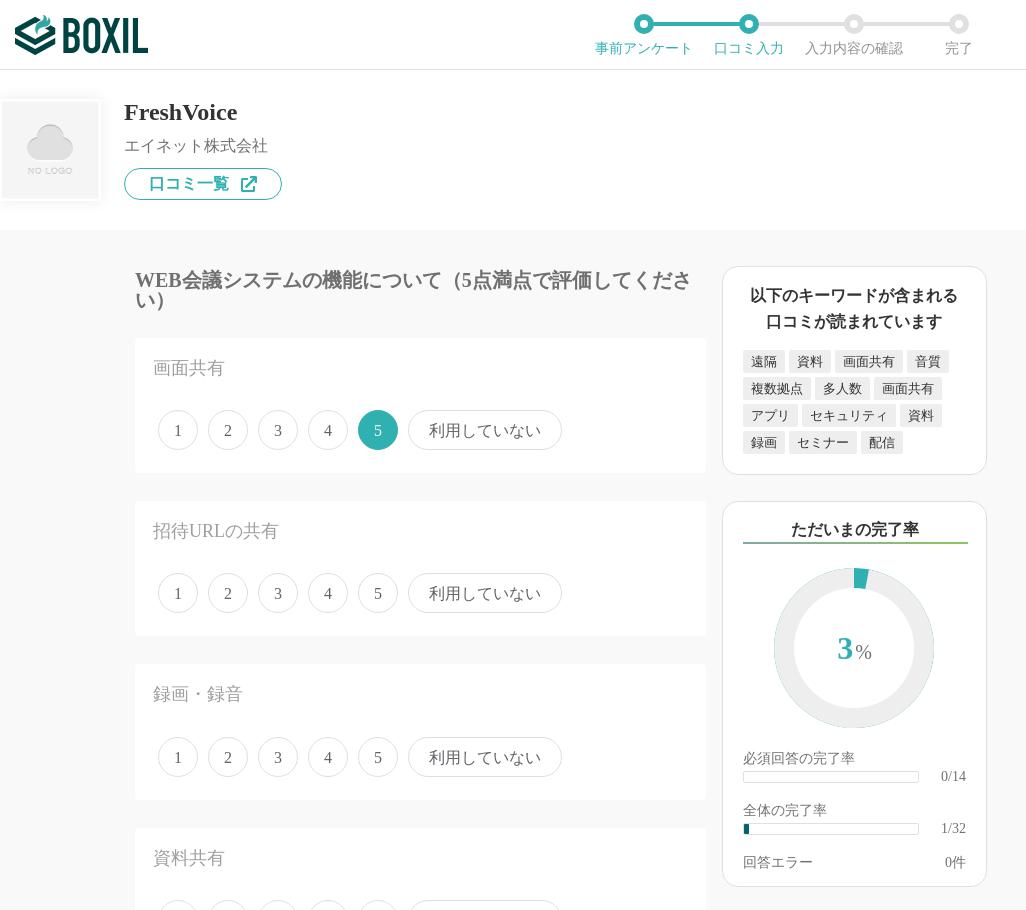 click on "5" at bounding box center (378, 593) 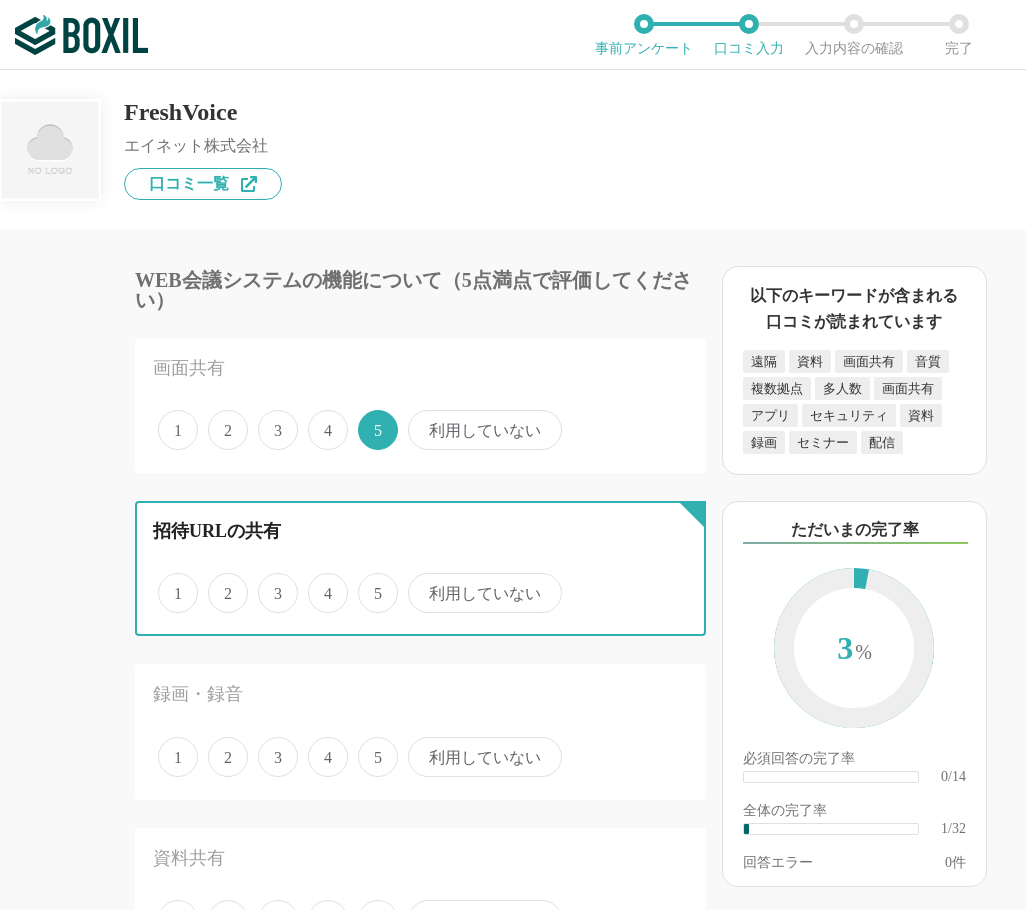 click on "5" at bounding box center [369, 582] 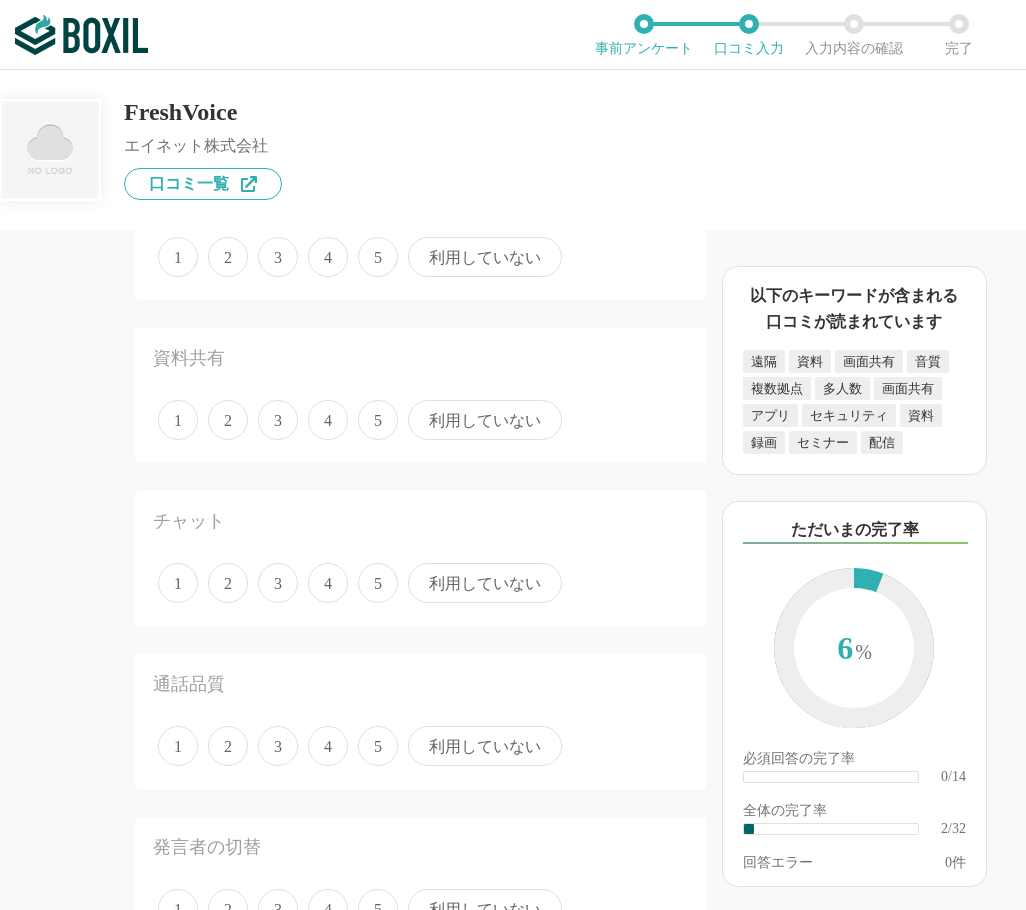 click on "4" at bounding box center [328, 257] 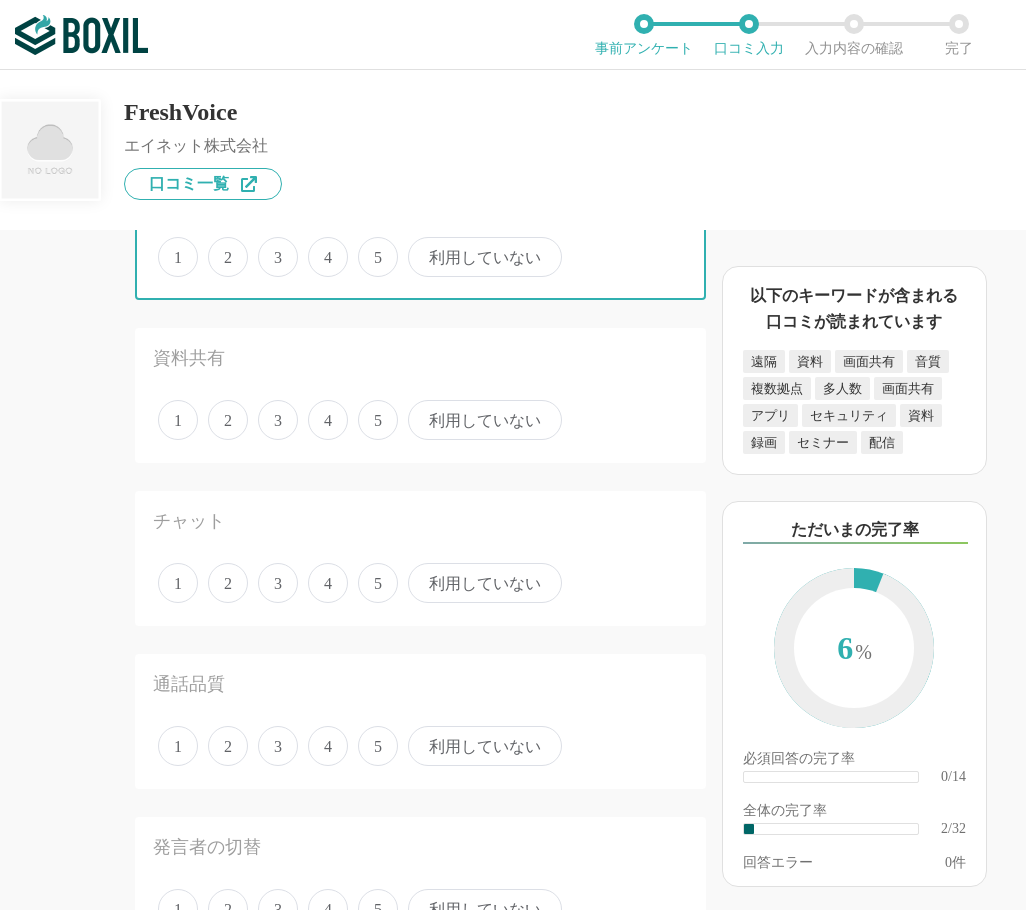 click on "4" at bounding box center (319, 246) 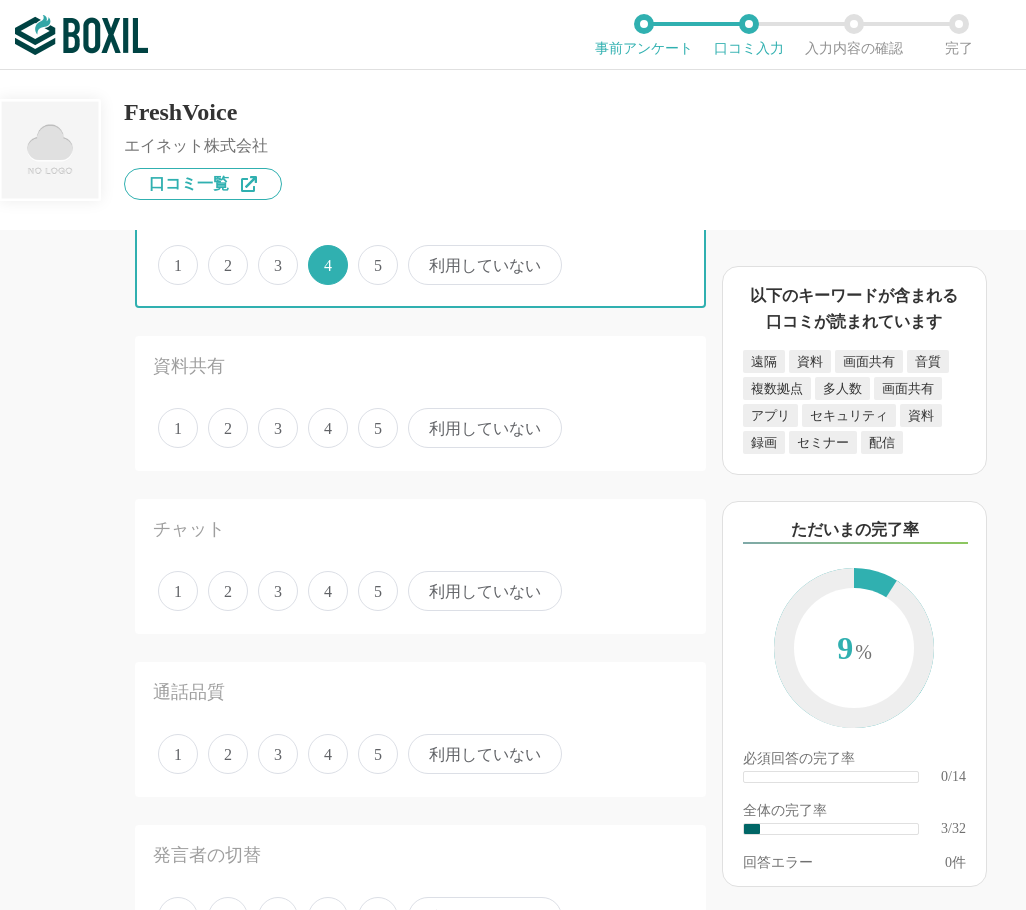 scroll, scrollTop: 500, scrollLeft: 0, axis: vertical 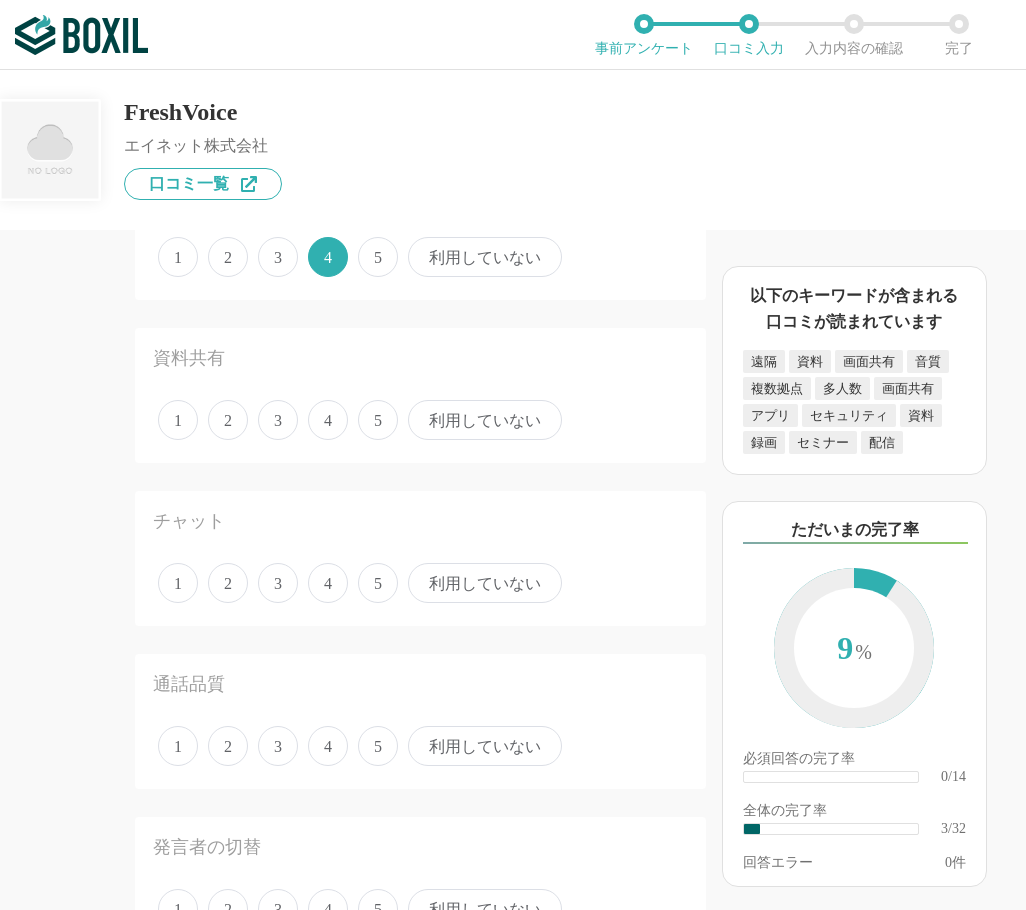 click on "1 2 3 4 5 利用していない" at bounding box center [420, 420] 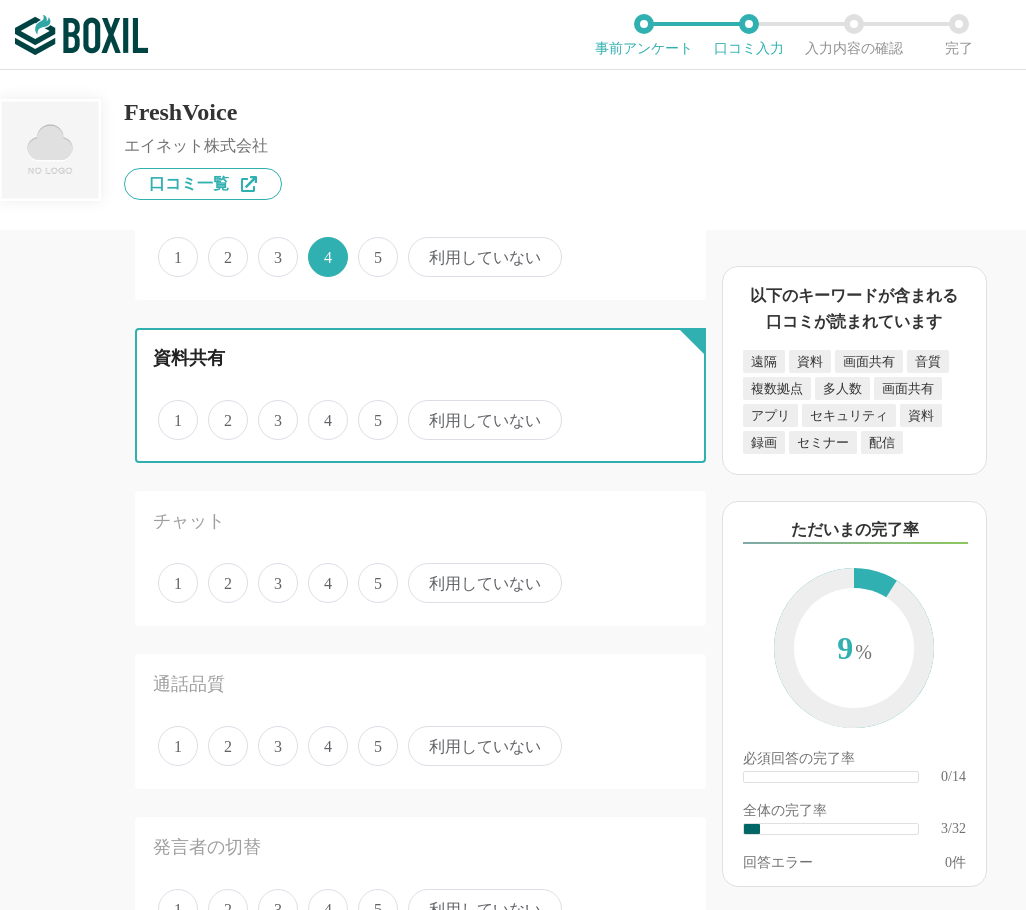 click on "5" at bounding box center [369, 409] 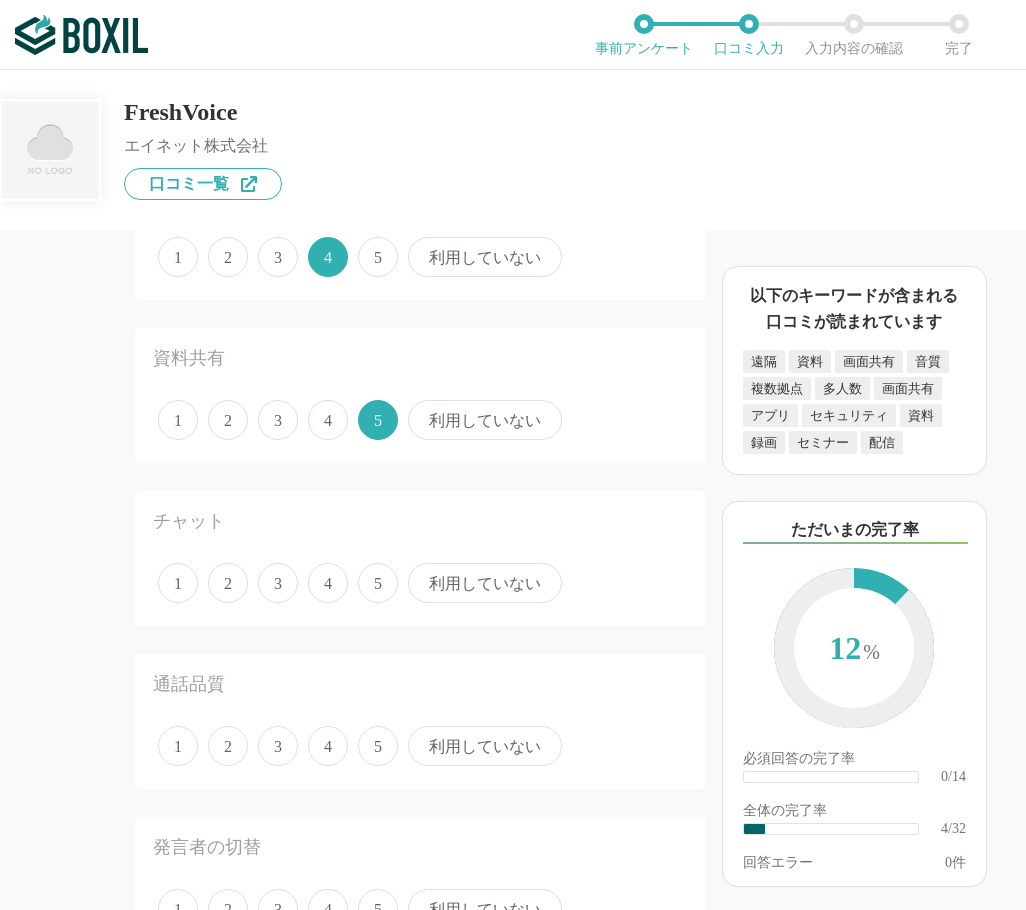 click on "4" at bounding box center [328, 583] 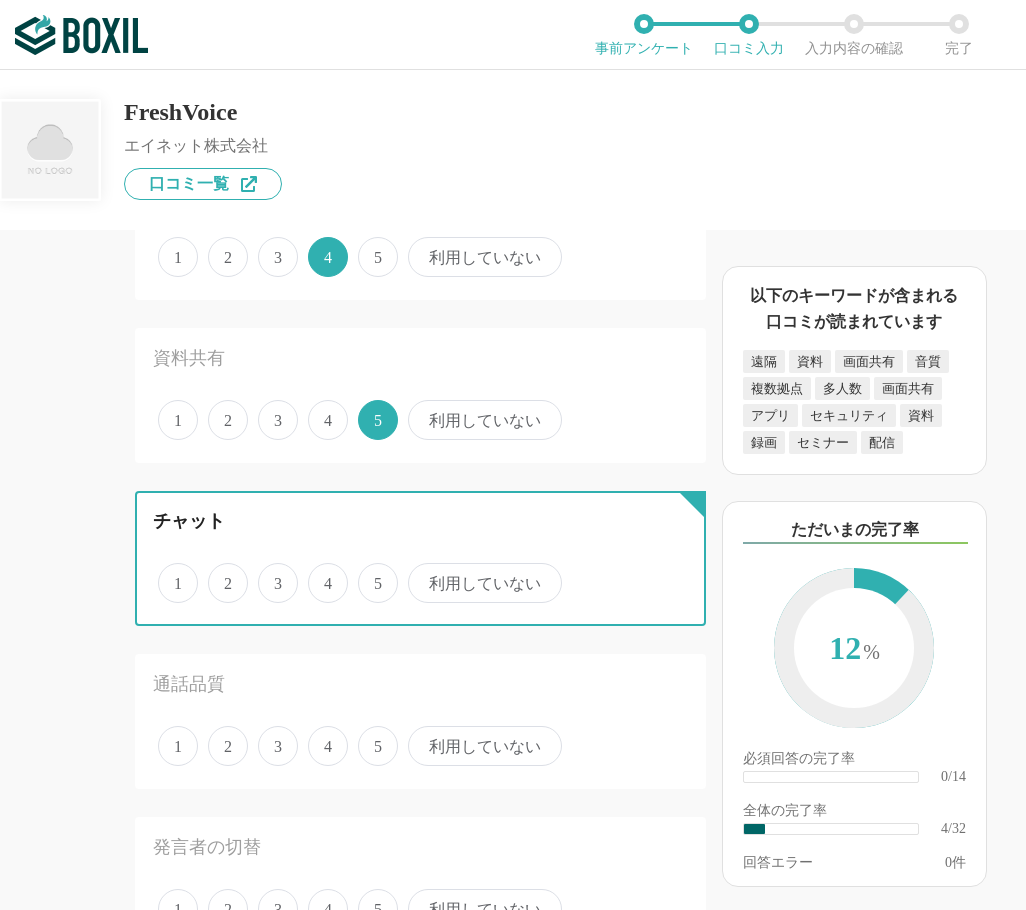 click on "4" at bounding box center [319, 572] 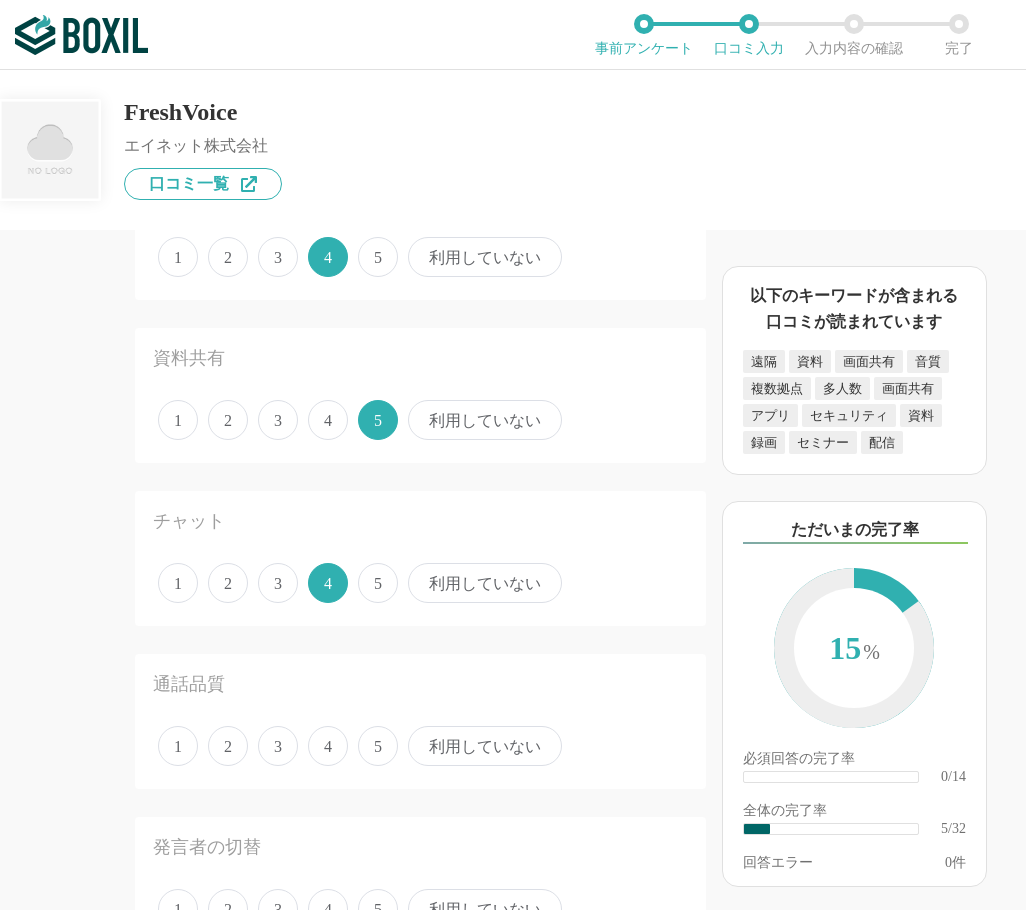 click on "4" at bounding box center (328, 746) 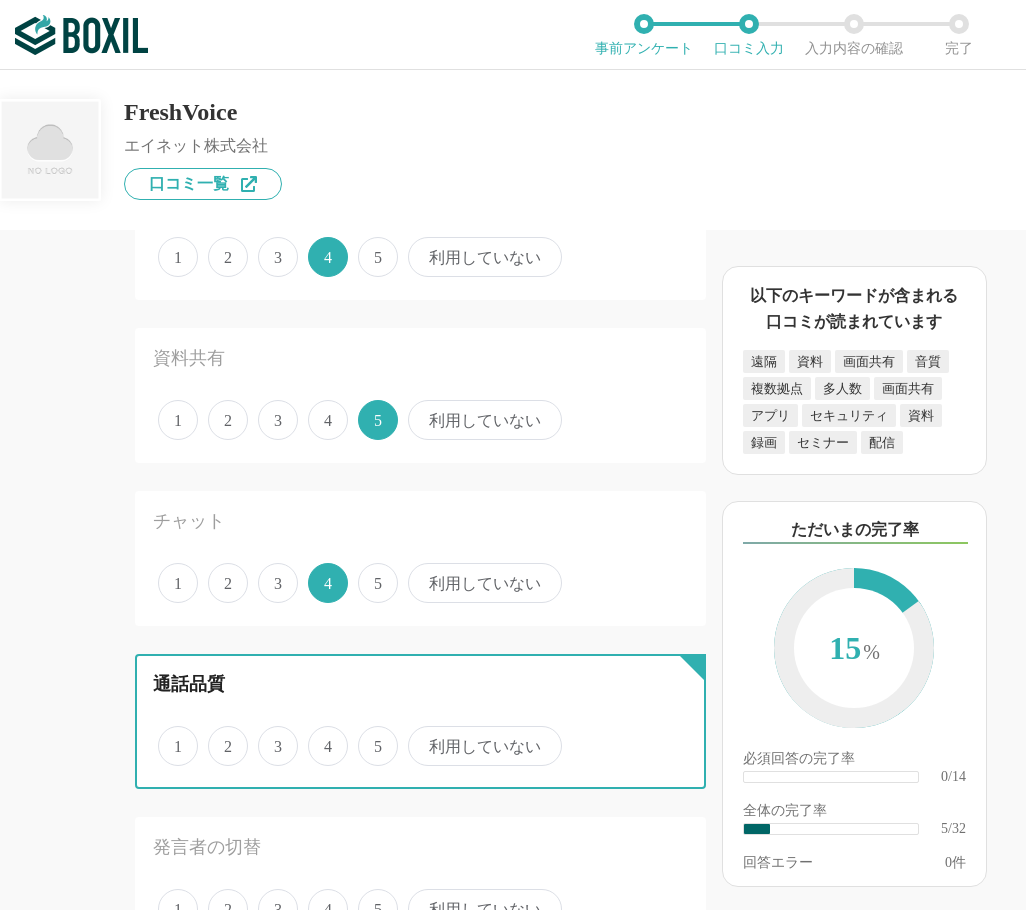 click on "4" at bounding box center (319, 735) 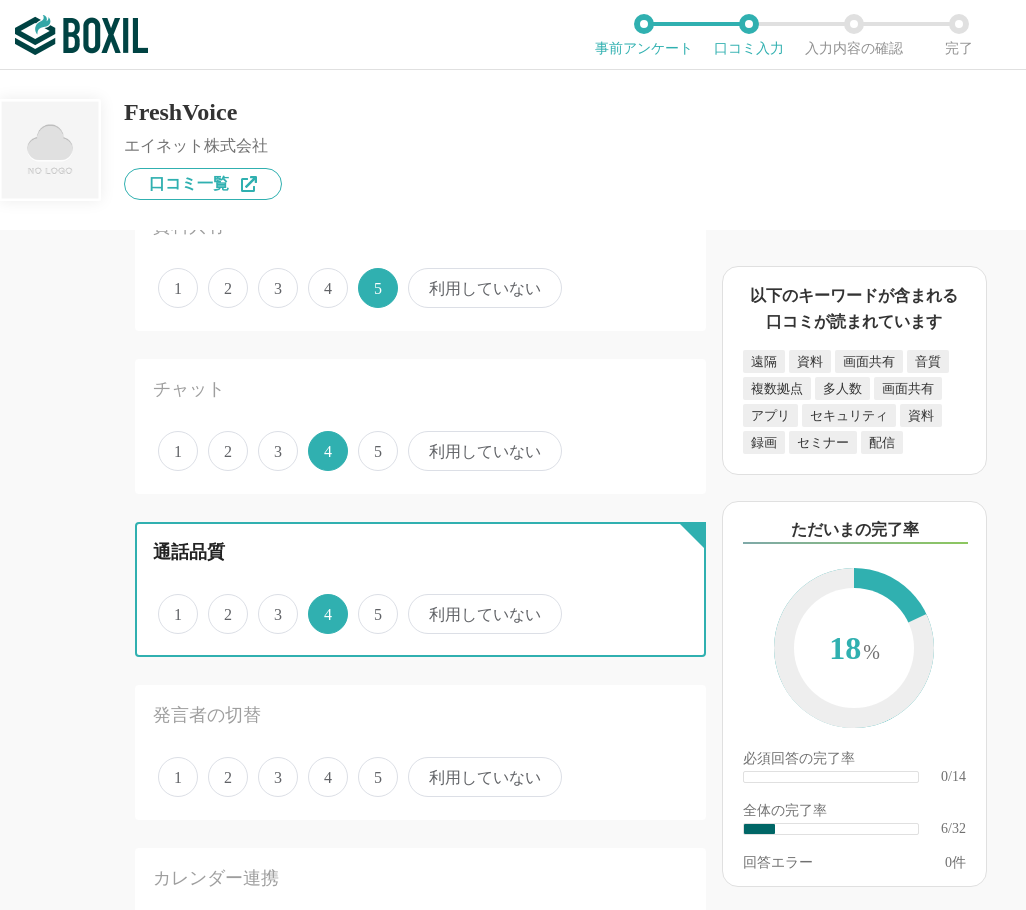 scroll, scrollTop: 1000, scrollLeft: 0, axis: vertical 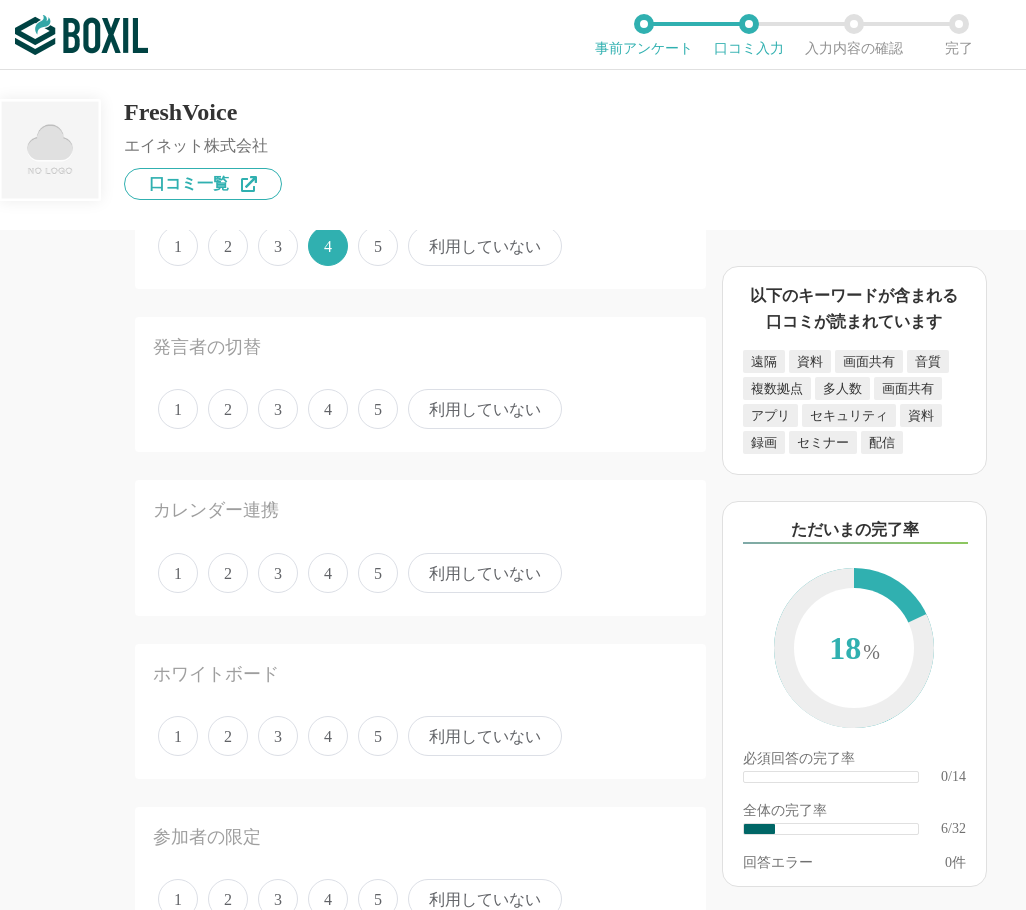 click on "4" at bounding box center (328, 409) 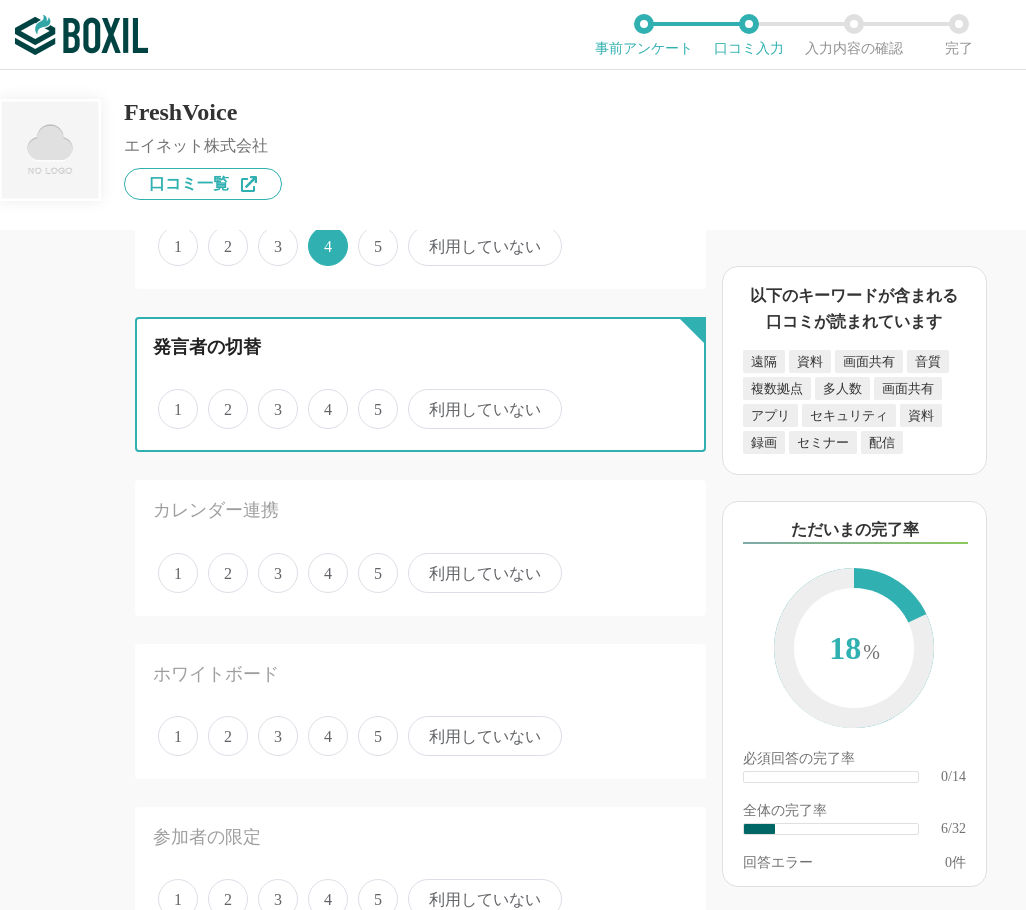 click on "4" at bounding box center (319, 398) 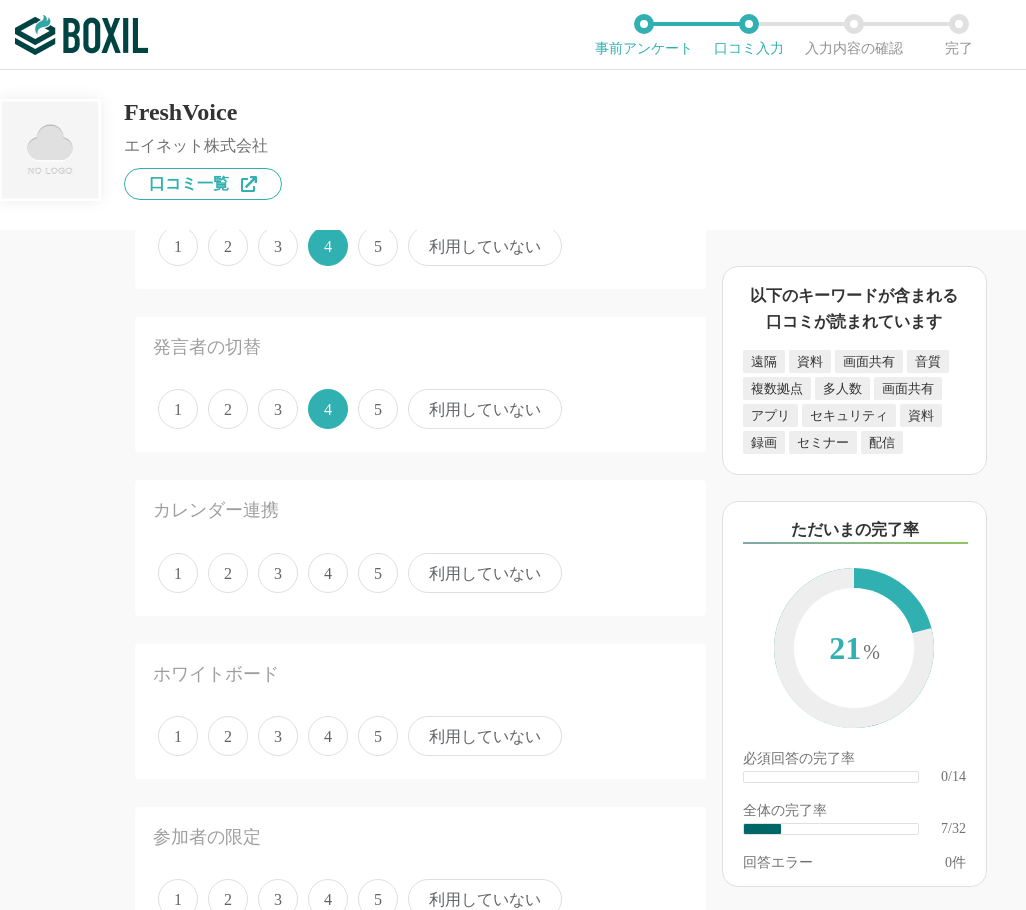 click on "5" at bounding box center [378, 573] 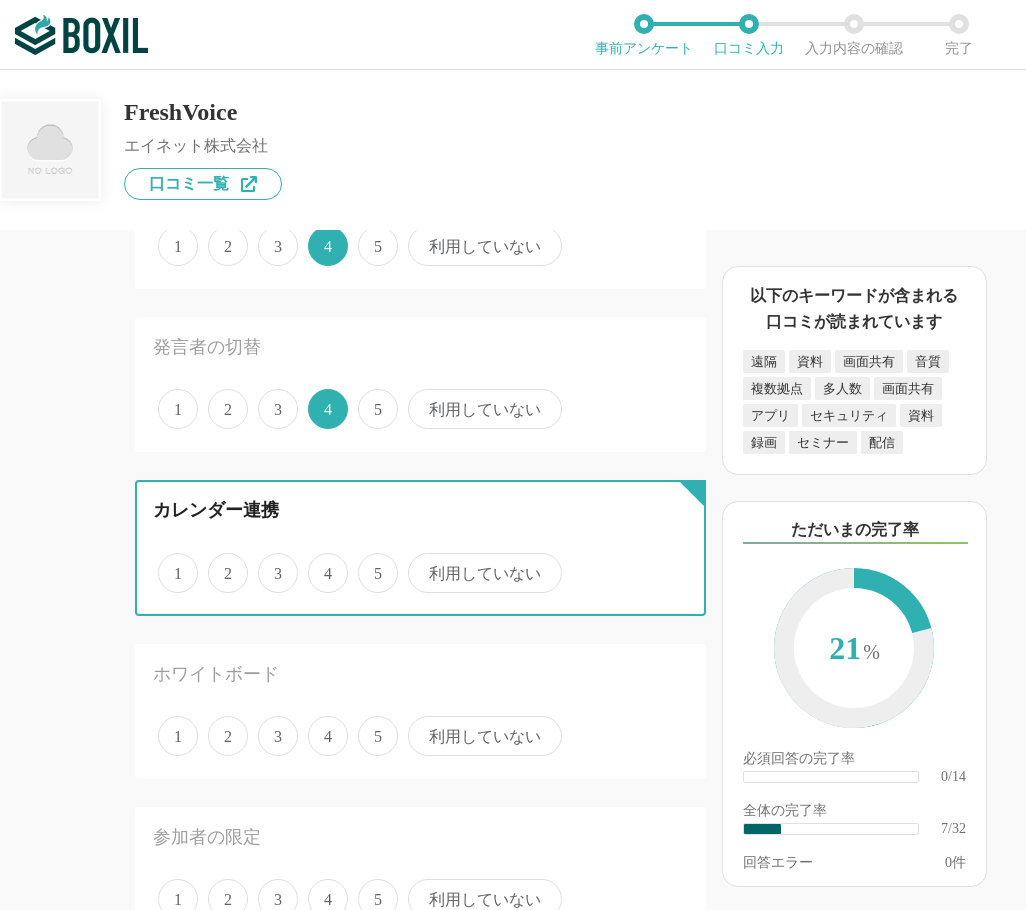 click on "5" at bounding box center [369, 562] 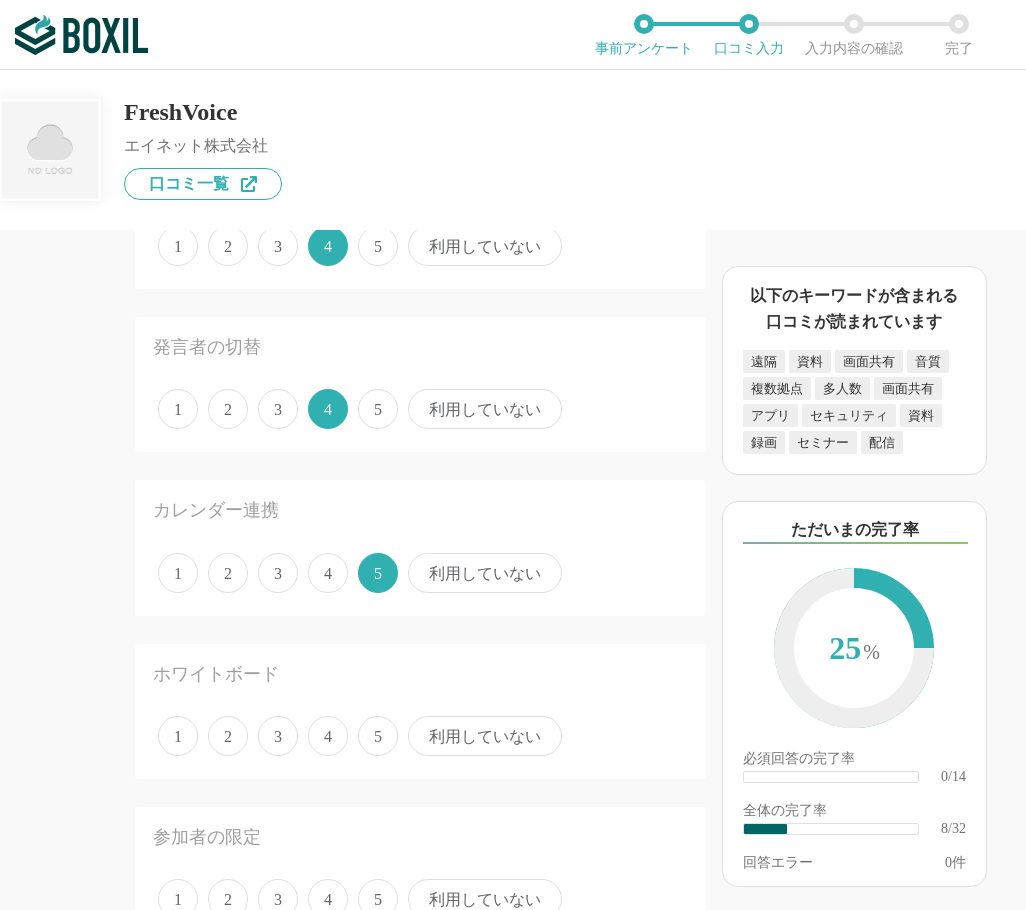 click on "5" at bounding box center [378, 736] 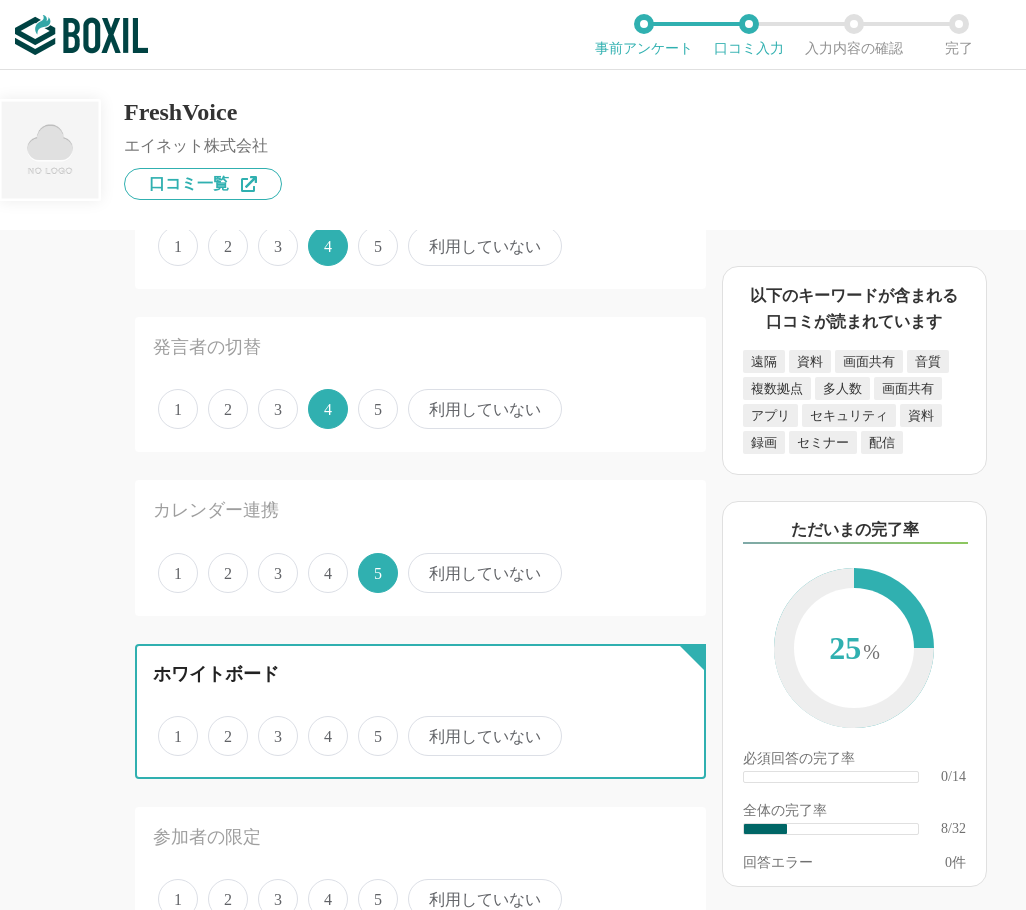 click on "5" at bounding box center (369, 725) 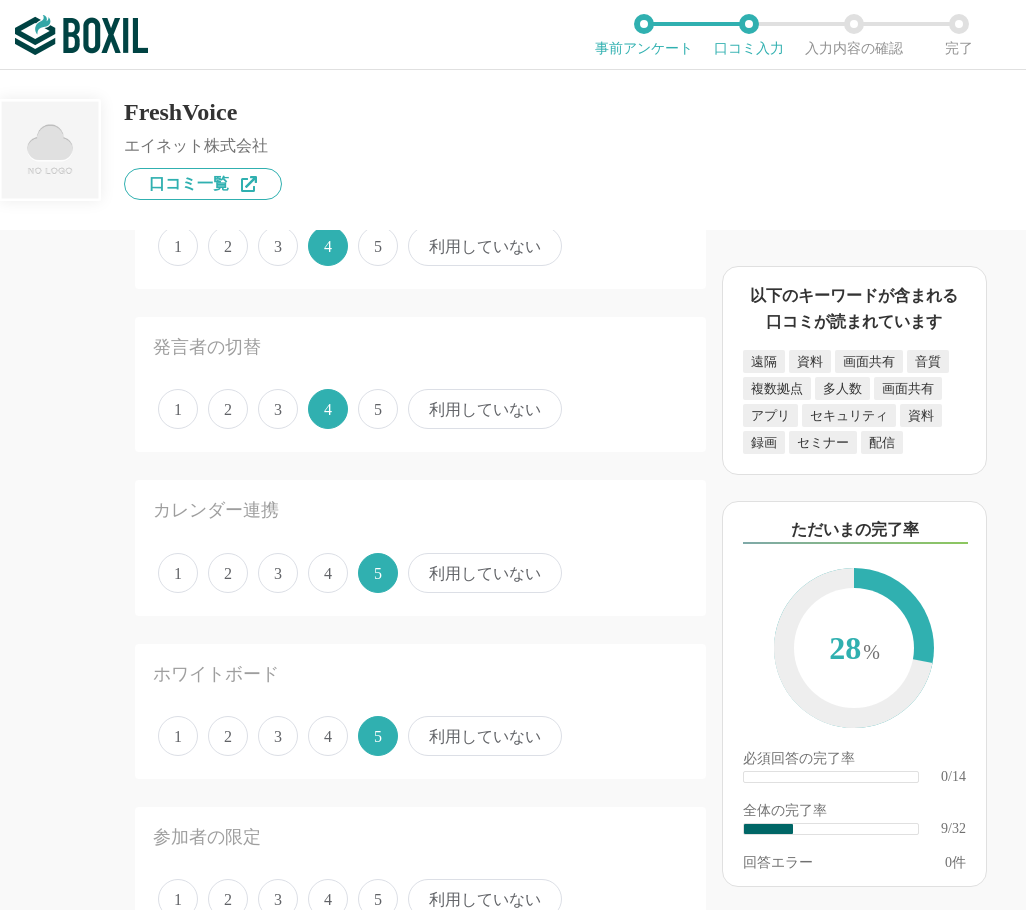 click on "5" at bounding box center [378, 736] 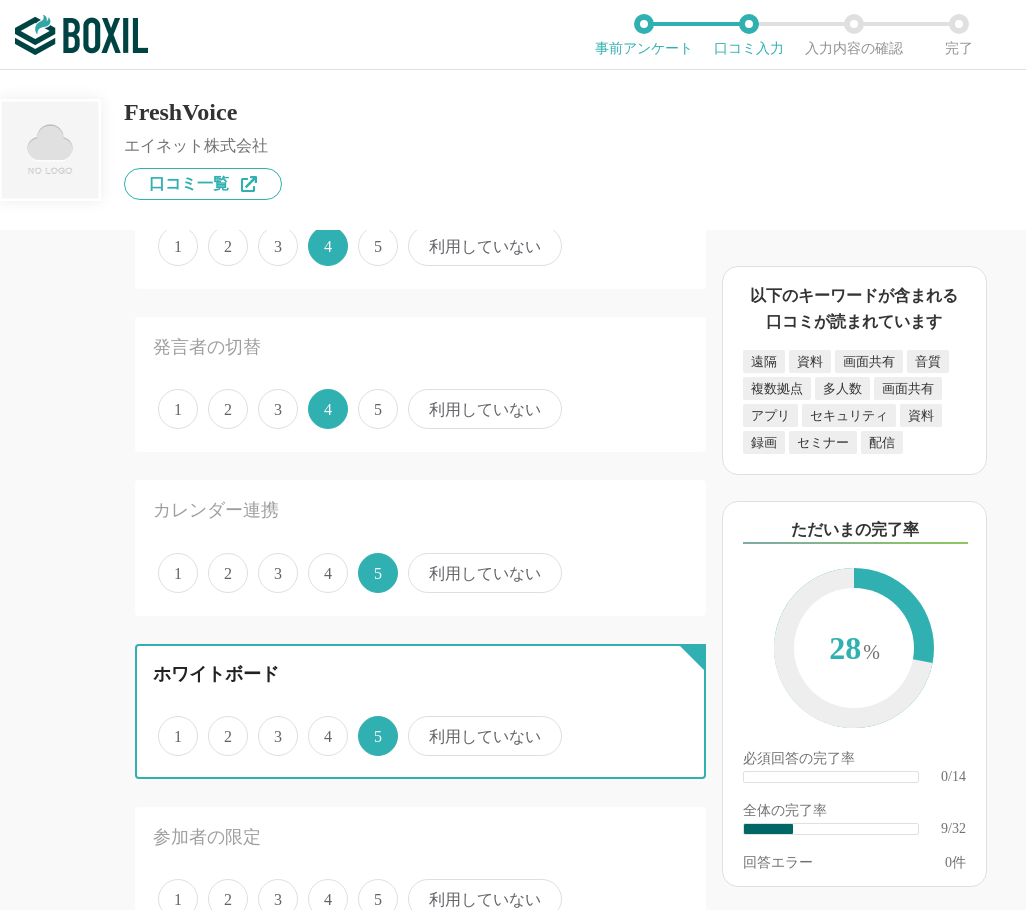 click on "5" at bounding box center [369, 725] 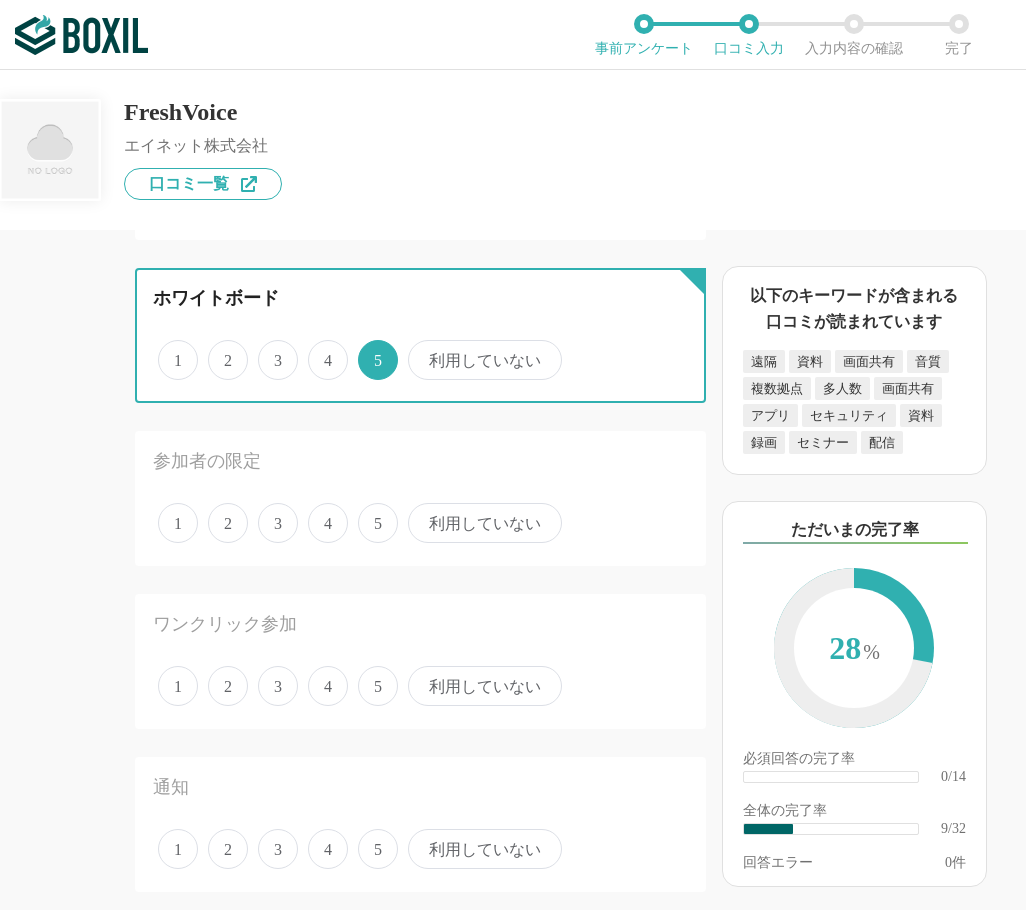 scroll, scrollTop: 1500, scrollLeft: 0, axis: vertical 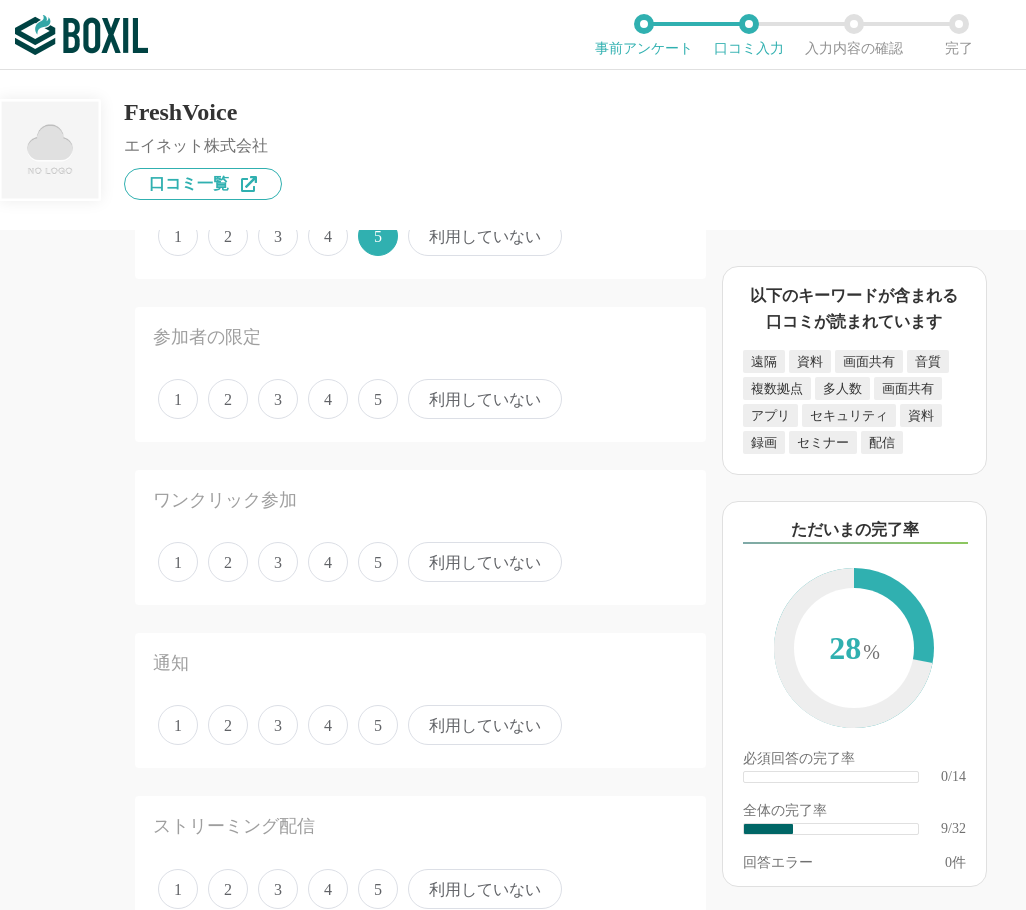 click on "5" at bounding box center (378, 399) 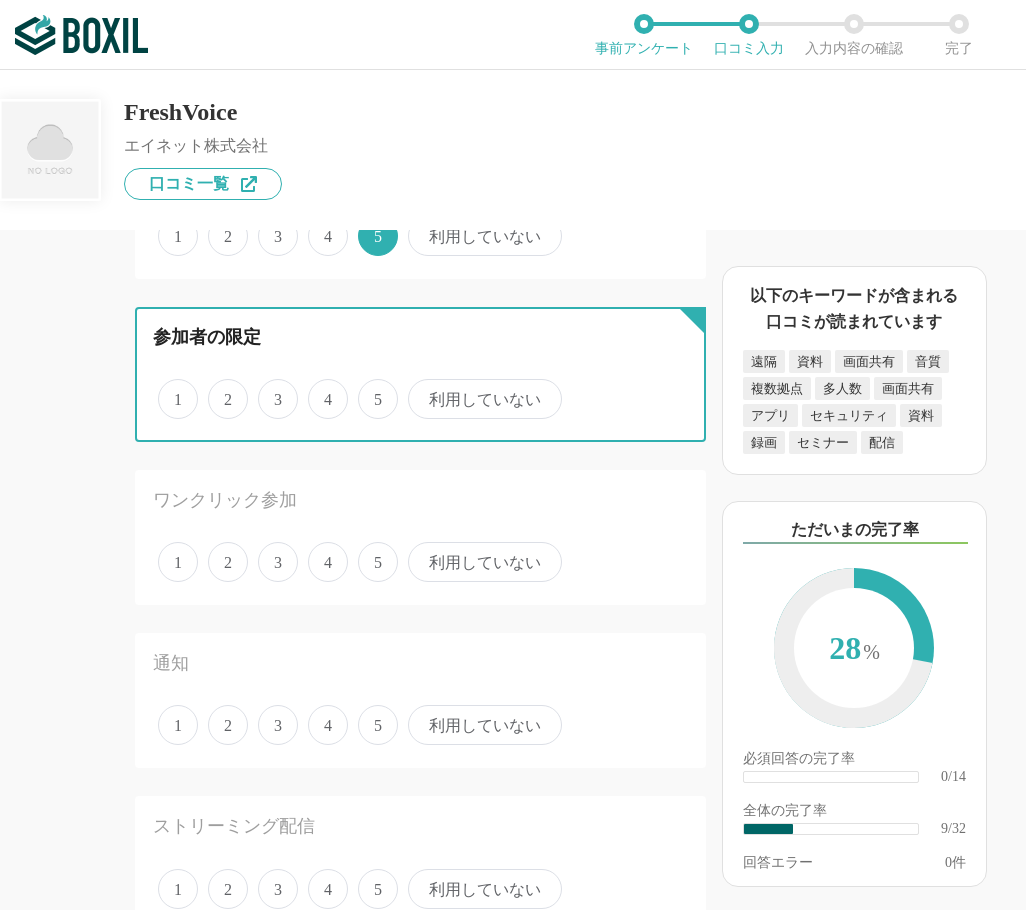 click on "5" at bounding box center (369, 388) 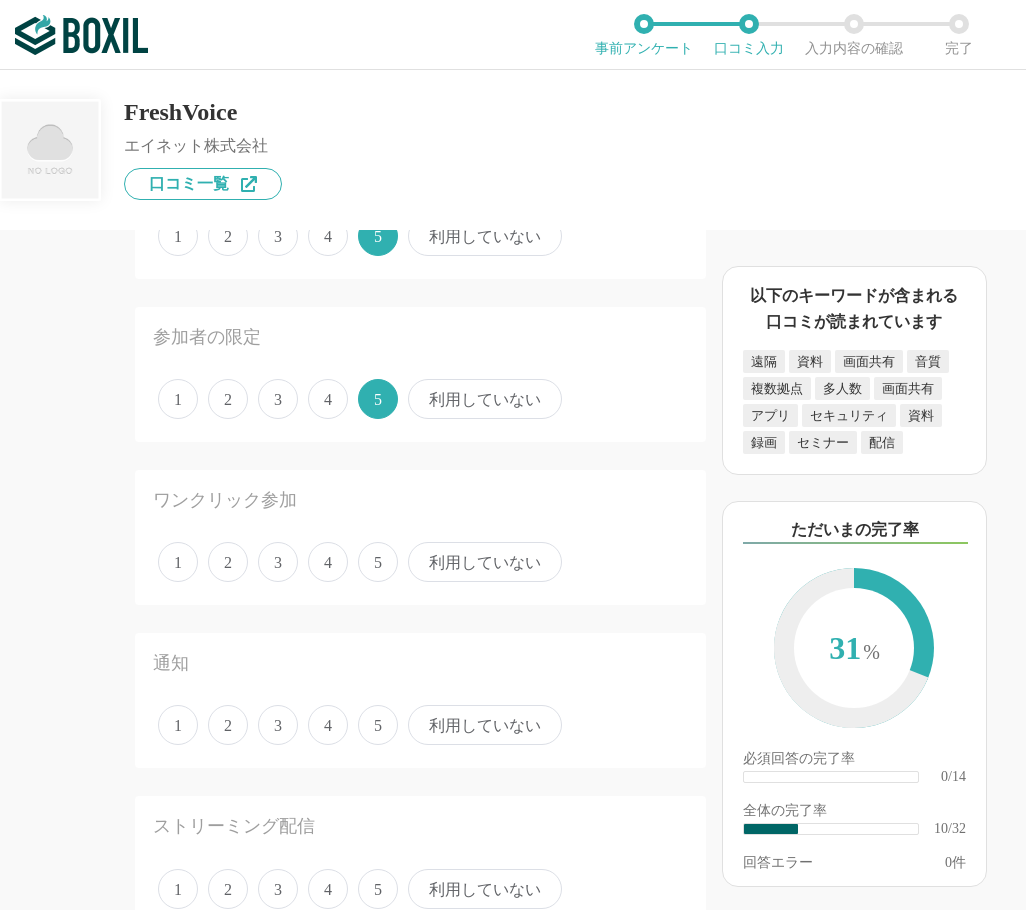 click on "4" at bounding box center (328, 562) 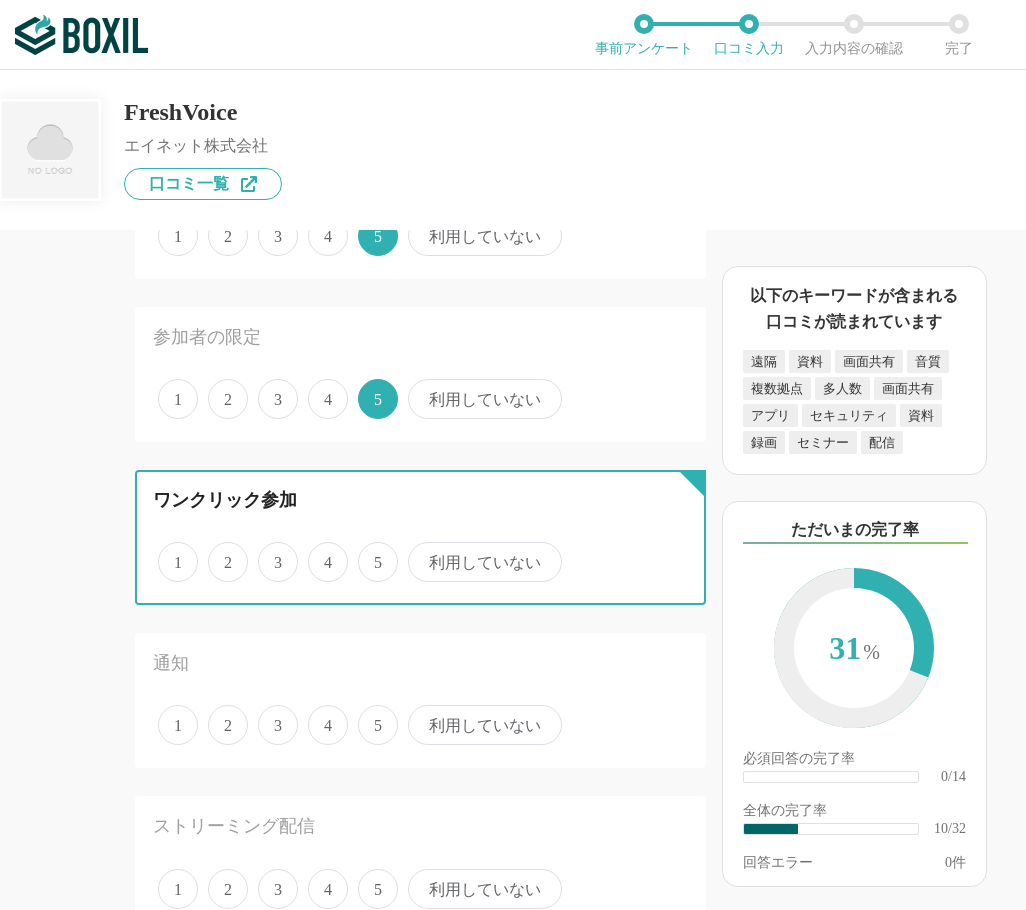 click on "4" at bounding box center (319, 551) 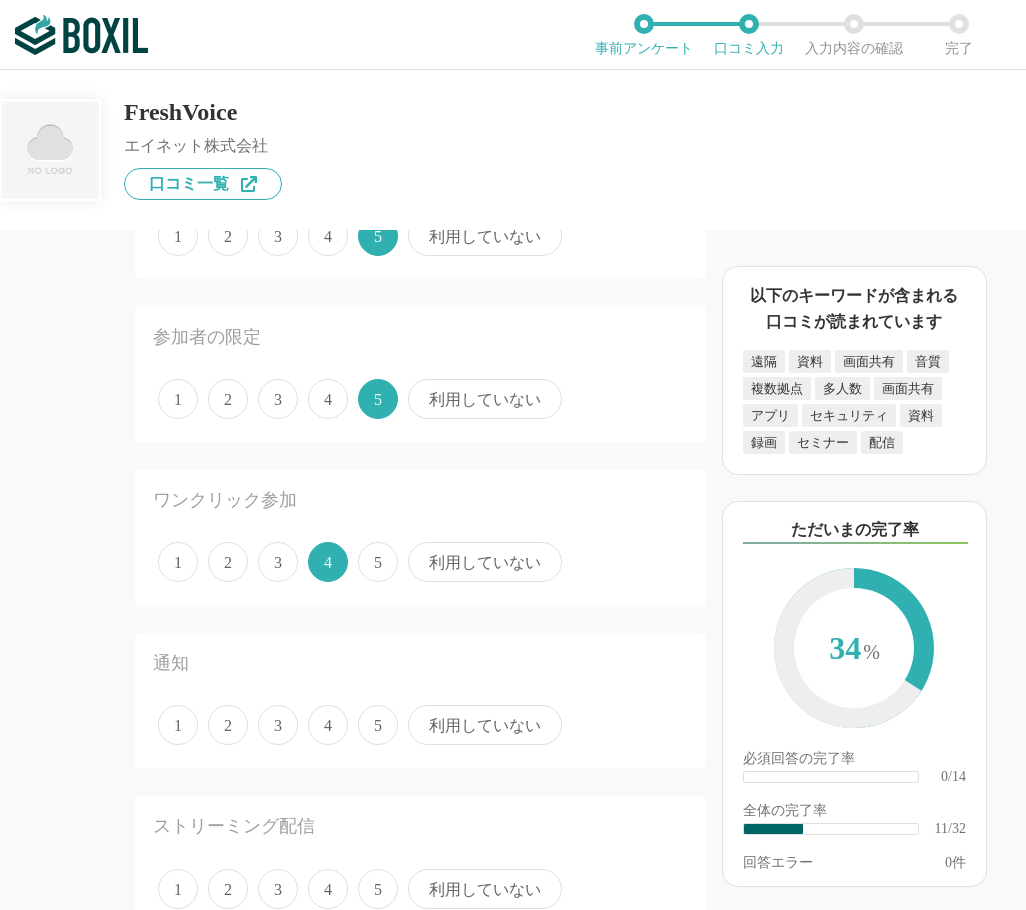 click on "5" at bounding box center [378, 725] 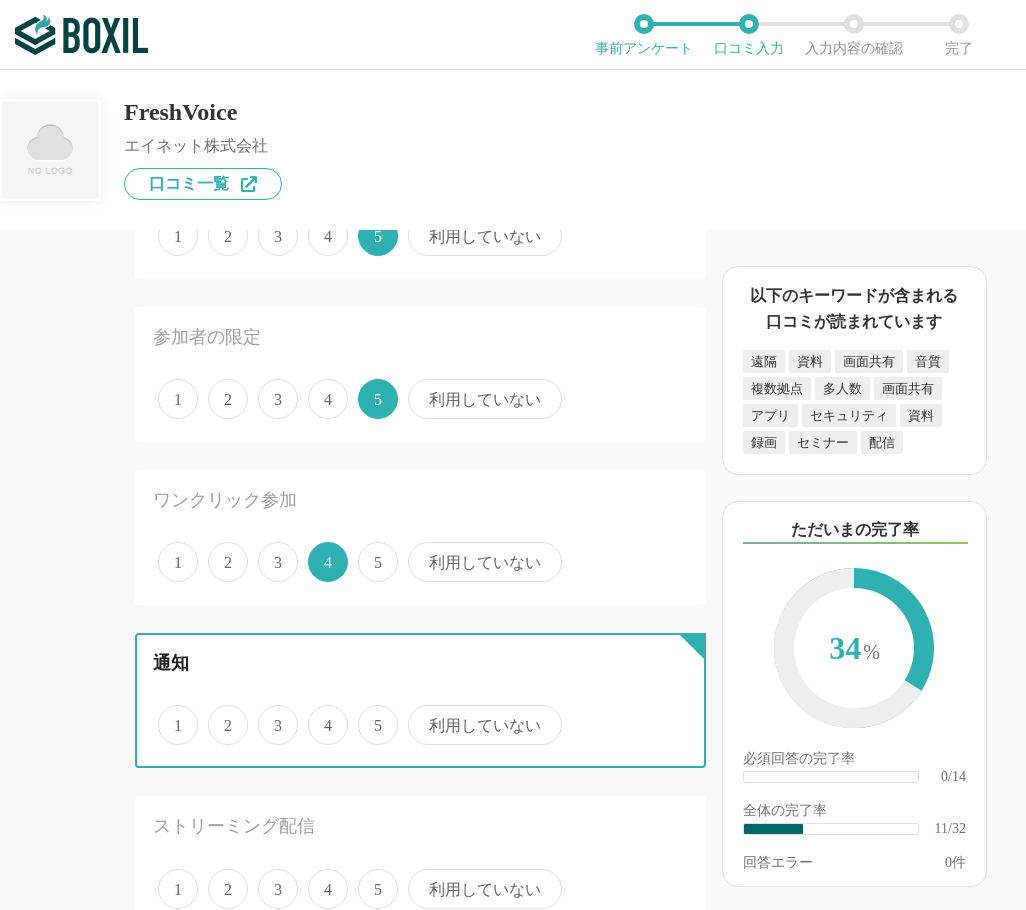click on "5" at bounding box center (369, 714) 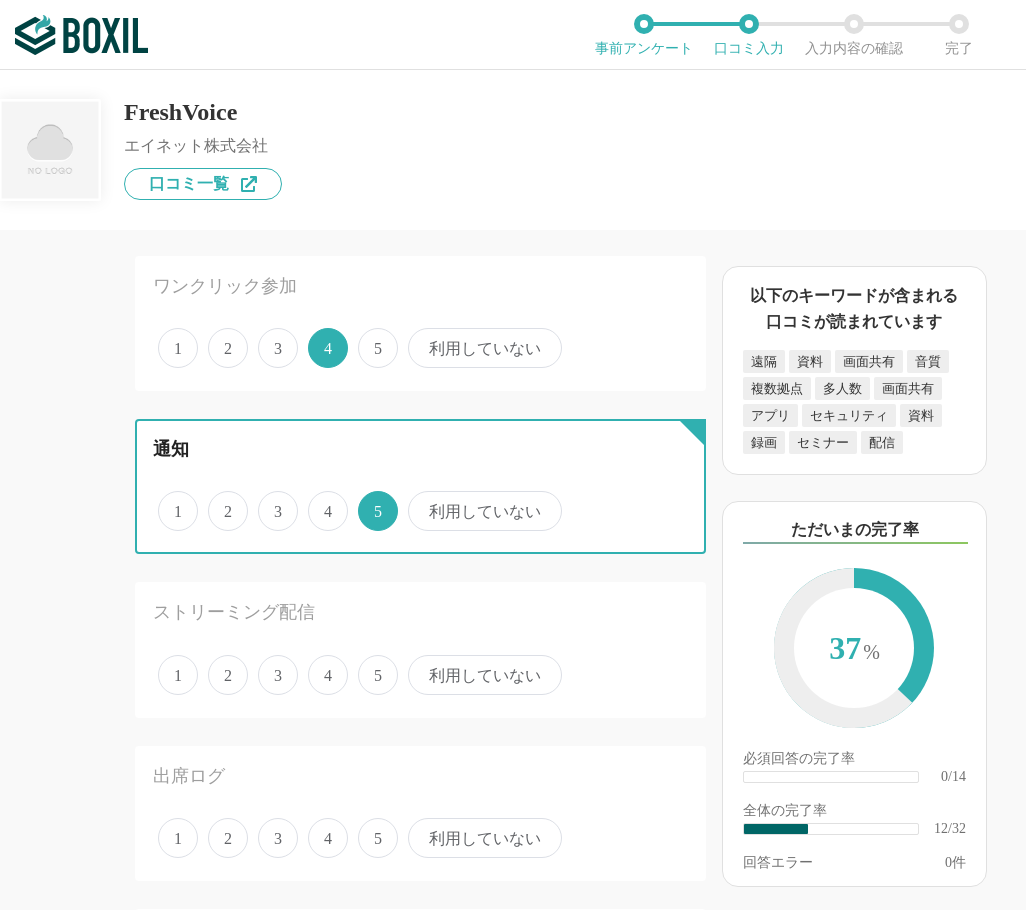 scroll, scrollTop: 2000, scrollLeft: 0, axis: vertical 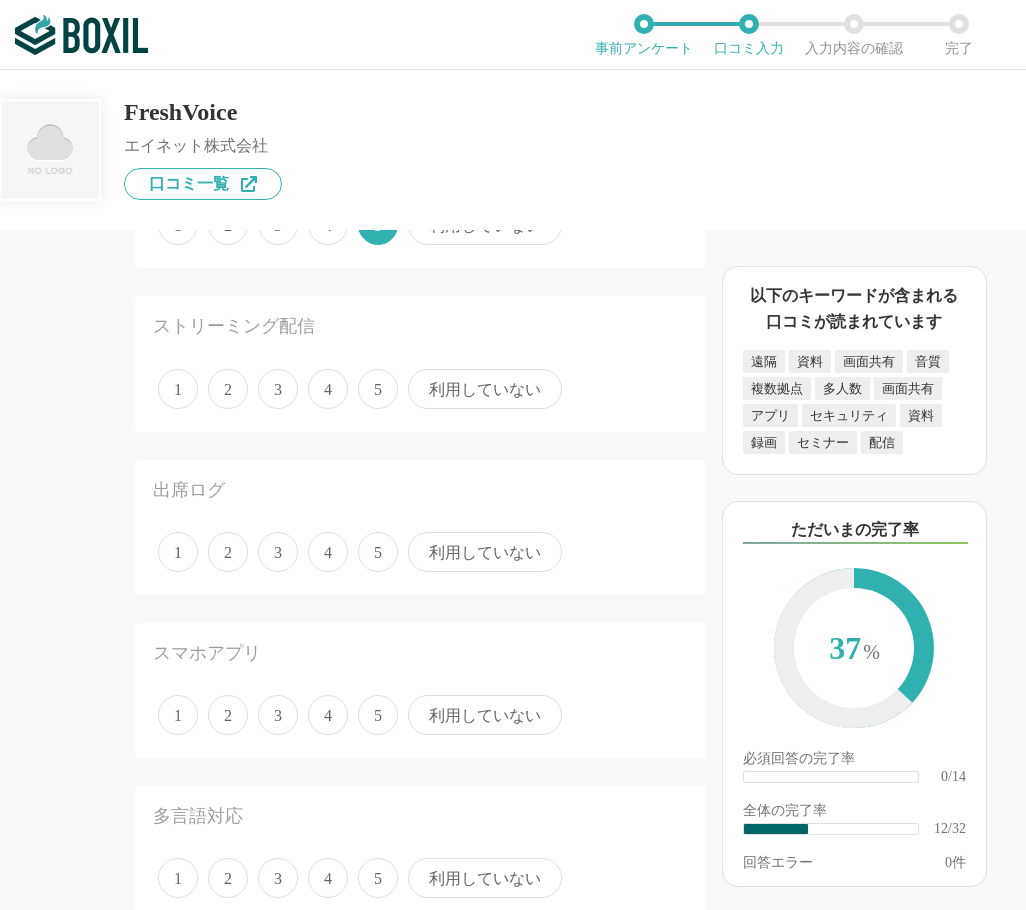 click on "4" at bounding box center (328, 389) 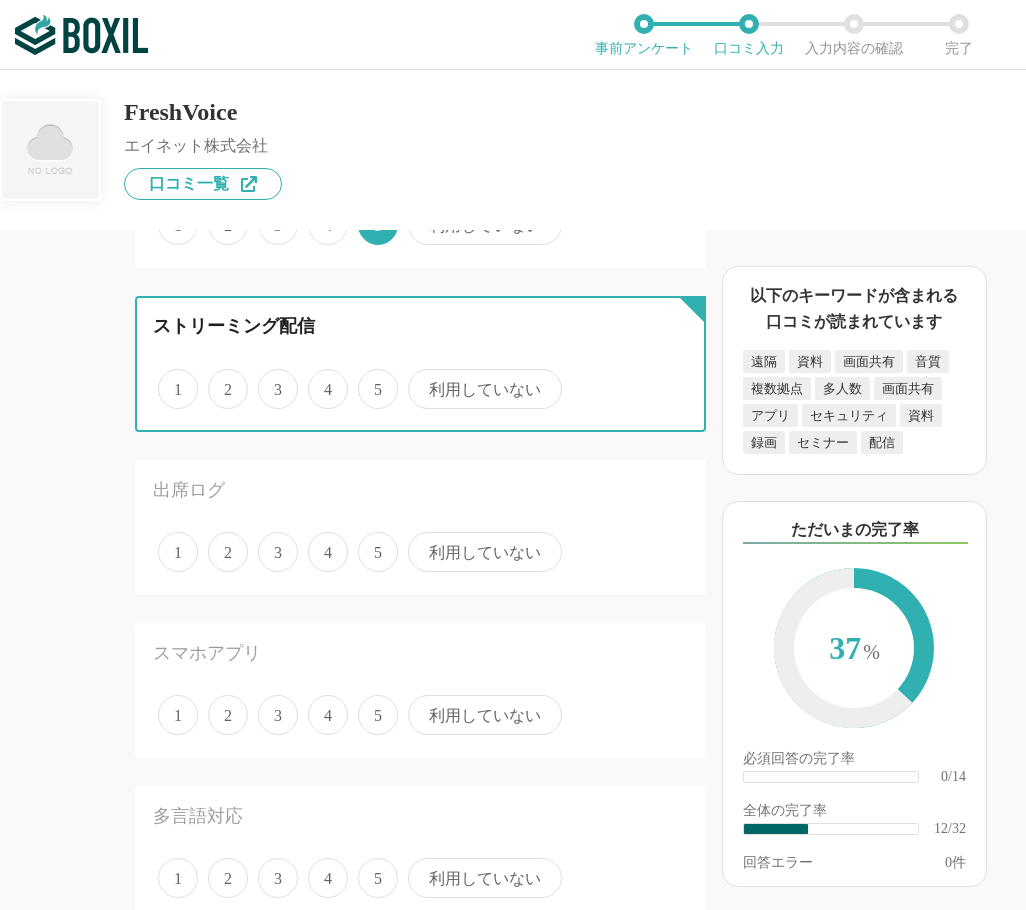 click on "4" at bounding box center (319, 378) 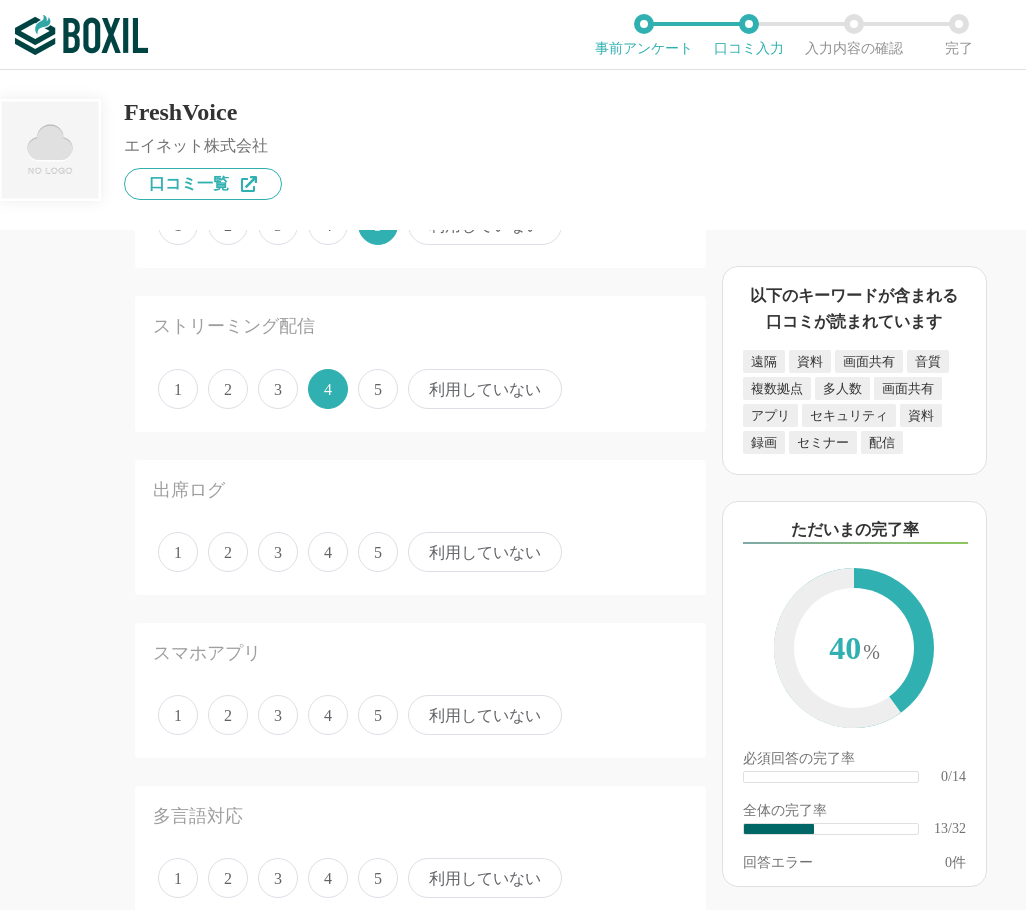 click on "4" at bounding box center (328, 552) 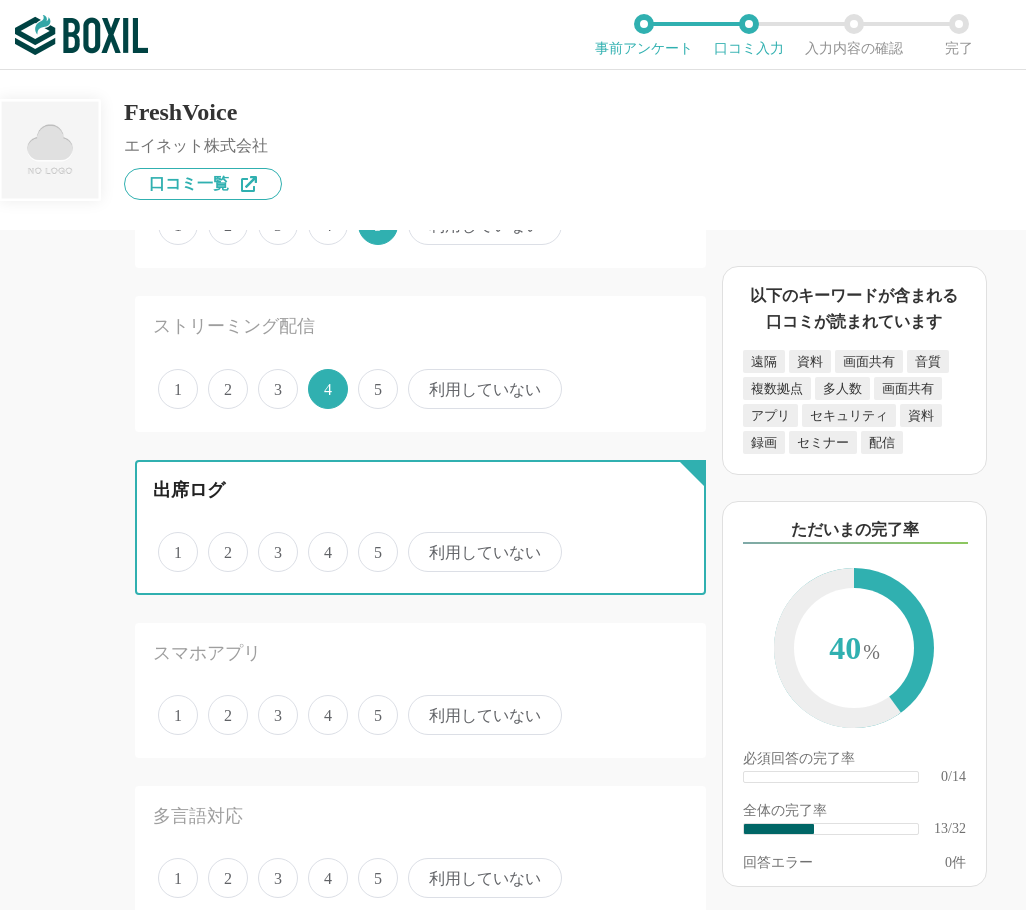 click on "4" at bounding box center (319, 541) 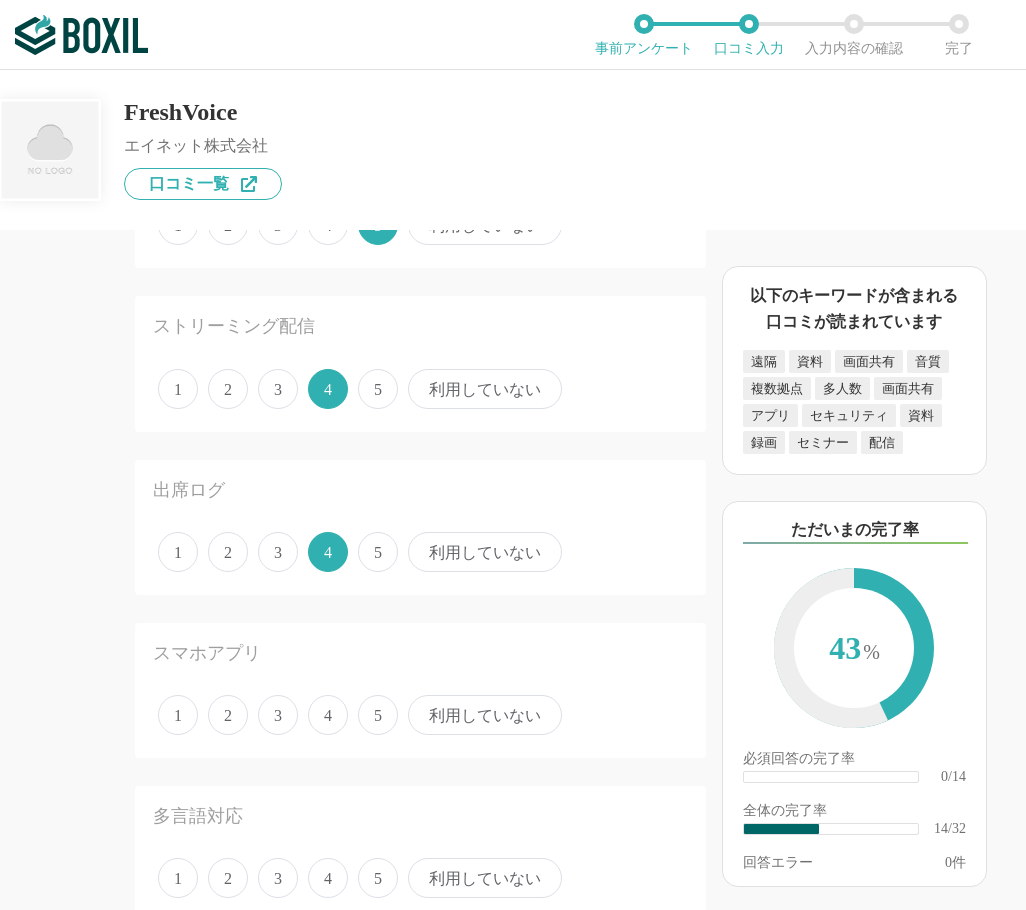 click on "5" at bounding box center (378, 715) 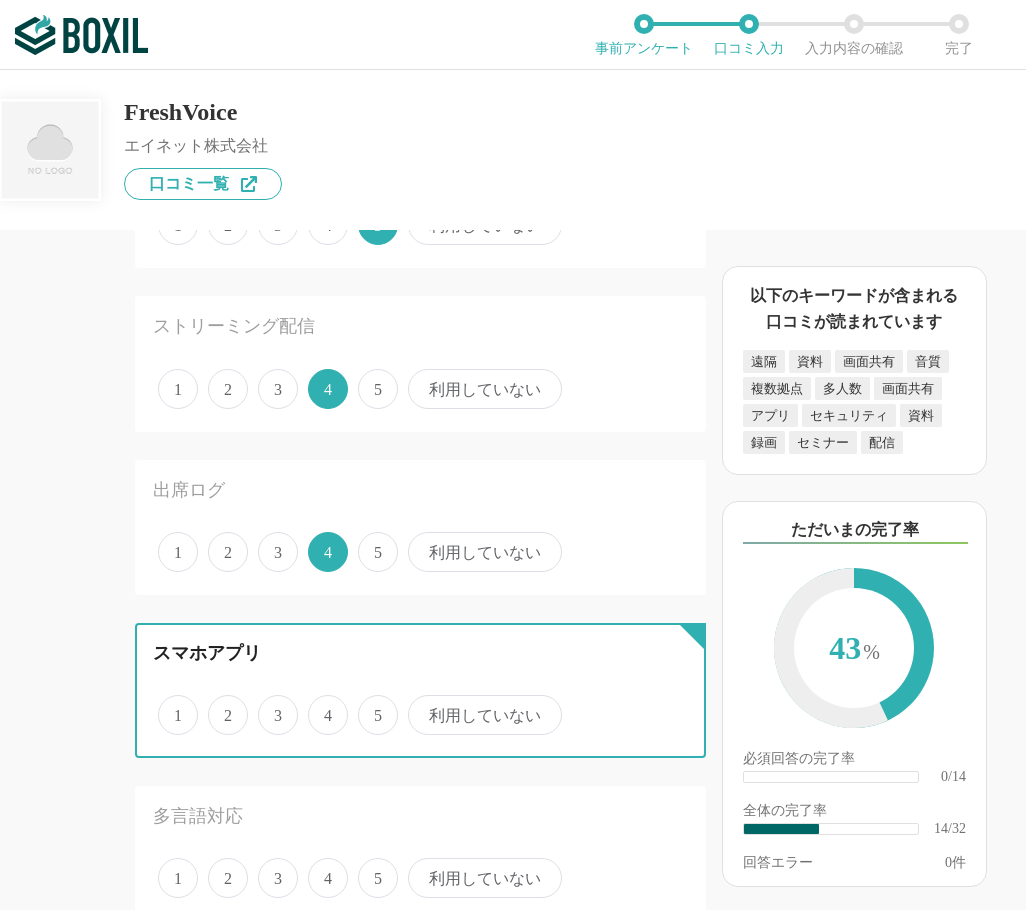 click on "5" at bounding box center (369, 704) 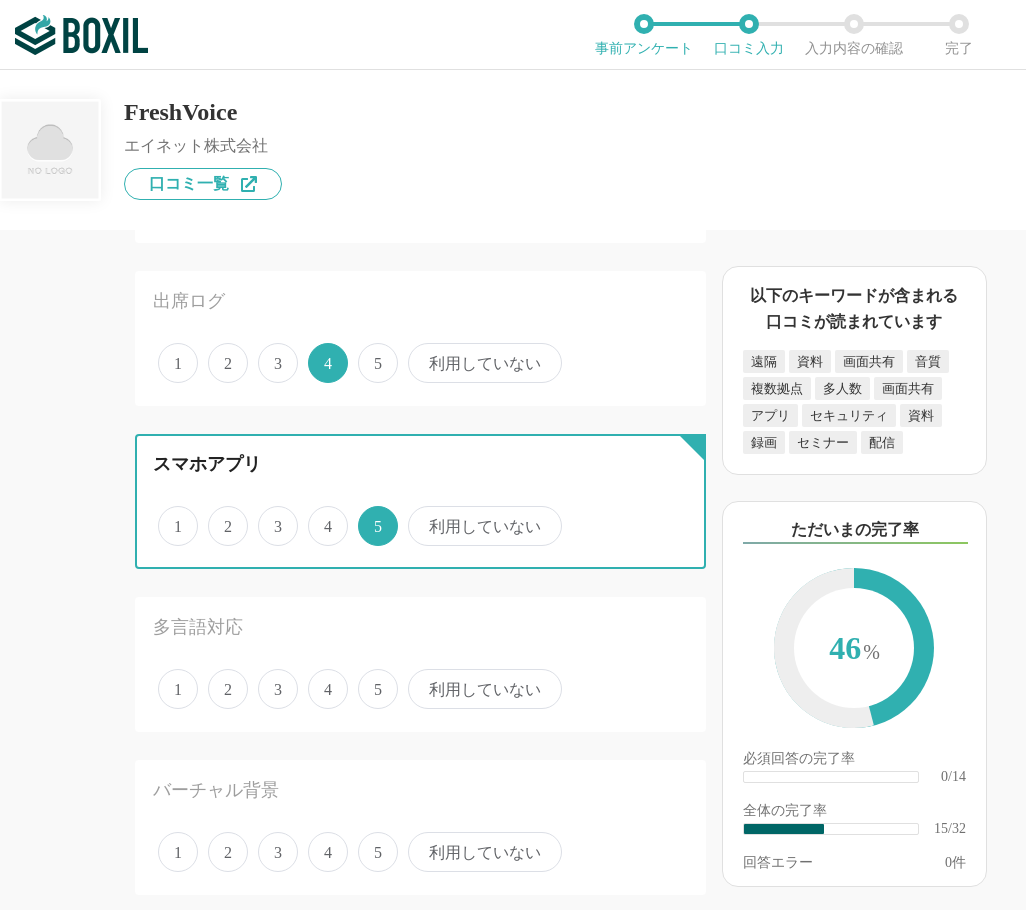 scroll, scrollTop: 2400, scrollLeft: 0, axis: vertical 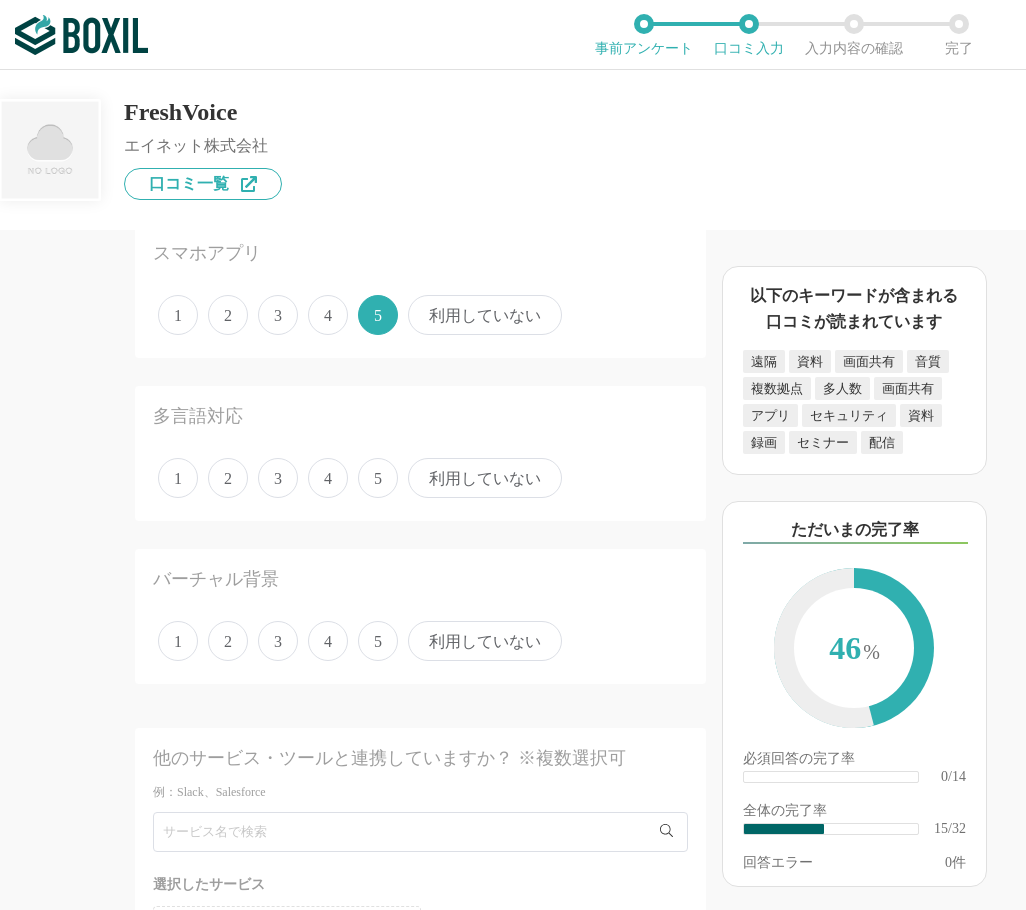 click on "5" at bounding box center (378, 478) 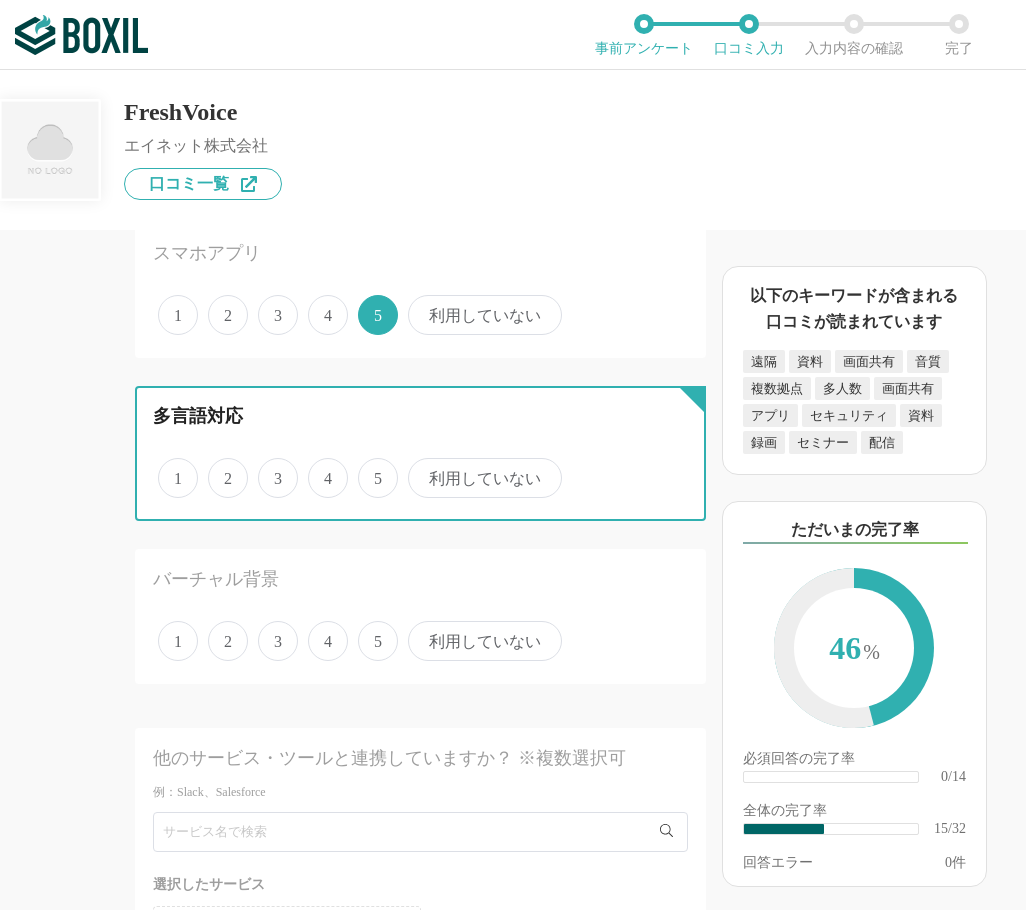 click on "5" at bounding box center [369, 467] 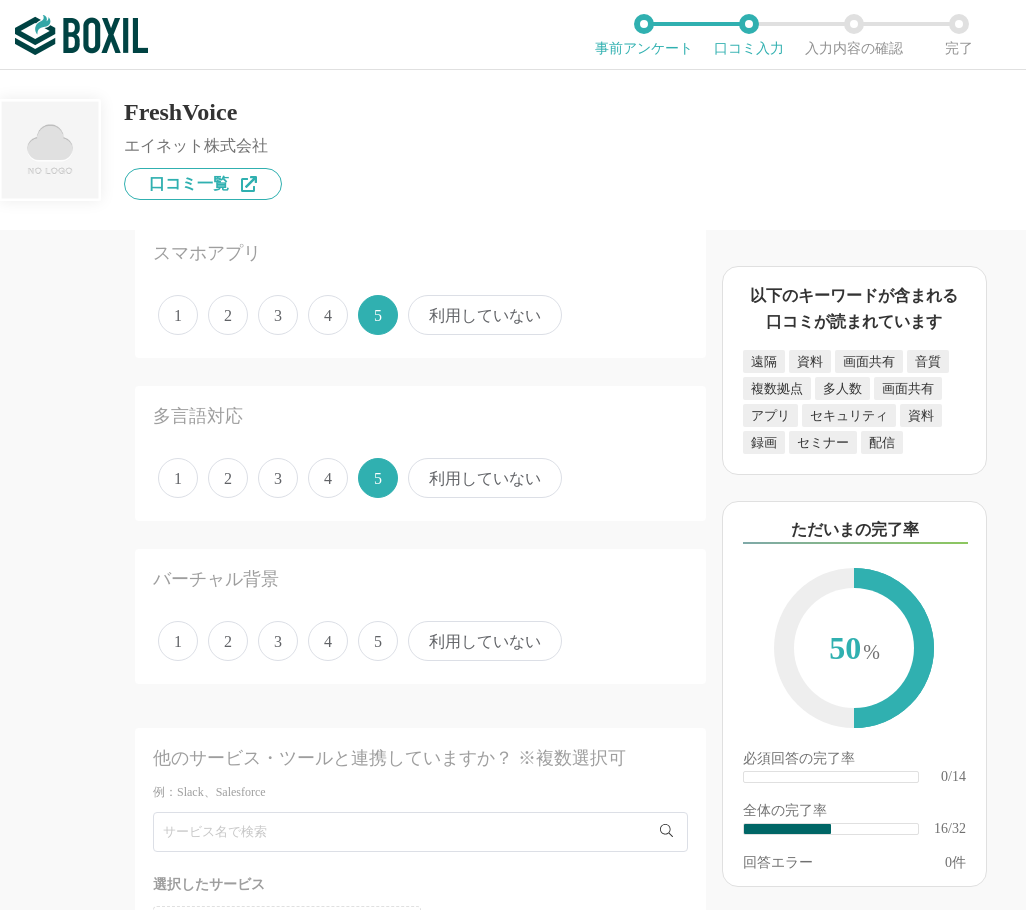 click on "4" at bounding box center (328, 641) 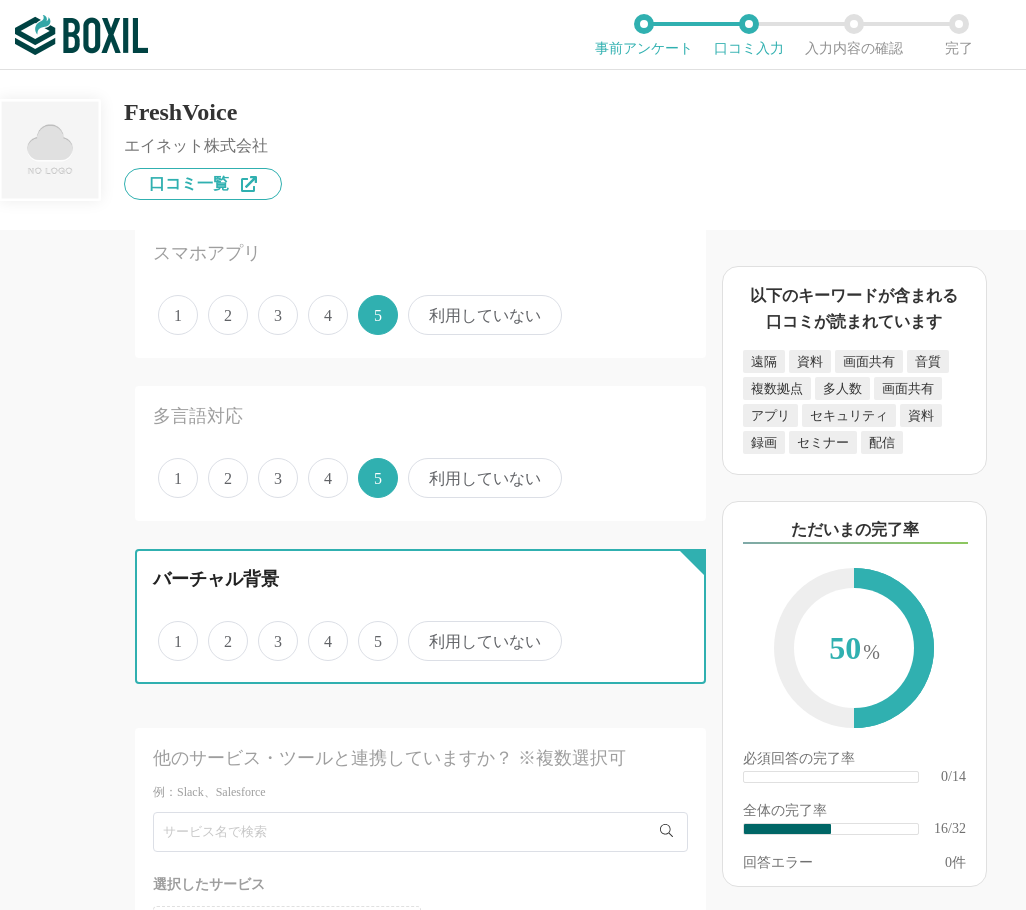 click on "4" at bounding box center (319, 630) 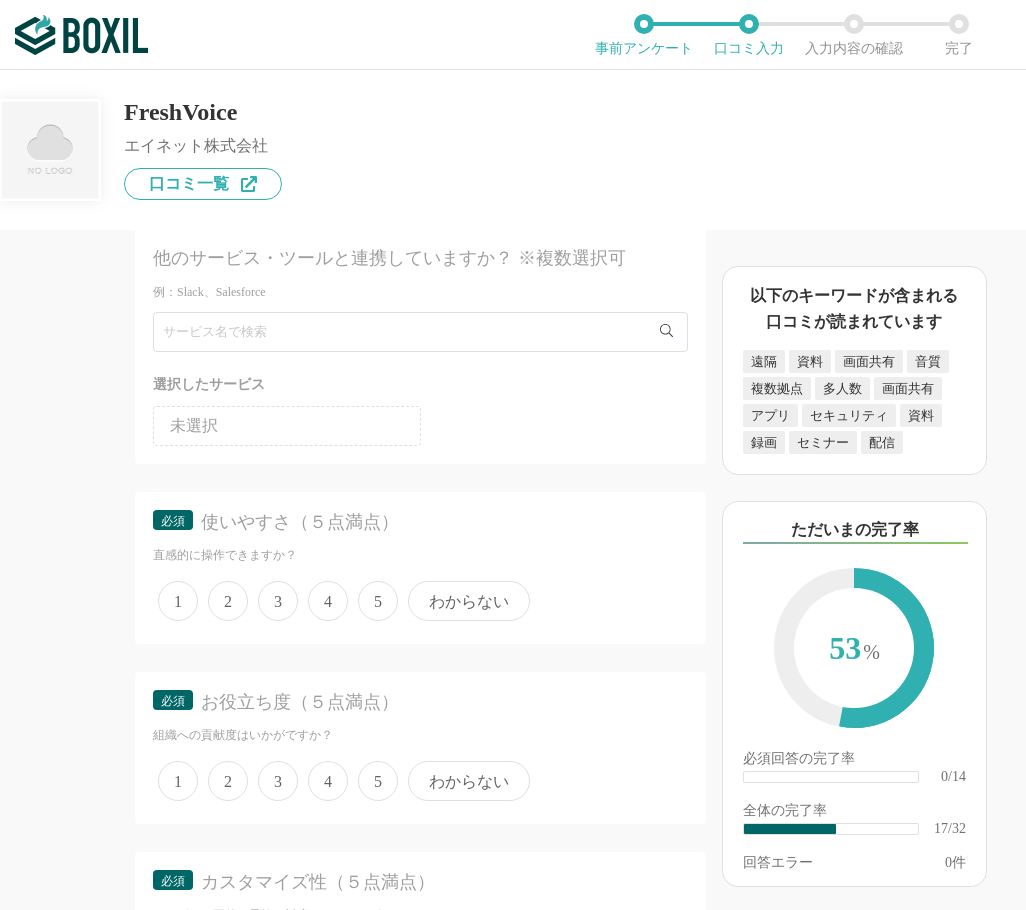 click on "5" at bounding box center [378, 601] 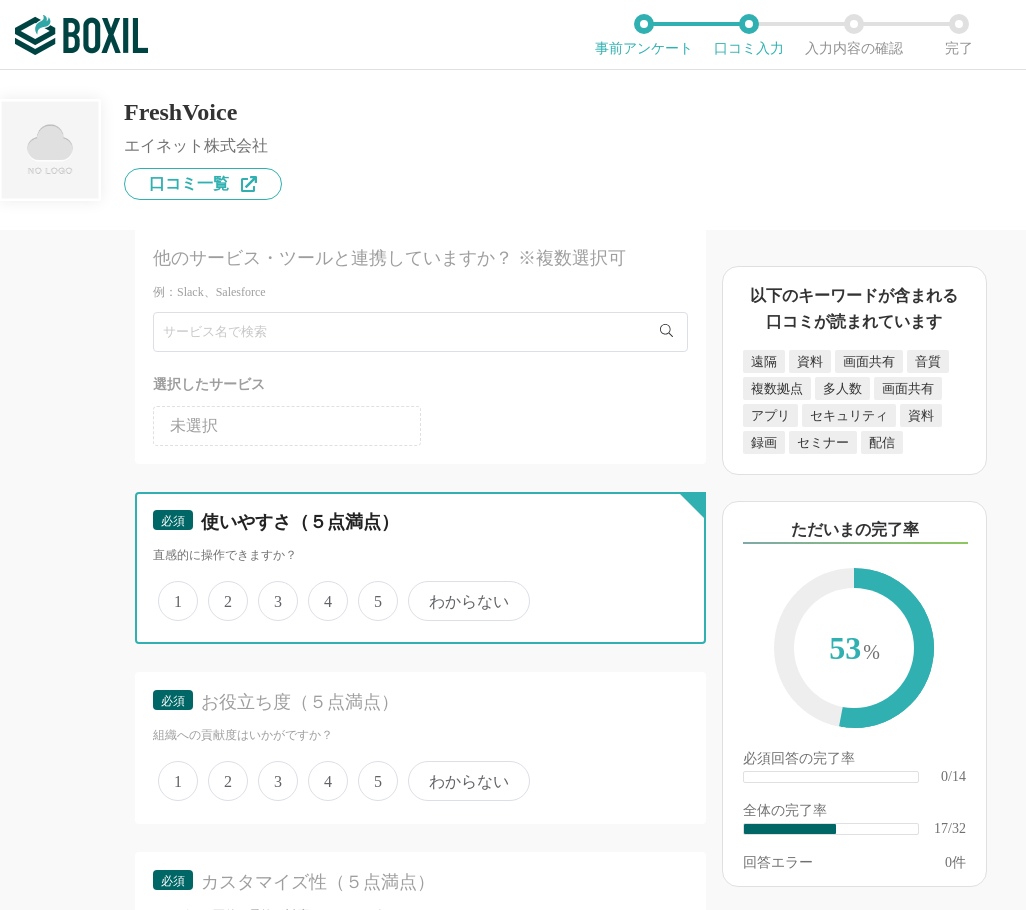 click on "5" at bounding box center [369, 590] 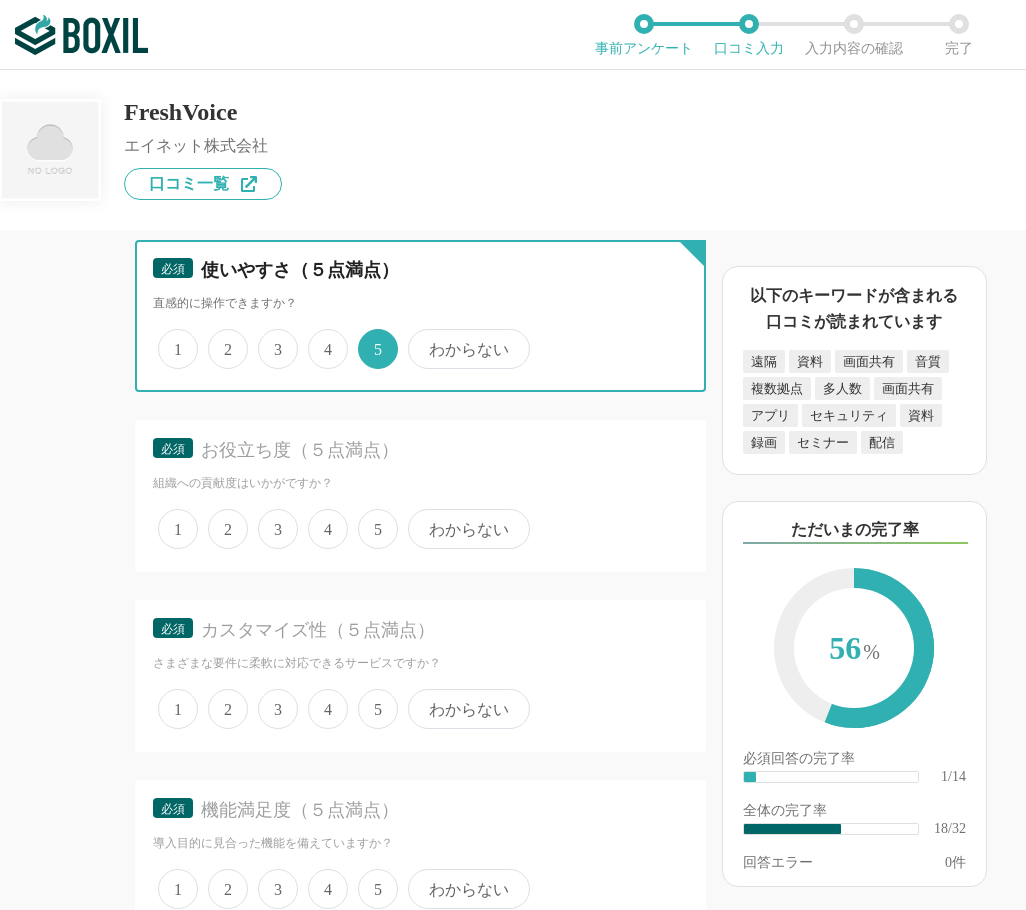 scroll, scrollTop: 3300, scrollLeft: 0, axis: vertical 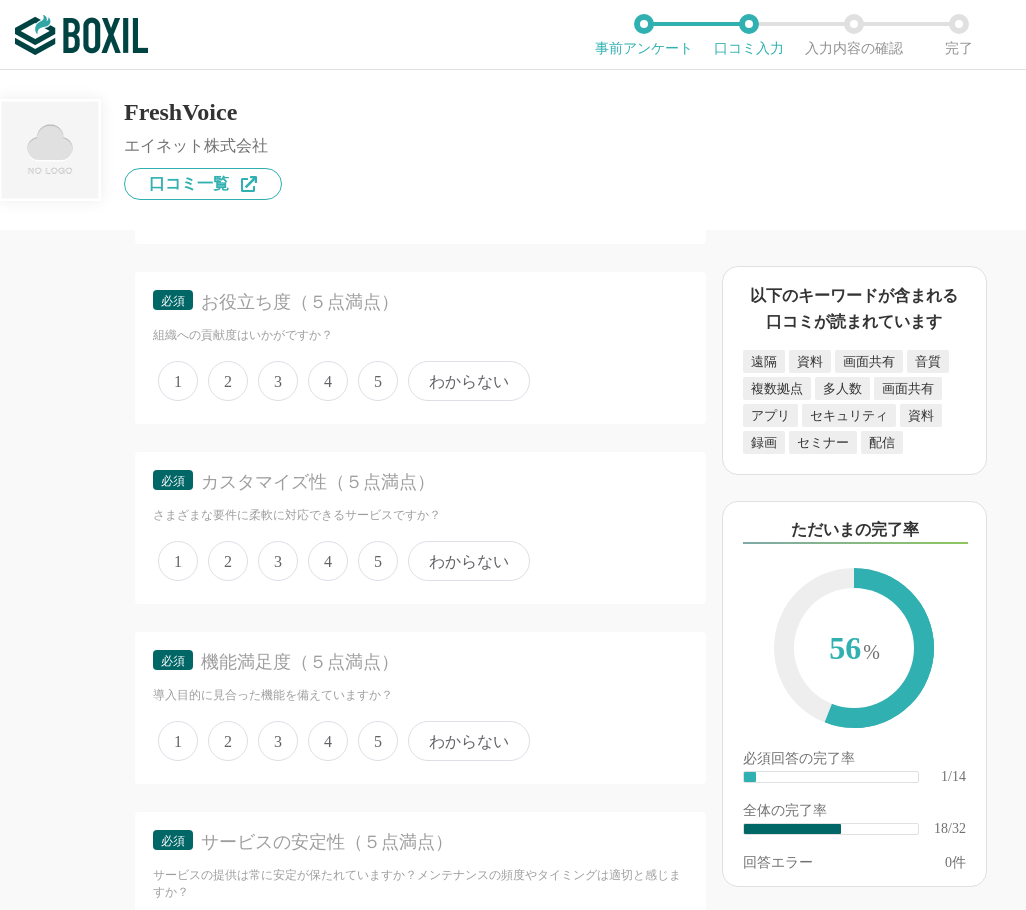 click on "4" at bounding box center (328, 381) 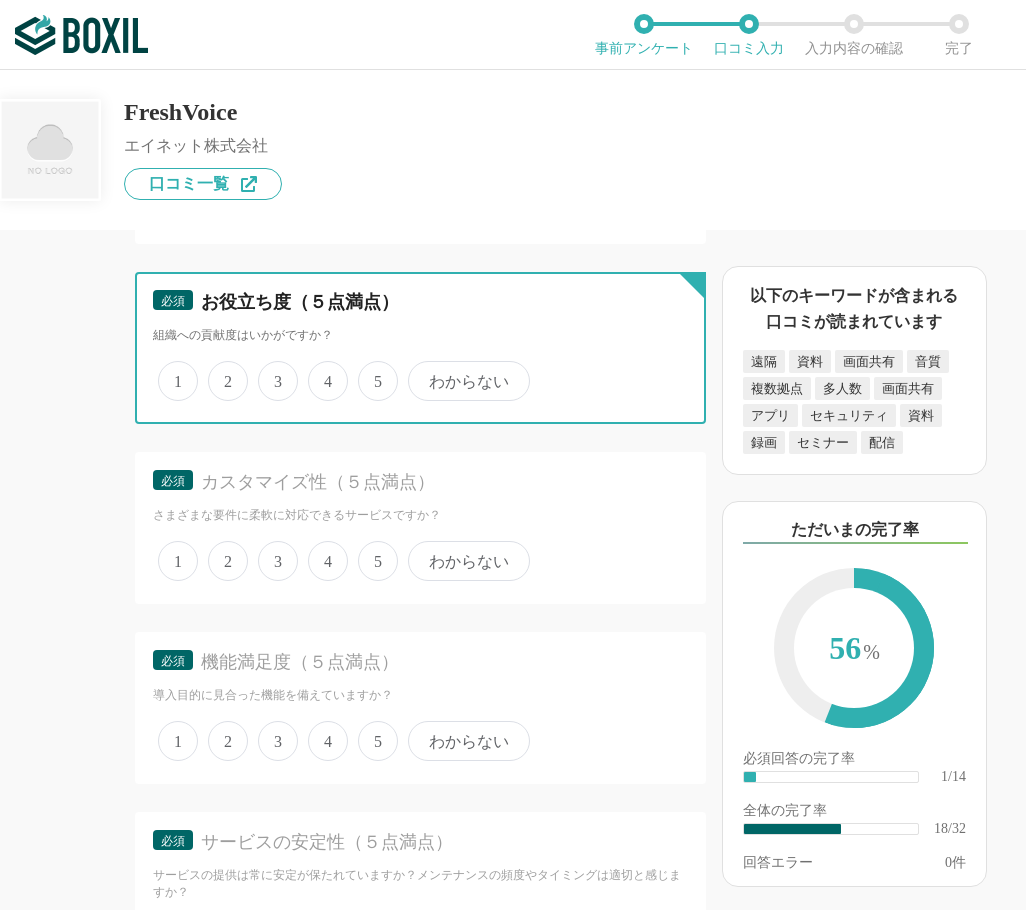 click on "4" at bounding box center (319, 370) 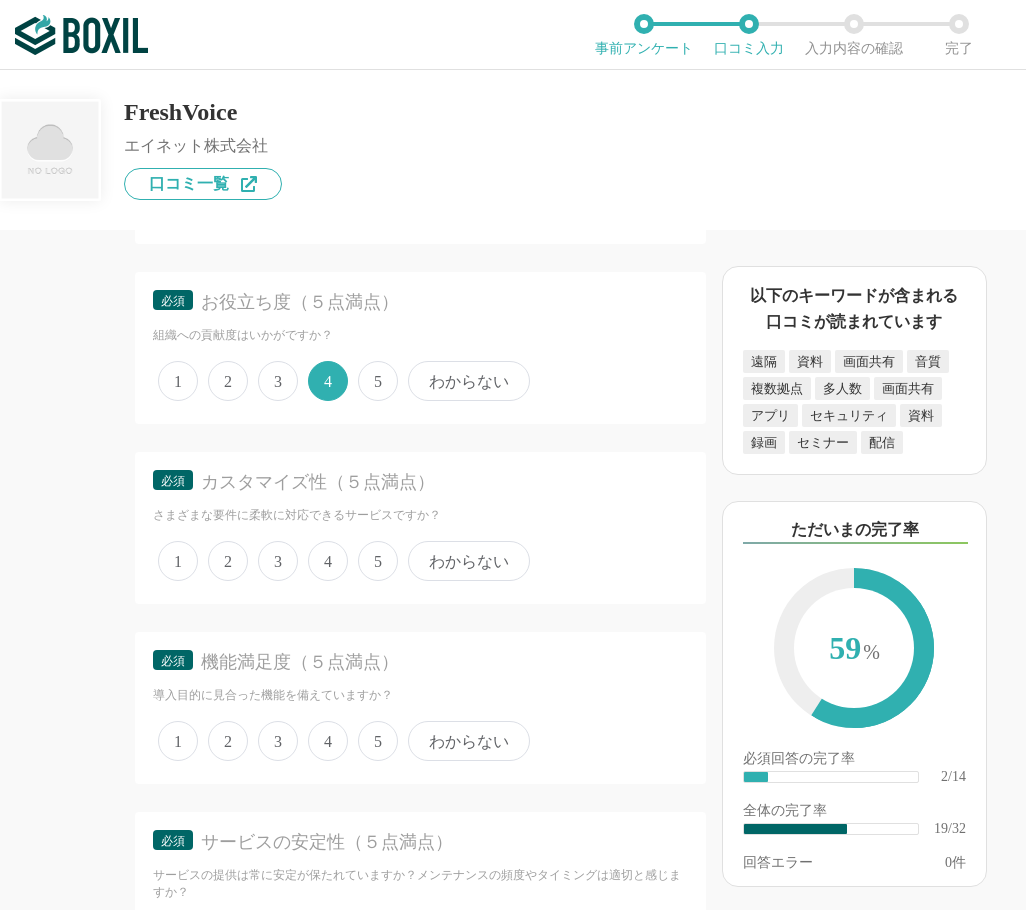 click on "4" at bounding box center [328, 561] 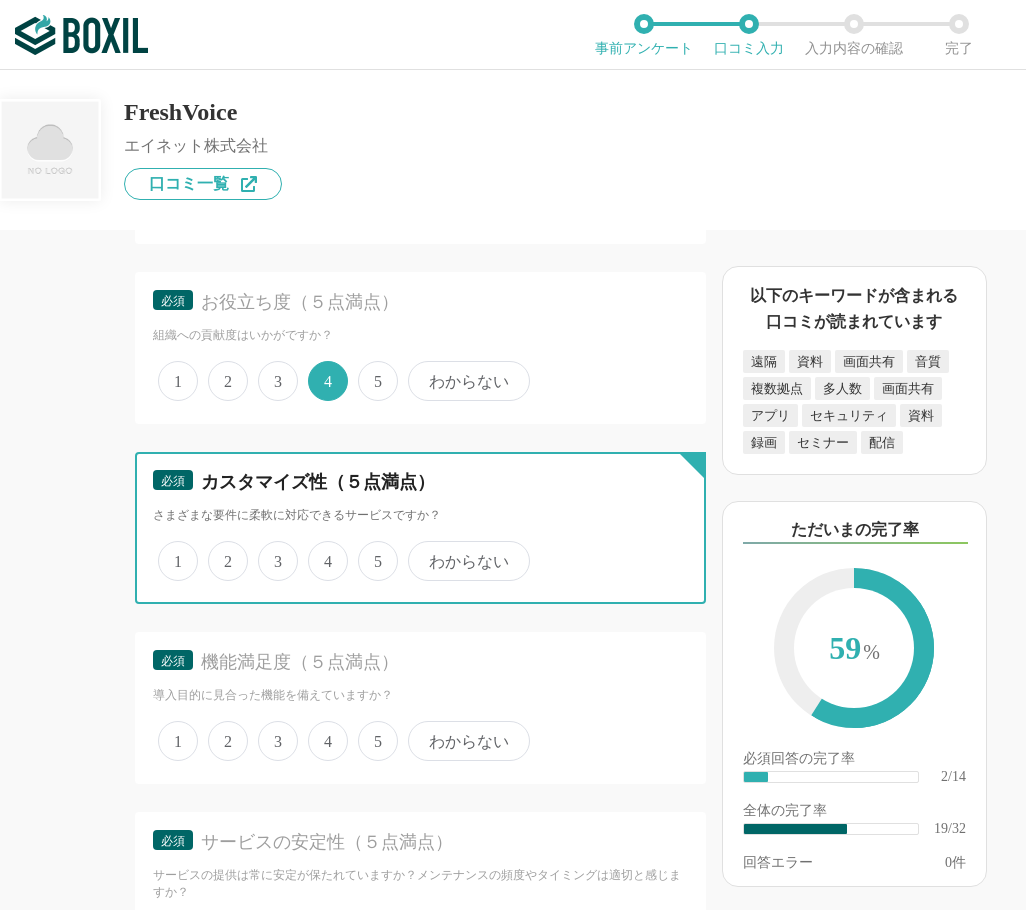 click on "4" at bounding box center (319, 550) 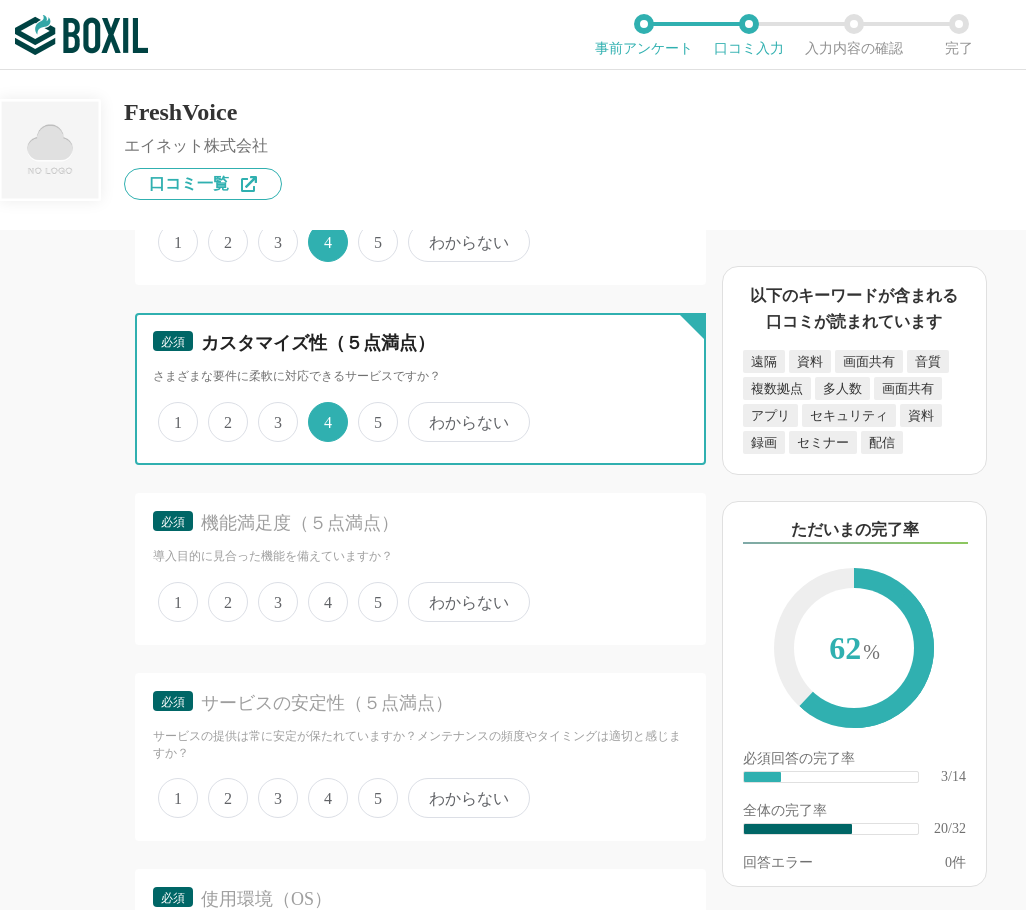 scroll, scrollTop: 3700, scrollLeft: 0, axis: vertical 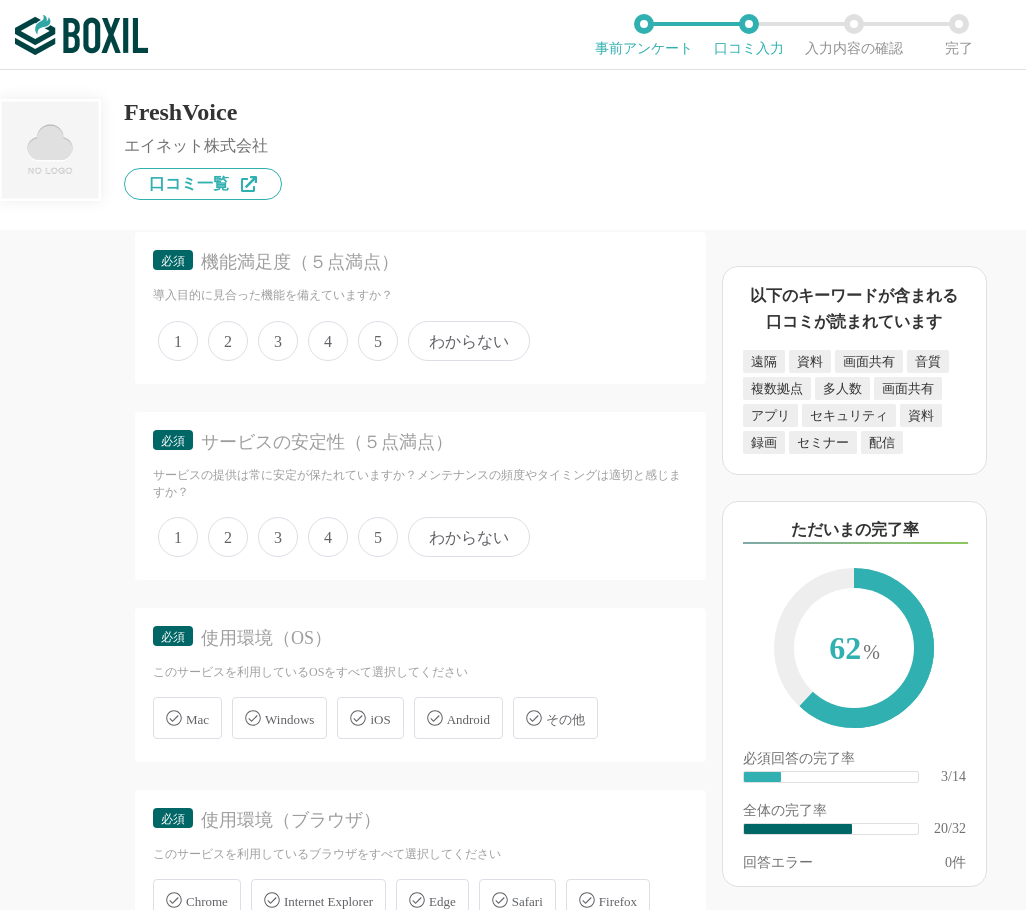 click on "4" at bounding box center (328, 341) 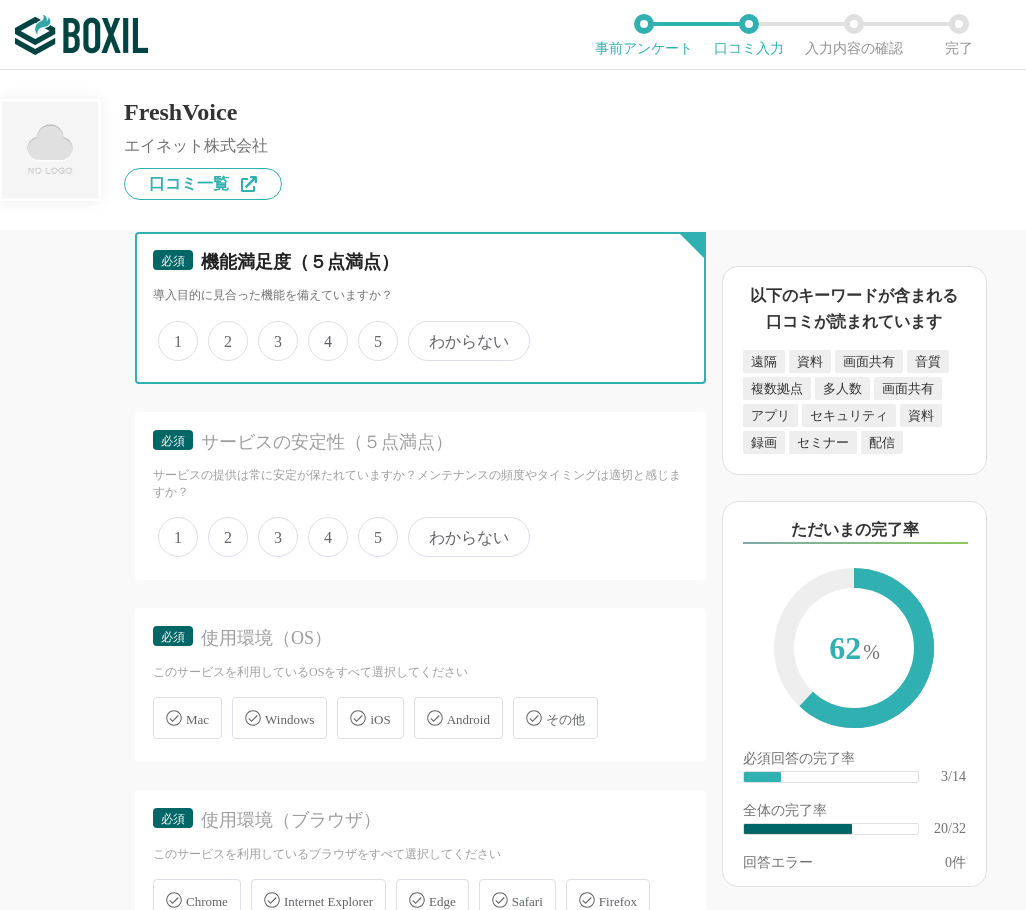 click on "4" at bounding box center [319, 330] 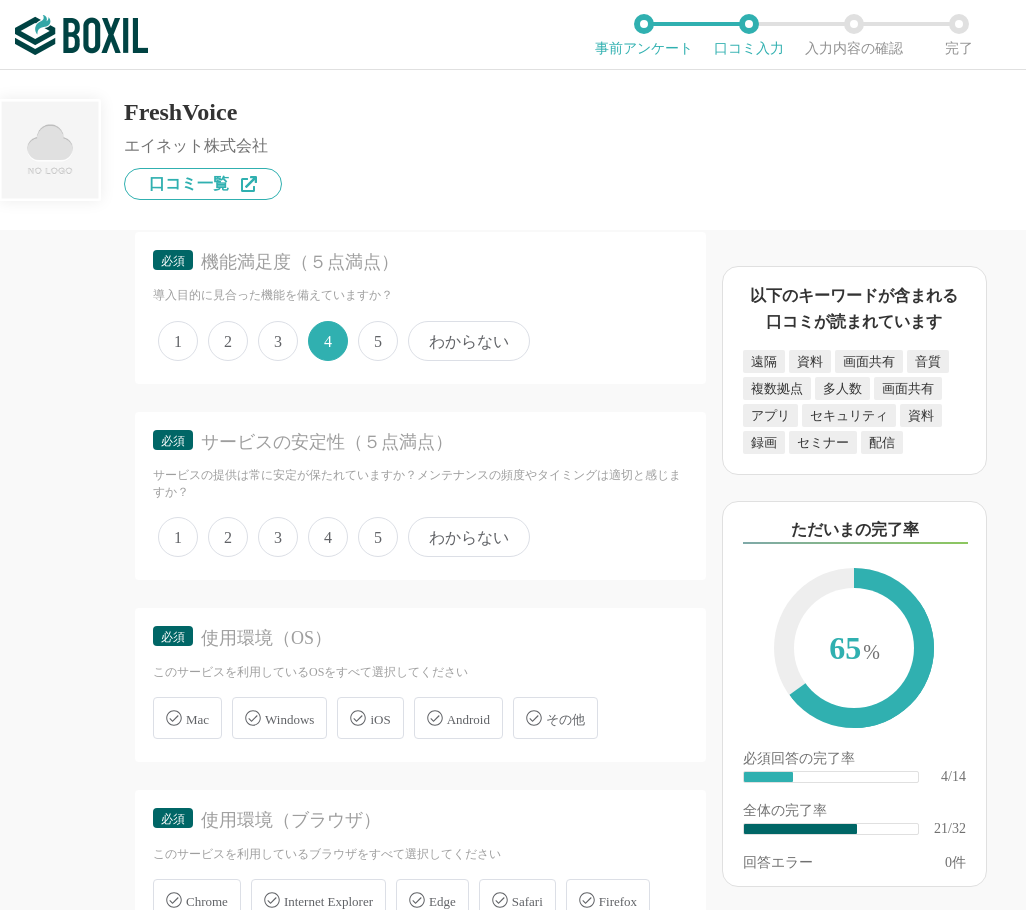 click on "1 2 3 4 5 わからない" at bounding box center (420, 537) 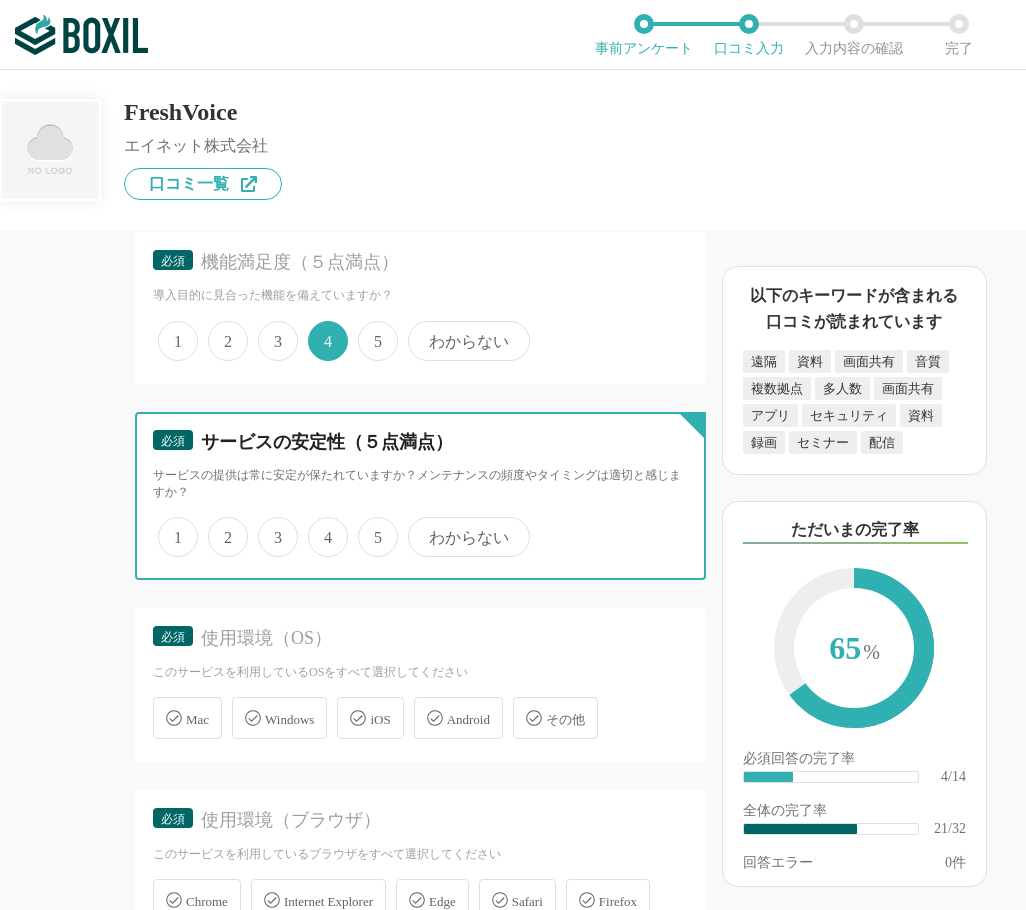 click on "4" at bounding box center [319, 526] 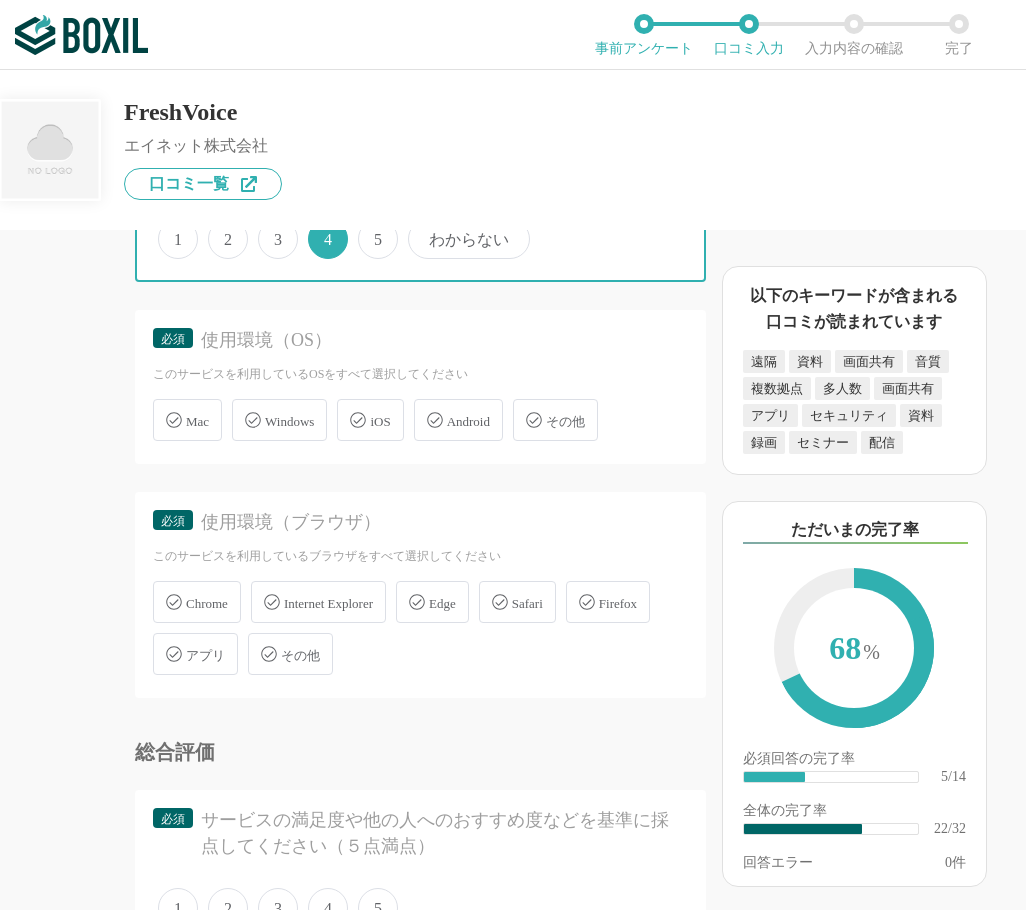 scroll, scrollTop: 4000, scrollLeft: 0, axis: vertical 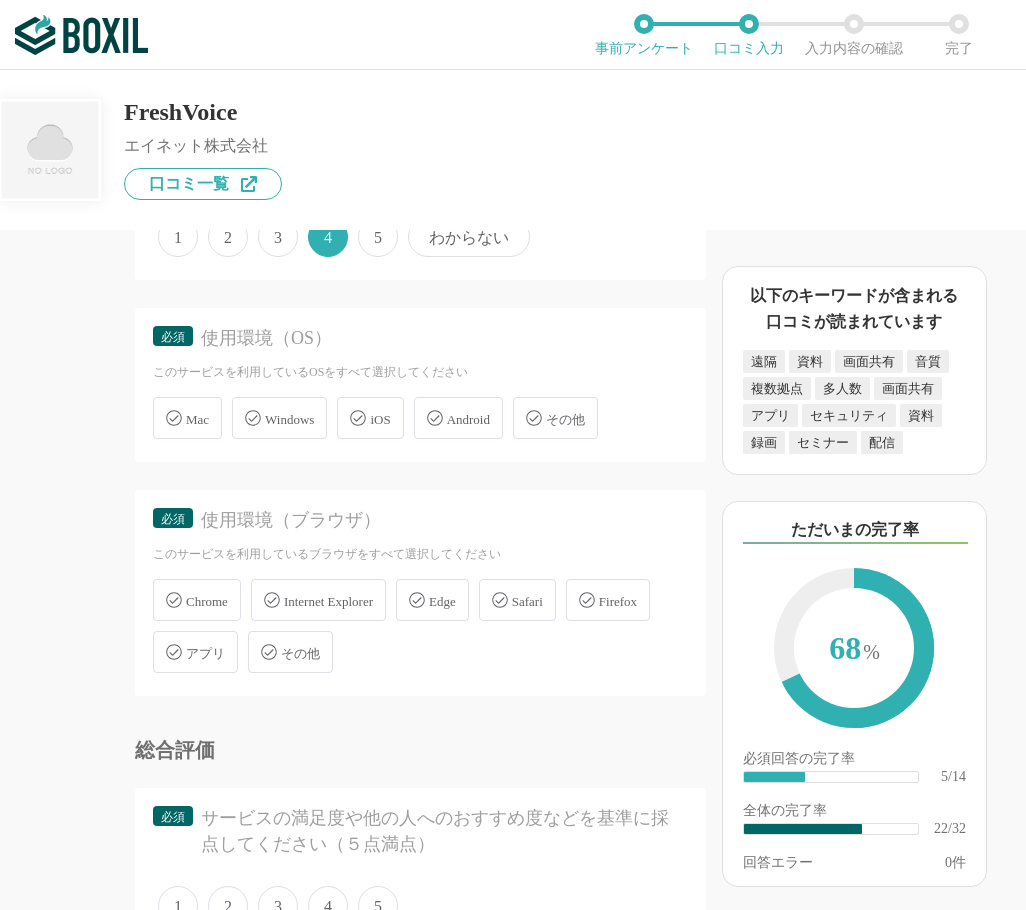 click on "Windows" at bounding box center (289, 419) 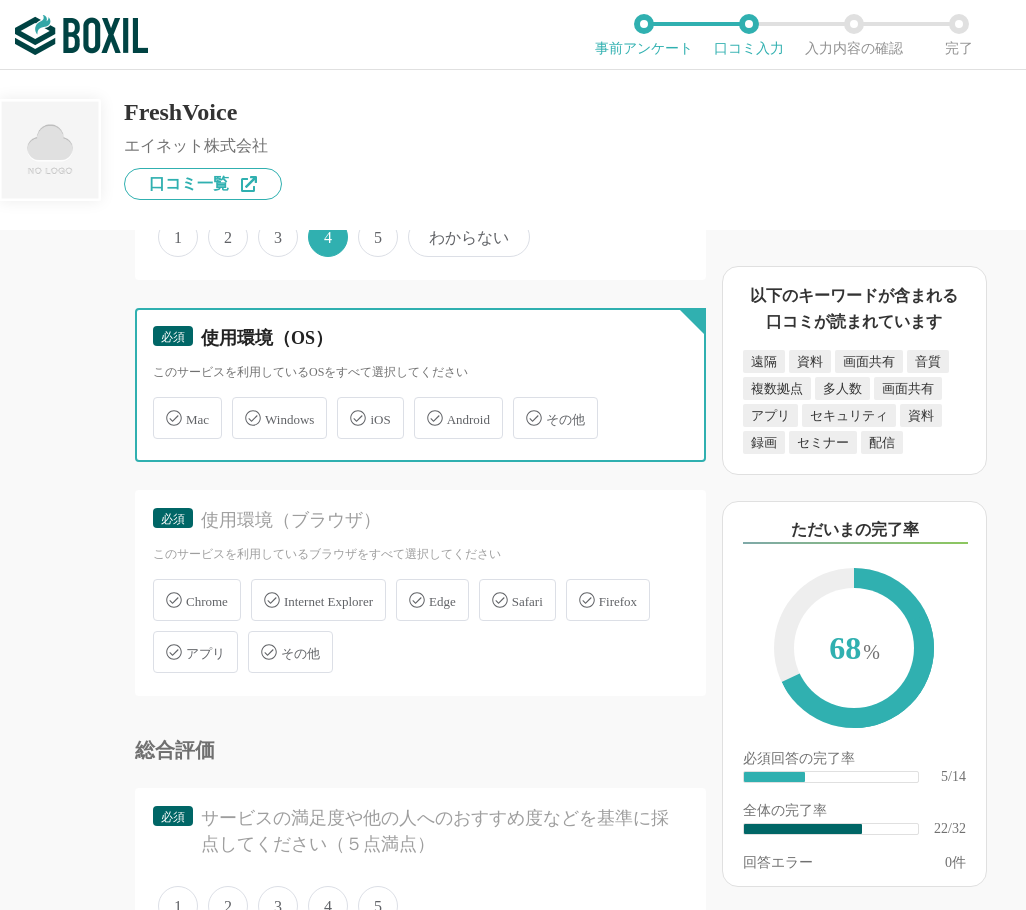 click on "Windows" at bounding box center (242, 406) 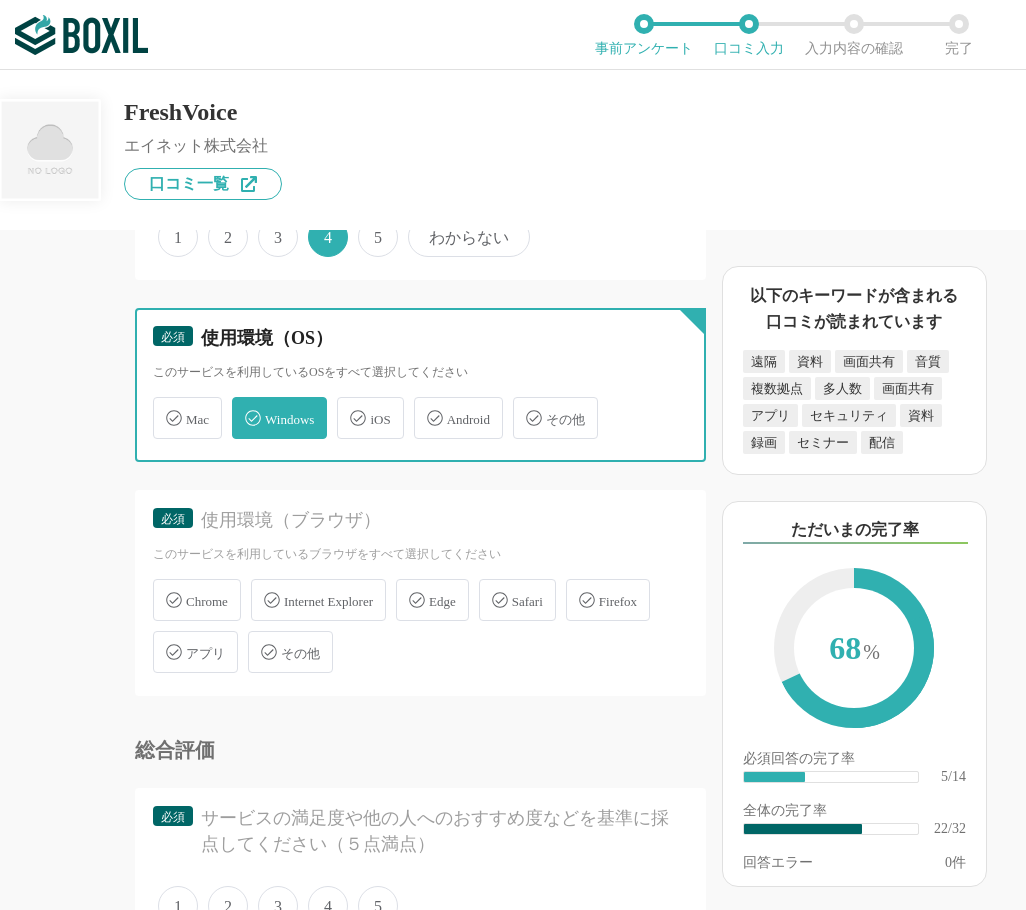 checkbox on "true" 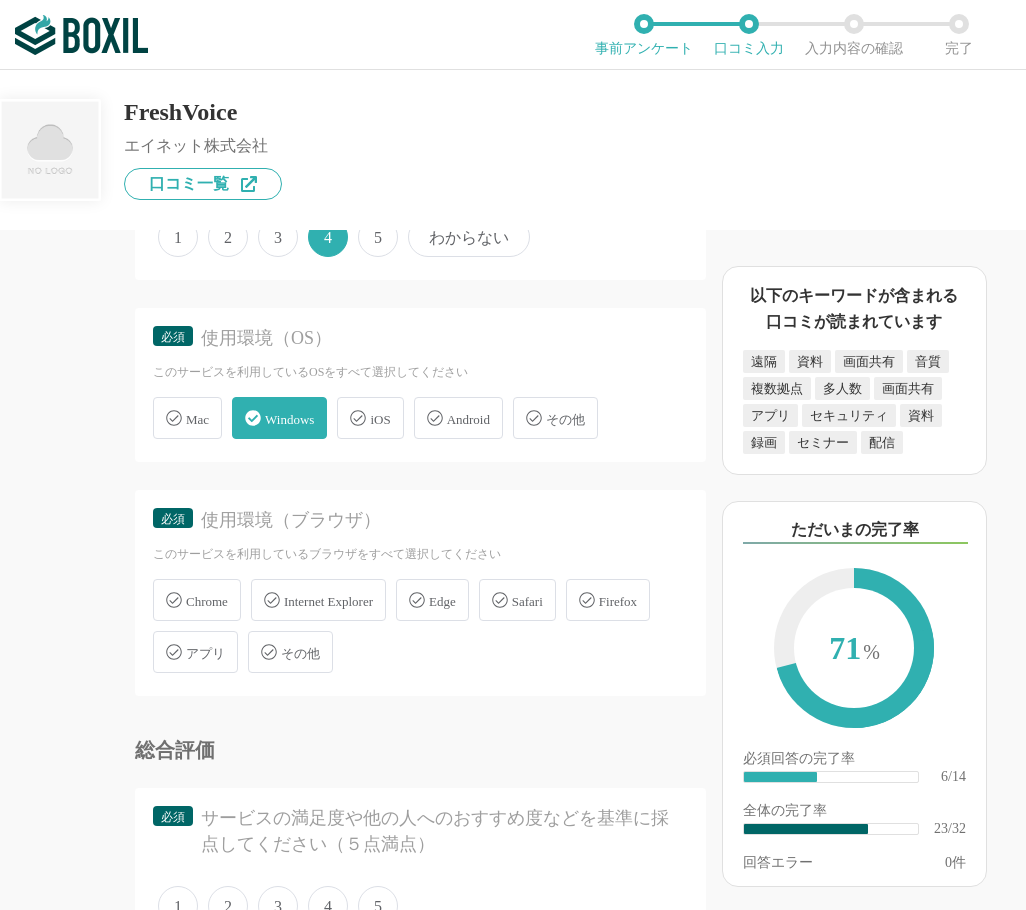 click on "Chrome" at bounding box center (207, 601) 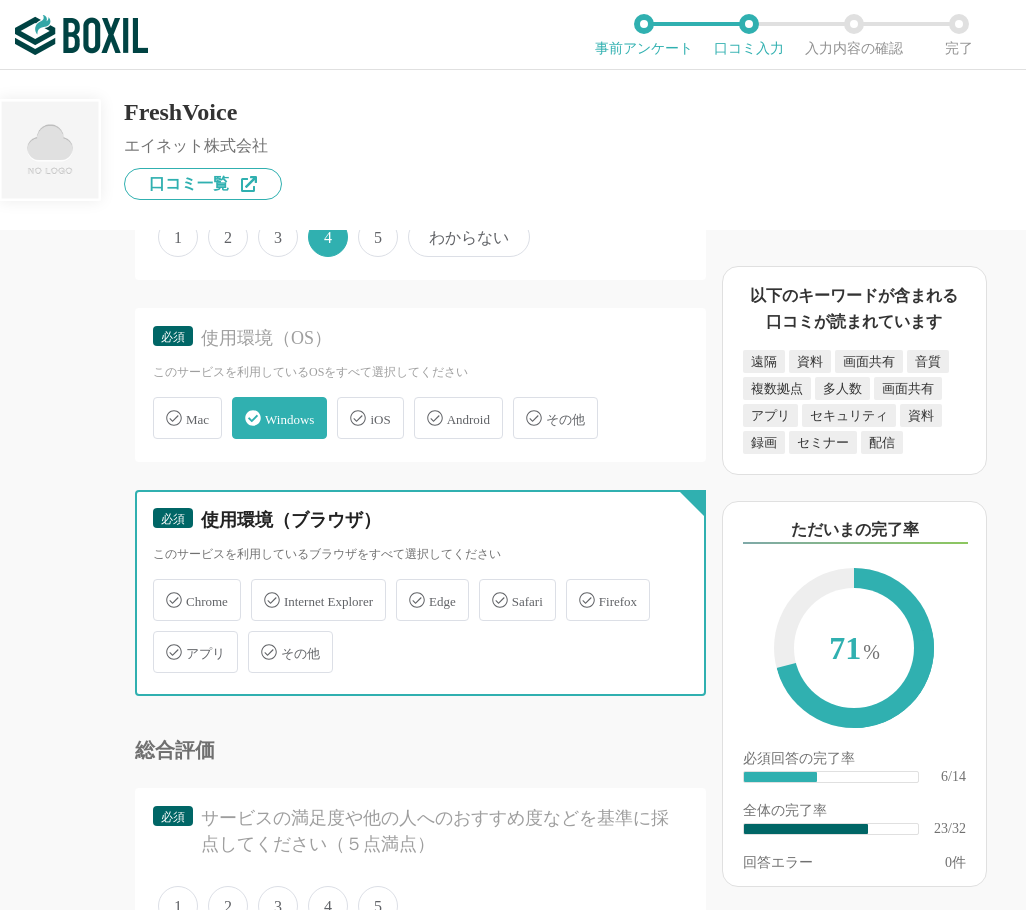 click on "Chrome" at bounding box center (163, 588) 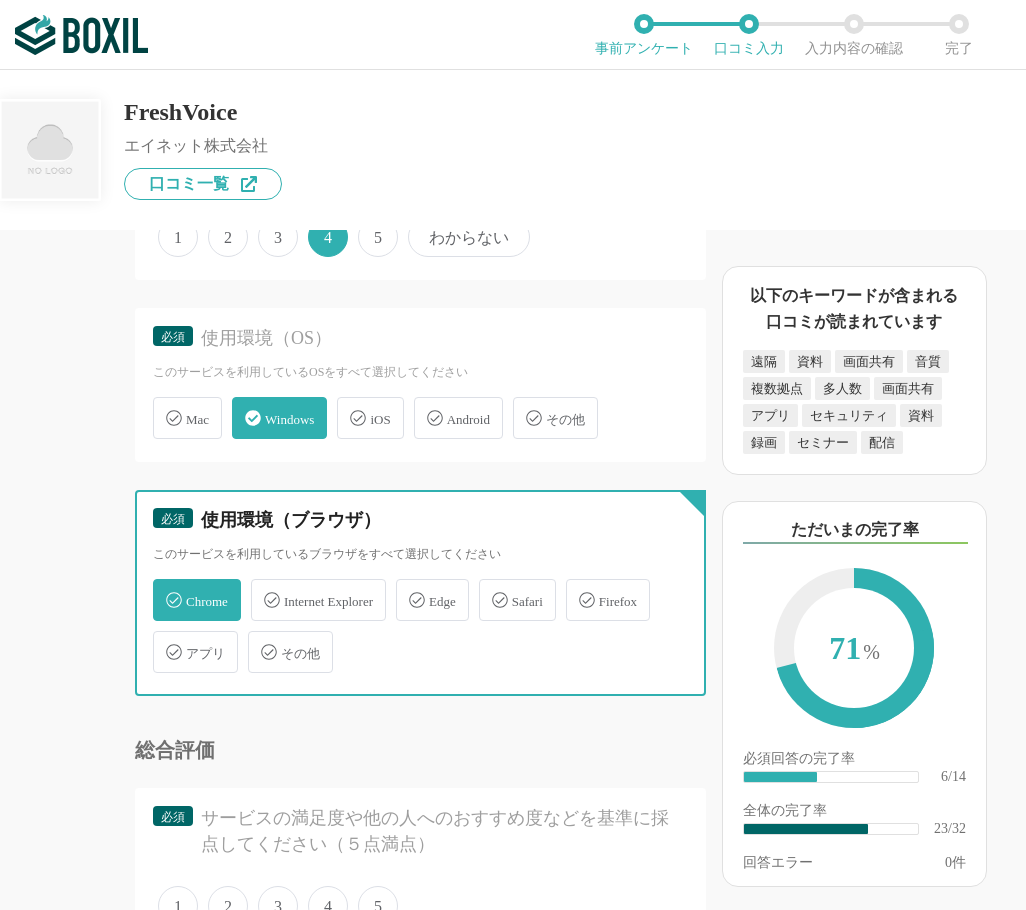checkbox on "true" 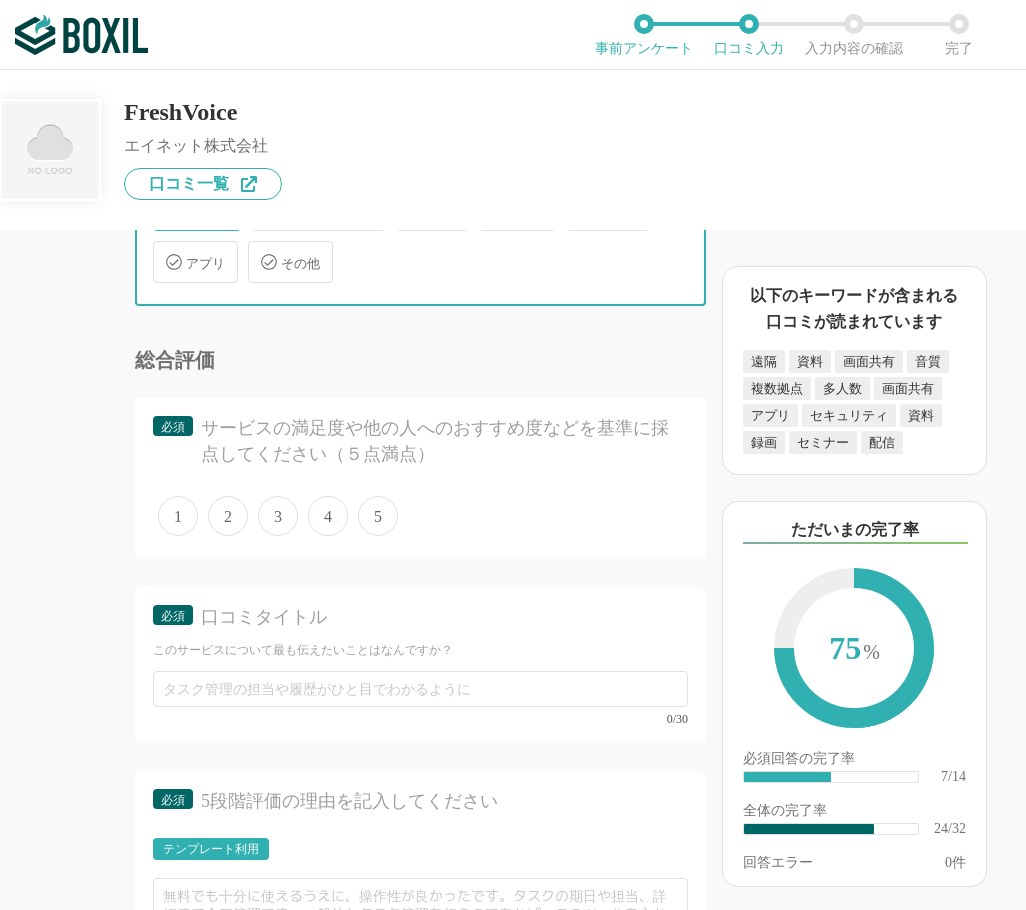 scroll, scrollTop: 4400, scrollLeft: 0, axis: vertical 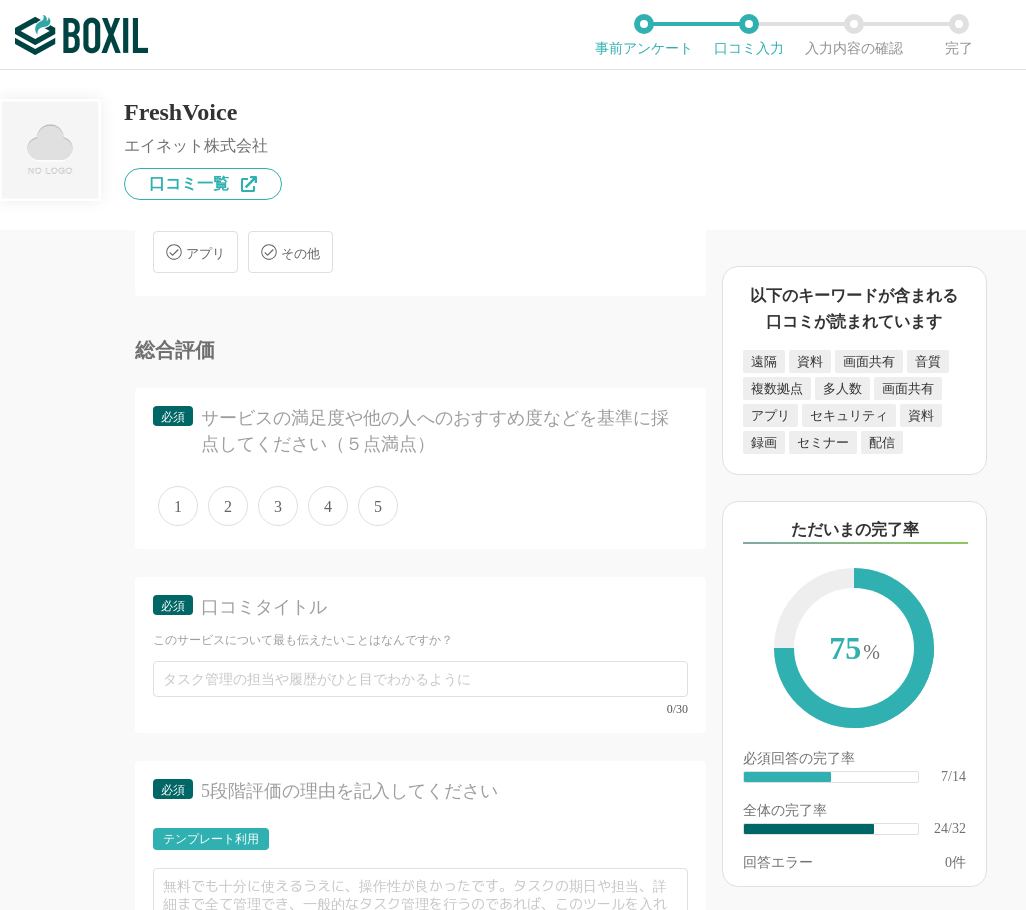 click on "1 2 3 4 5" at bounding box center (420, 506) 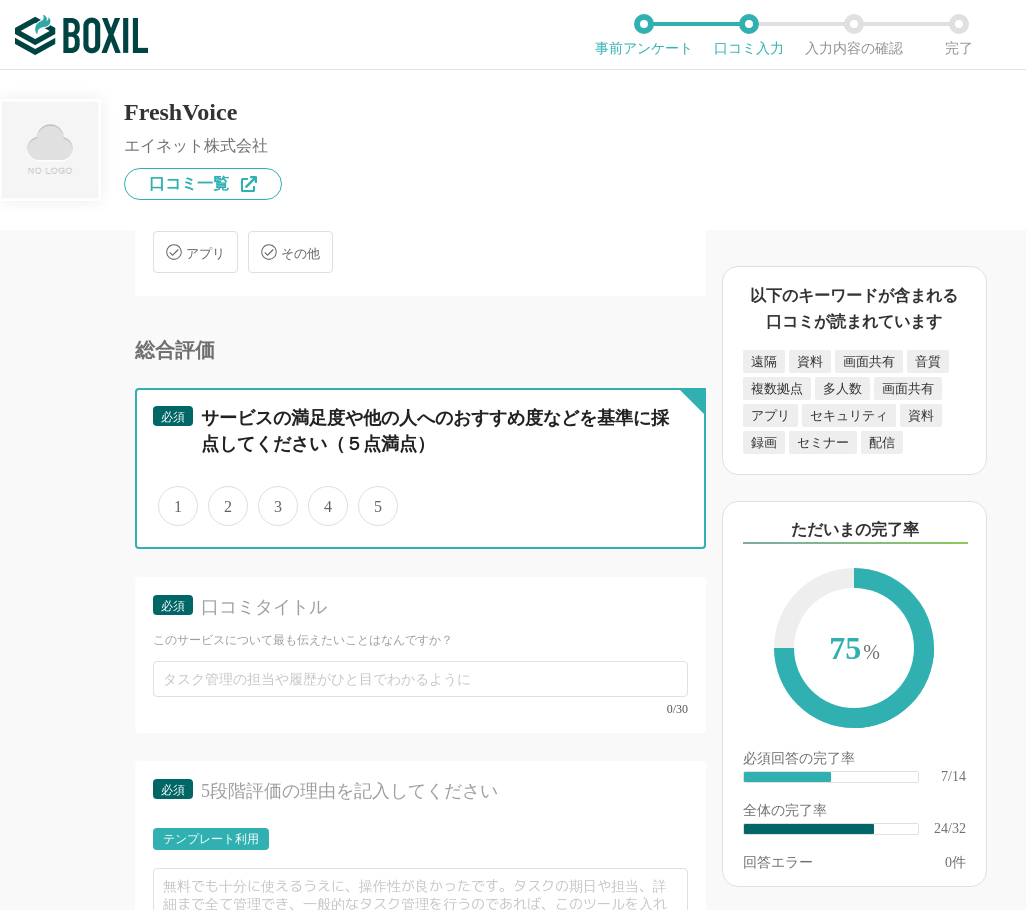 click on "4" at bounding box center [319, 495] 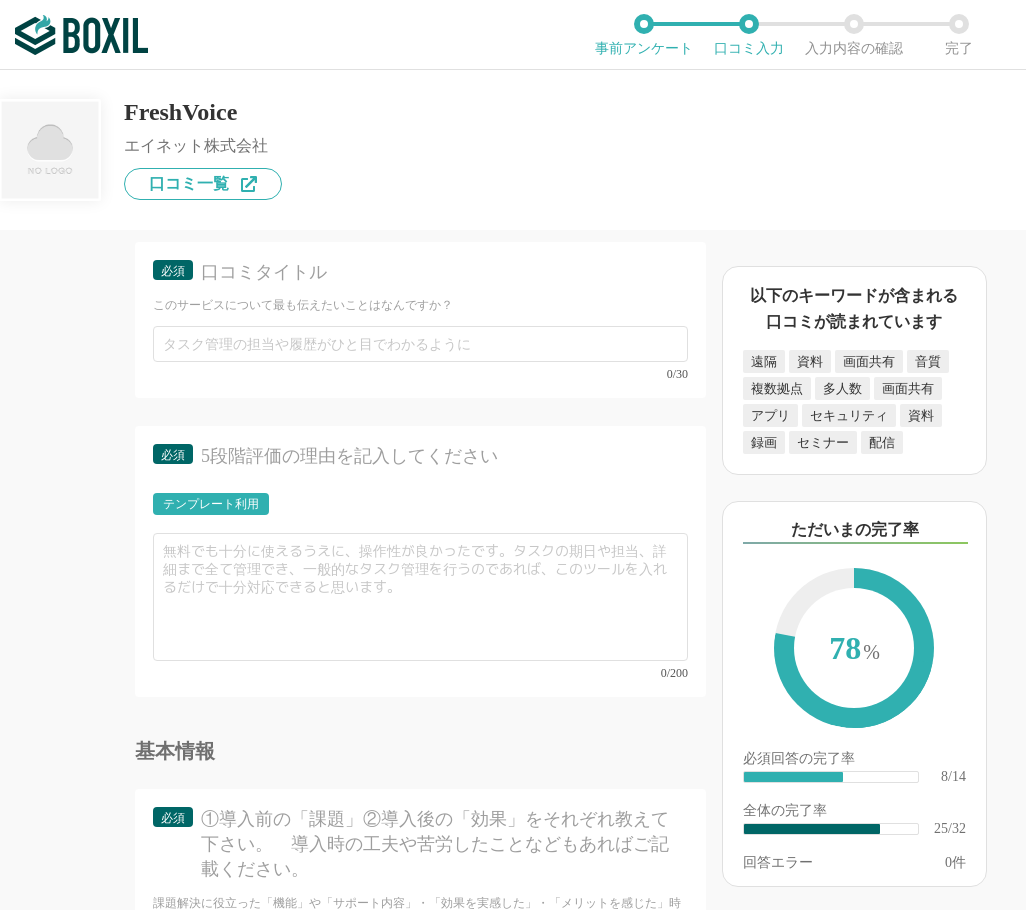 scroll, scrollTop: 4800, scrollLeft: 0, axis: vertical 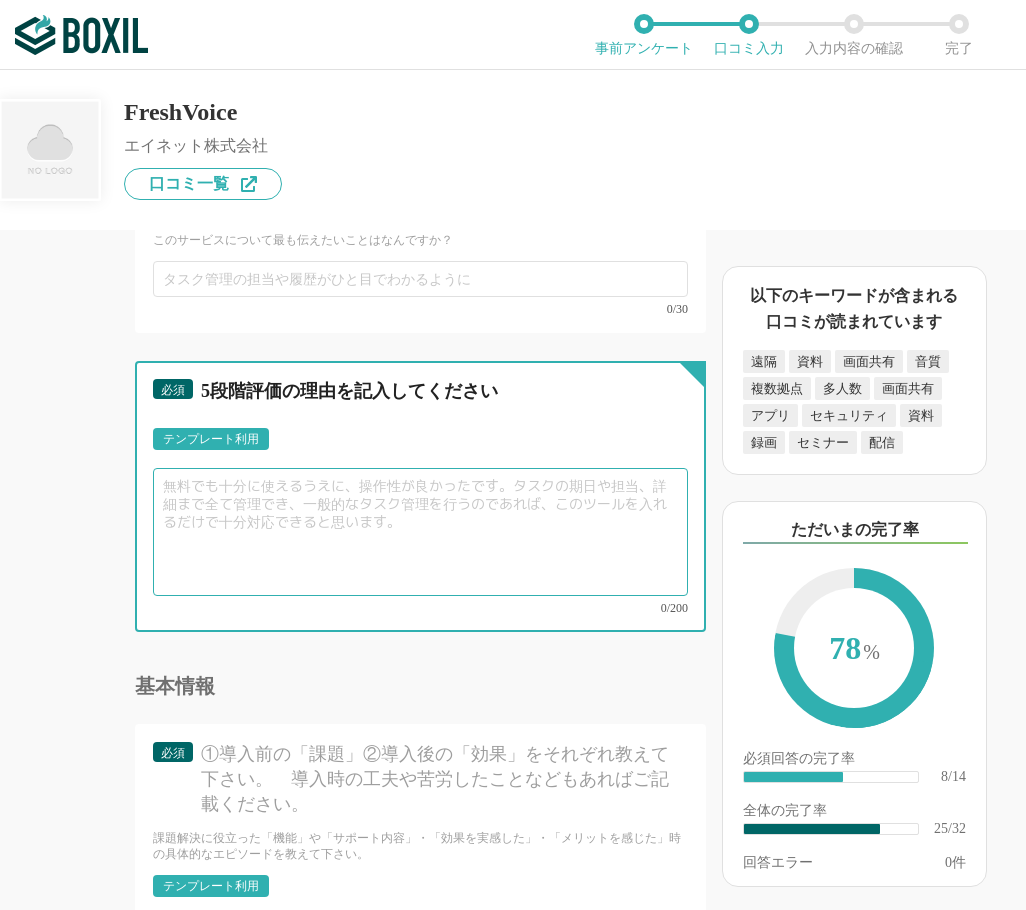 click at bounding box center (420, 532) 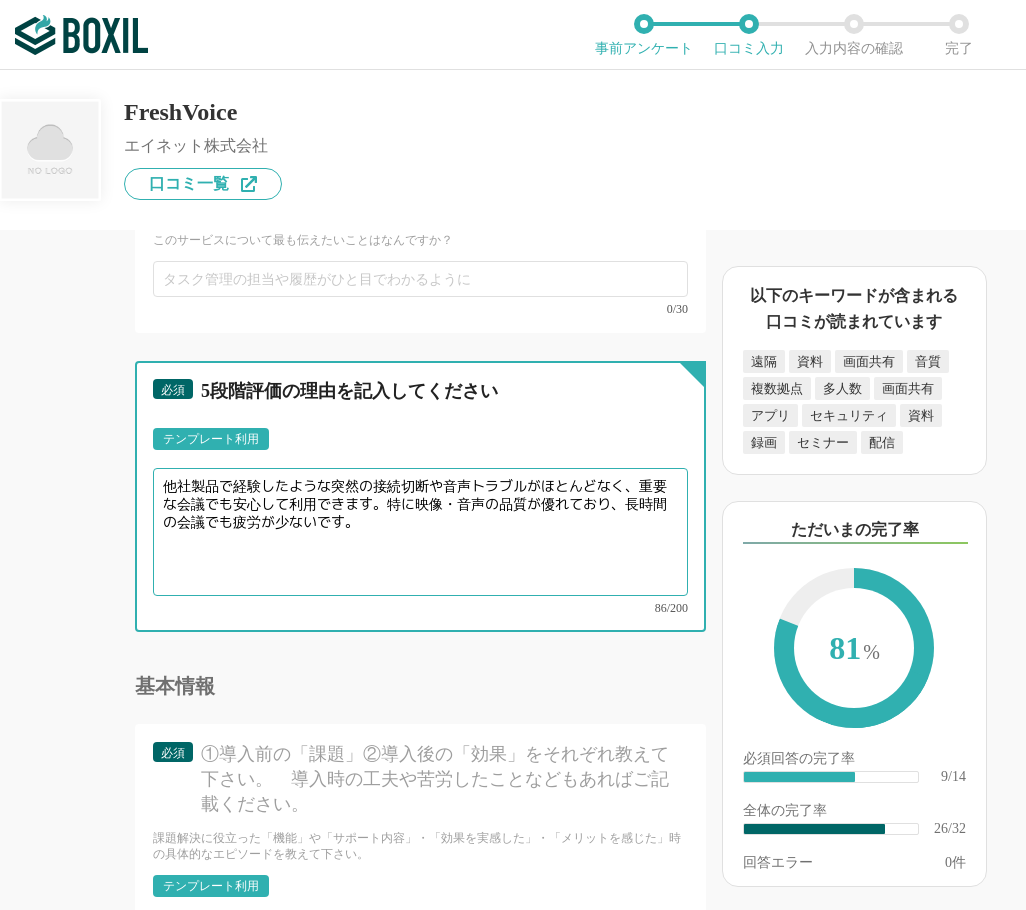 click on "他社製品で経験したような突然の接続切断や音声トラブルがほとんどなく、重要な会議でも安心して利用できます。特に映像・音声の品質が優れており、長時間の会議でも疲労が少ないです。" at bounding box center [420, 532] 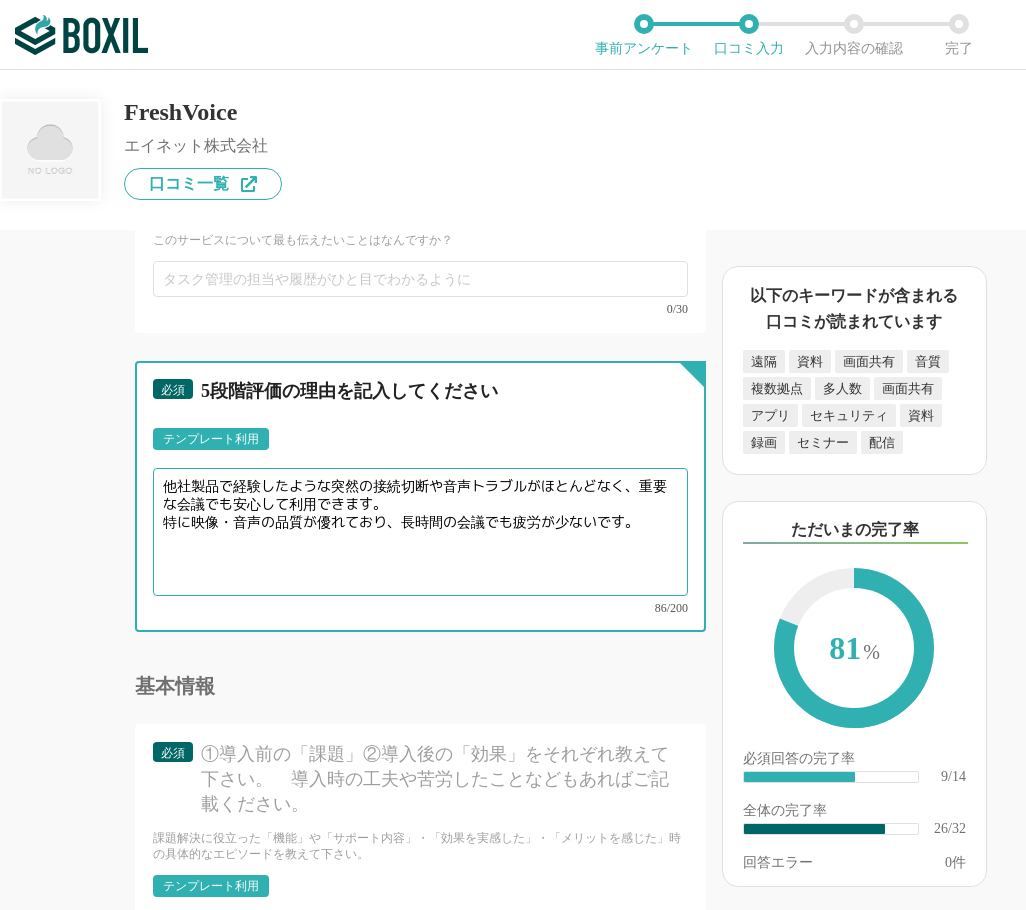 type on "他社製品で経験したような突然の接続切断や音声トラブルがほとんどなく、重要な会議でも安心して利用できます。
特に映像・音声の品質が優れており、長時間の会議でも疲労が少ないです。" 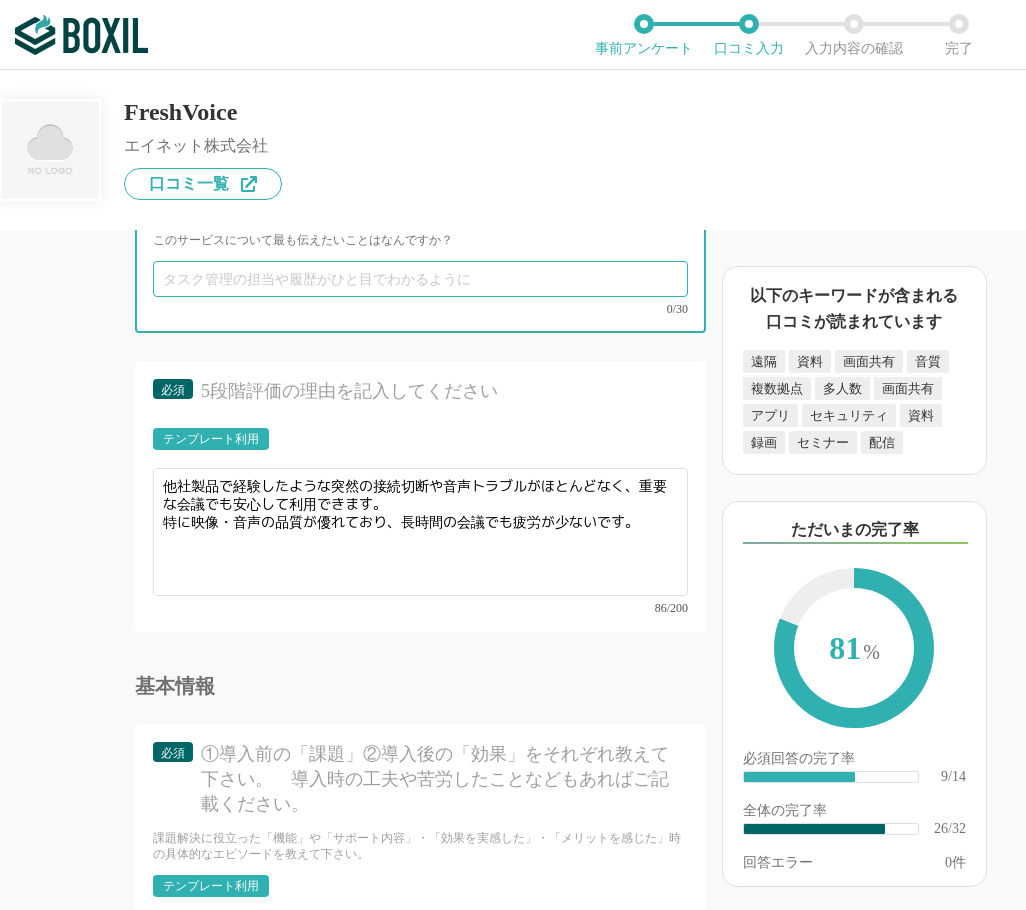 click at bounding box center (420, 279) 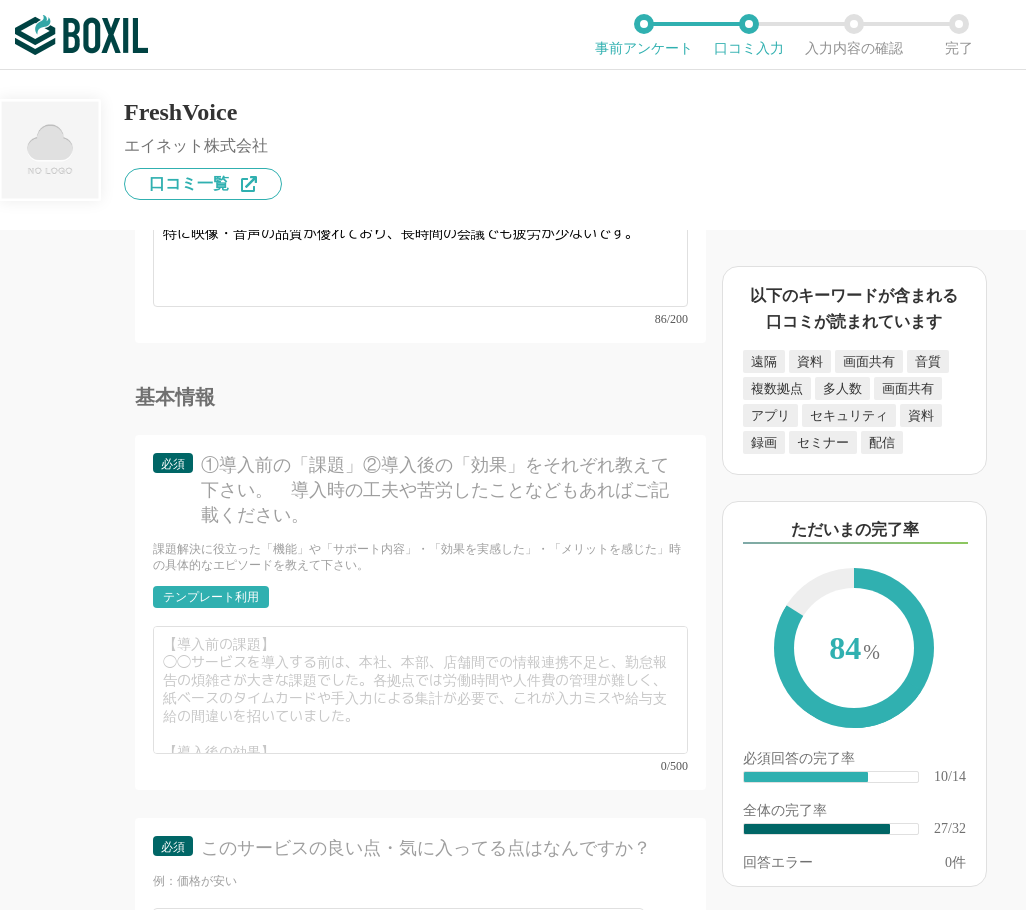 scroll, scrollTop: 5100, scrollLeft: 0, axis: vertical 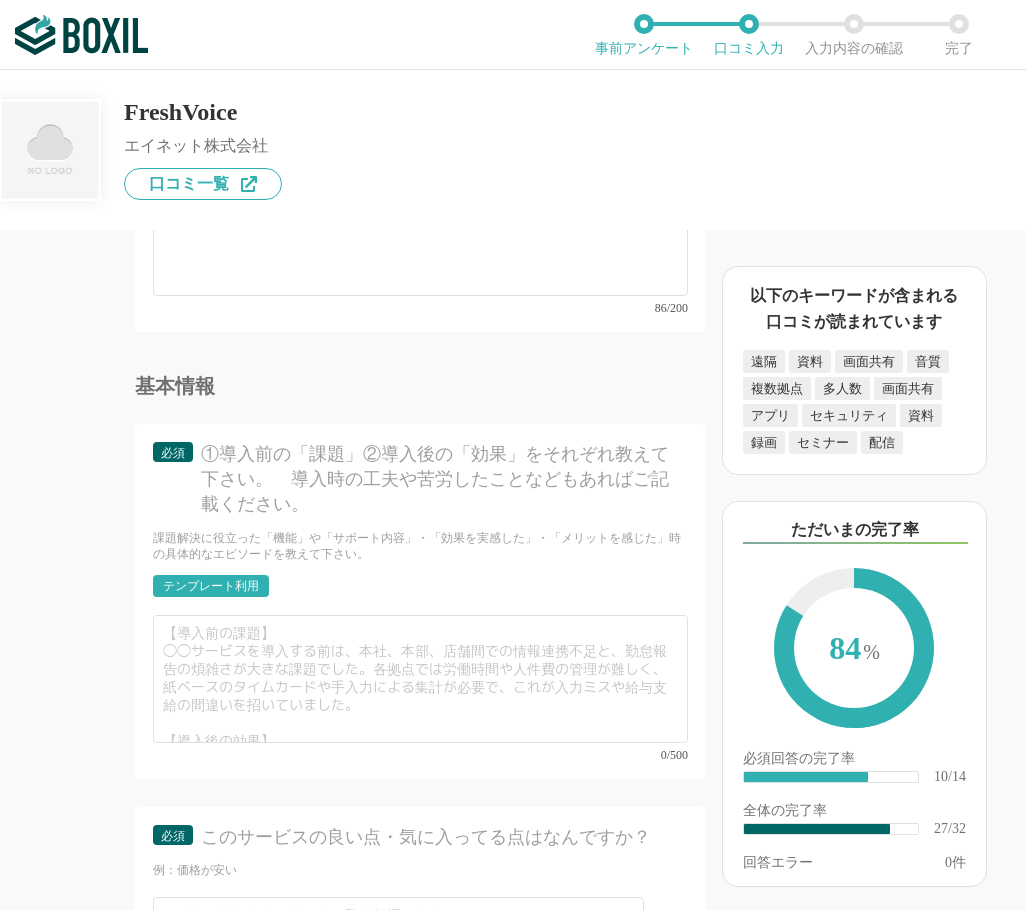 type on "安定性の高いweb会議システム" 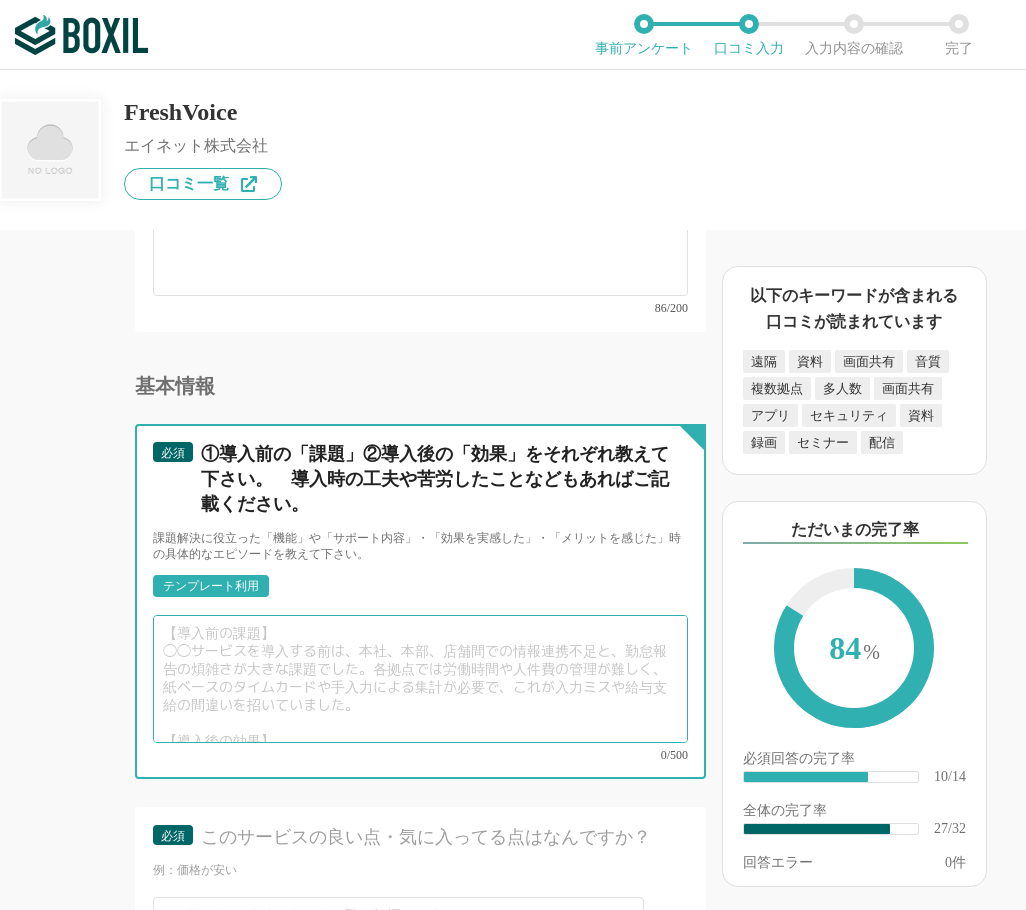 click at bounding box center (420, 679) 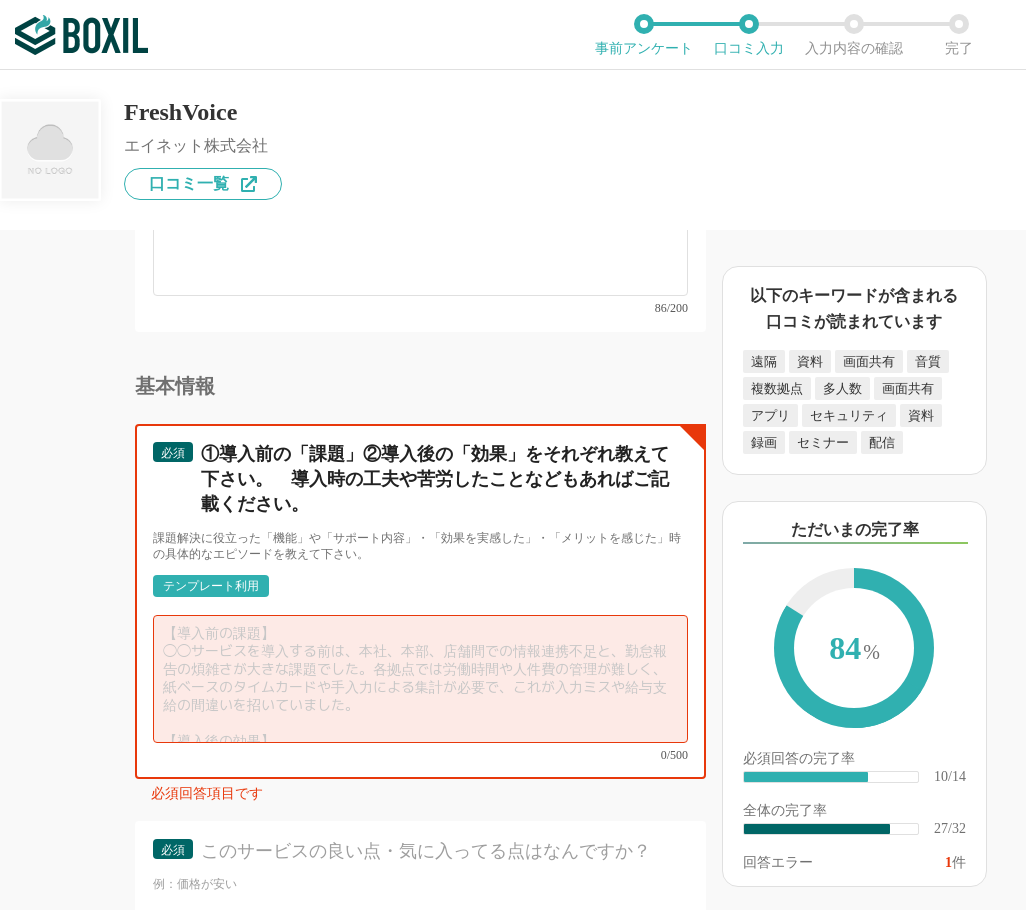 click at bounding box center (420, 679) 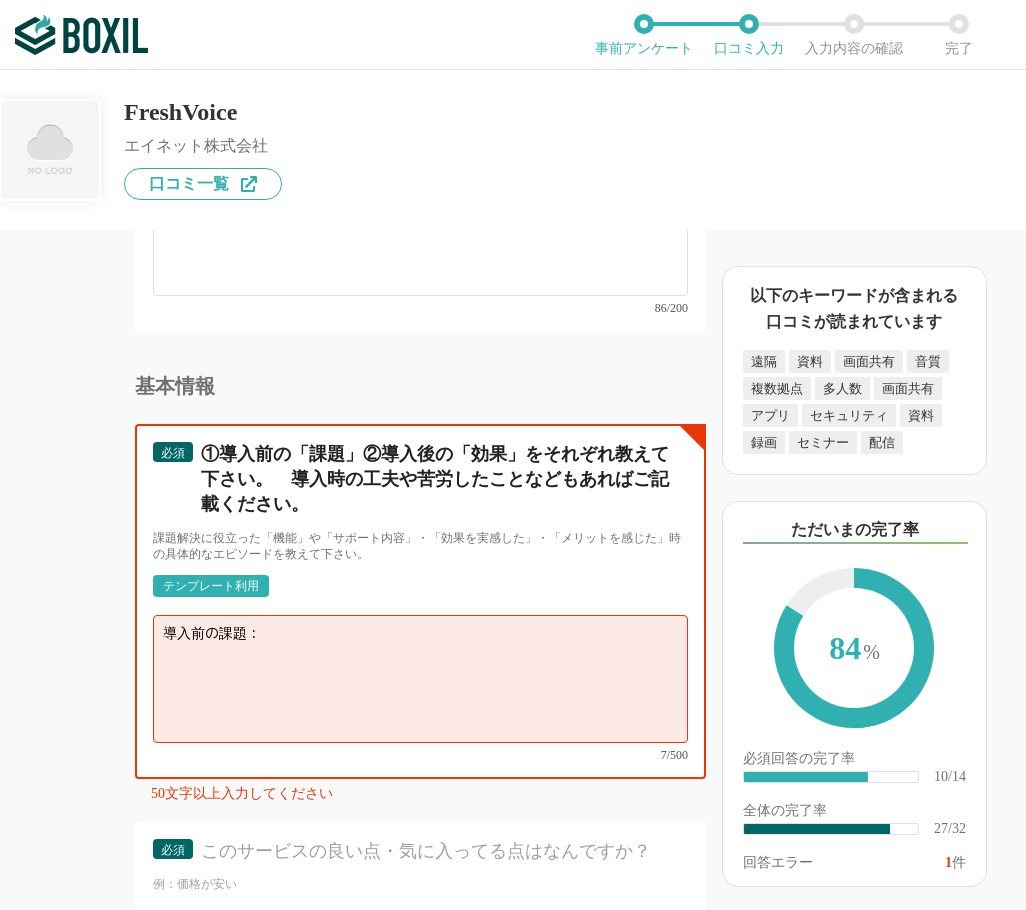 paste on "以前使用していたWeb会議ツールは接続の不安定さや操作の複雑さがあり、特に重役や年配の社員が使いこなせず、会議の開始に時間がかかっていました。" 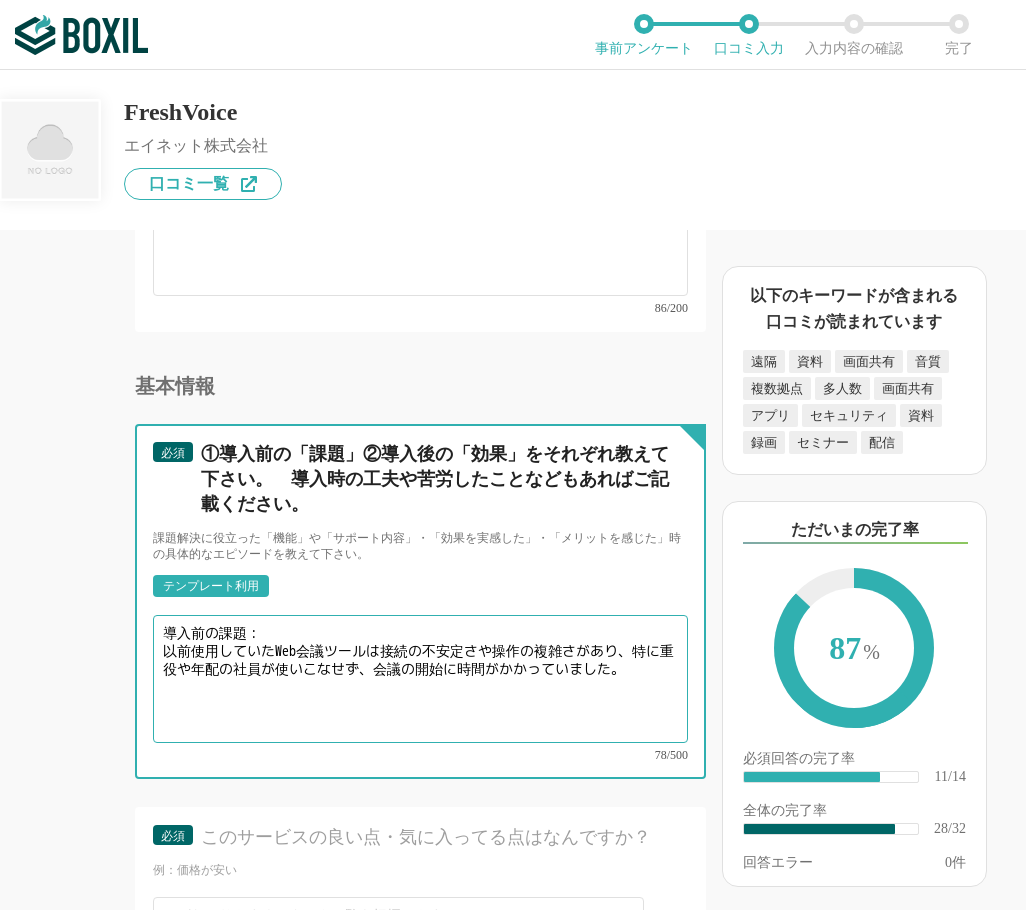 click on "導入前の課題：
以前使用していたWeb会議ツールは接続の不安定さや操作の複雑さがあり、特に重役や年配の社員が使いこなせず、会議の開始に時間がかかっていました。" at bounding box center (420, 679) 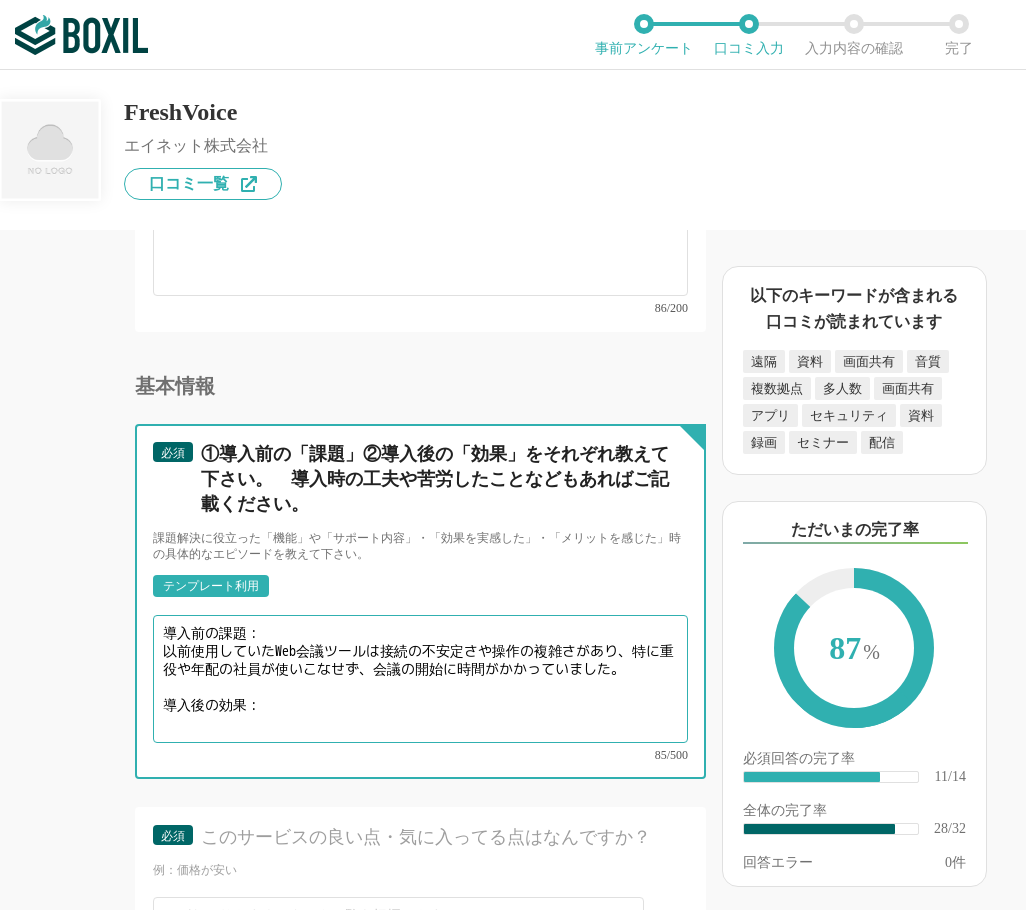 click on "導入前の課題：
以前使用していたWeb会議ツールは接続の不安定さや操作の複雑さがあり、特に重役や年配の社員が使いこなせず、会議の開始に時間がかかっていました。
導入後の効果：" at bounding box center [420, 679] 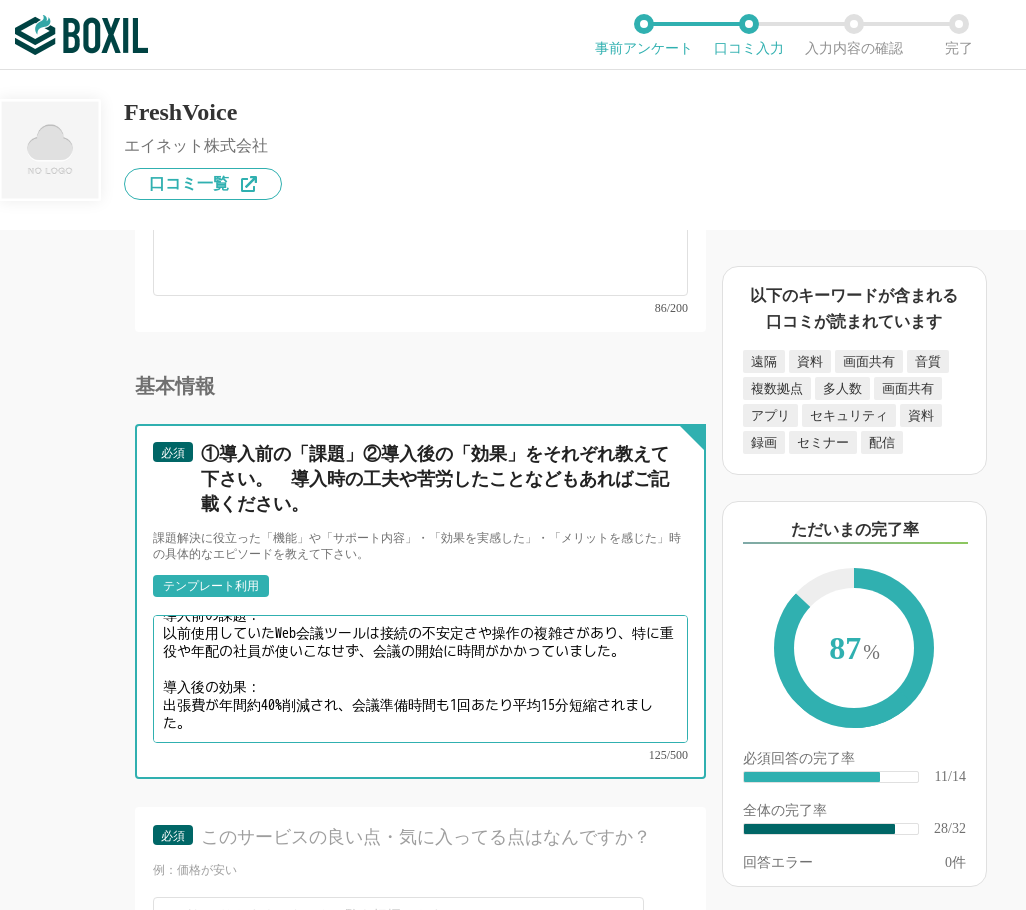 scroll, scrollTop: 34, scrollLeft: 0, axis: vertical 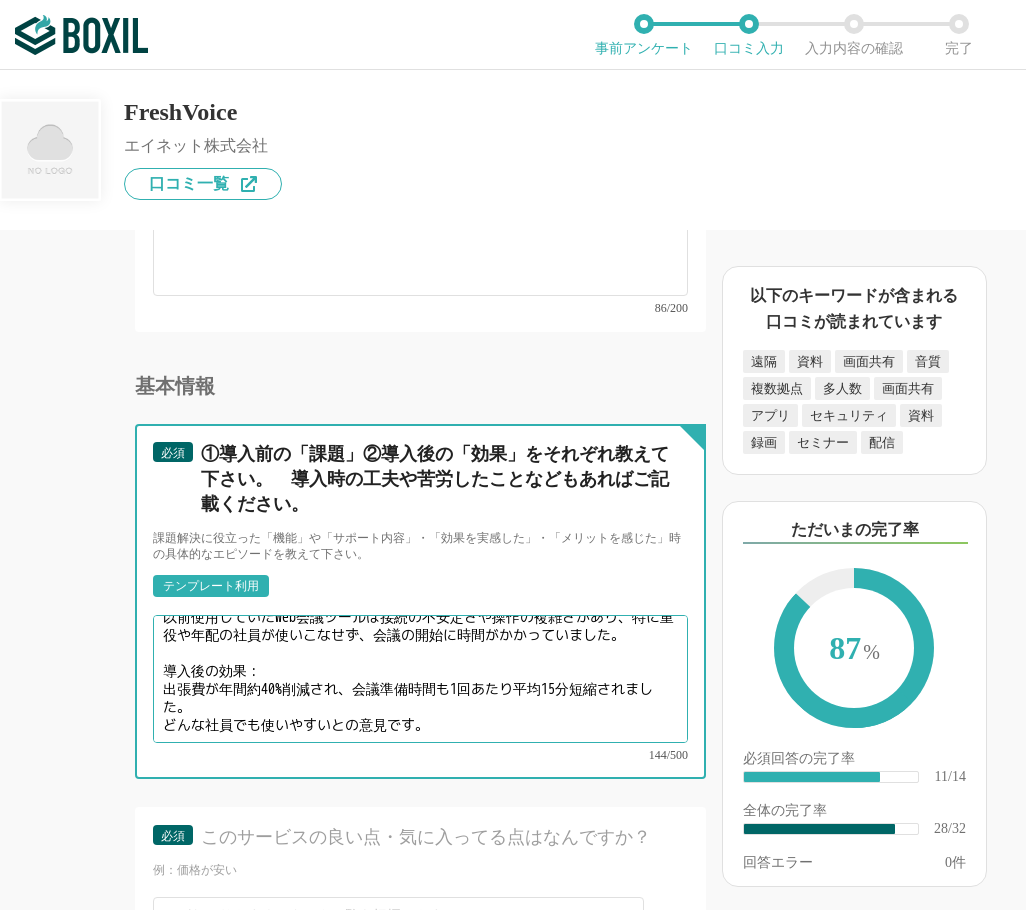 type on "導入前の課題：
以前使用していたWeb会議ツールは接続の不安定さや操作の複雑さがあり、特に重役や年配の社員が使いこなせず、会議の開始に時間がかかっていました。
導入後の効果：
出張費が年間約40%削減され、会議準備時間も1回あたり平均15分短縮されました。
どんな社員でも使いやすいとの意見です。" 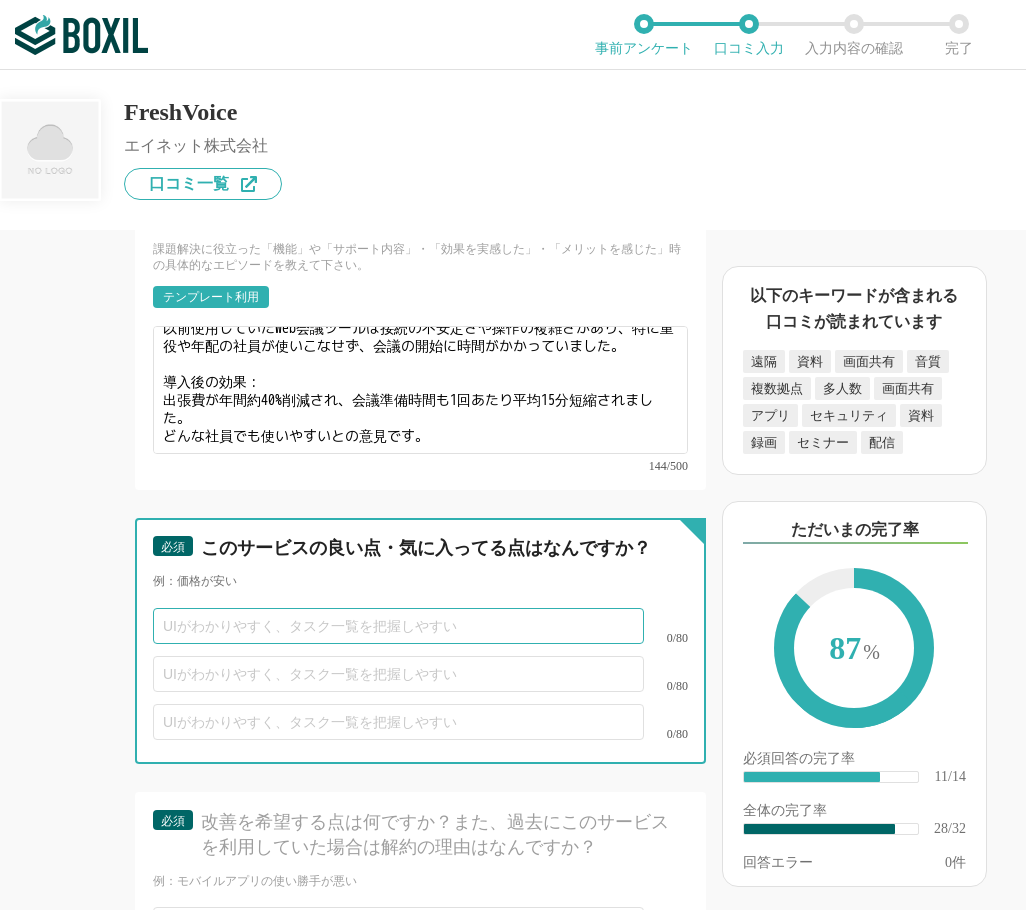 scroll, scrollTop: 5400, scrollLeft: 0, axis: vertical 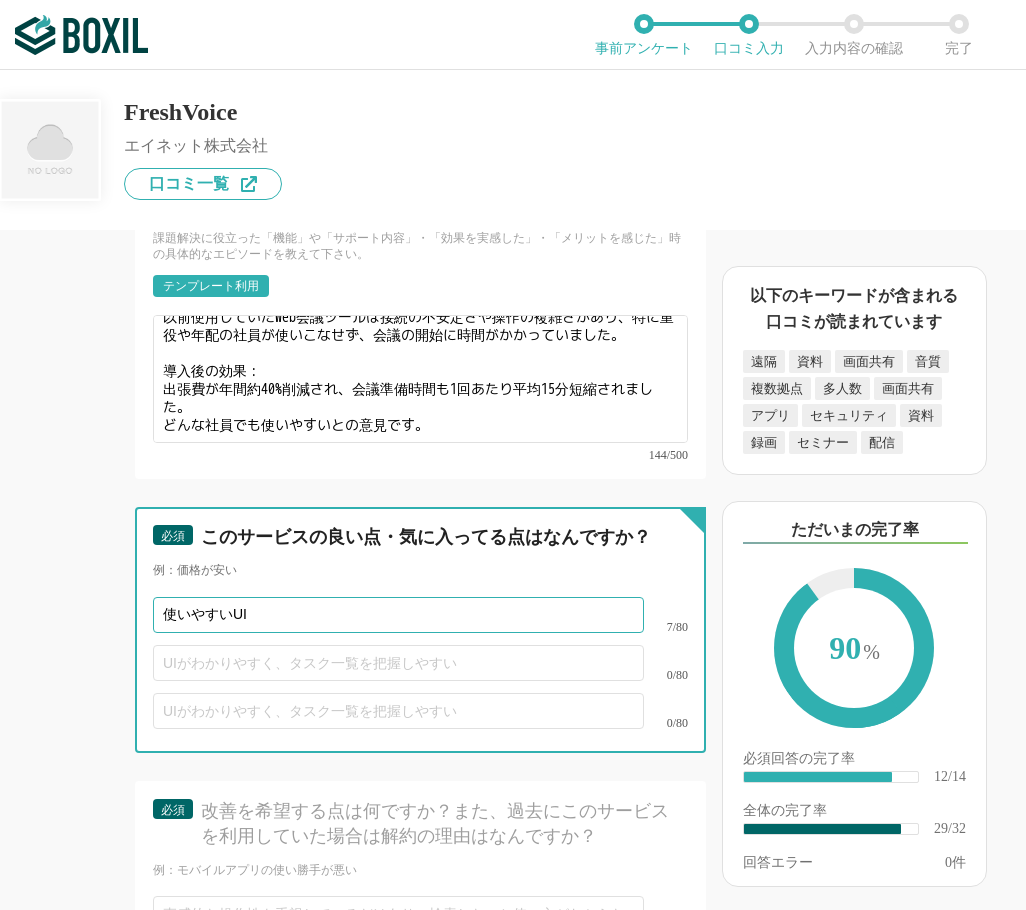 type on "使いやすいUI" 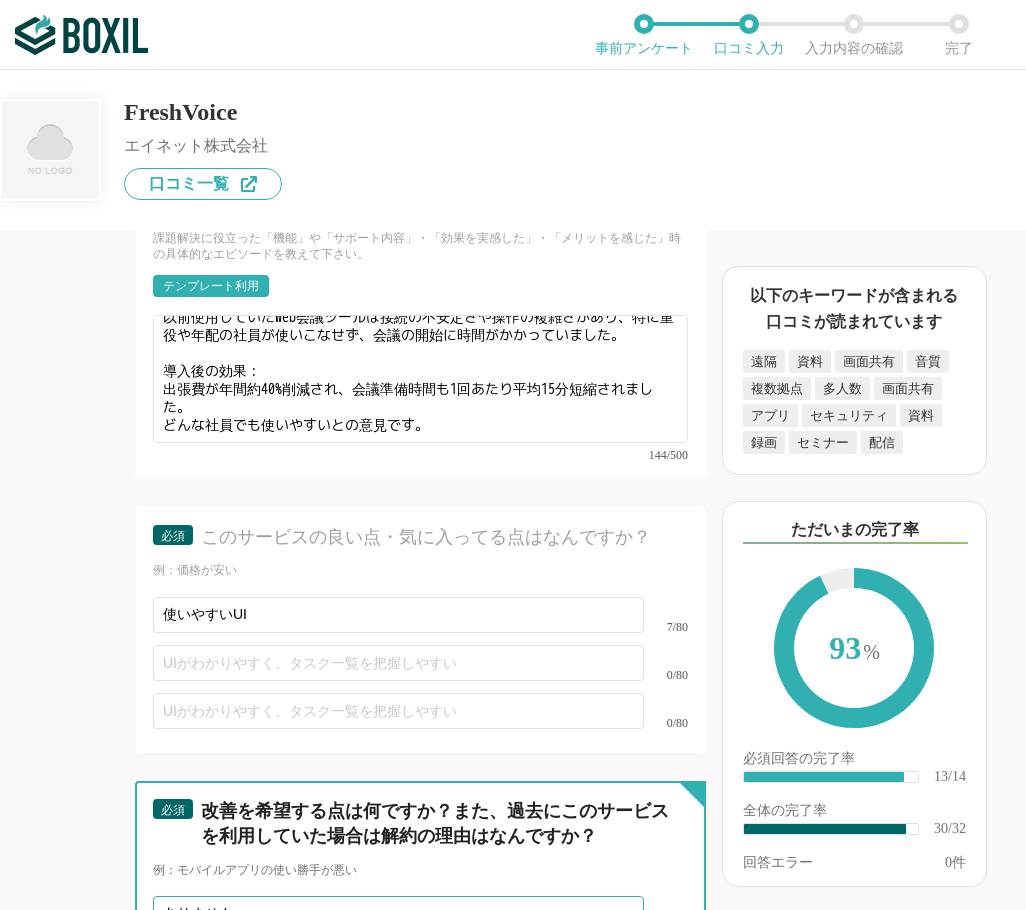 scroll, scrollTop: 5869, scrollLeft: 0, axis: vertical 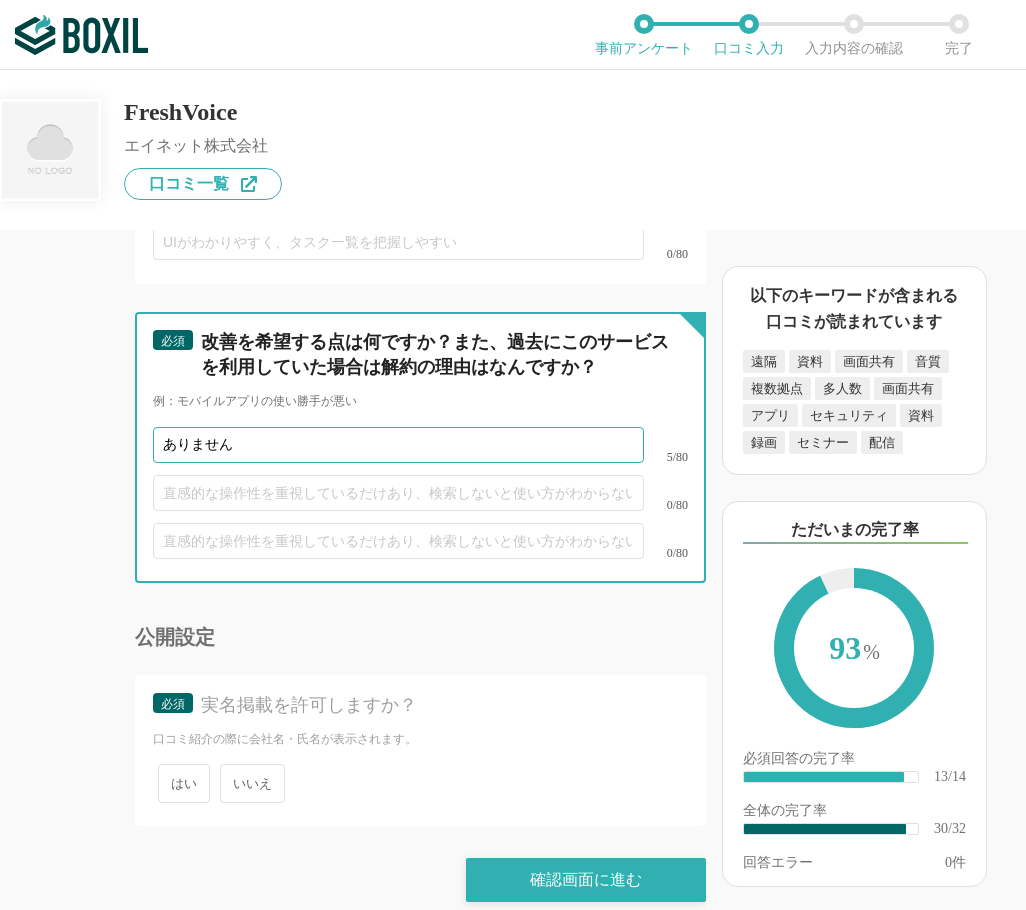 type on "ありません" 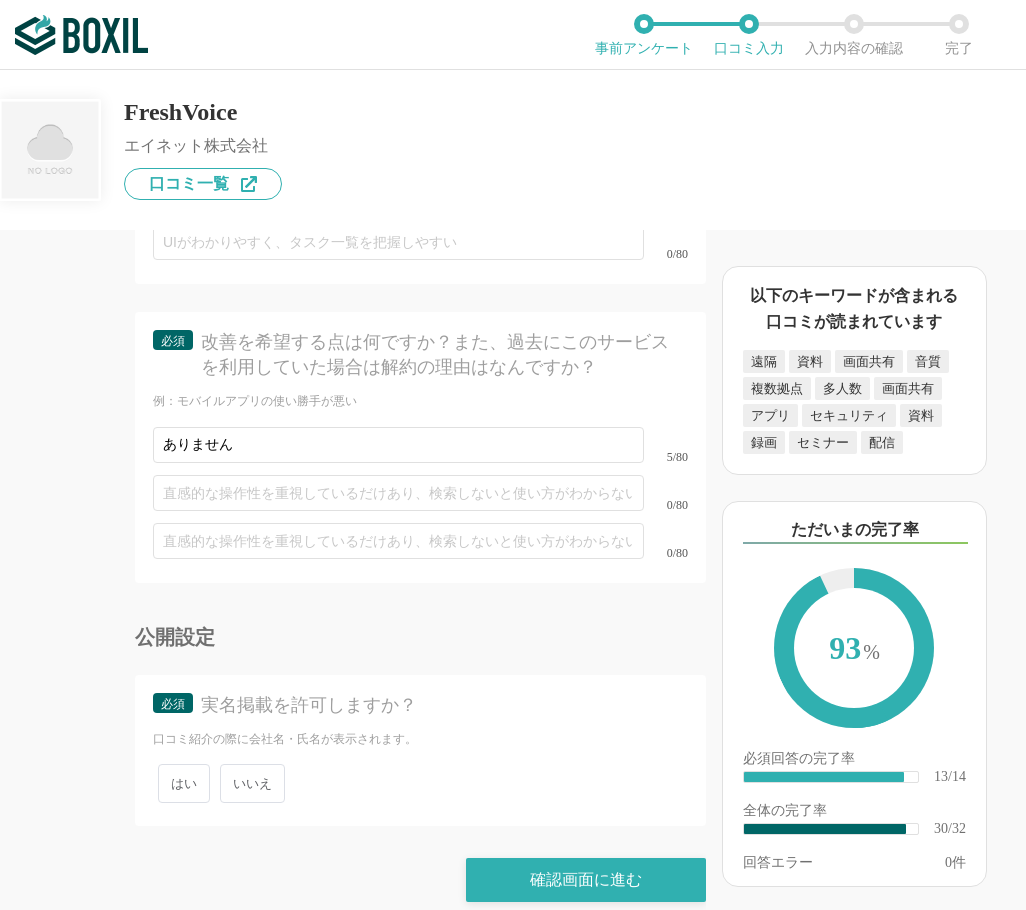click on "いいえ" at bounding box center [252, 783] 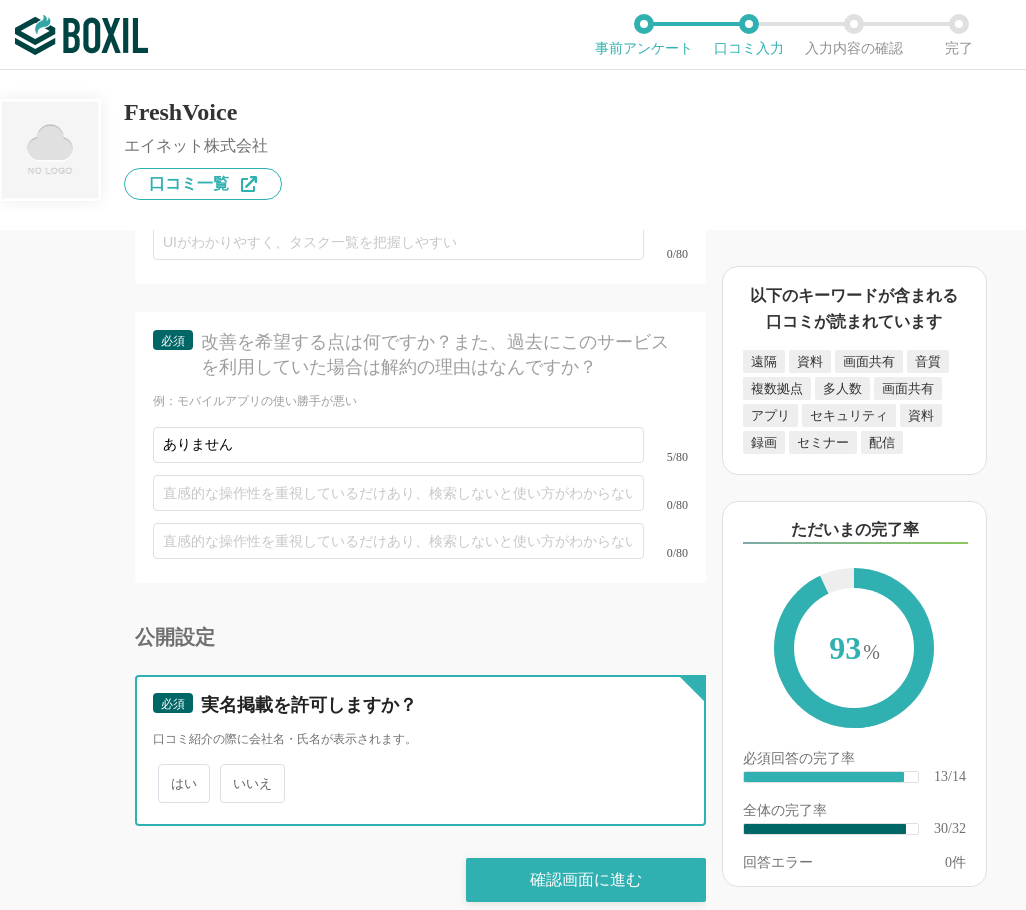 click on "いいえ" at bounding box center (231, 773) 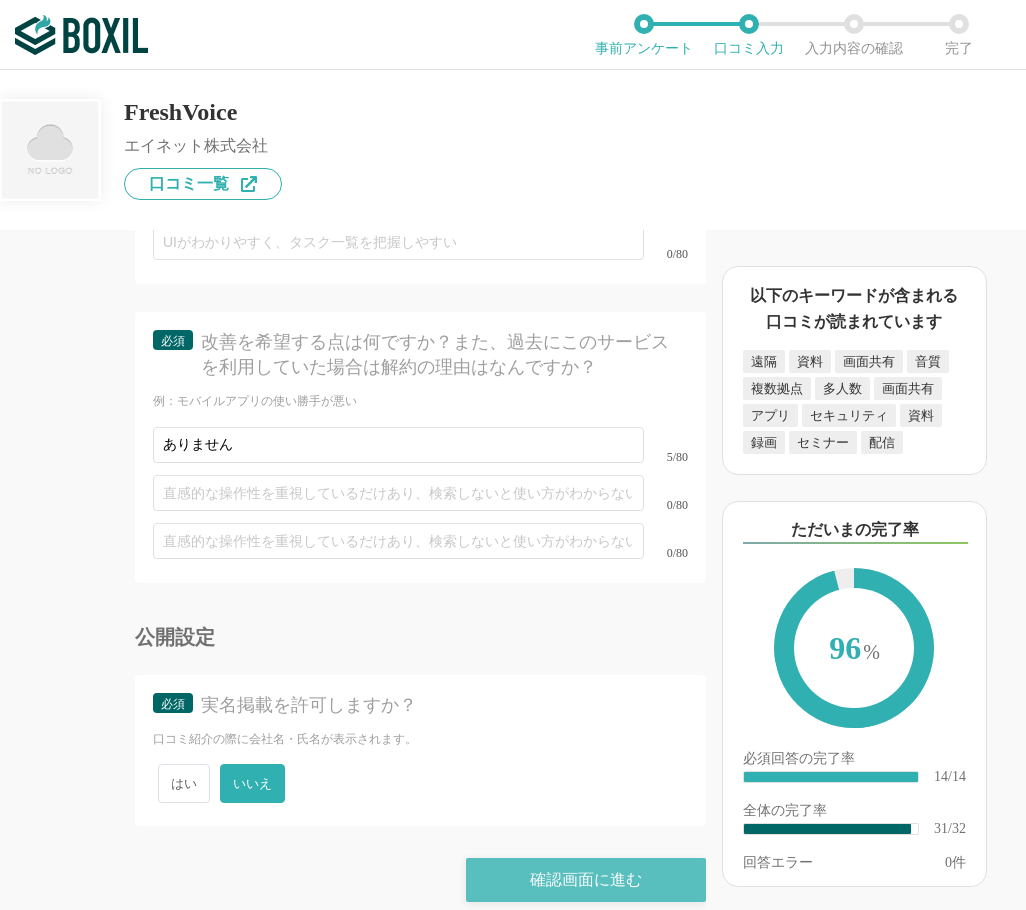 click on "確認画面に進む" at bounding box center [586, 880] 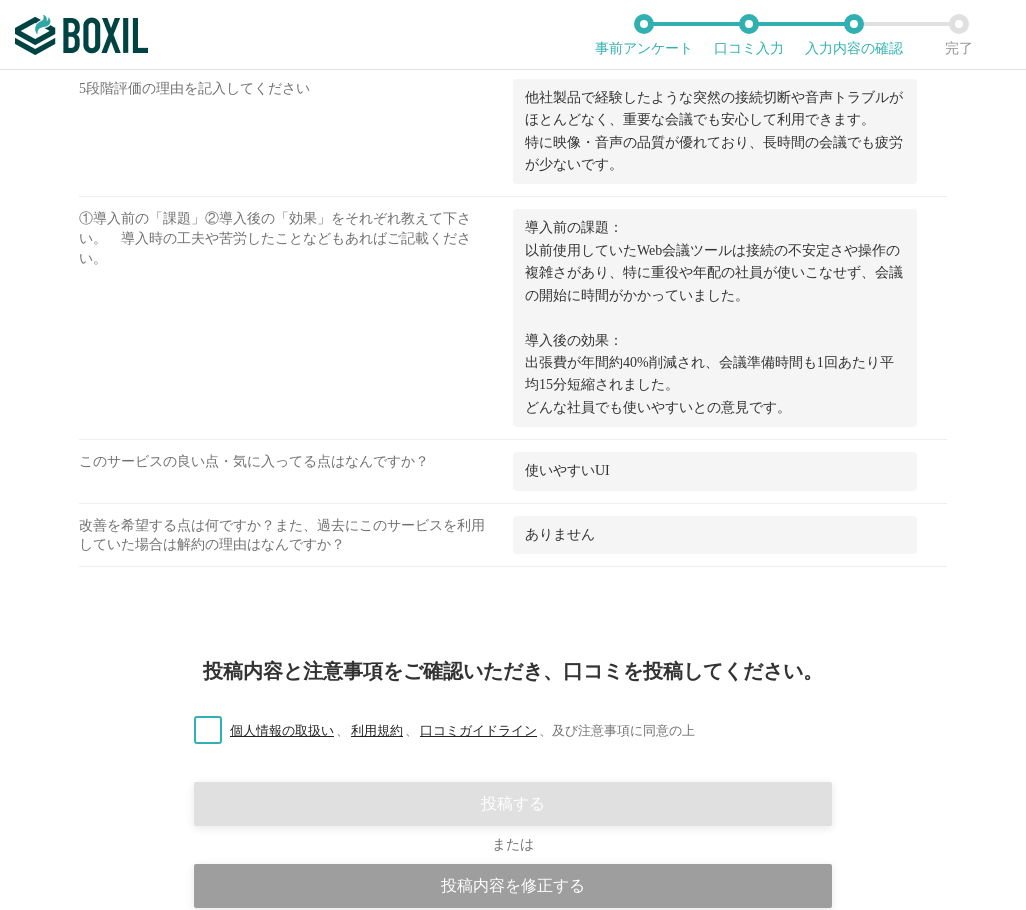 scroll, scrollTop: 2268, scrollLeft: 0, axis: vertical 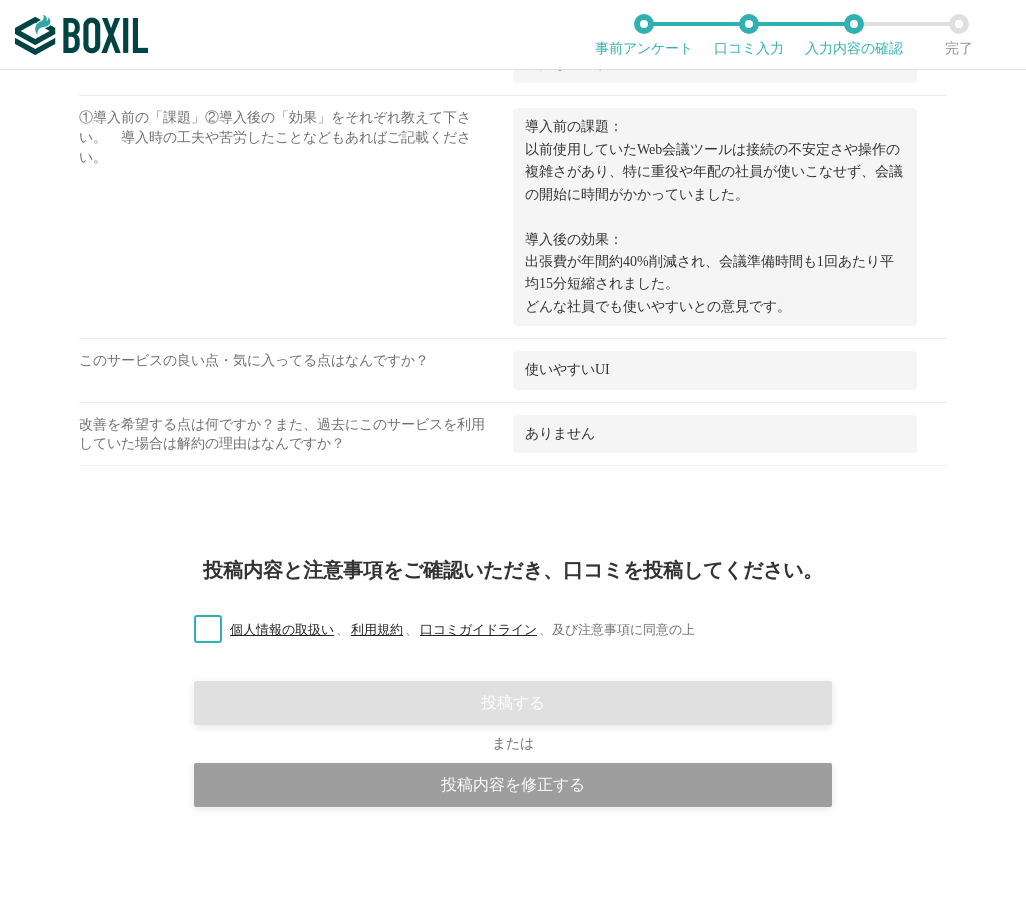 click on "個人情報の取扱い 、 利用規約 、 口コミガイドライン 、 及び注意事項に同意の上" at bounding box center [436, 630] 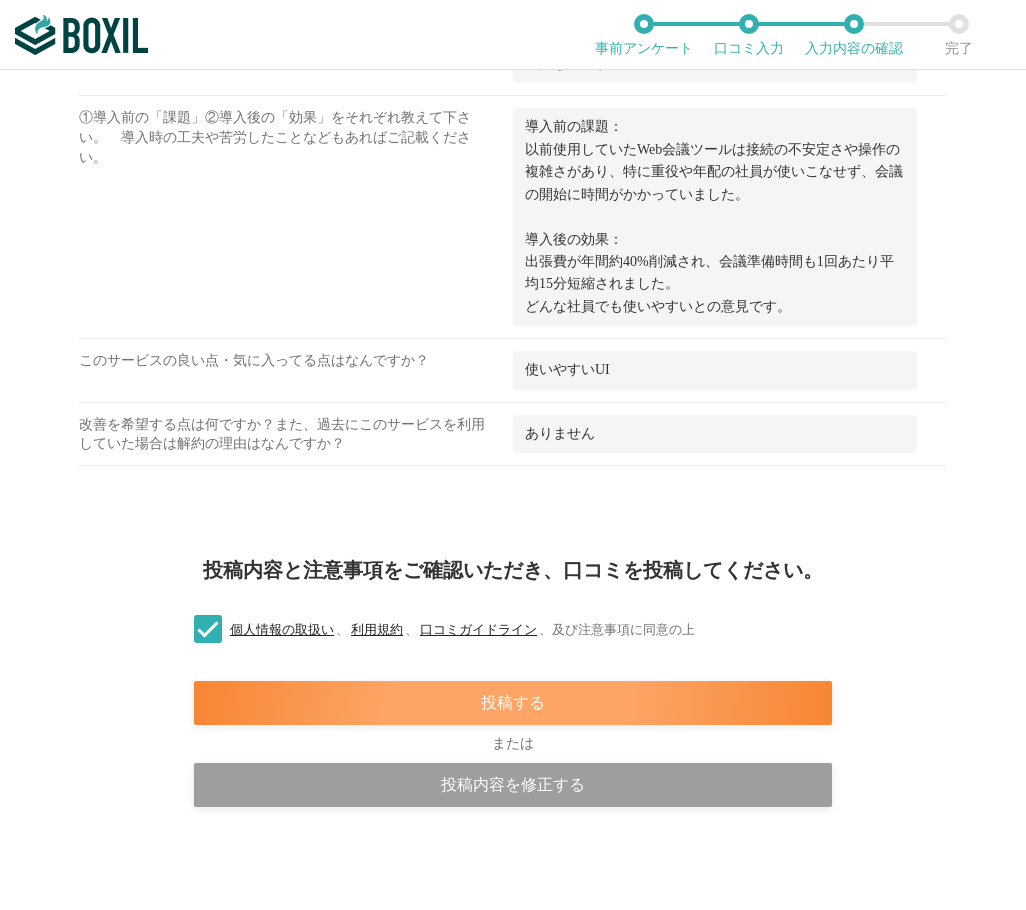 click on "投稿する" at bounding box center [513, 703] 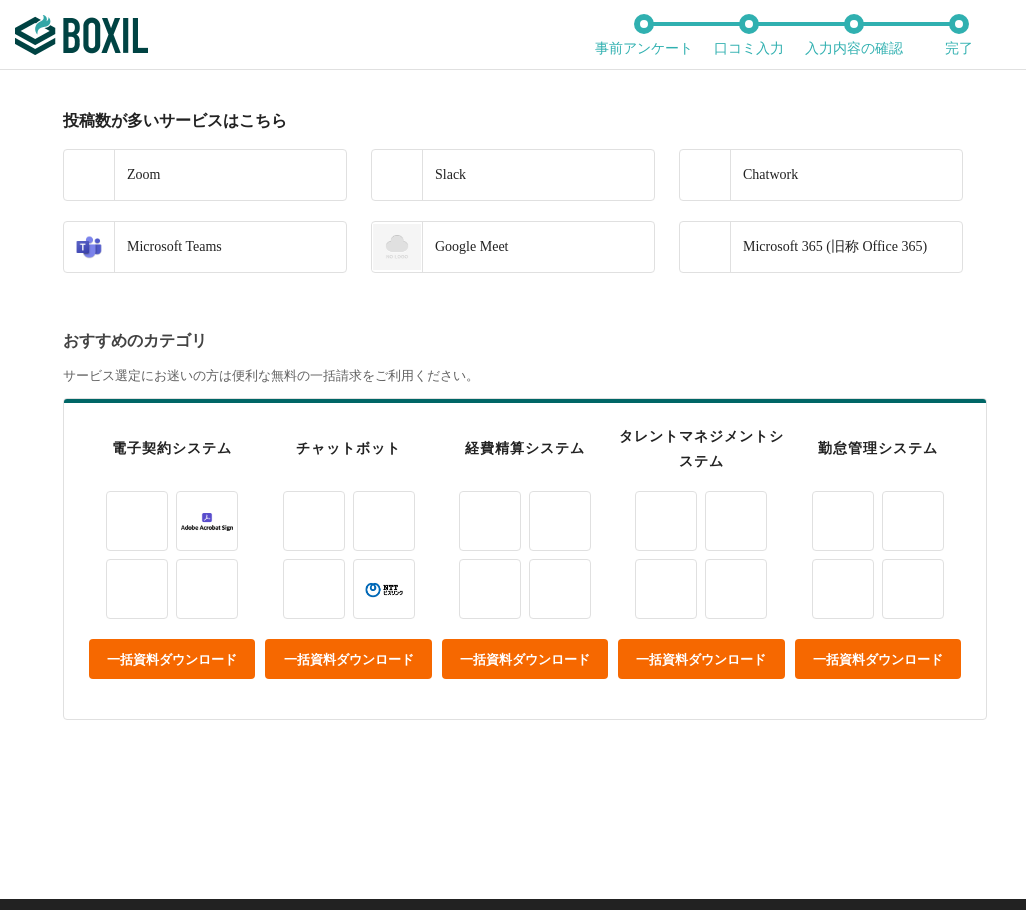 scroll, scrollTop: 500, scrollLeft: 0, axis: vertical 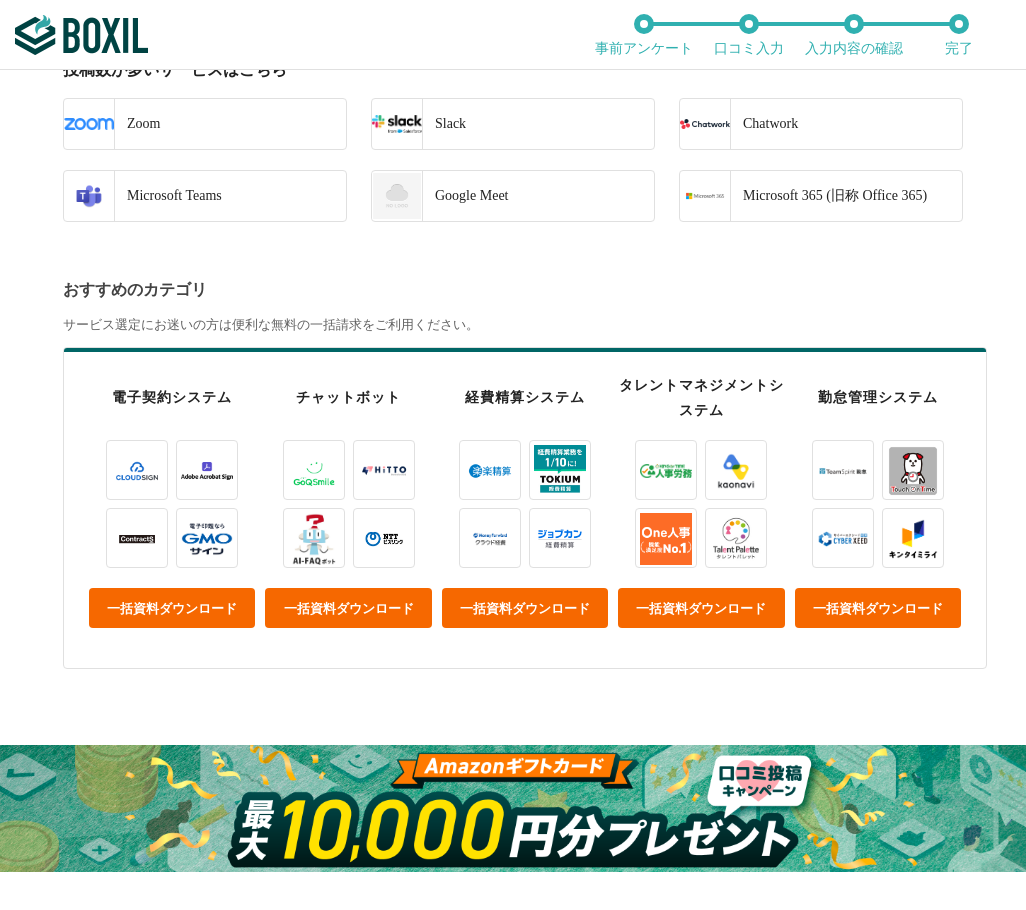 click at bounding box center [513, 808] 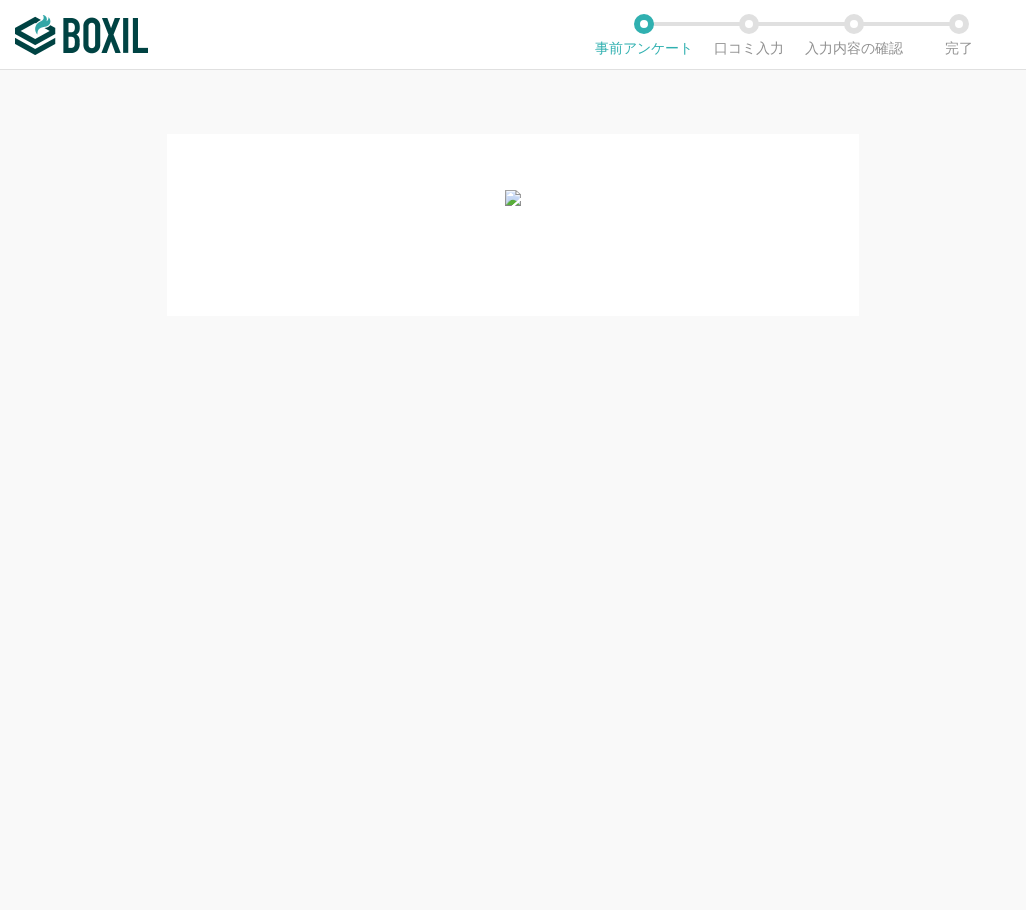 scroll, scrollTop: 0, scrollLeft: 0, axis: both 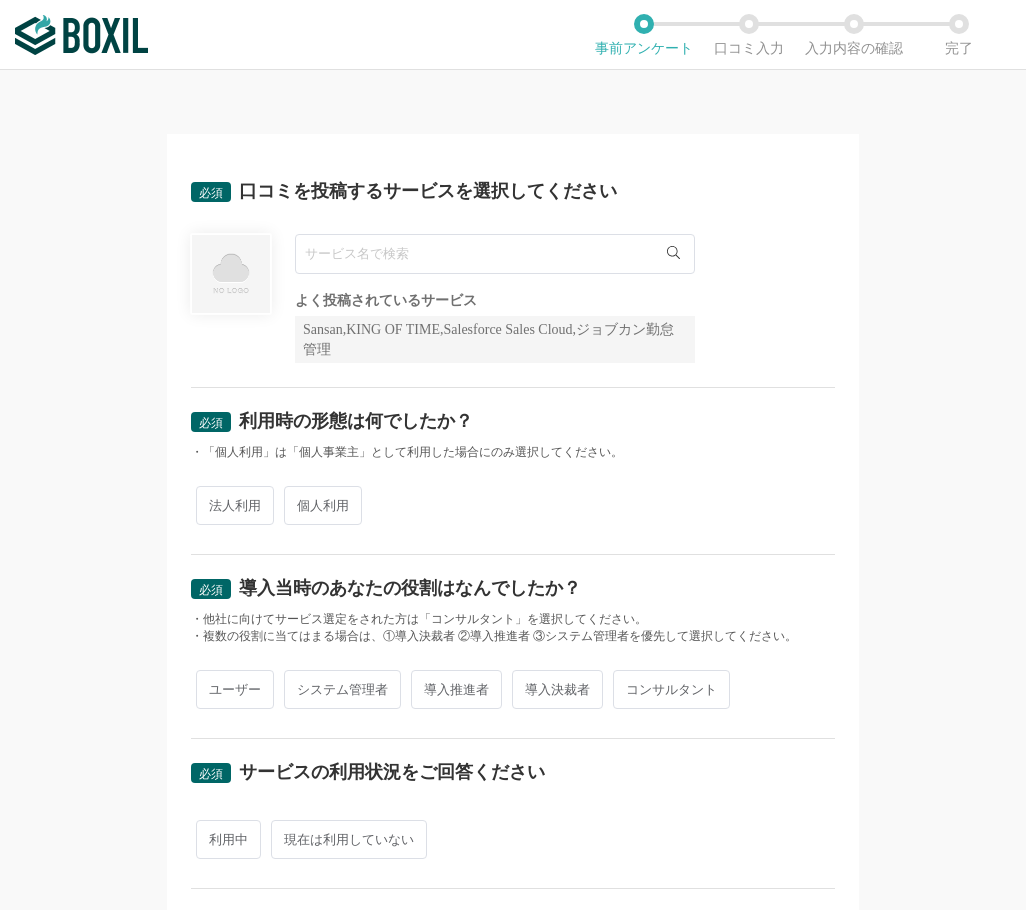 click at bounding box center (495, 254) 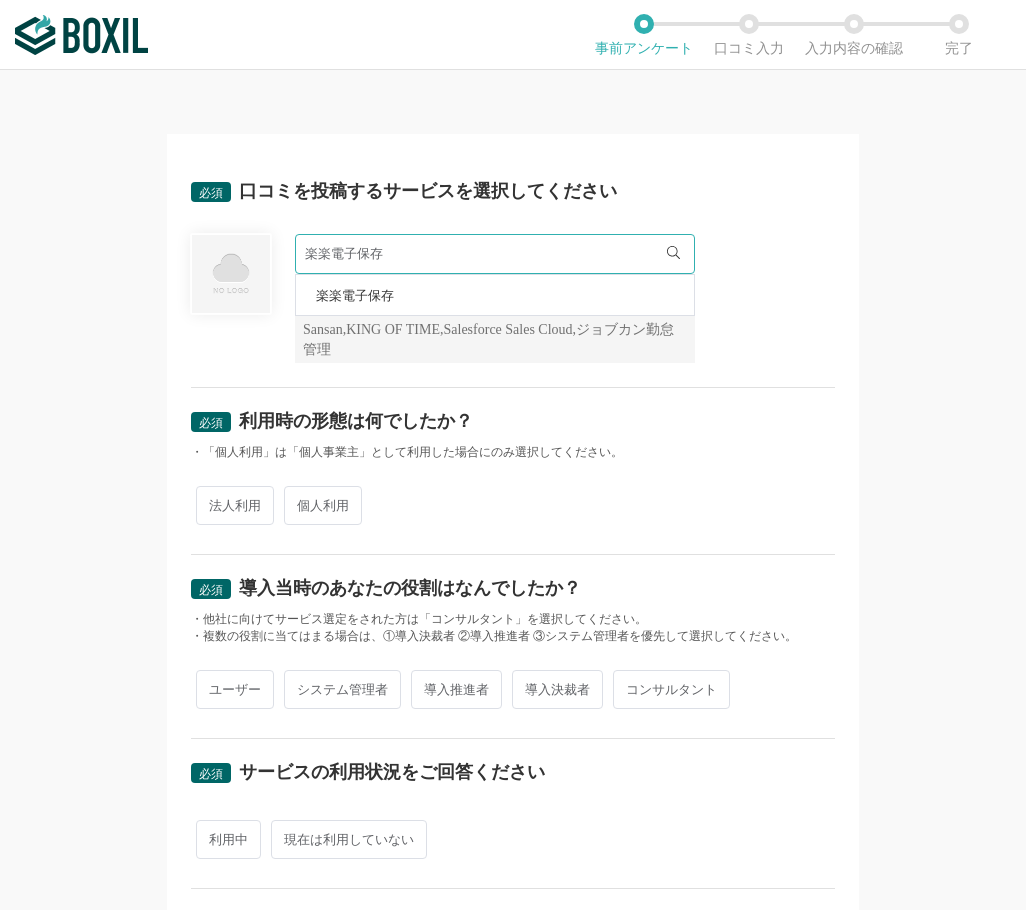 type on "楽楽電子保存" 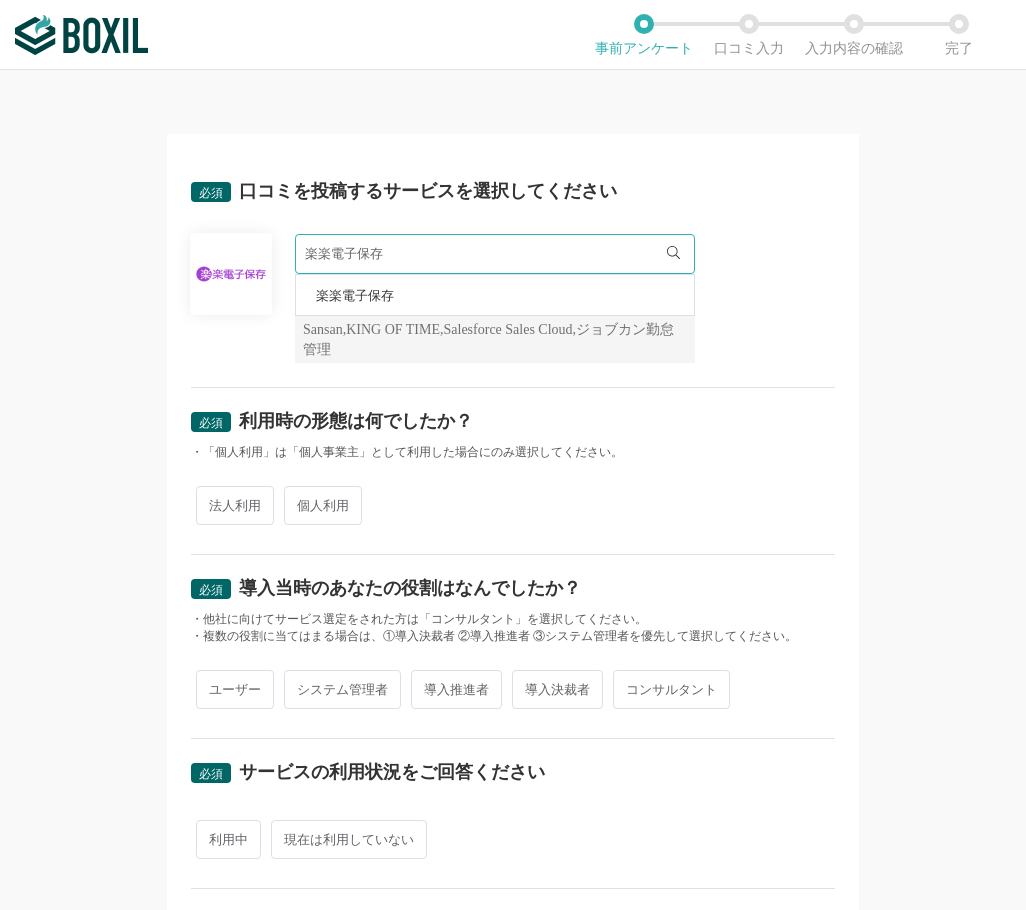 click on "法人利用" at bounding box center (235, 505) 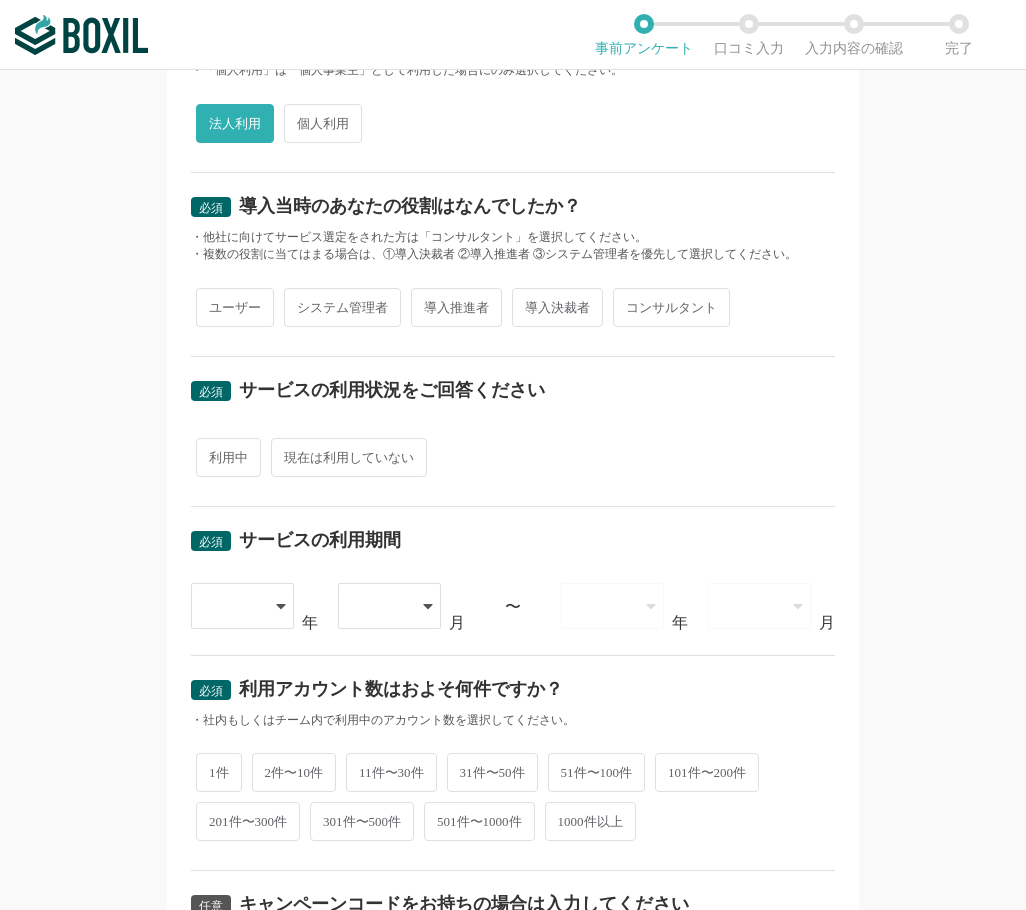 scroll, scrollTop: 400, scrollLeft: 0, axis: vertical 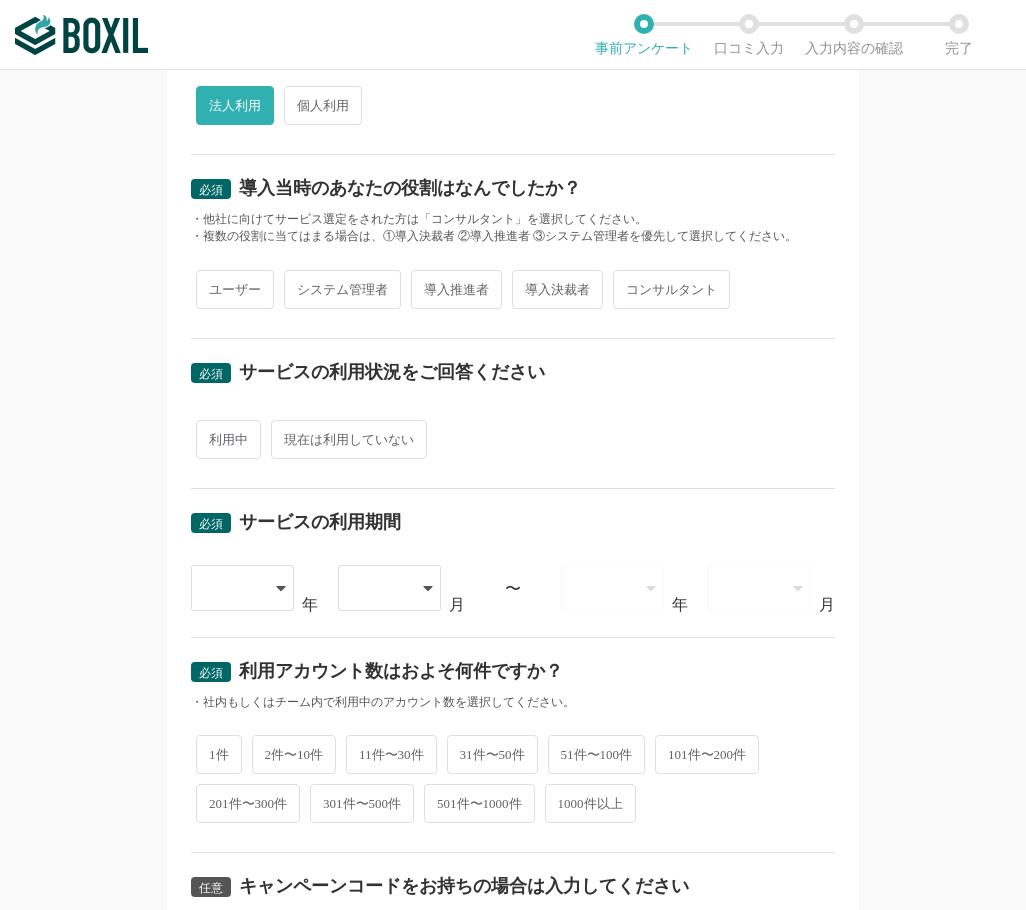 click on "ユーザー" at bounding box center [235, 289] 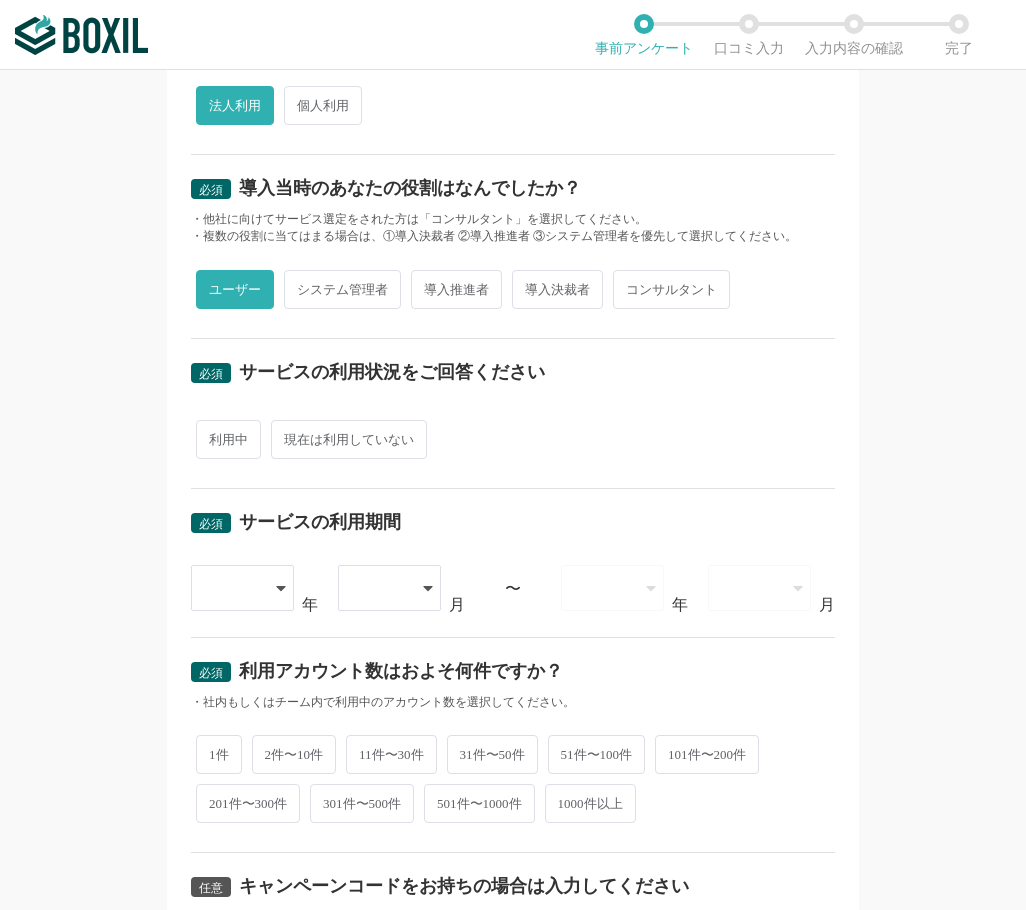click on "利用中" at bounding box center [228, 439] 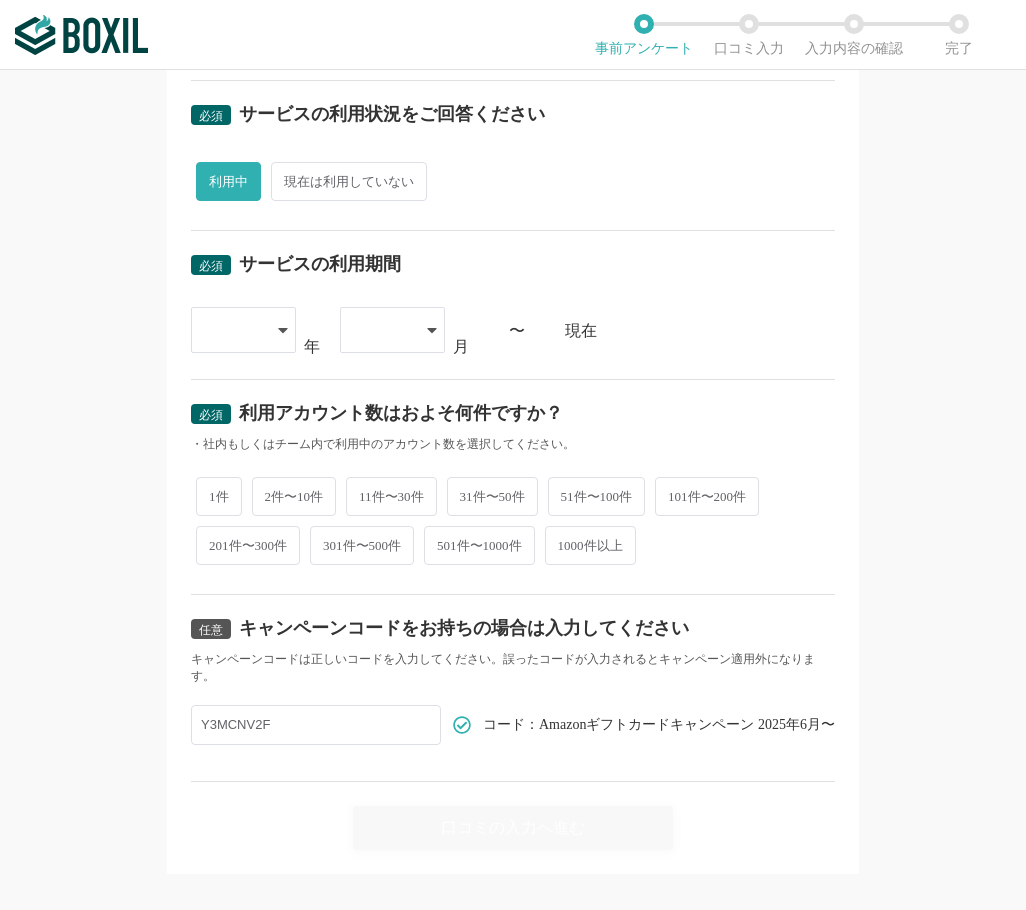 scroll, scrollTop: 684, scrollLeft: 0, axis: vertical 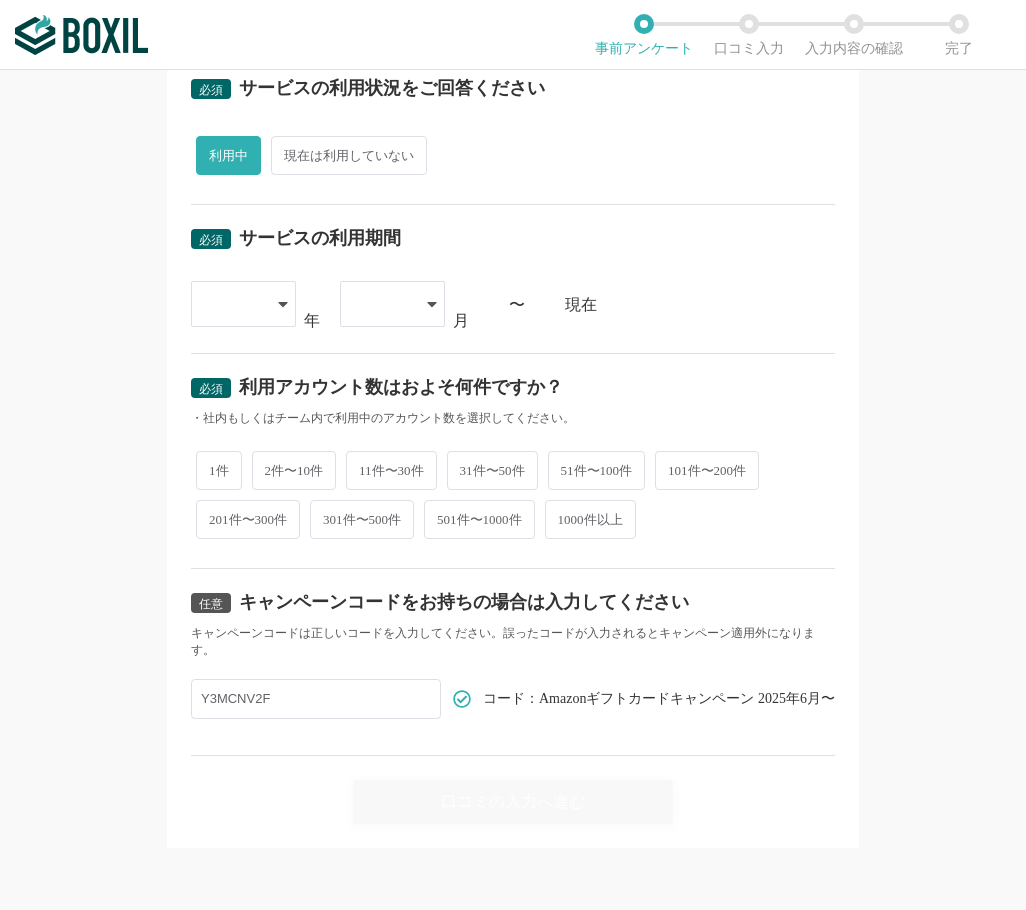 click at bounding box center (233, 304) 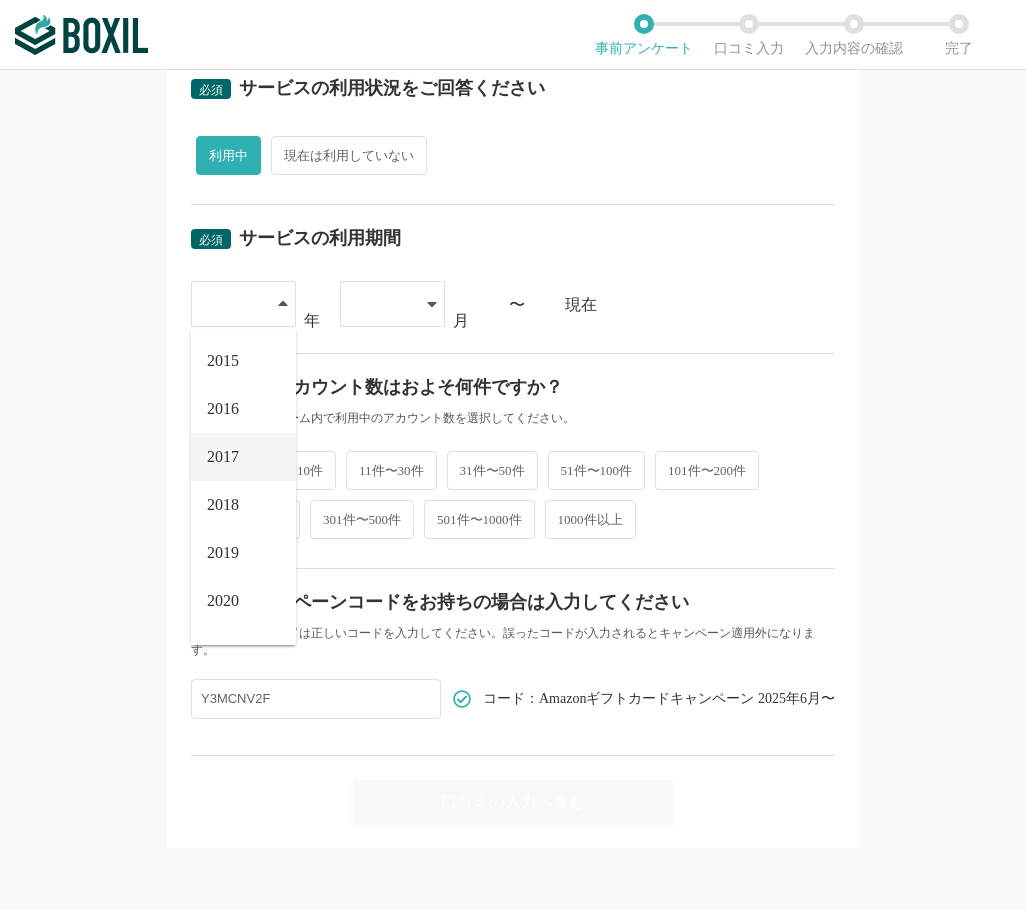 scroll, scrollTop: 228, scrollLeft: 0, axis: vertical 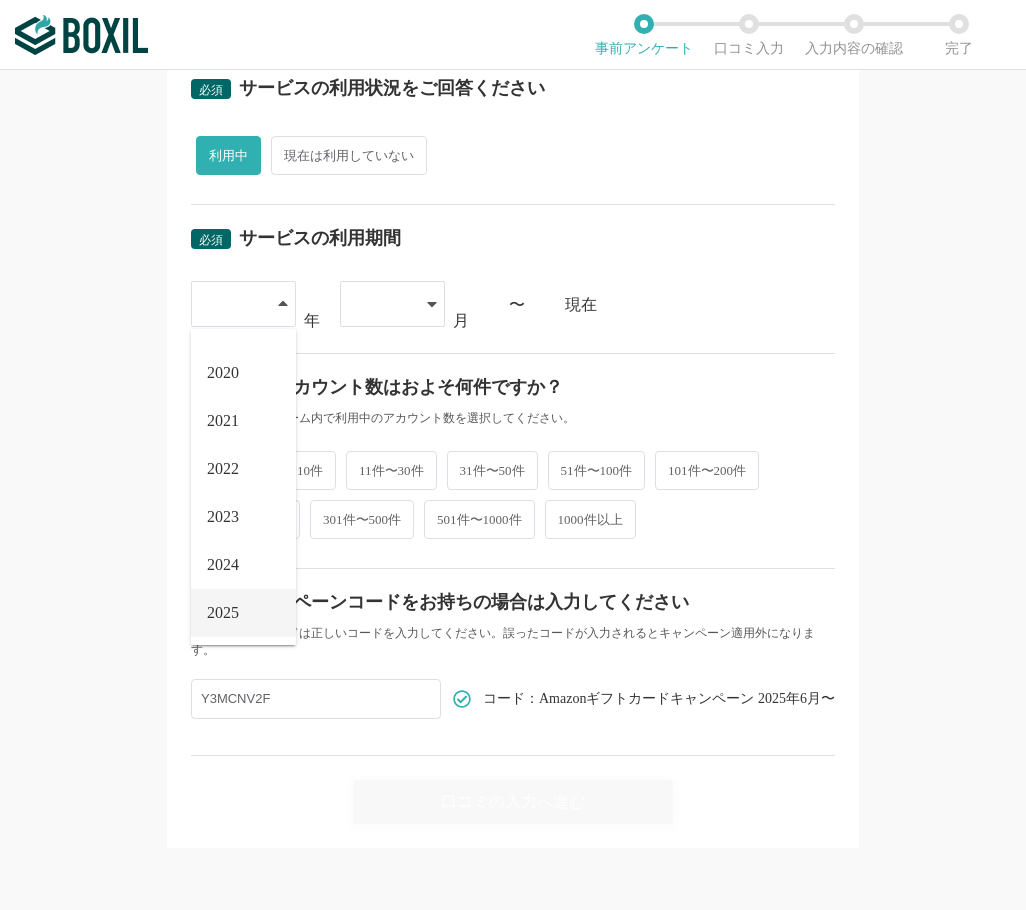 click on "2025" at bounding box center (243, 613) 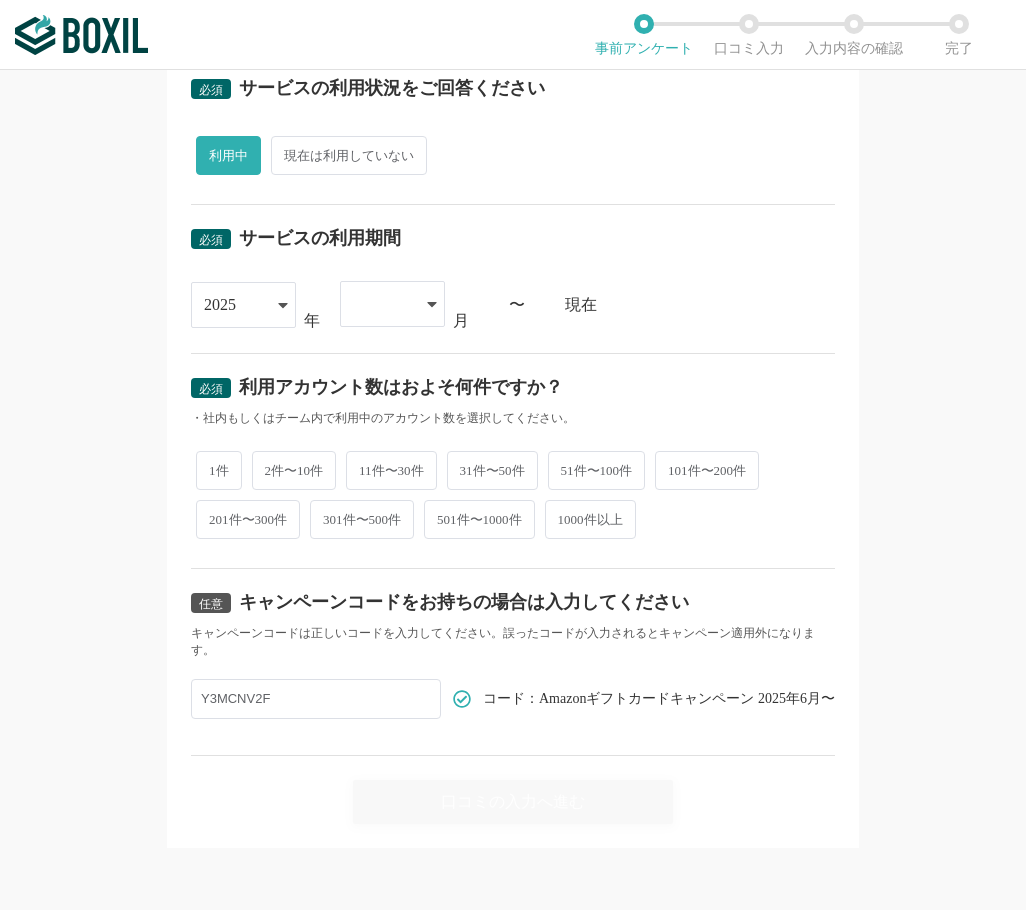 click at bounding box center [382, 304] 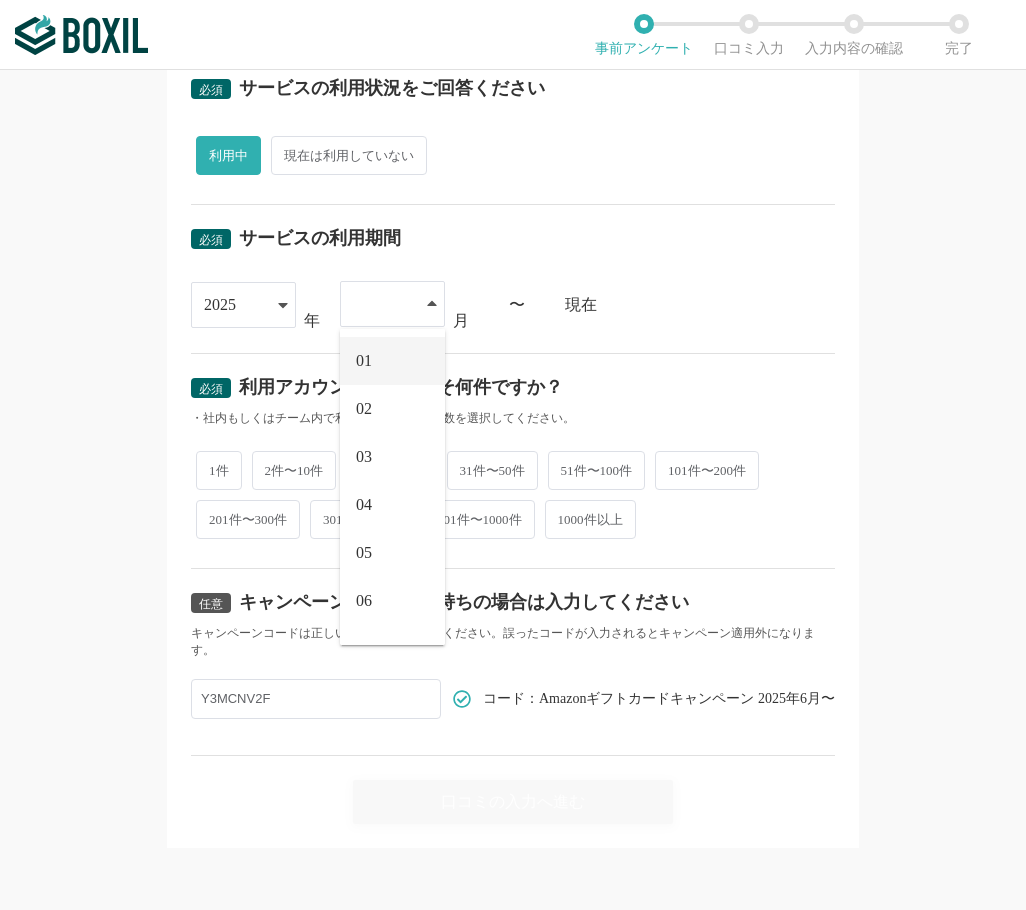 click on "01" at bounding box center [392, 361] 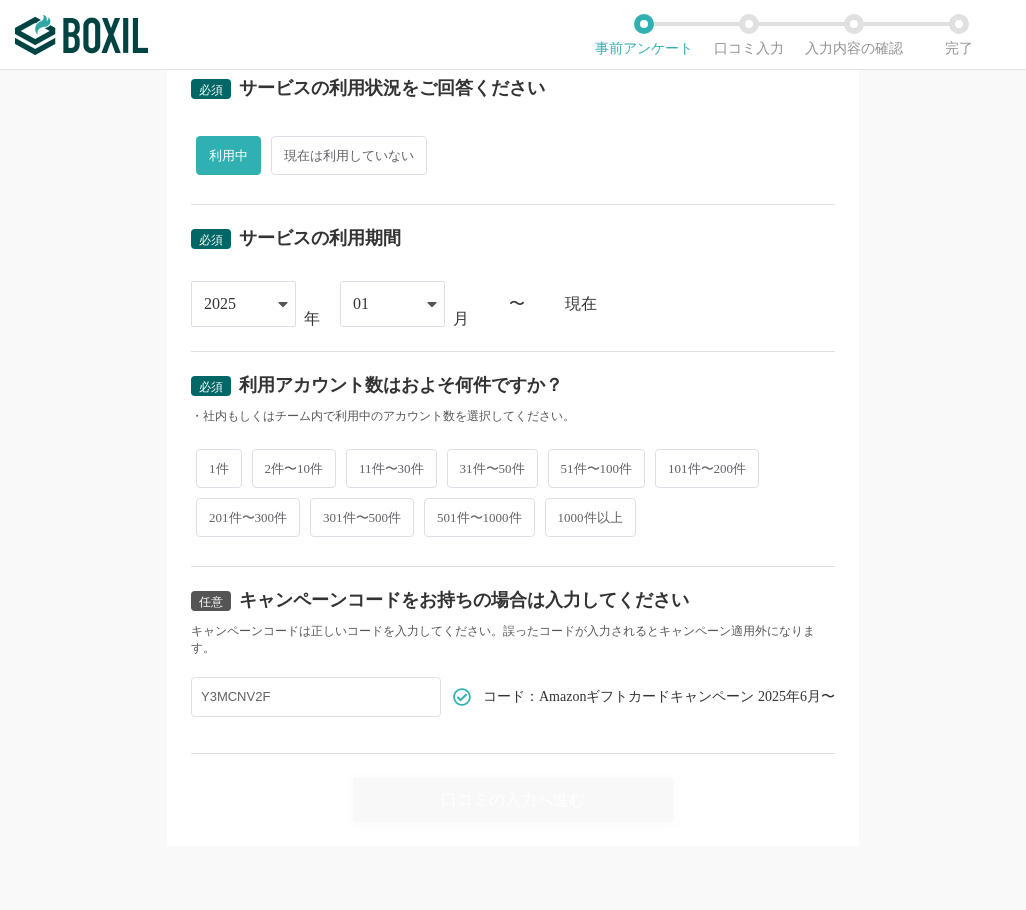 click on "2025" at bounding box center [243, 304] 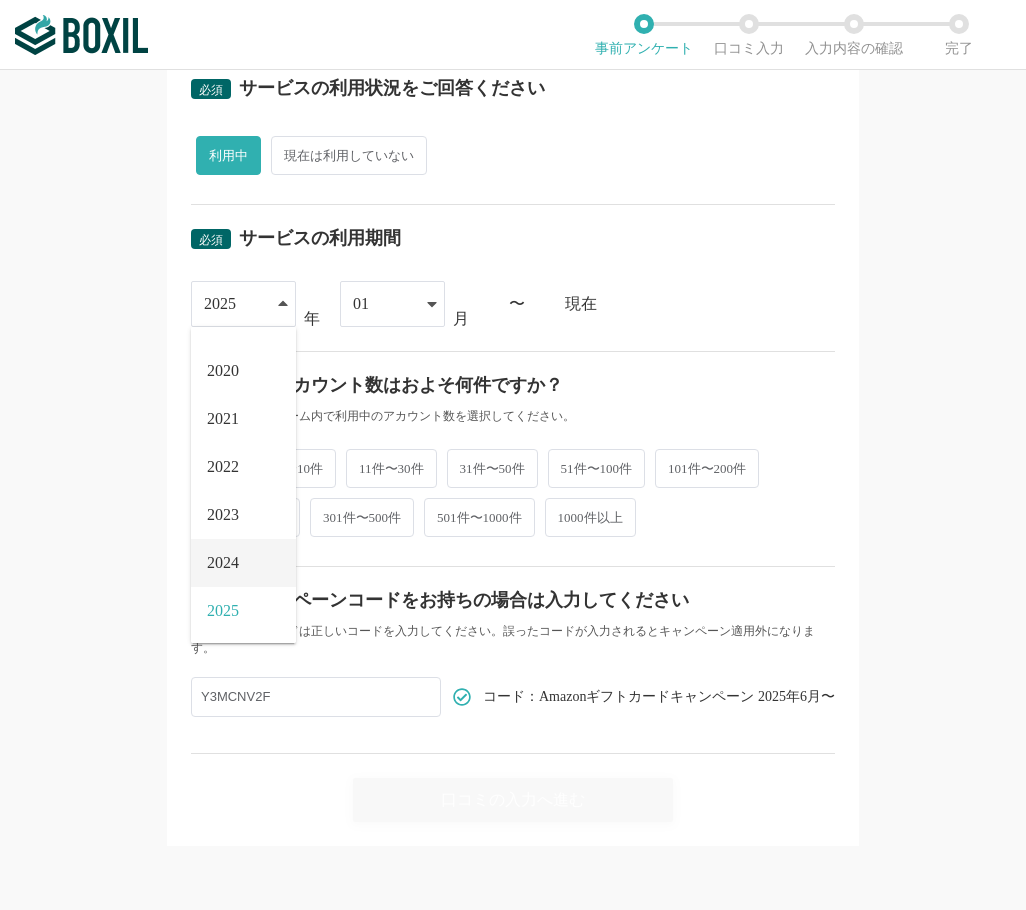 click on "2024" at bounding box center [223, 563] 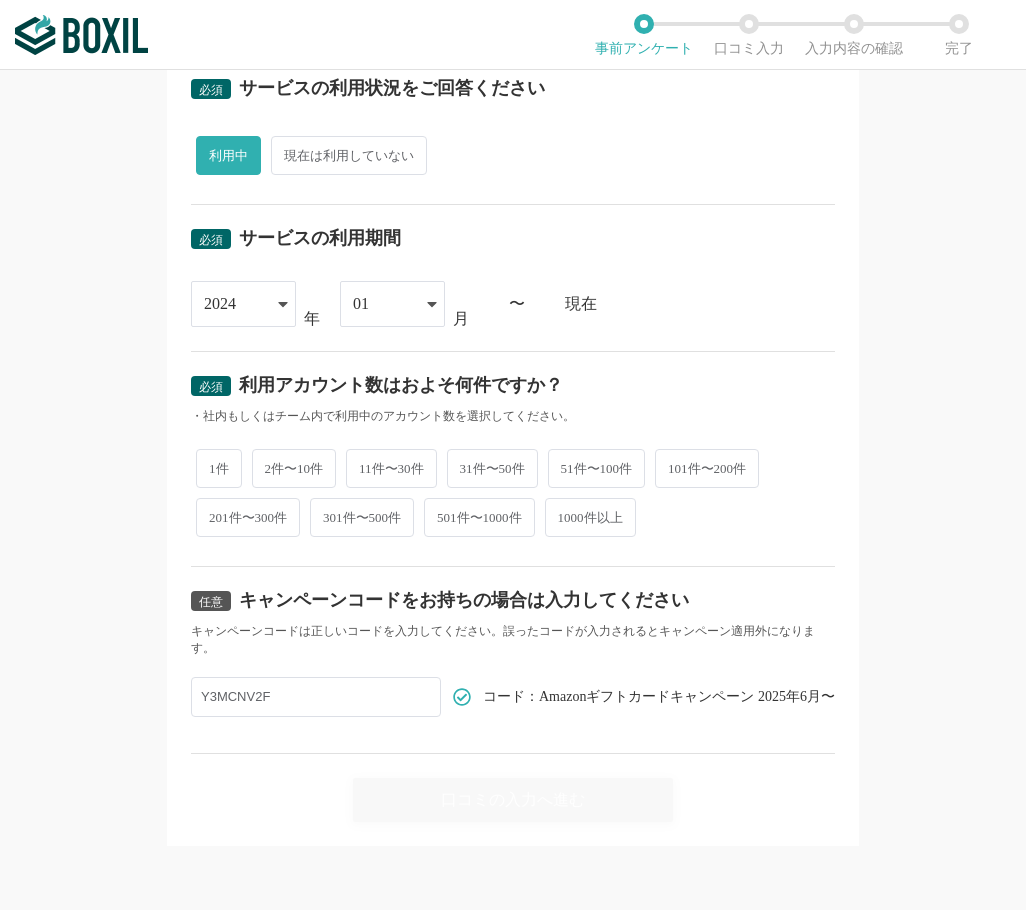 click on "01" at bounding box center [382, 304] 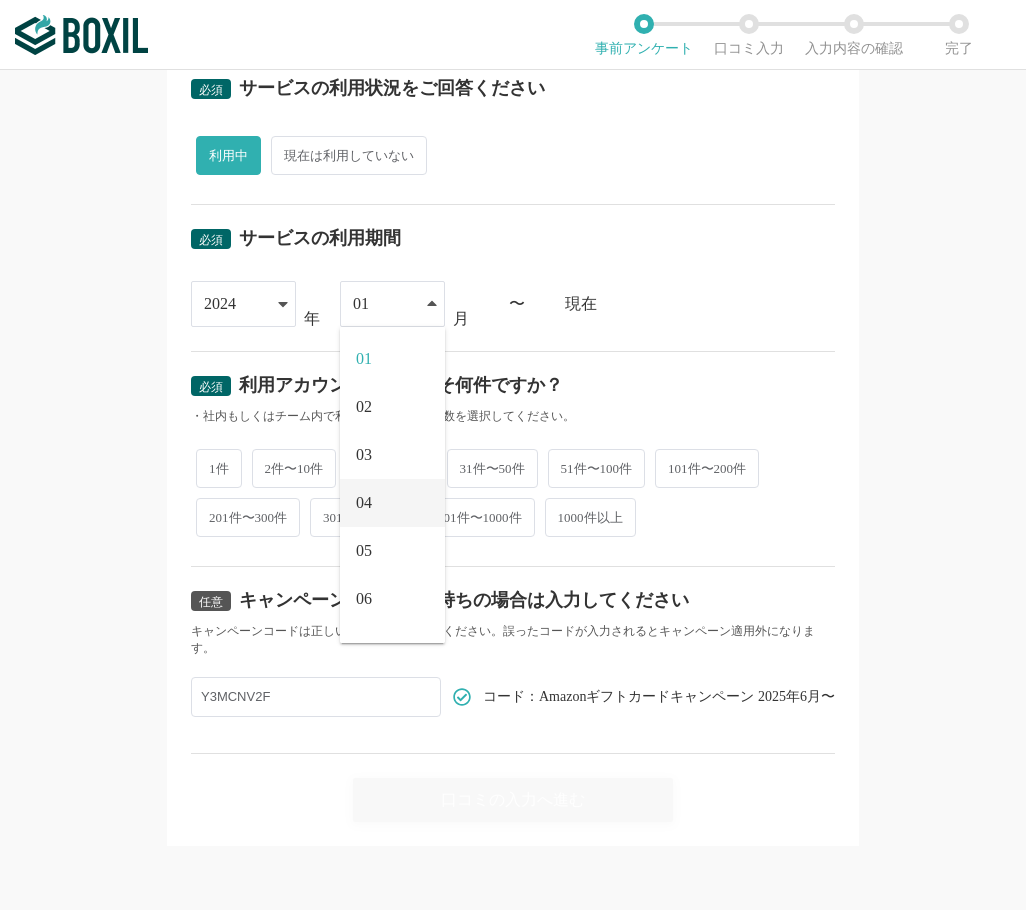 click on "04" at bounding box center [392, 503] 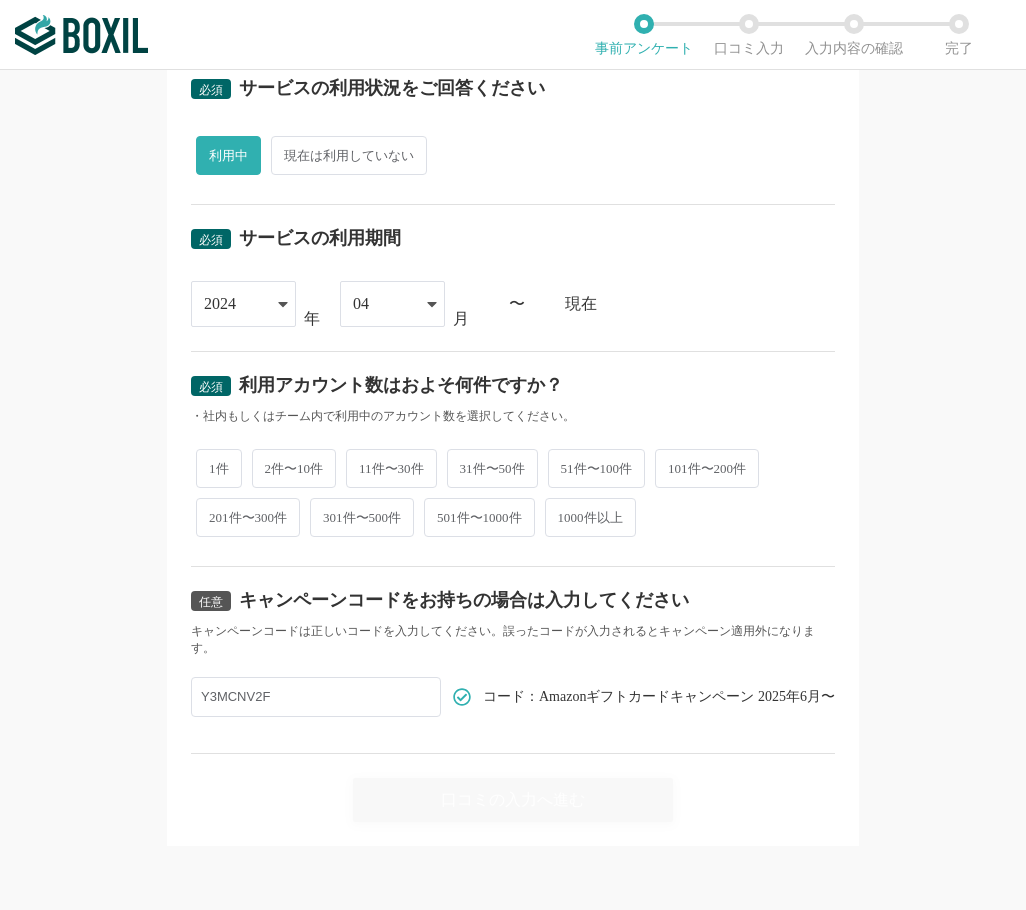click on "2件〜10件" at bounding box center (294, 468) 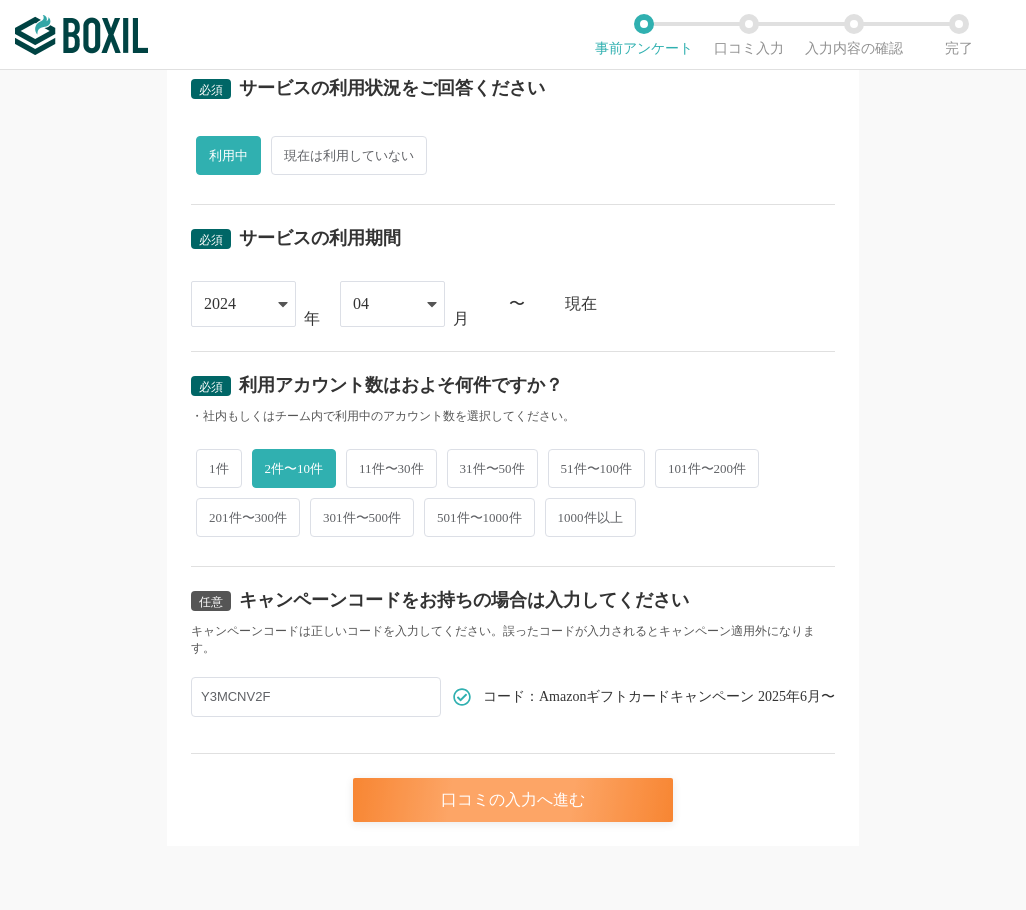 click on "口コミの入力へ進む" at bounding box center [513, 800] 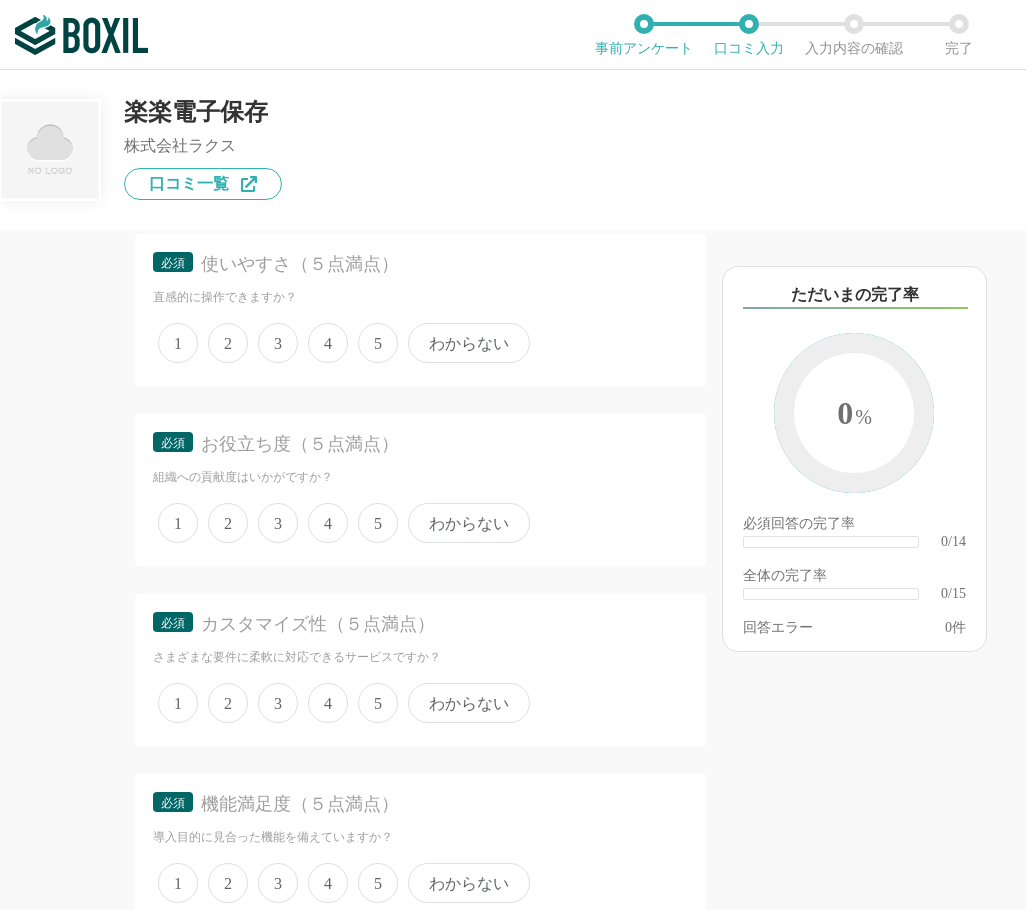 scroll, scrollTop: 300, scrollLeft: 0, axis: vertical 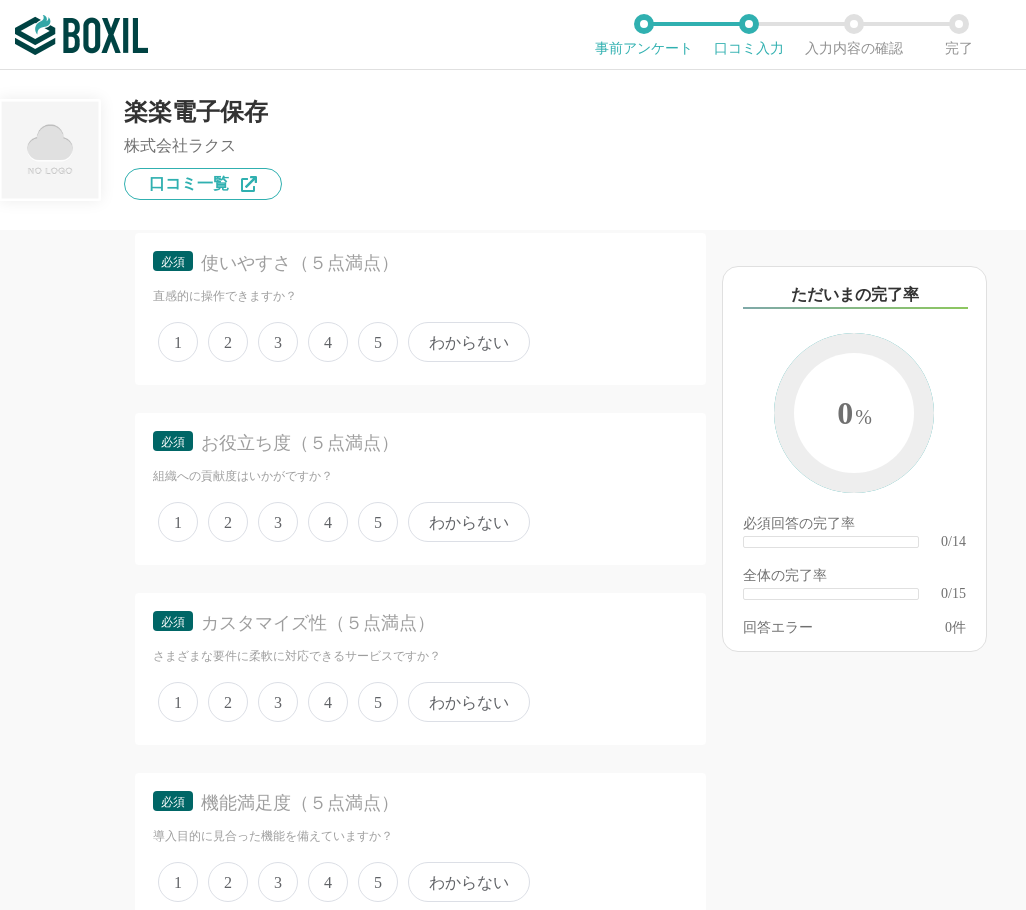 click on "5" at bounding box center (378, 342) 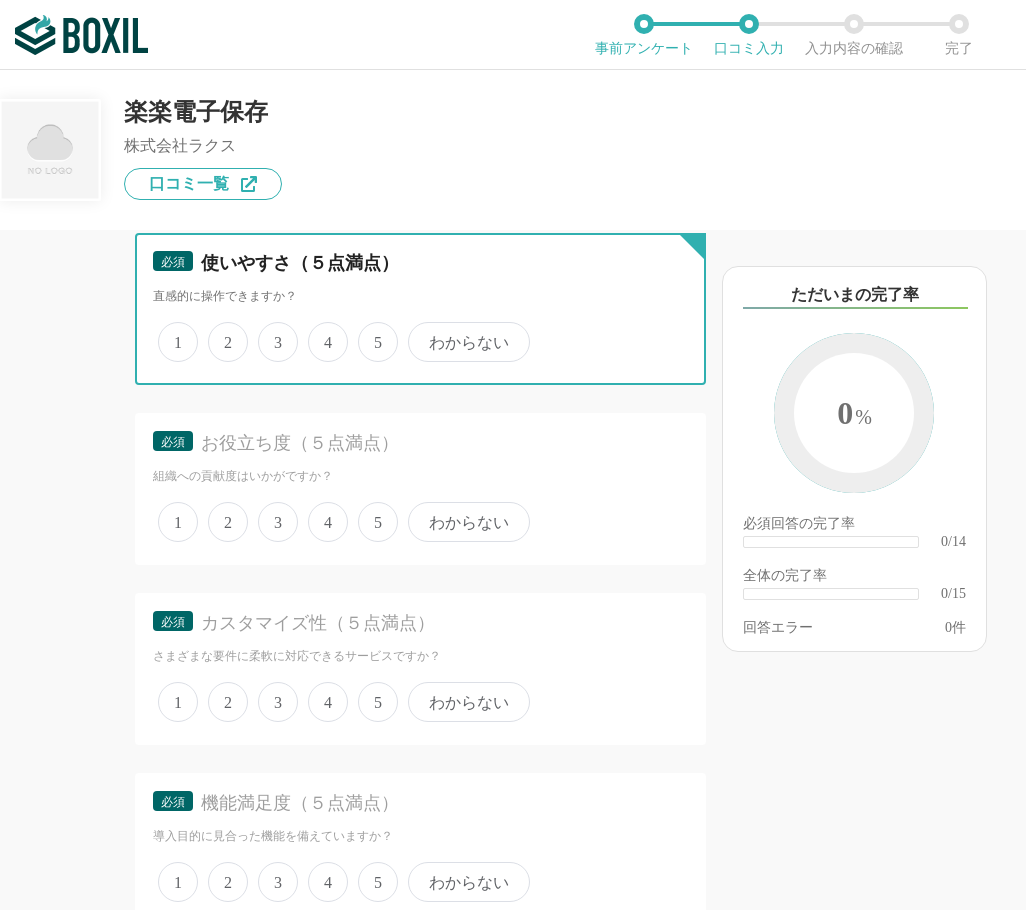 click on "5" at bounding box center (369, 331) 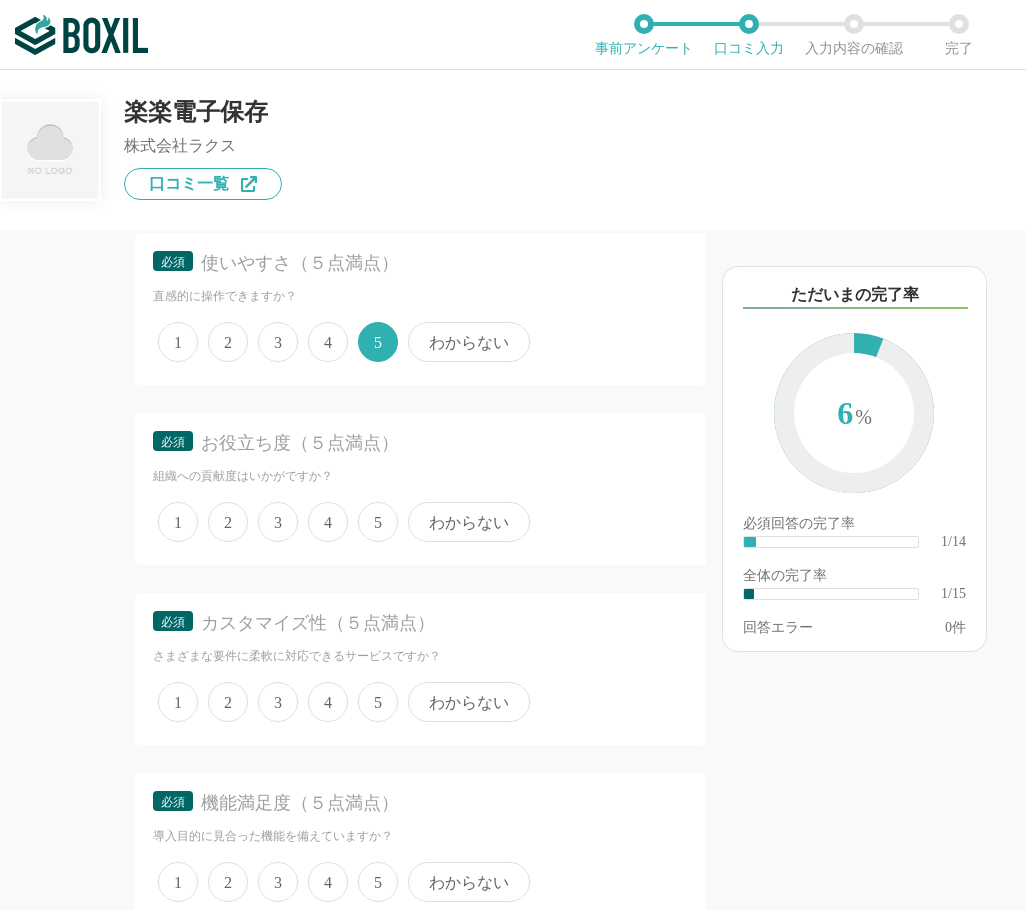 click on "1 2 3 4 5 わからない" at bounding box center (420, 522) 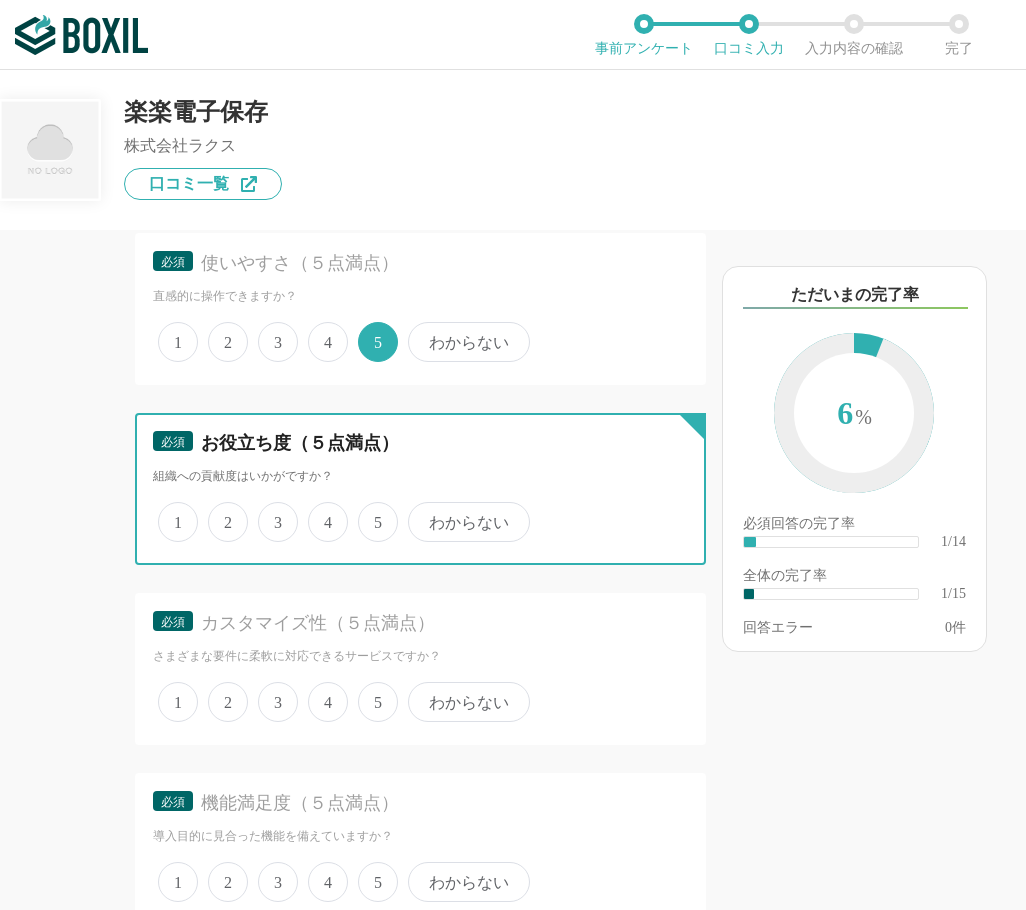 click on "4" at bounding box center [319, 511] 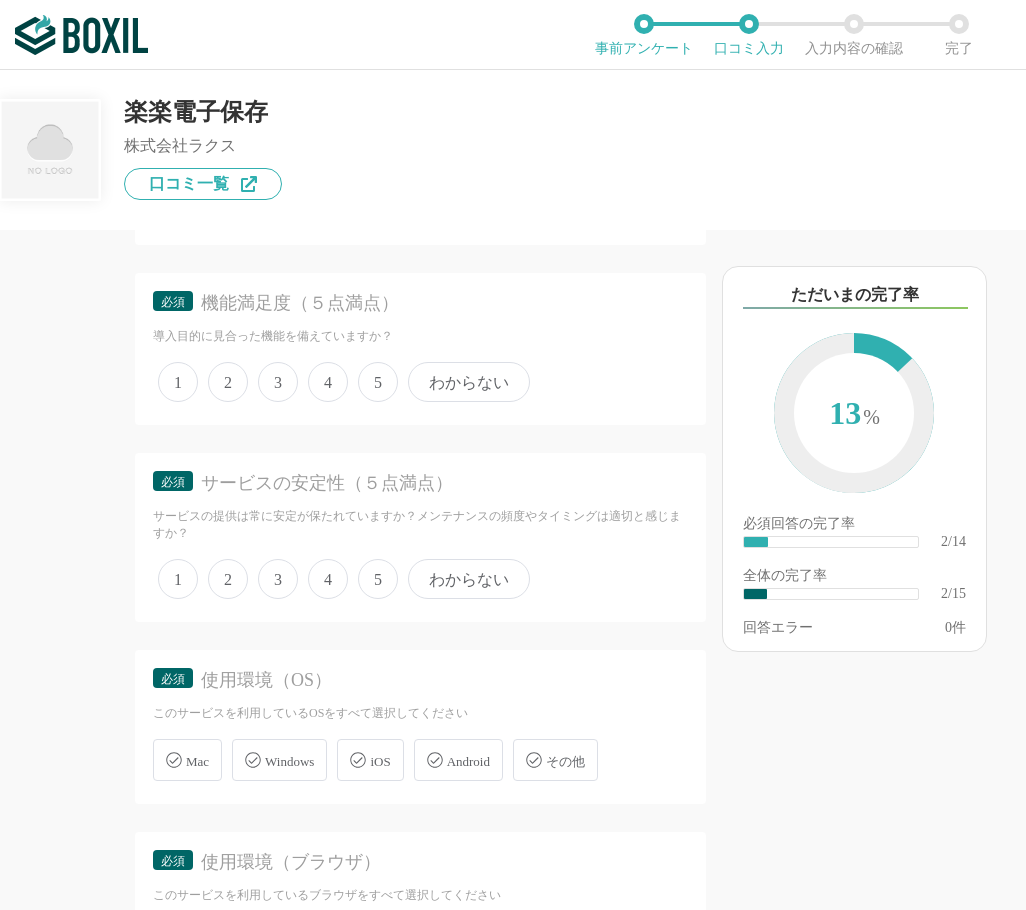 click on "4" at bounding box center [328, 202] 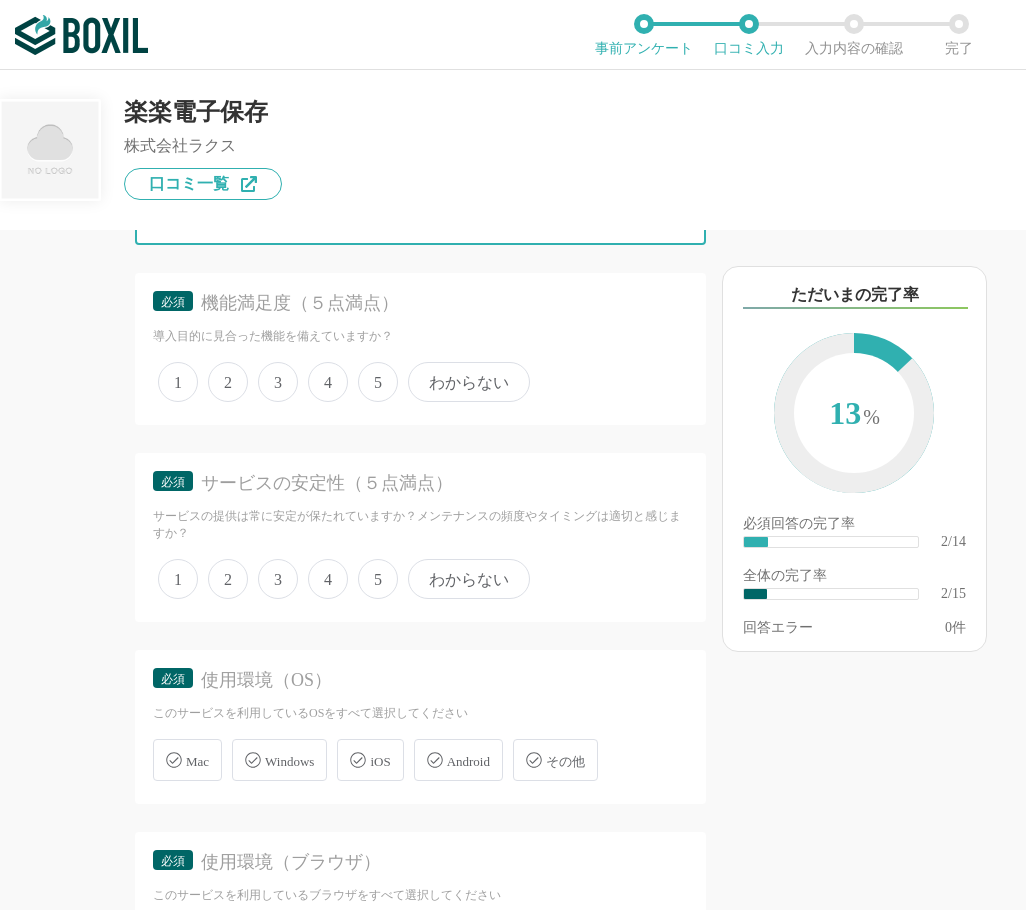 click on "4" at bounding box center (319, 191) 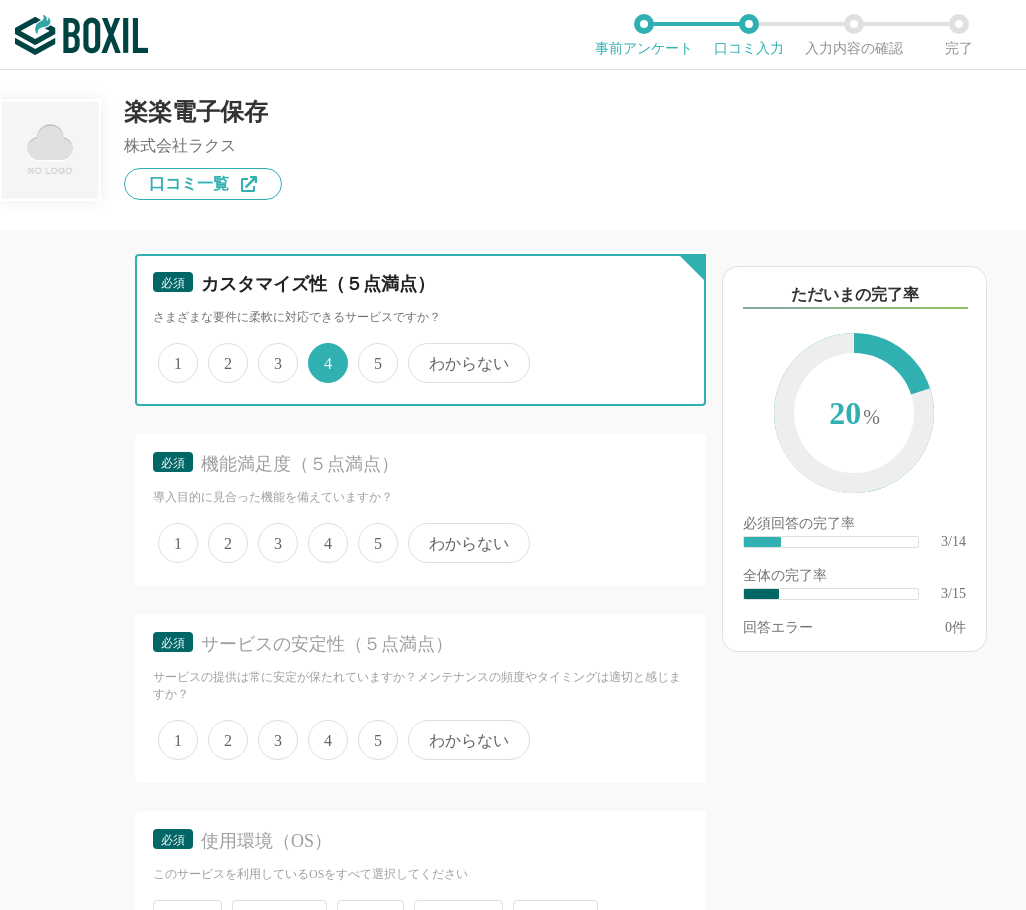 scroll, scrollTop: 747, scrollLeft: 0, axis: vertical 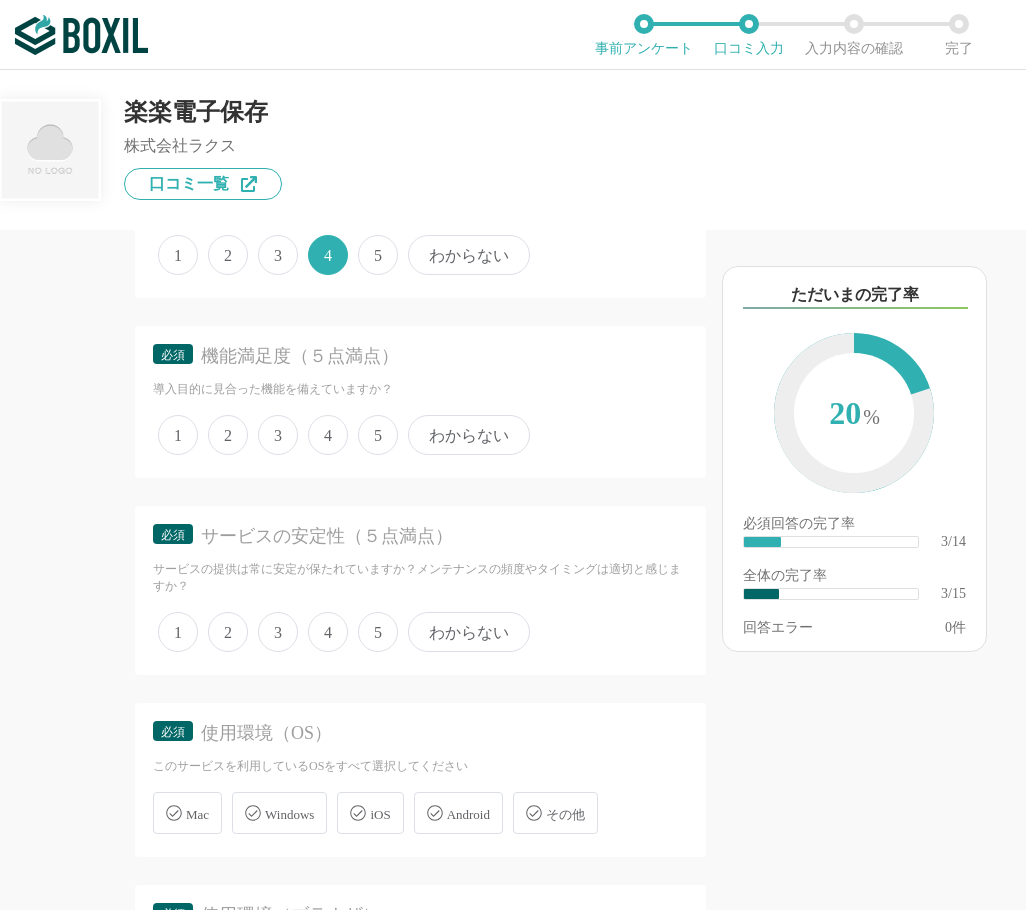 click on "4" at bounding box center (328, 435) 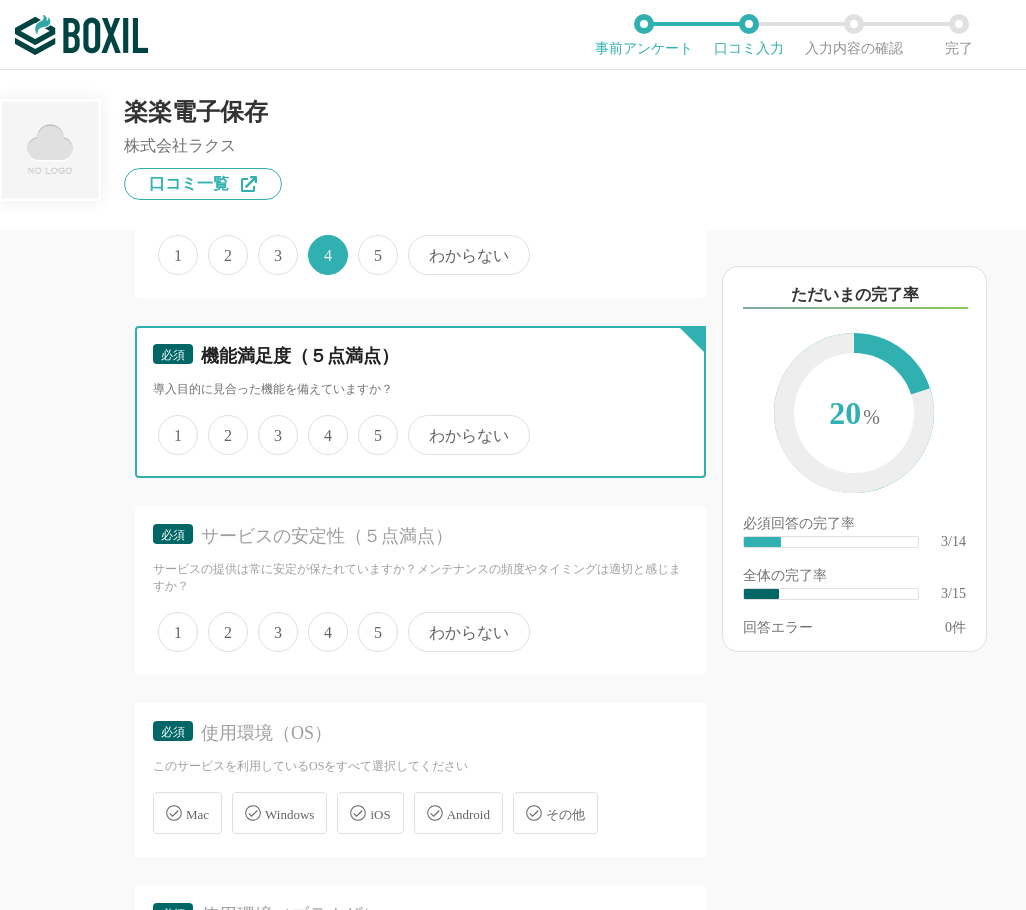 click on "4" at bounding box center (319, 424) 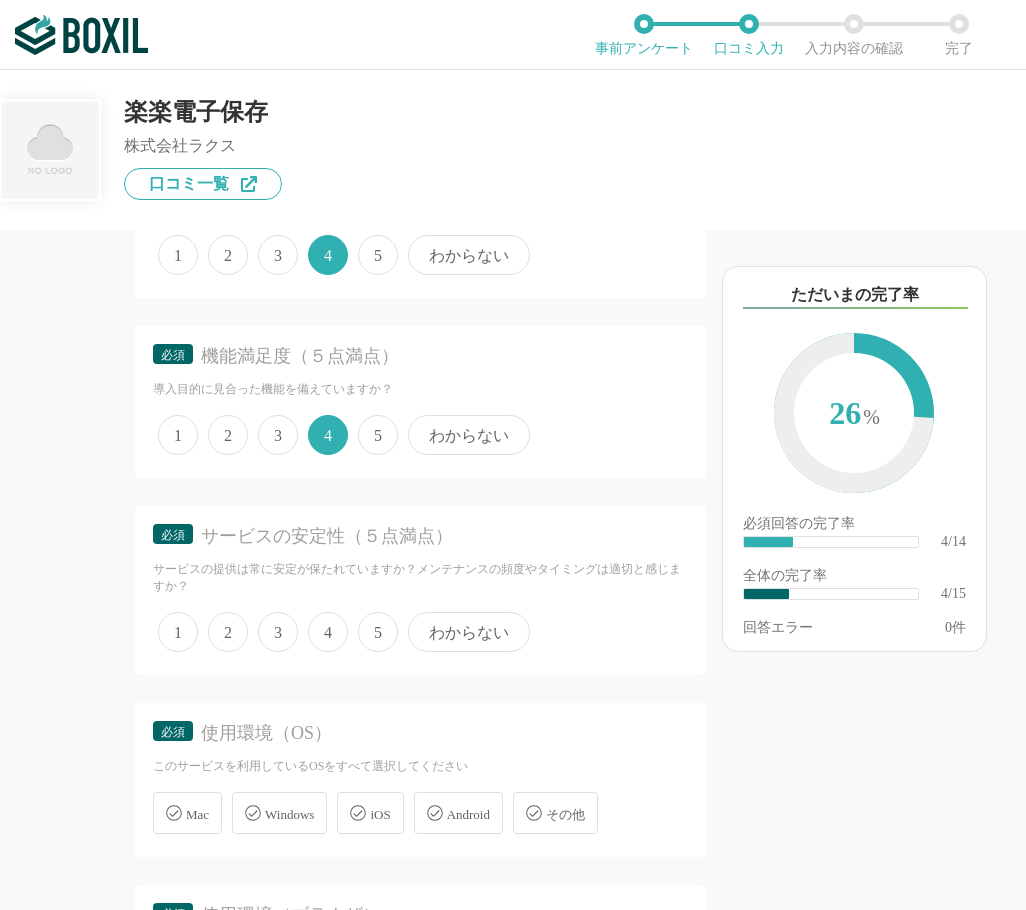 click on "4" at bounding box center (328, 632) 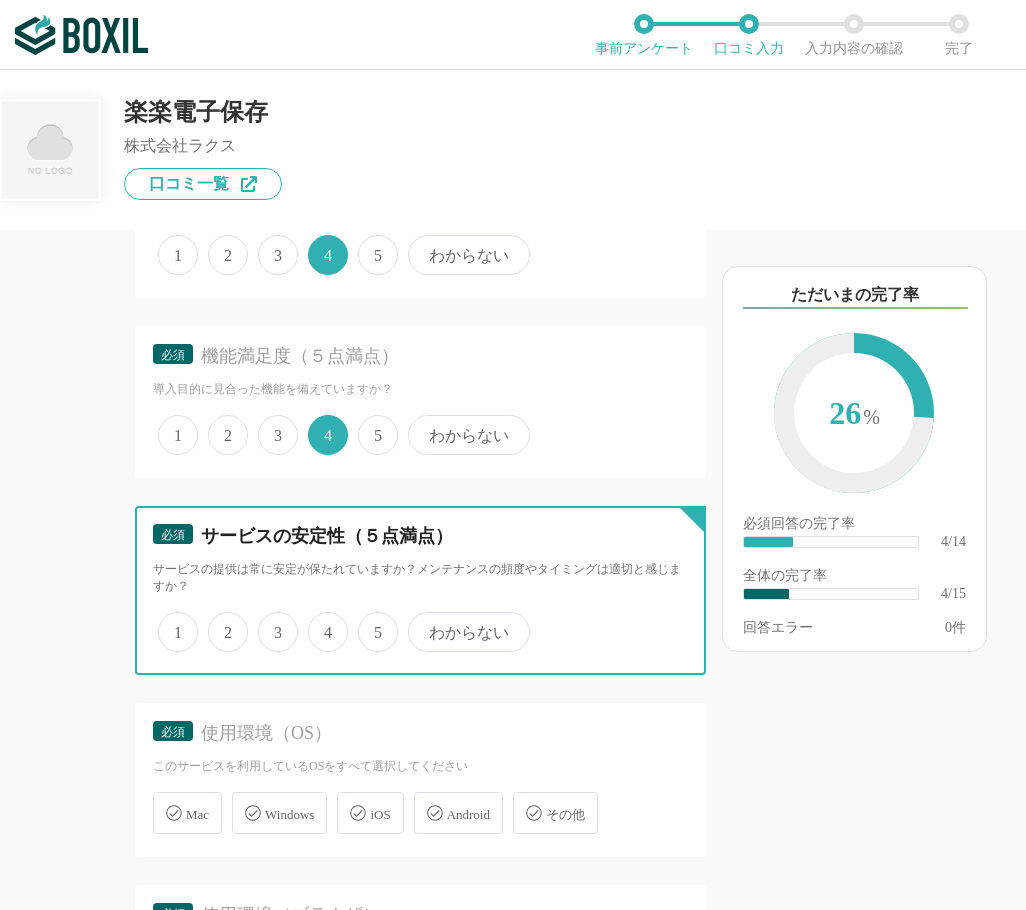click on "4" at bounding box center [319, 621] 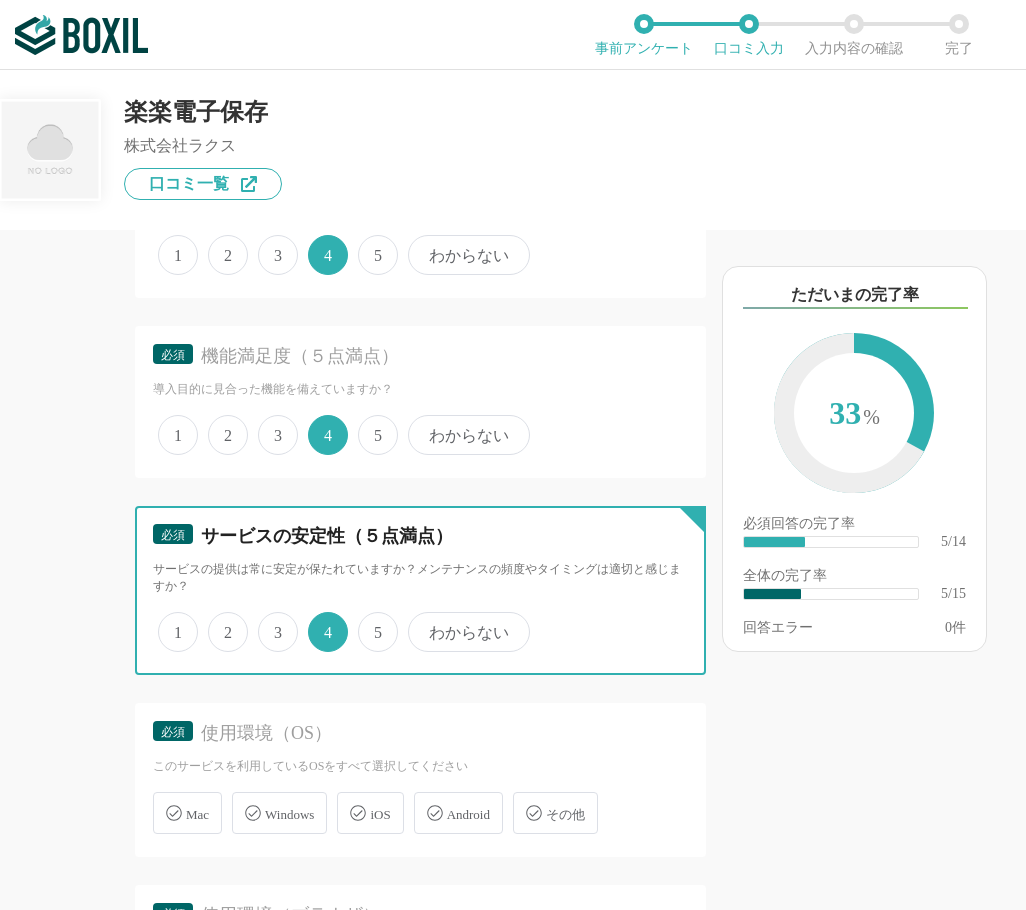 scroll, scrollTop: 1147, scrollLeft: 0, axis: vertical 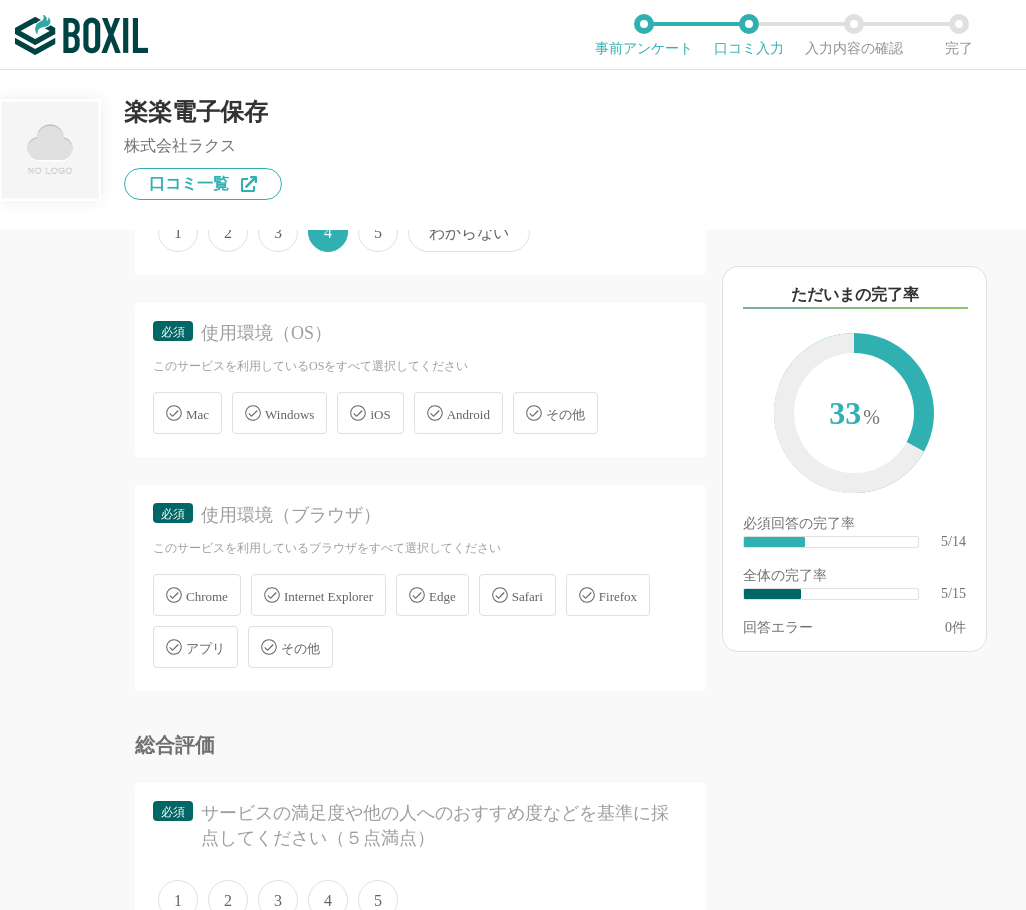 click on "Windows" at bounding box center (289, 414) 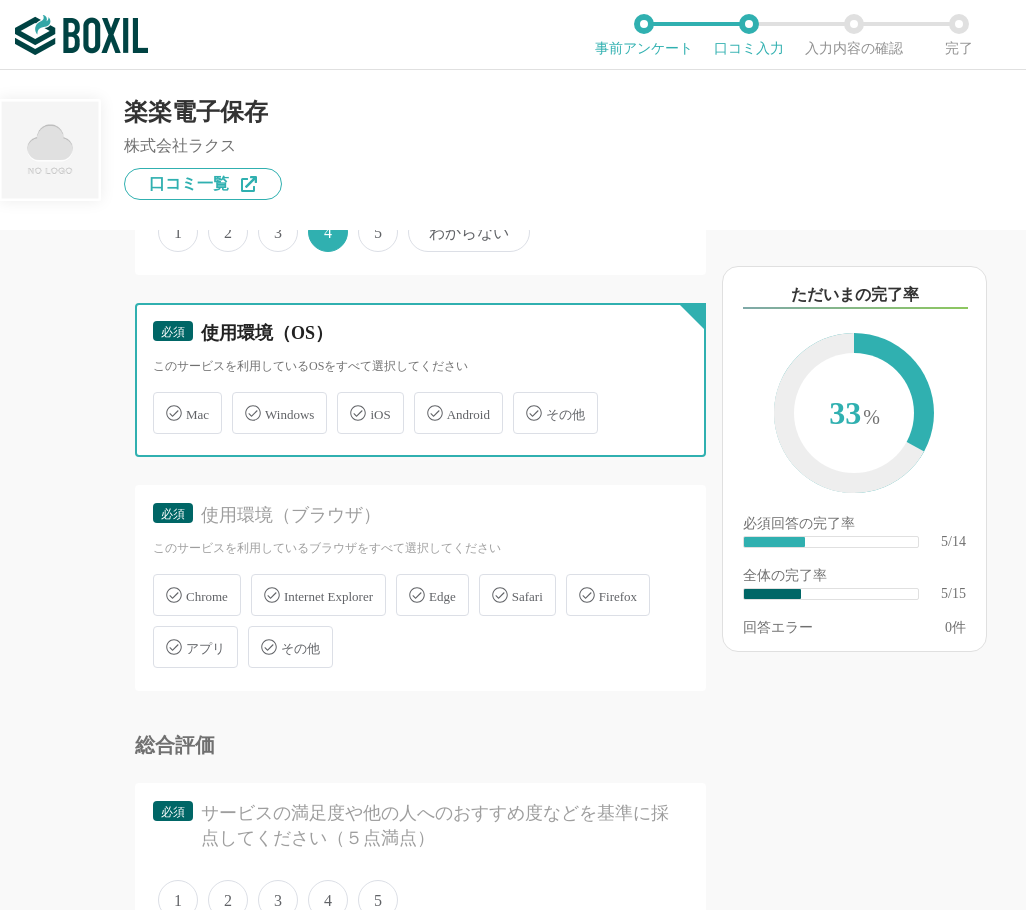click on "Windows" at bounding box center (242, 401) 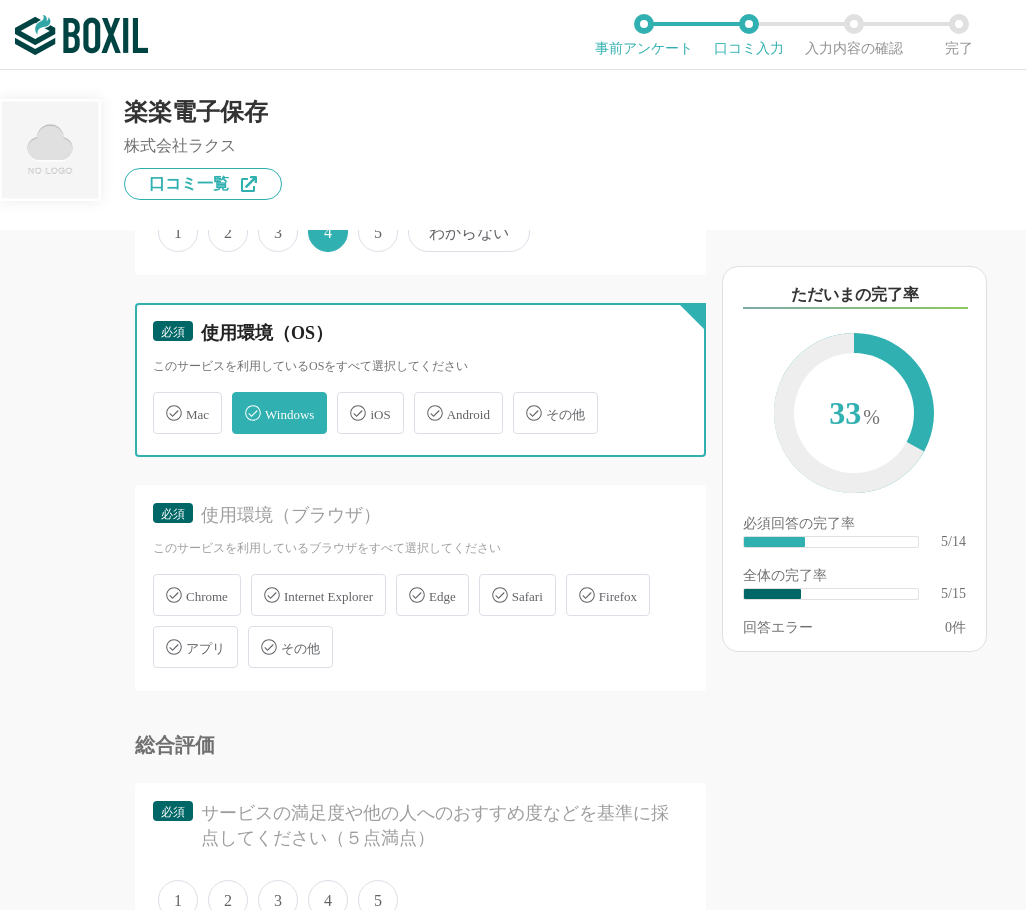 checkbox on "true" 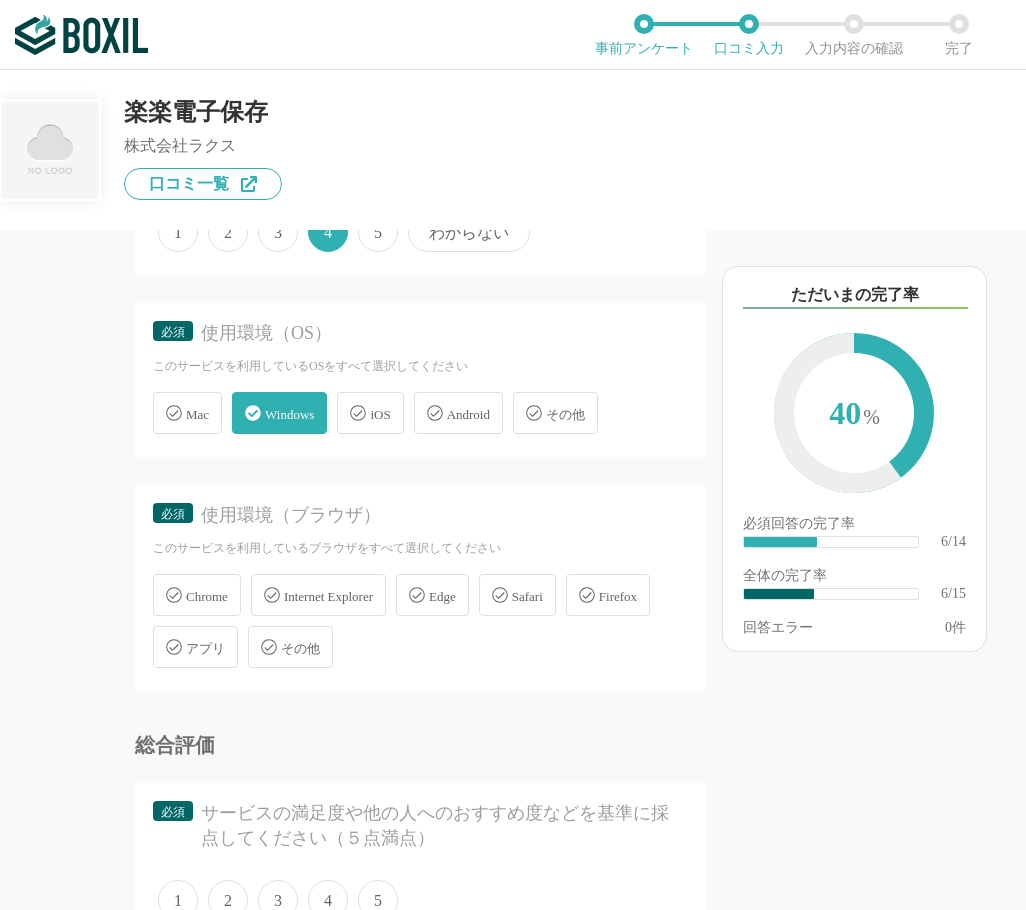 click on "Chrome" at bounding box center [207, 596] 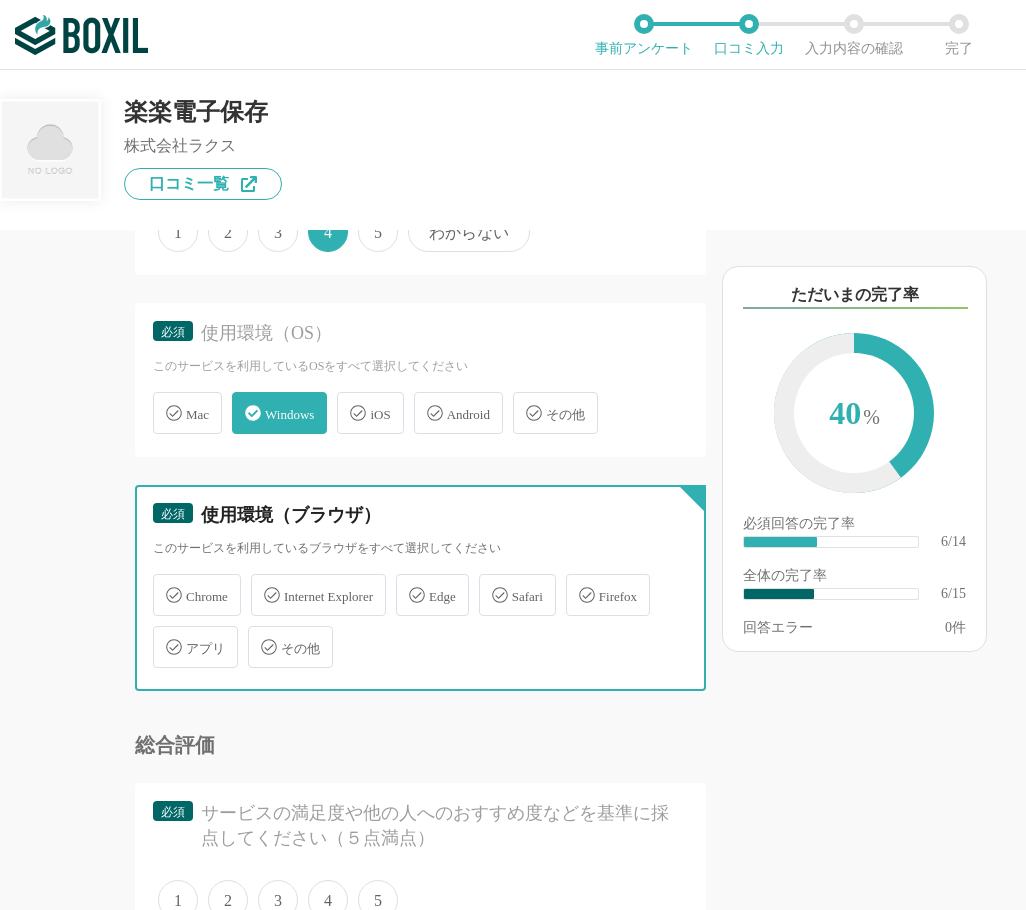 click on "Chrome" at bounding box center (163, 583) 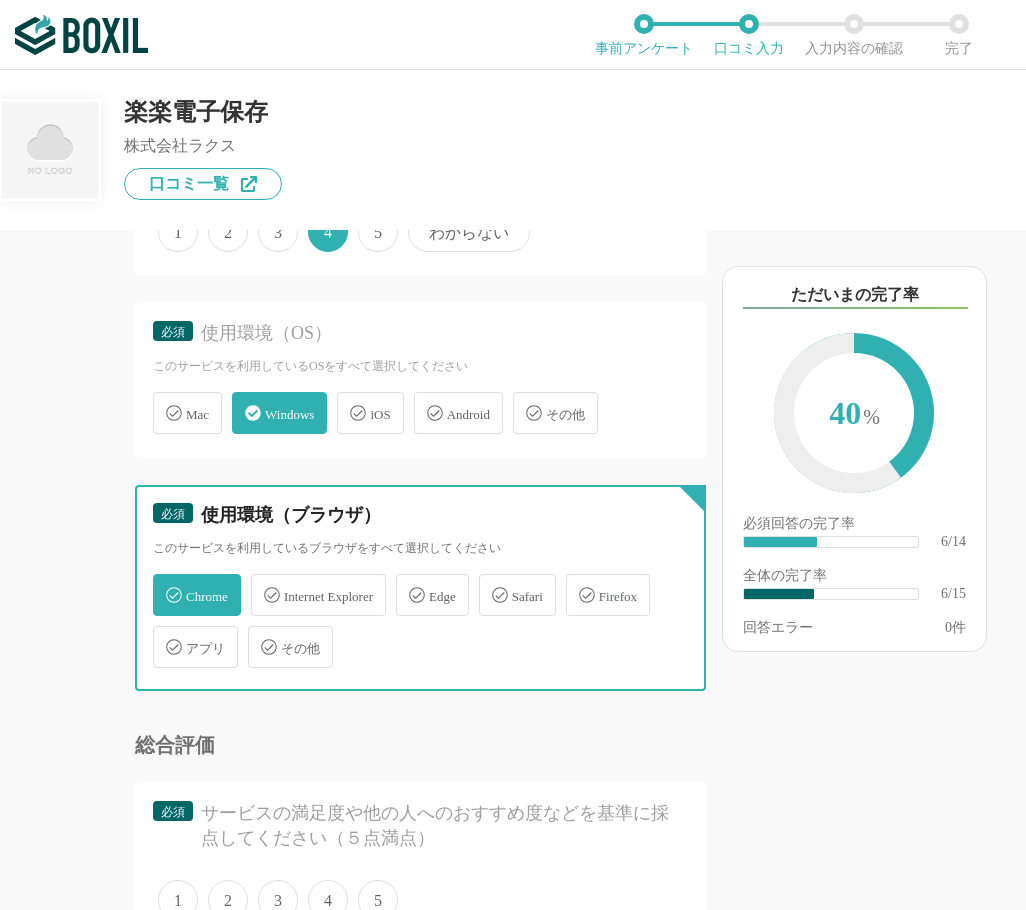 checkbox on "true" 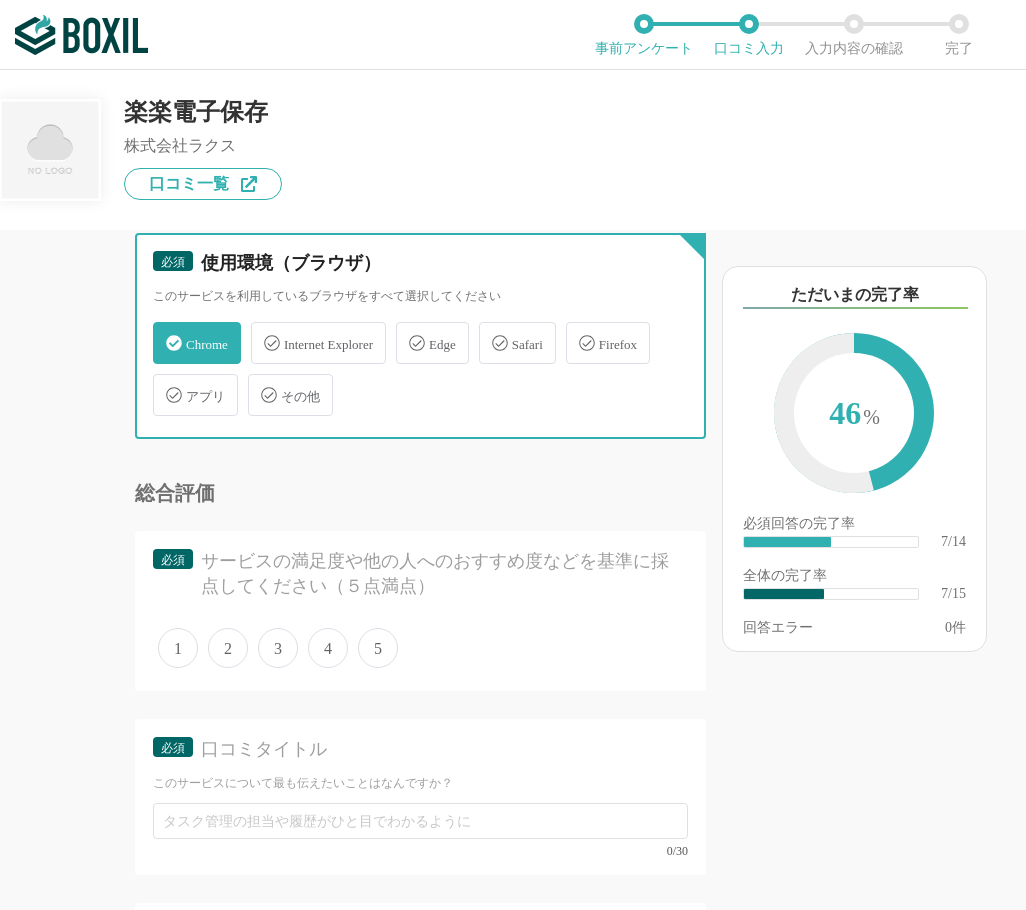 scroll, scrollTop: 1647, scrollLeft: 0, axis: vertical 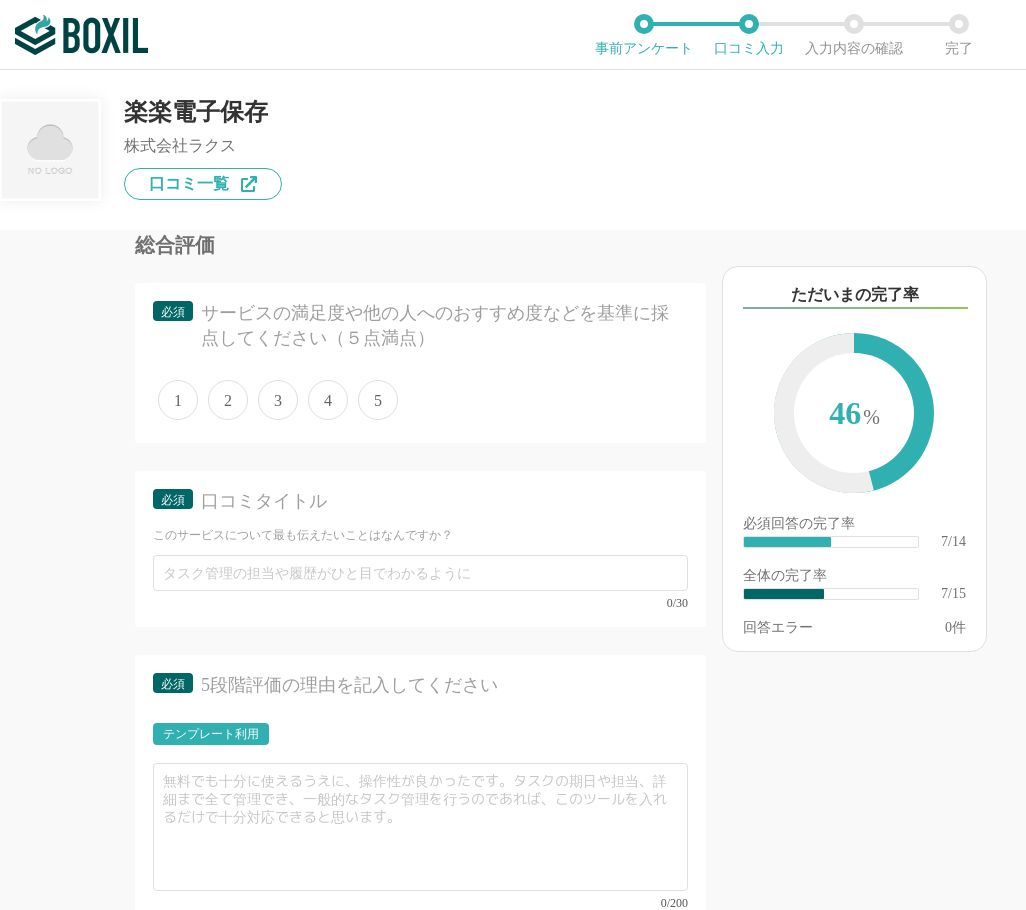 click on "1 2 3 4 5" at bounding box center [420, 400] 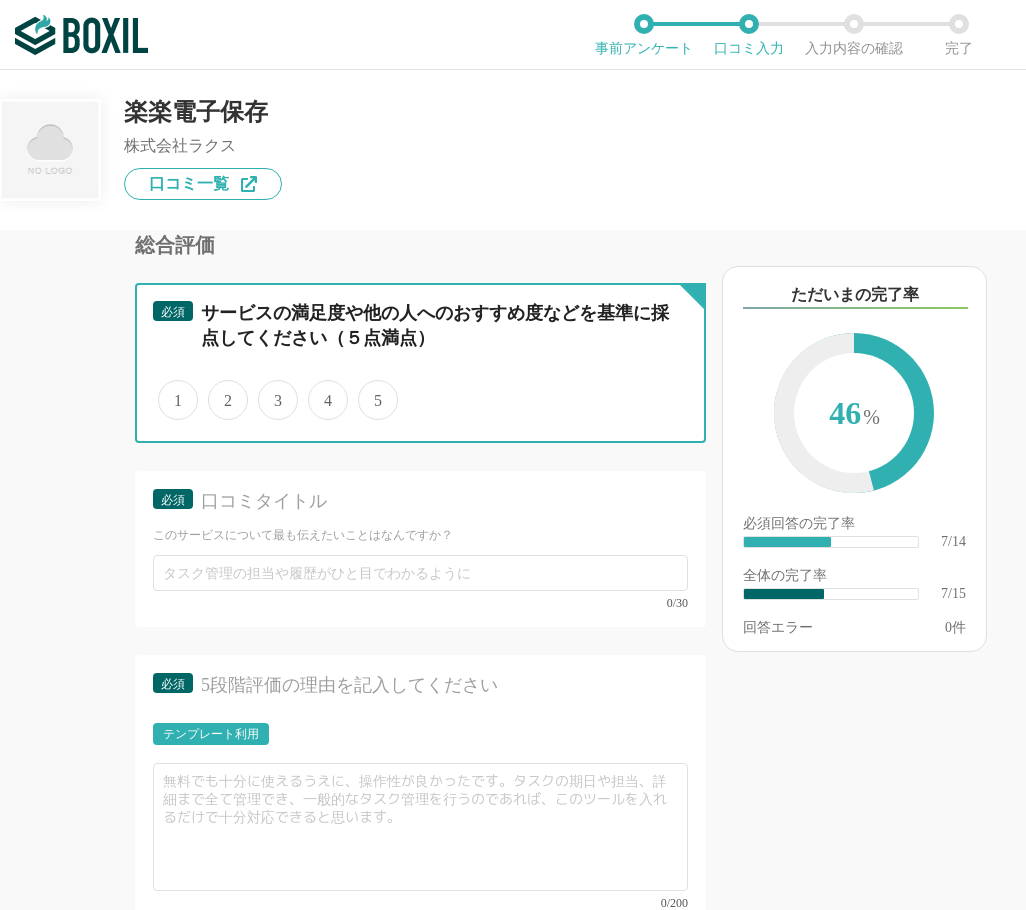click on "4" at bounding box center [319, 389] 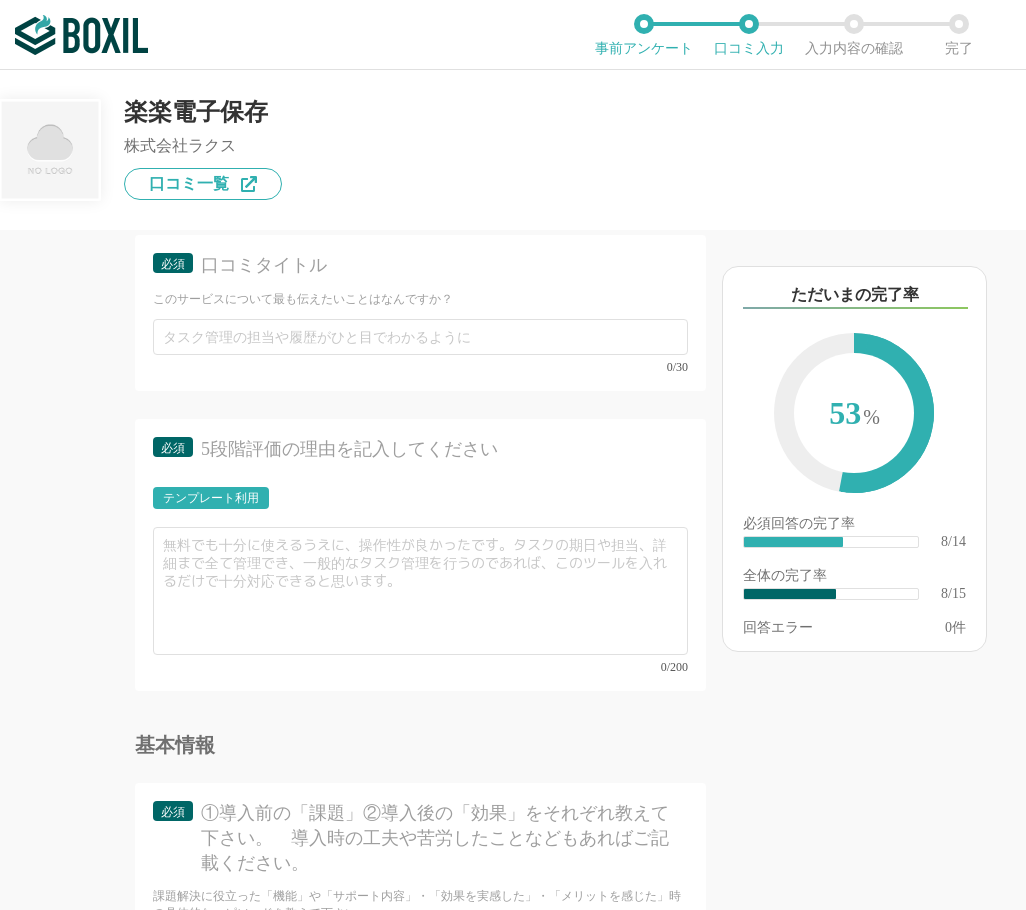 scroll, scrollTop: 1847, scrollLeft: 0, axis: vertical 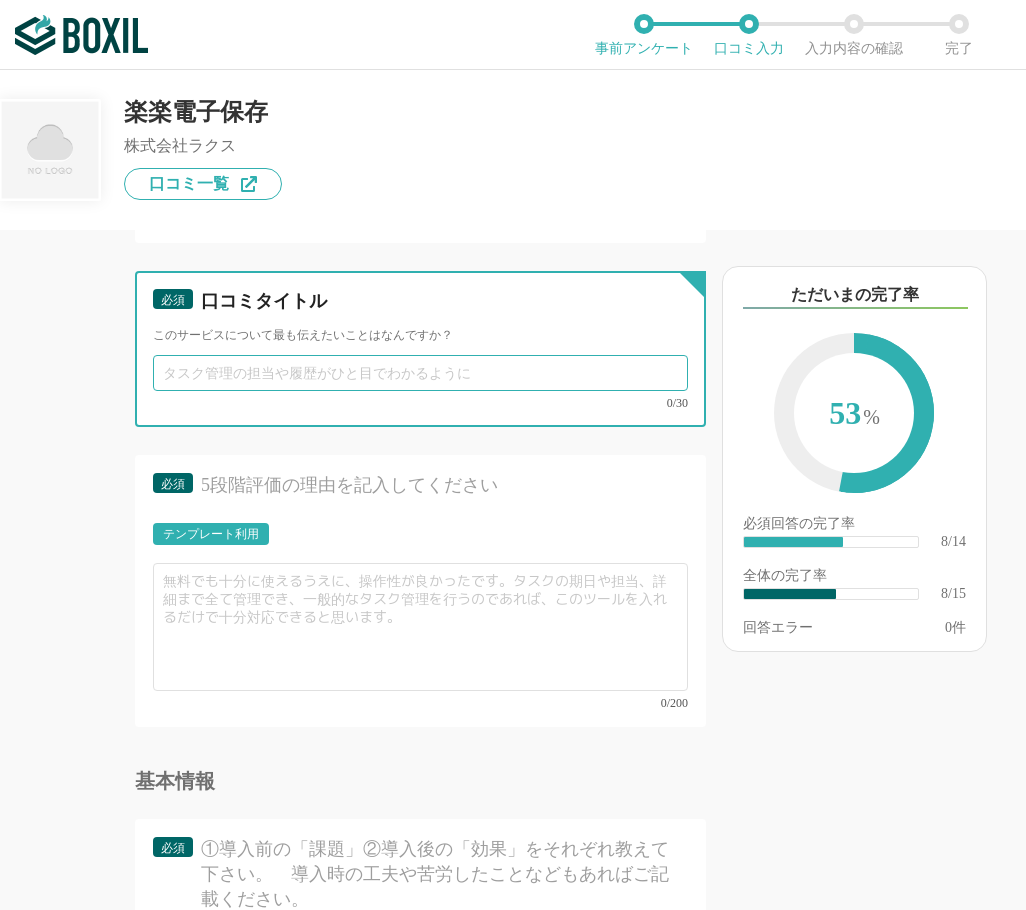 click at bounding box center [420, 373] 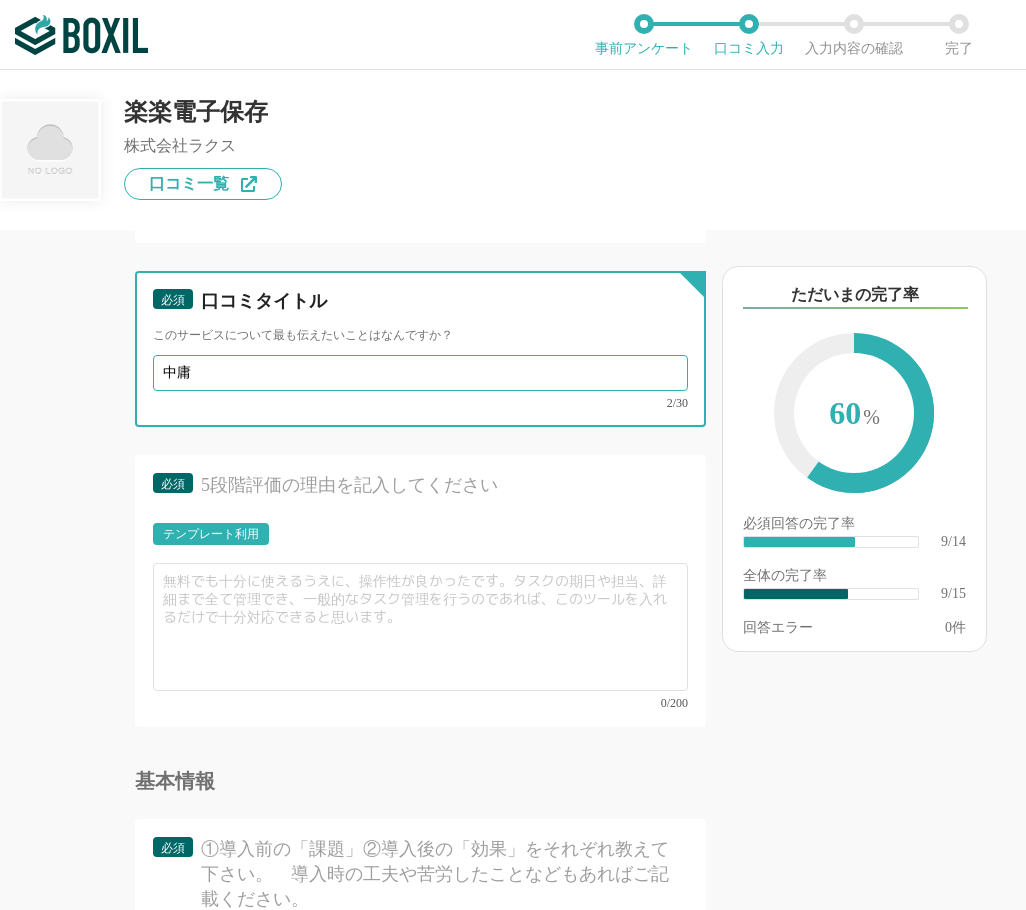 type on "中" 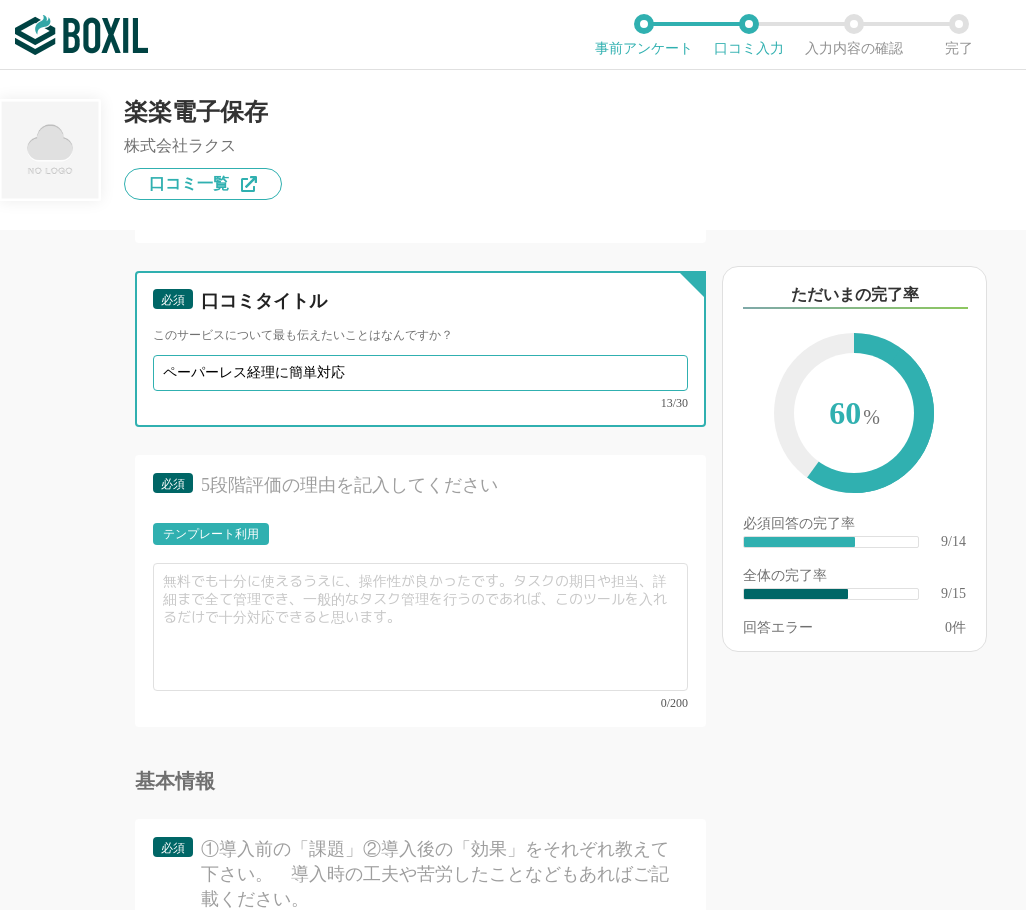 type on "ペーパーレス経理に簡単対応" 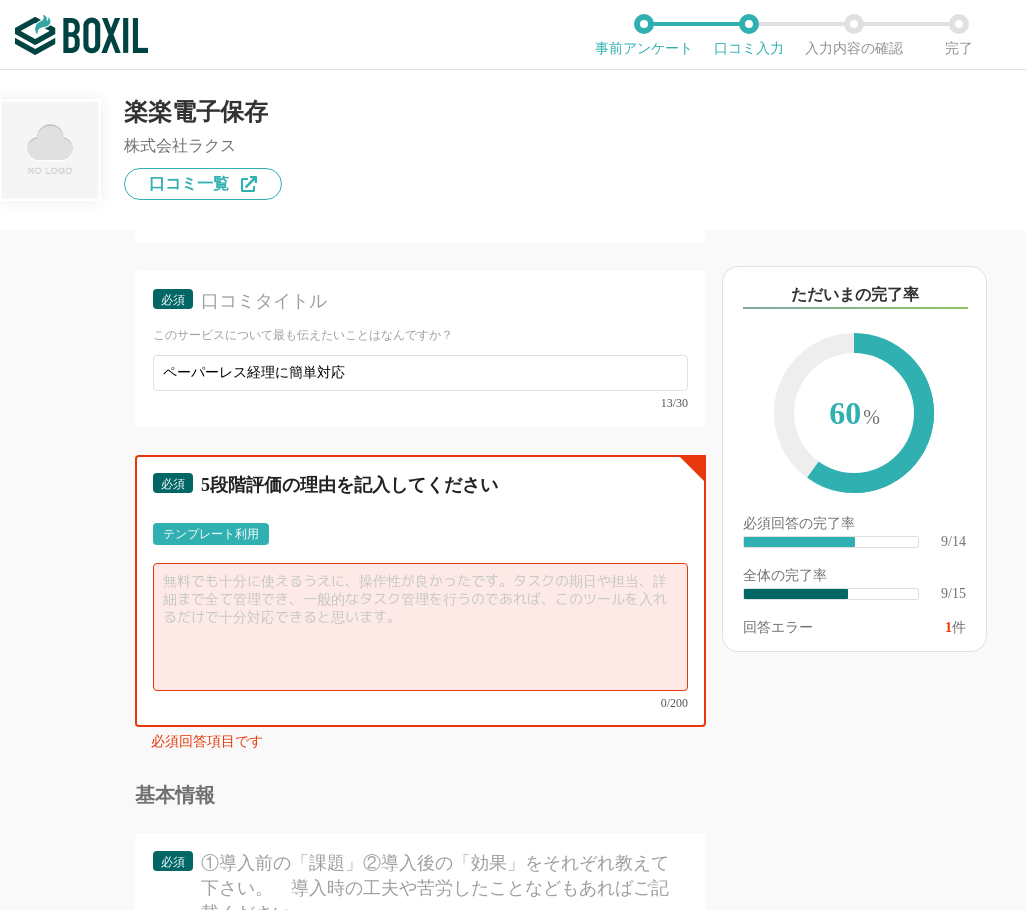 click at bounding box center [420, 627] 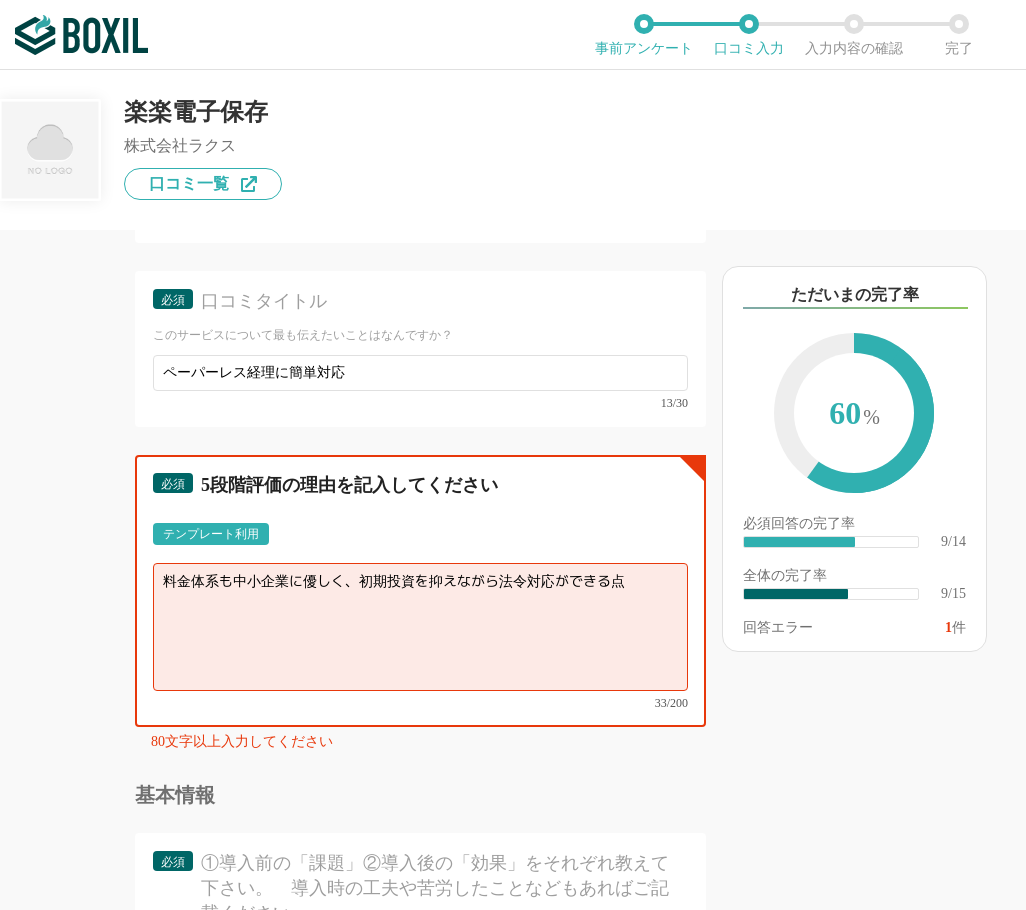 click on "料金体系も中小企業に優しく、初期投資を抑えながら法令対応ができる点" at bounding box center [420, 627] 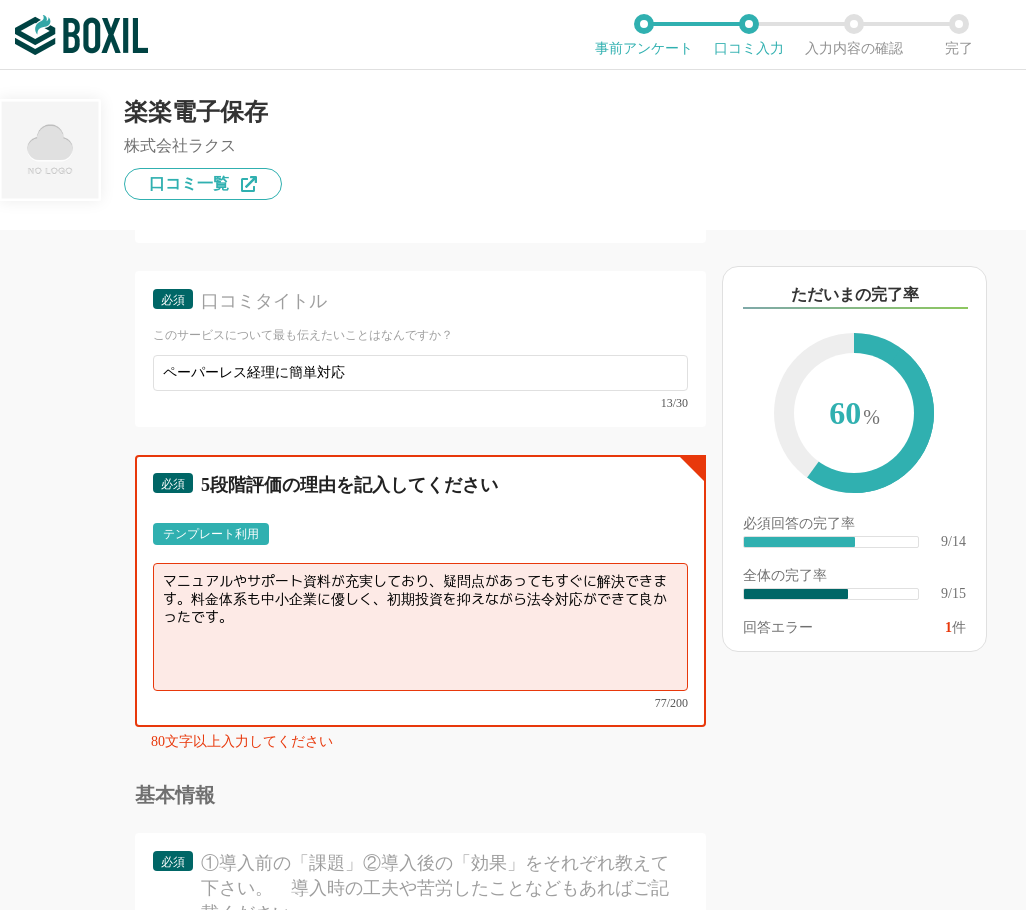 click on "マニュアルやサポート資料が充実しており、疑問点があってもすぐに解決できます。料金体系も中小企業に優しく、初期投資を抑えながら法令対応ができて良かったです。" at bounding box center (420, 627) 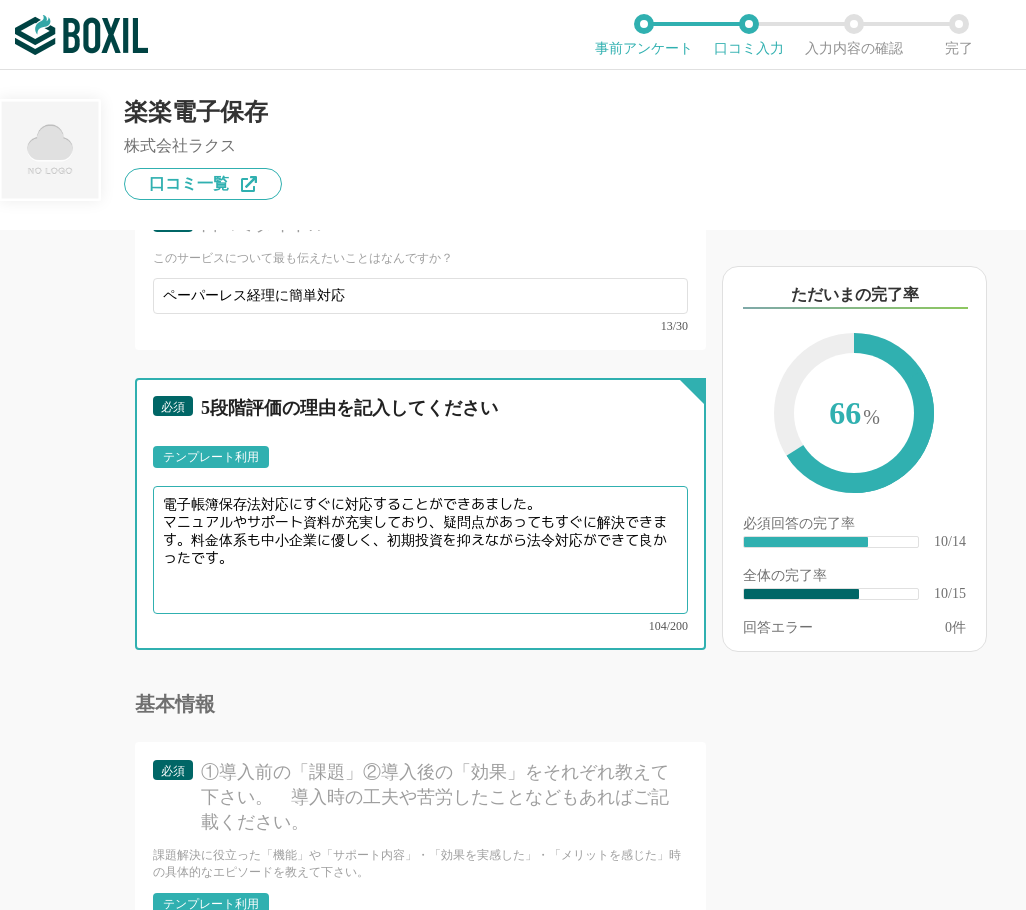 scroll, scrollTop: 2147, scrollLeft: 0, axis: vertical 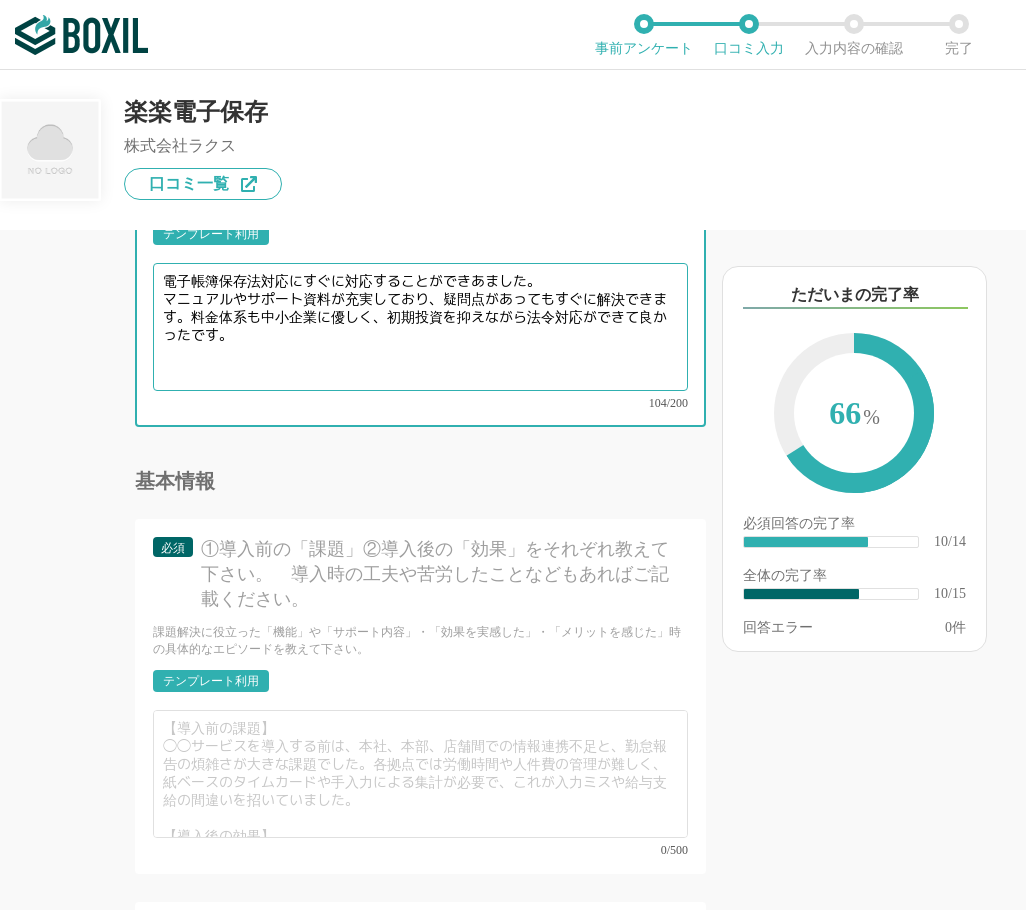 type on "電子帳簿保存法対応にすぐに対応することができあました。
マニュアルやサポート資料が充実しており、疑問点があってもすぐに解決できます。料金体系も中小企業に優しく、初期投資を抑えながら法令対応ができて良かったです。" 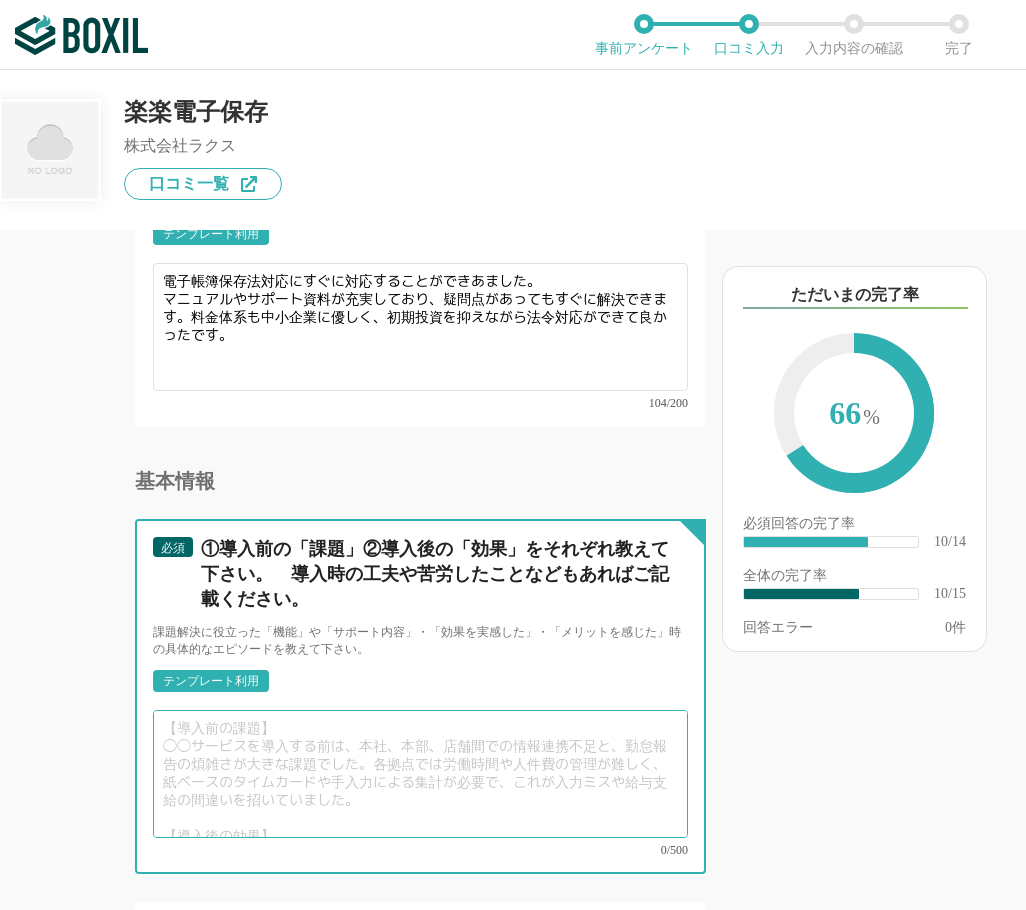 click at bounding box center [420, 774] 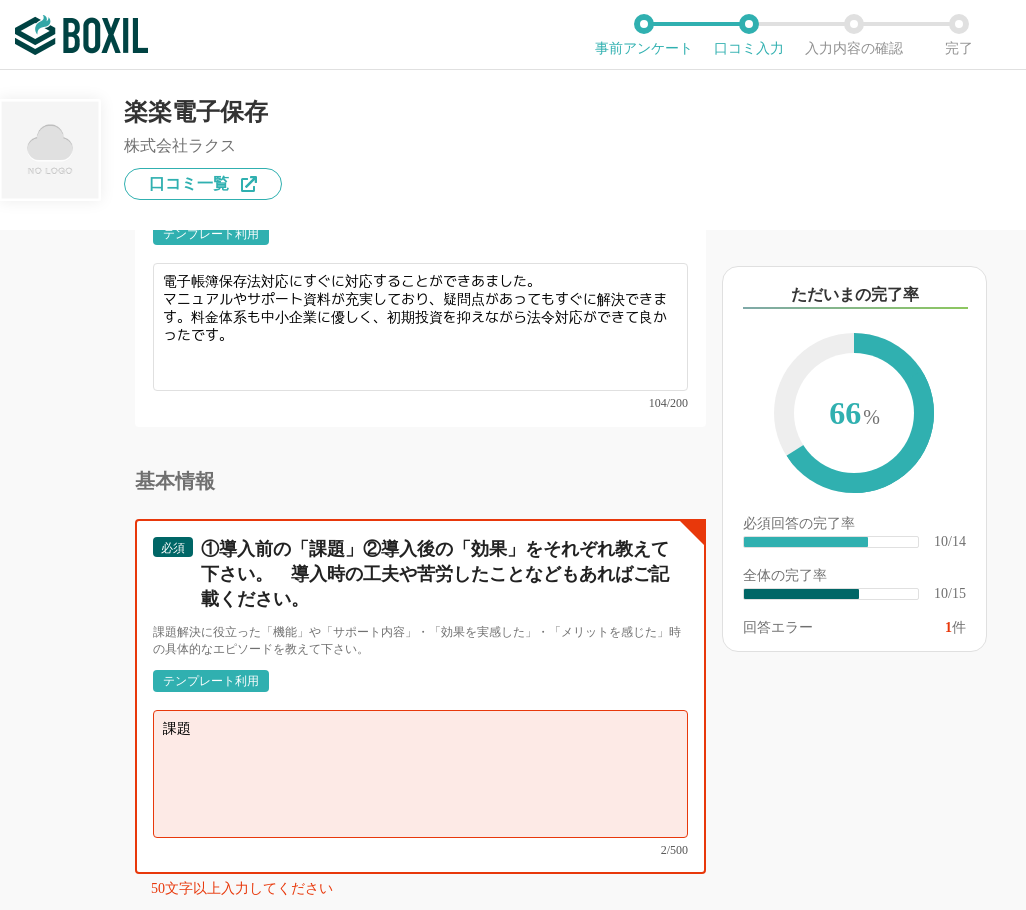 type on "課" 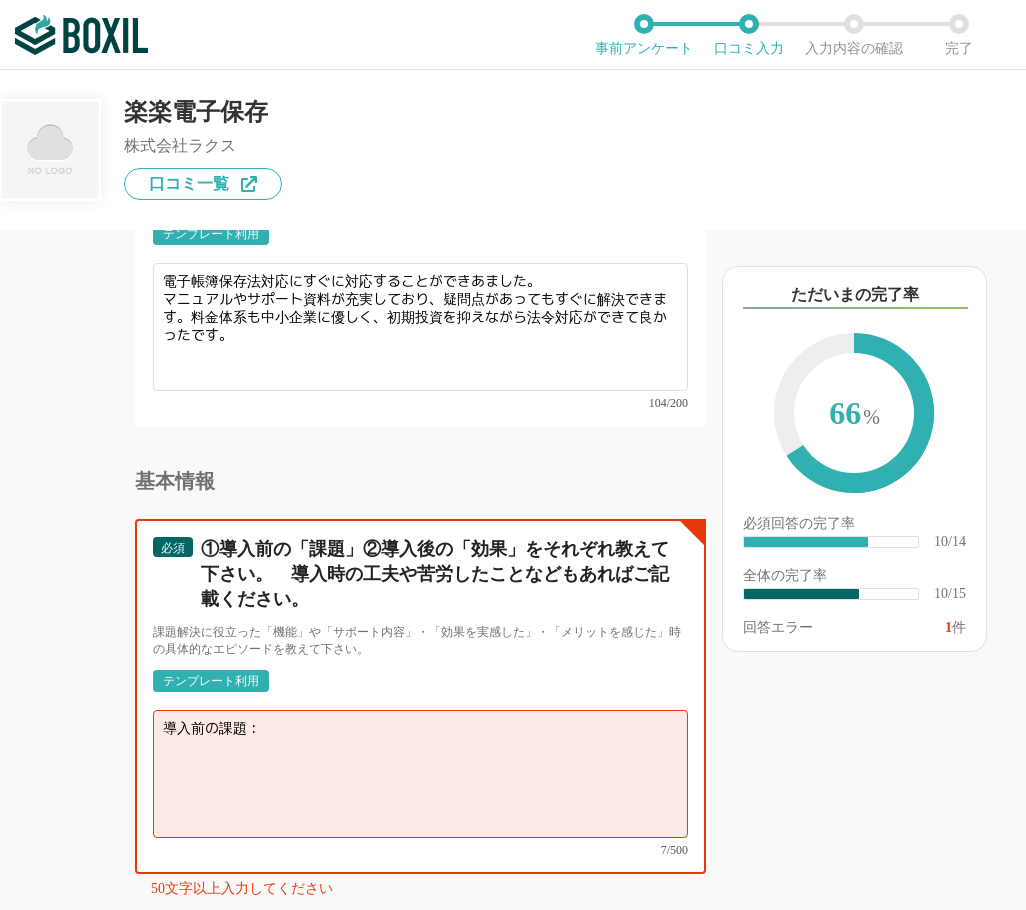 paste on "月末は請求書処理が集中し、残業が続く状況でした。" 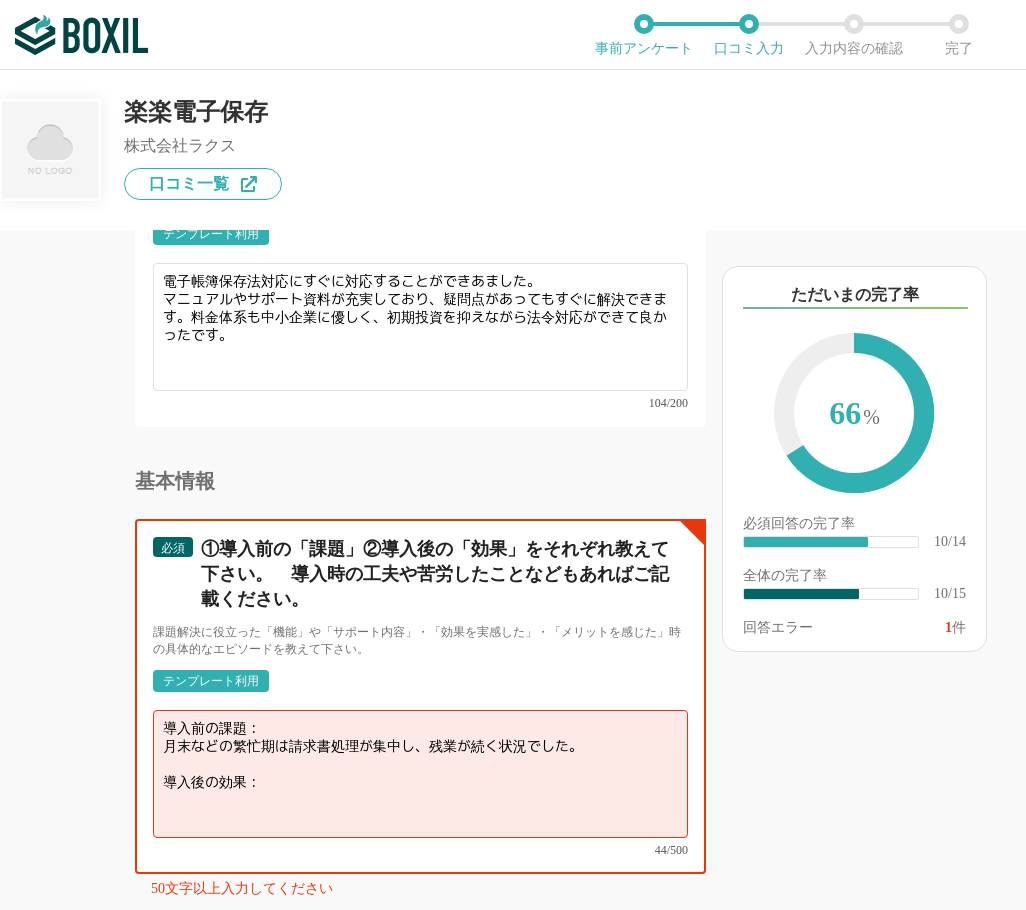 click on "導入前の課題：
月末などの繁忙期は請求書処理が集中し、残業が続く状況でした。
導入後の効果：" at bounding box center [420, 774] 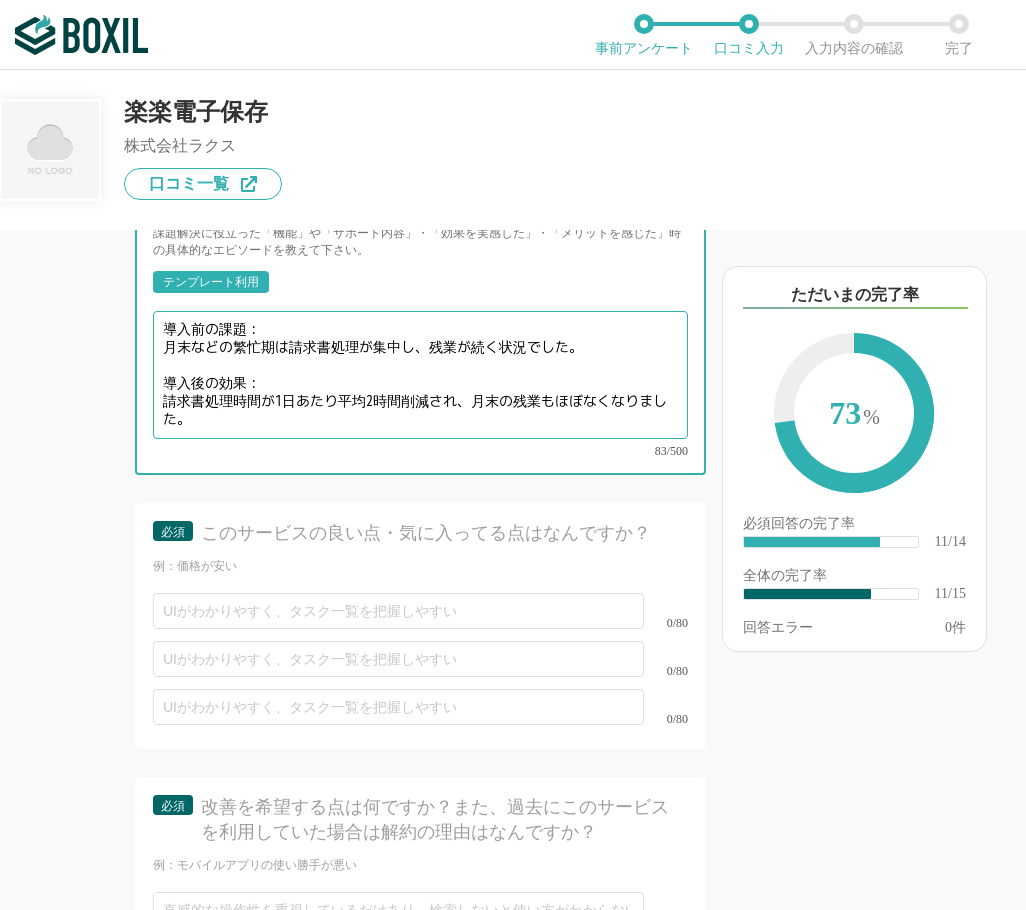 scroll, scrollTop: 2547, scrollLeft: 0, axis: vertical 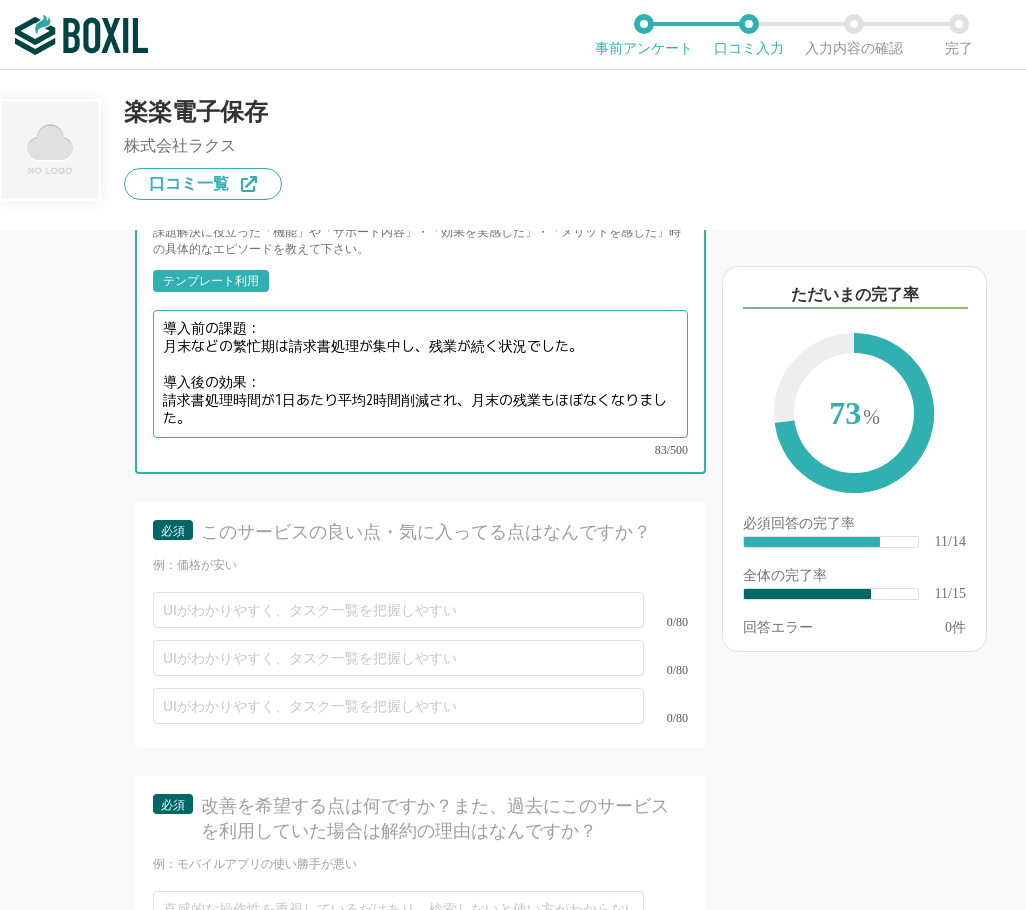 type on "導入前の課題：
月末などの繁忙期は請求書処理が集中し、残業が続く状況でした。
導入後の効果：
請求書処理時間が1日あたり平均2時間削減され、月末の残業もほぼなくなりました。" 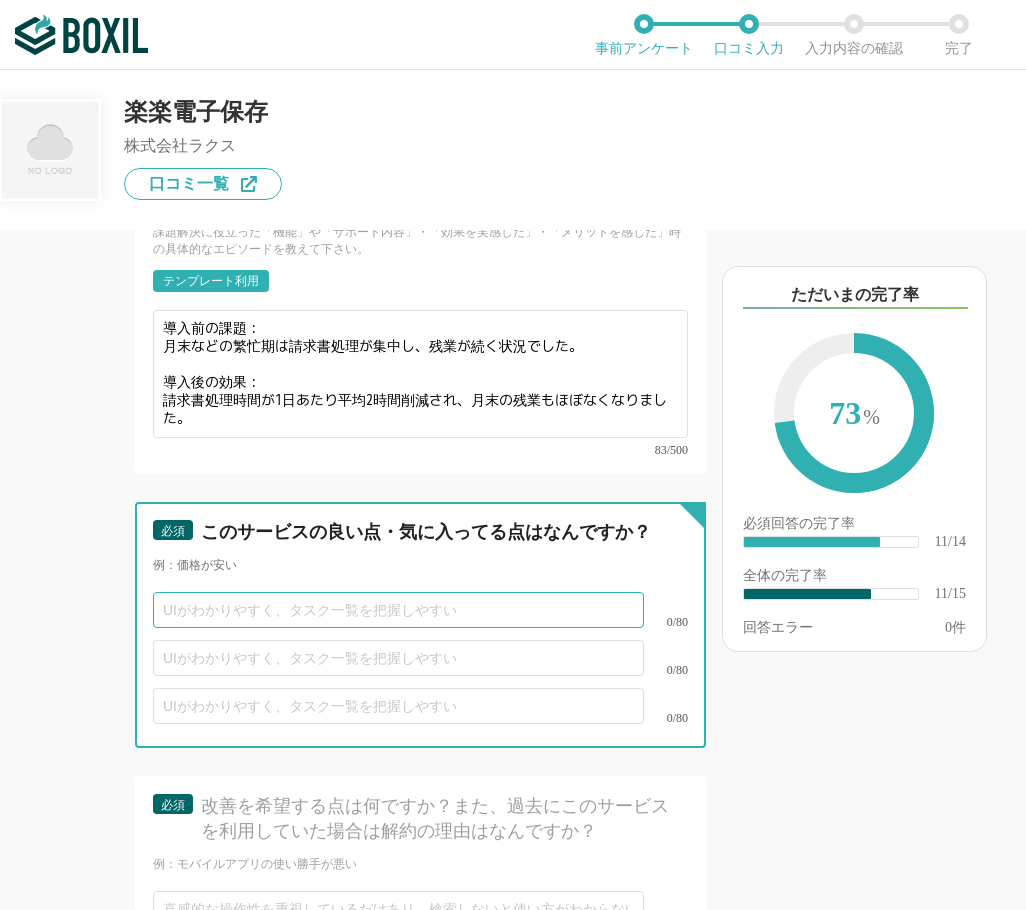 click at bounding box center (398, 610) 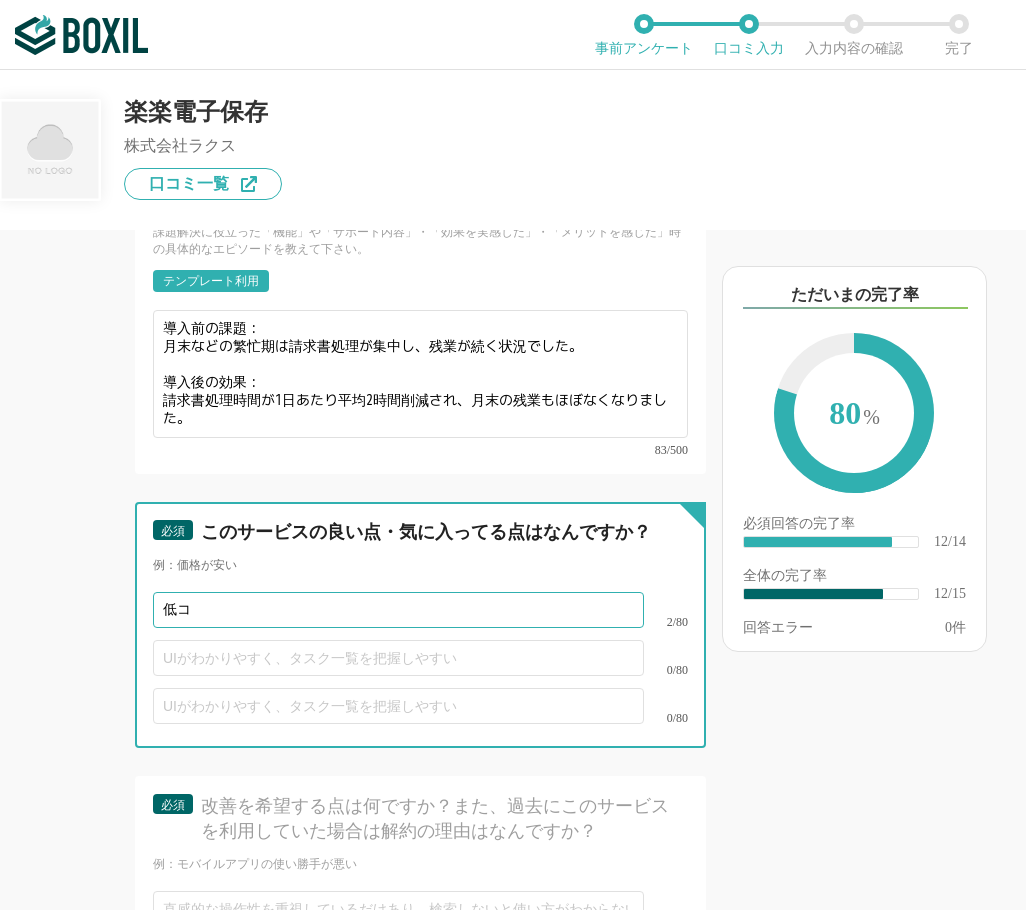 type on "低" 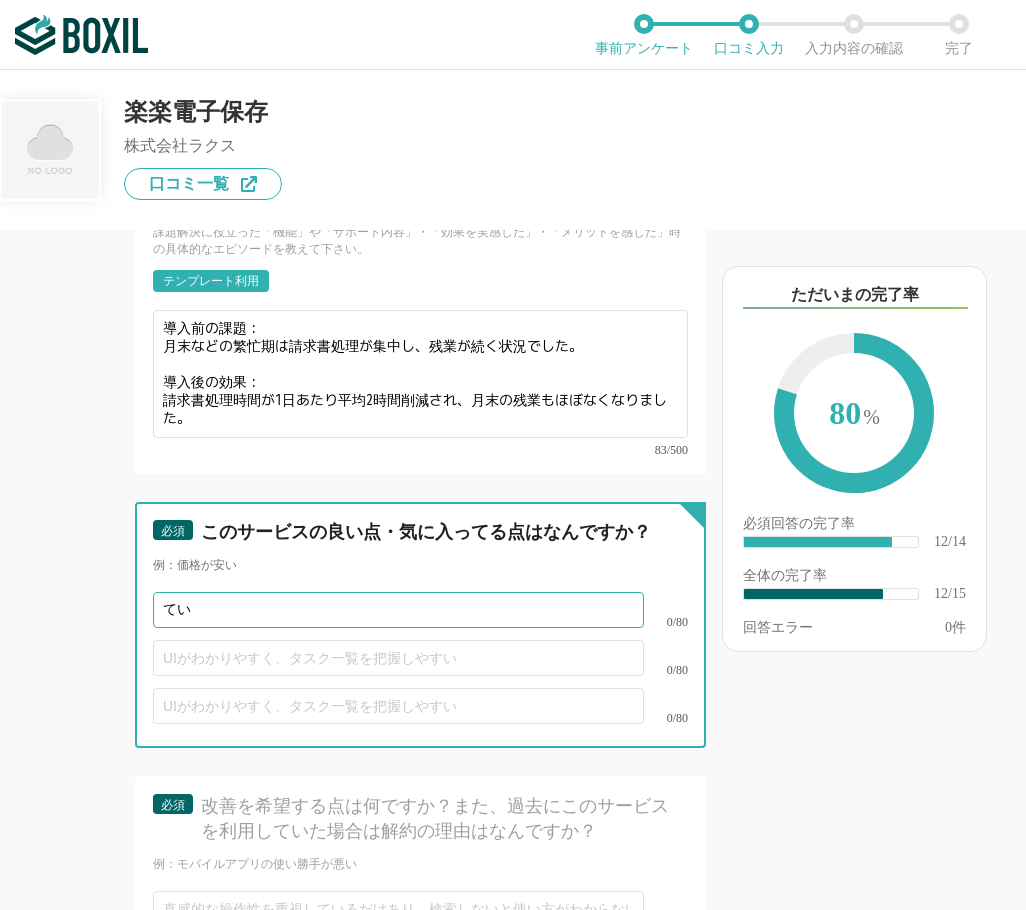 type on "て" 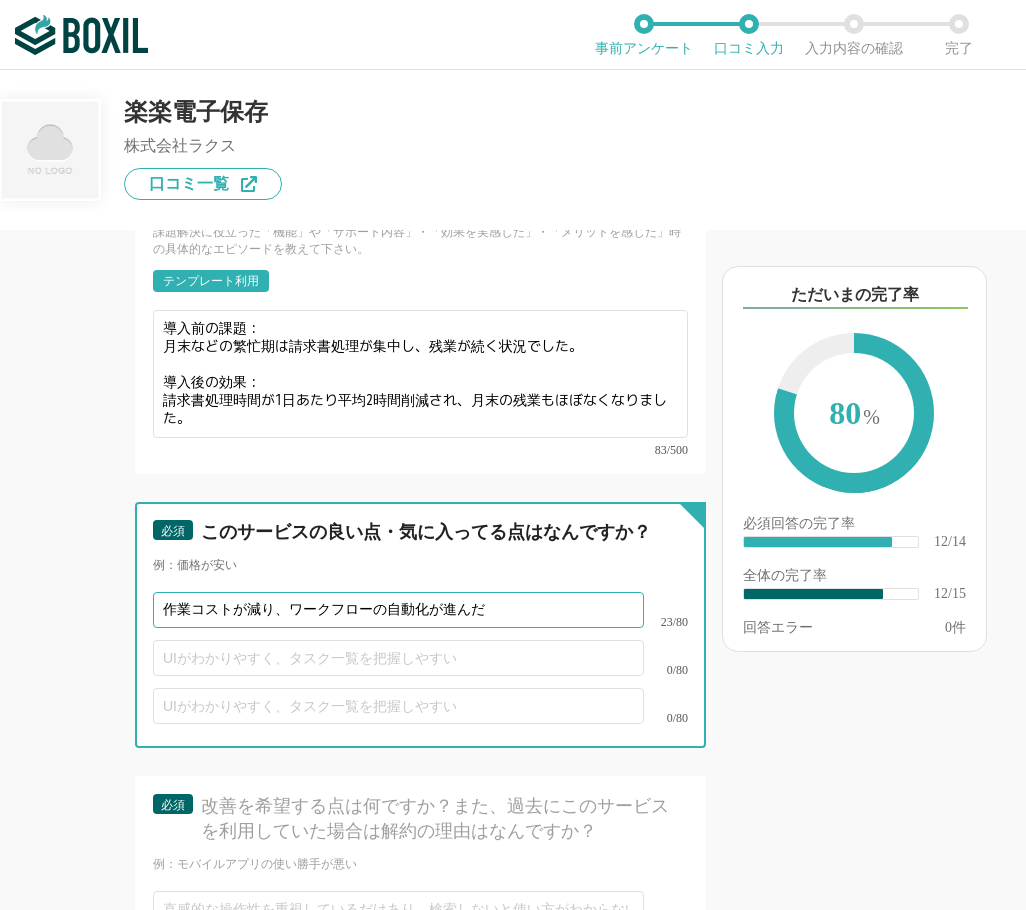 type on "作業コストが減り、ワークフローの自動化が進んだ" 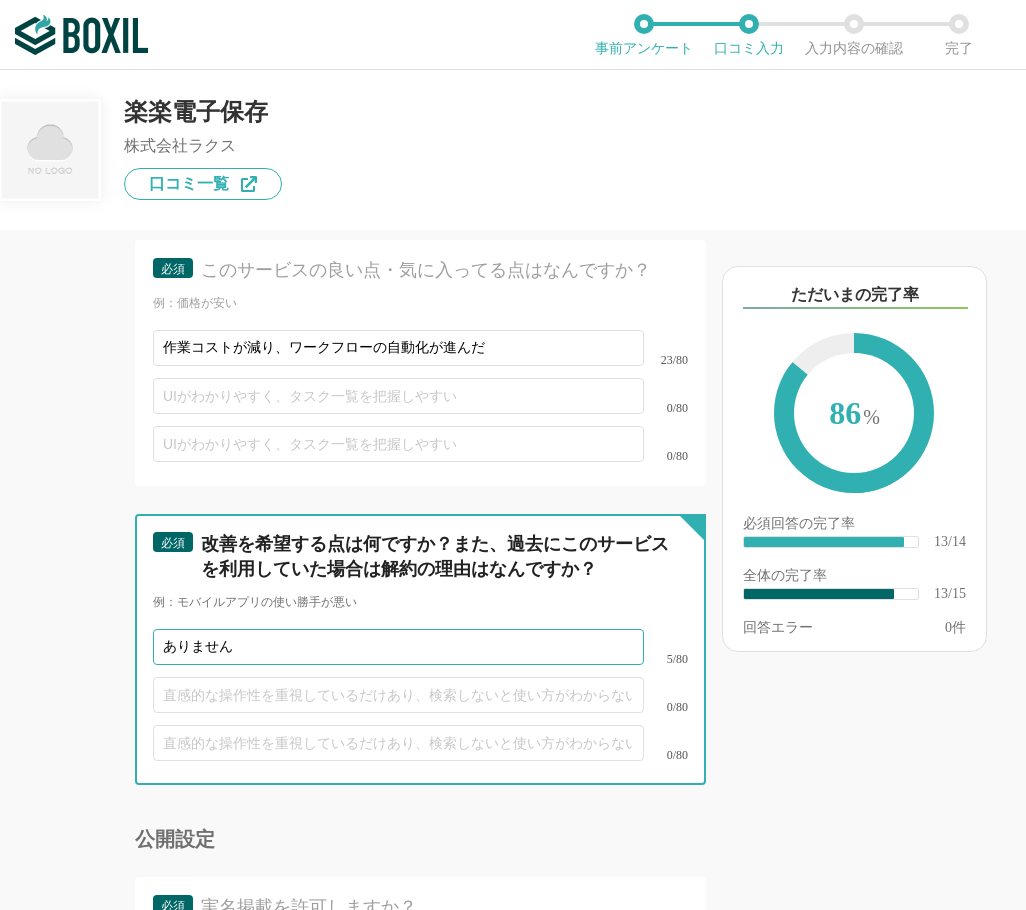 scroll, scrollTop: 3010, scrollLeft: 0, axis: vertical 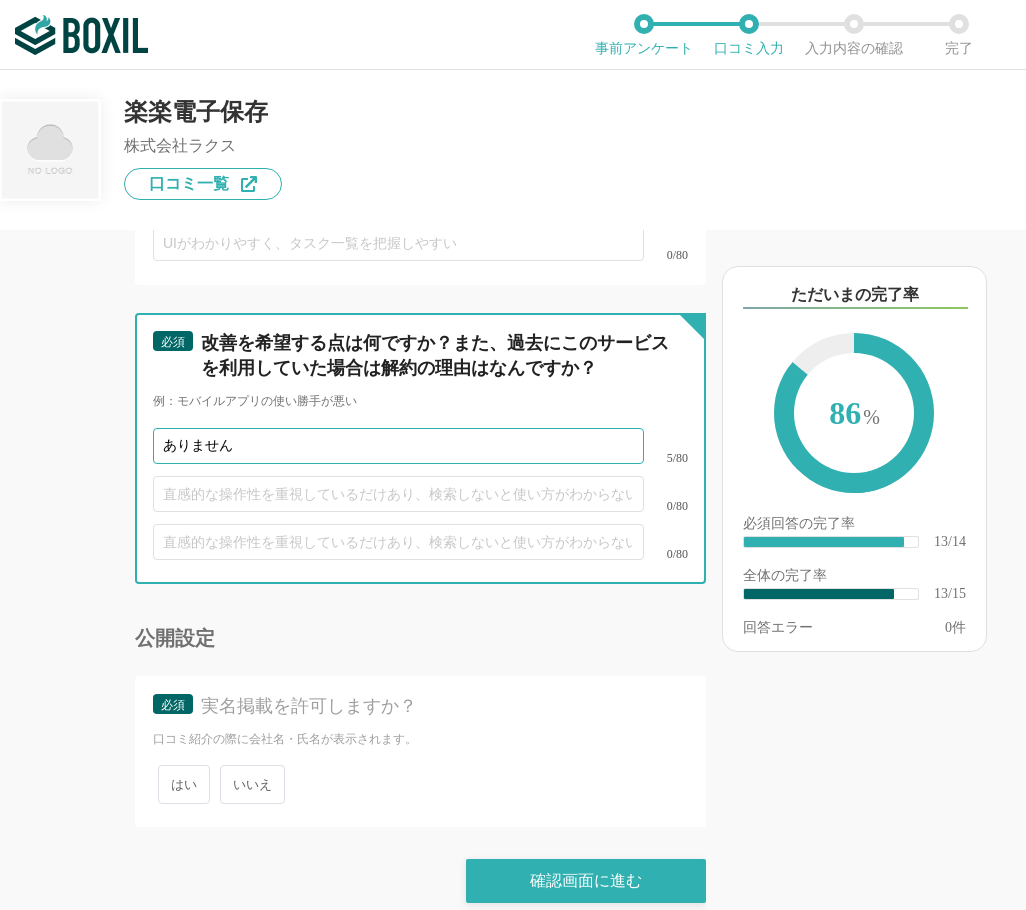 type on "ありません" 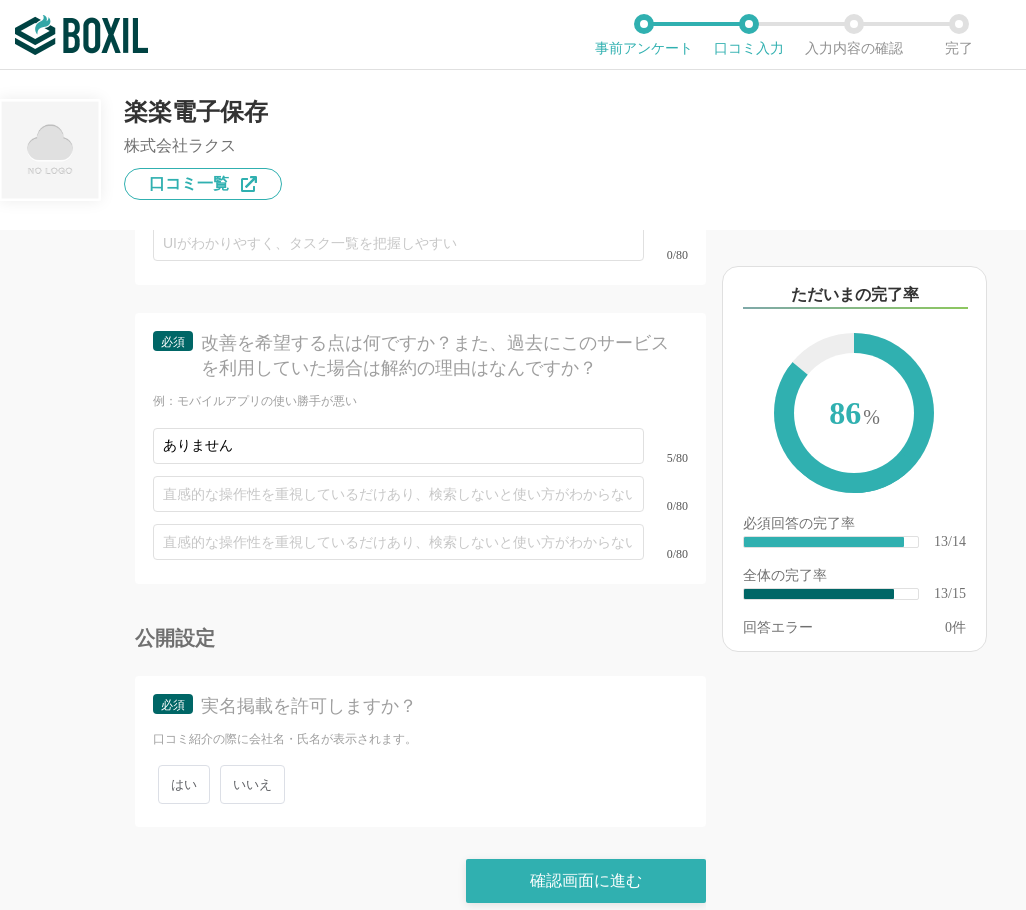 click on "いいえ" at bounding box center (252, 784) 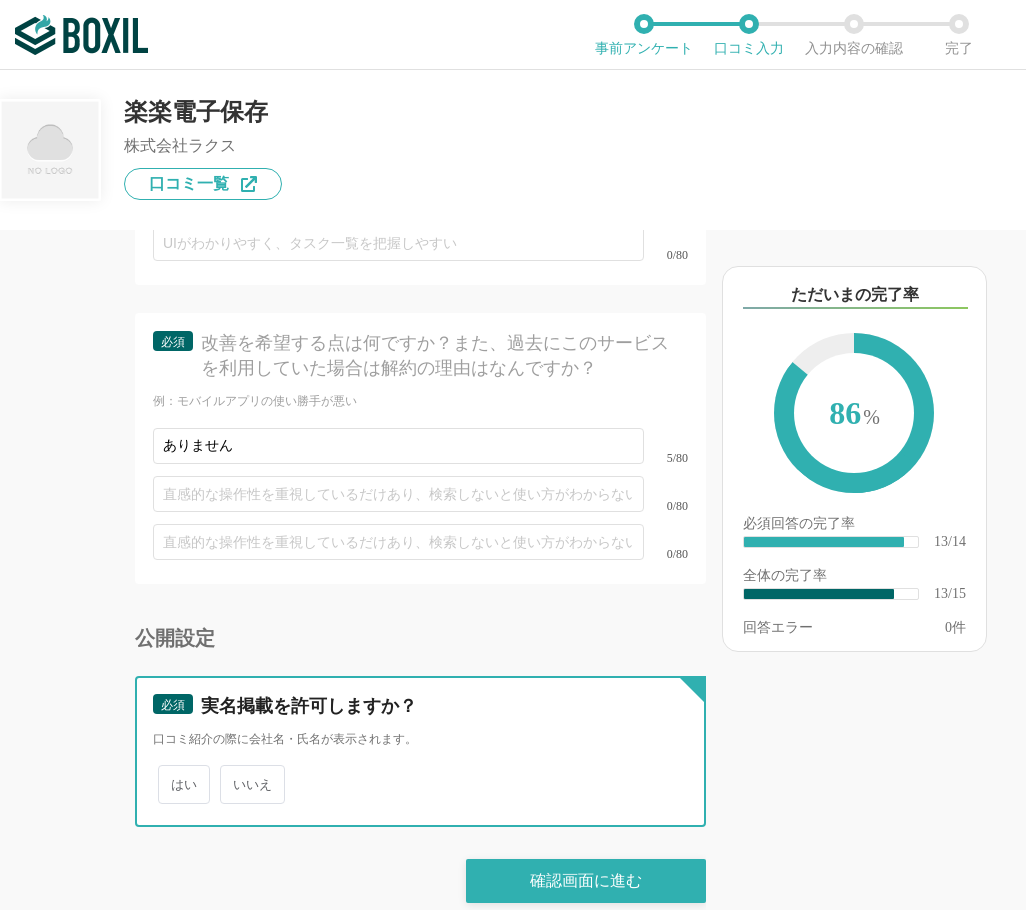click on "いいえ" at bounding box center (231, 774) 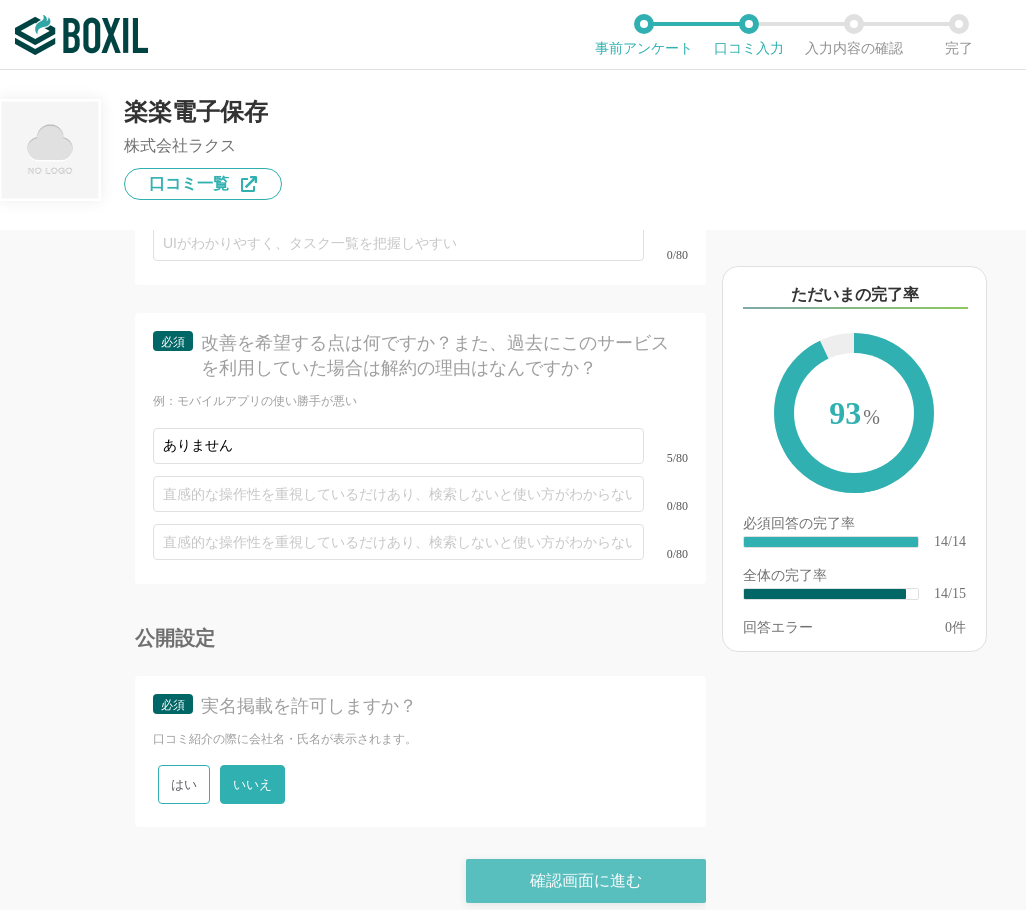 click on "確認画面に進む" at bounding box center [586, 881] 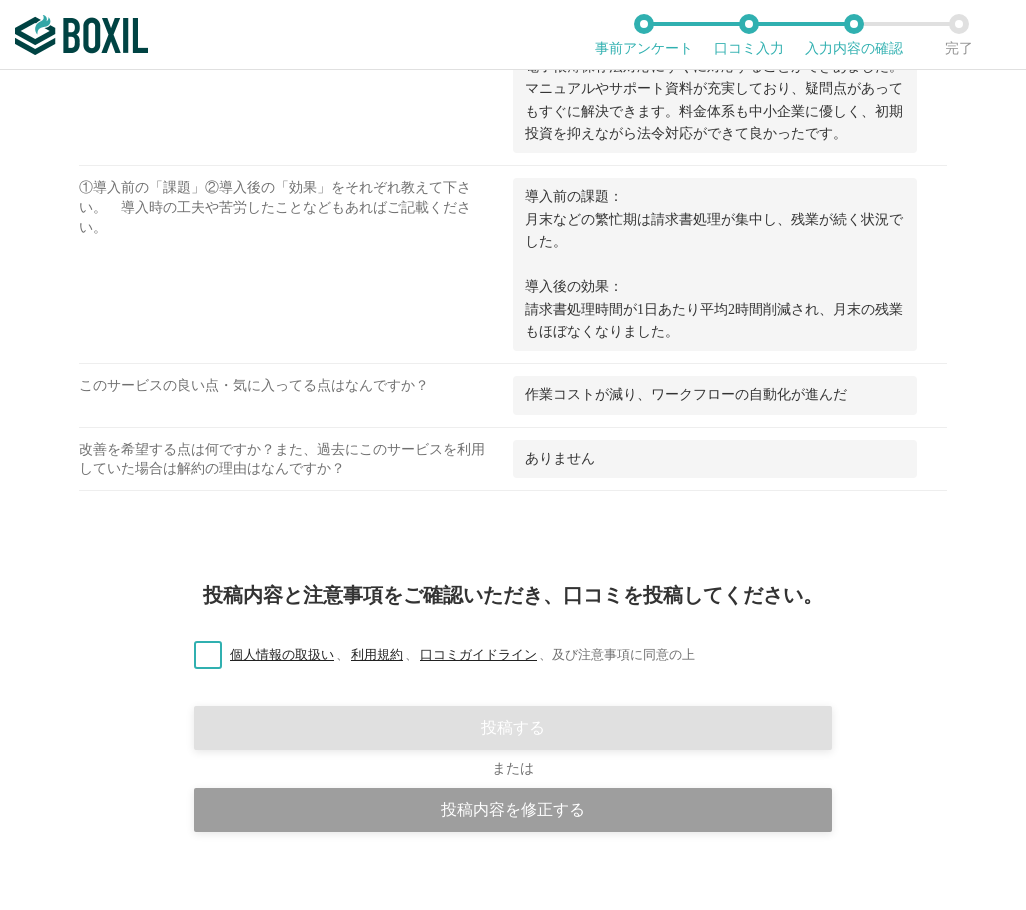 scroll, scrollTop: 1274, scrollLeft: 0, axis: vertical 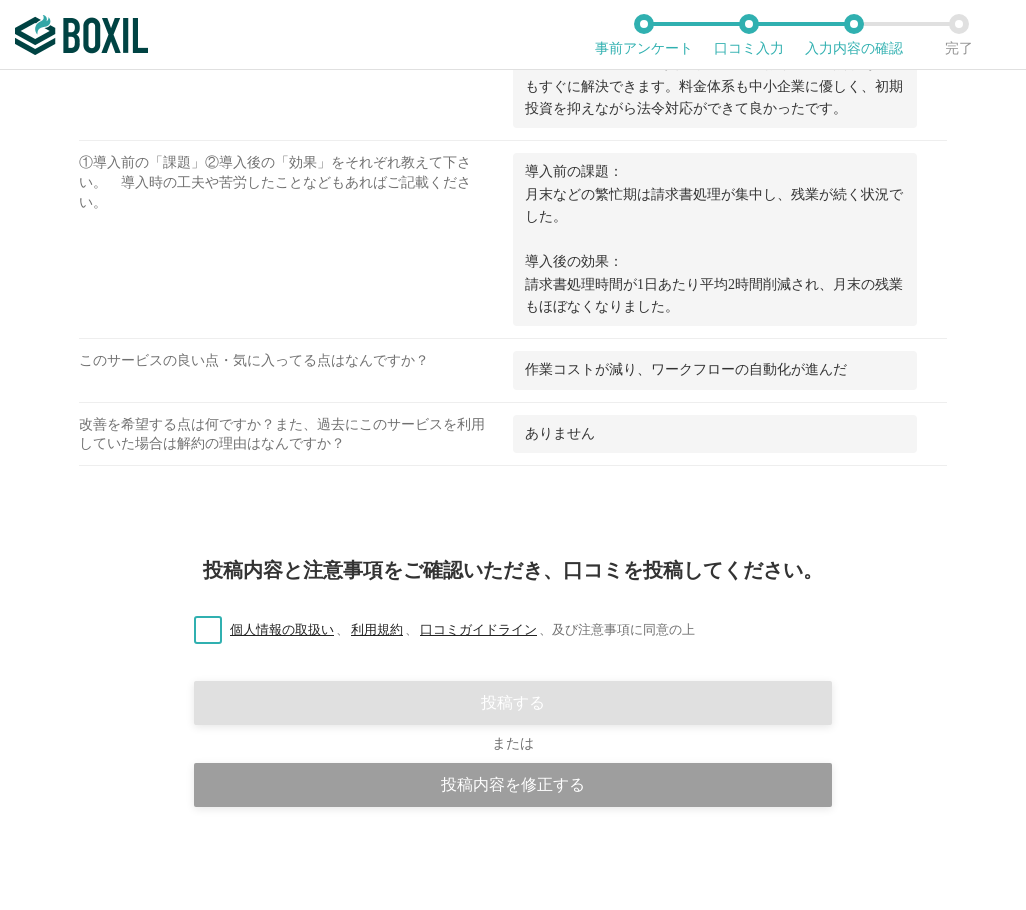 click on "個人情報の取扱い 、 利用規約 、 口コミガイドライン 、 及び注意事項に同意の上" at bounding box center (436, 630) 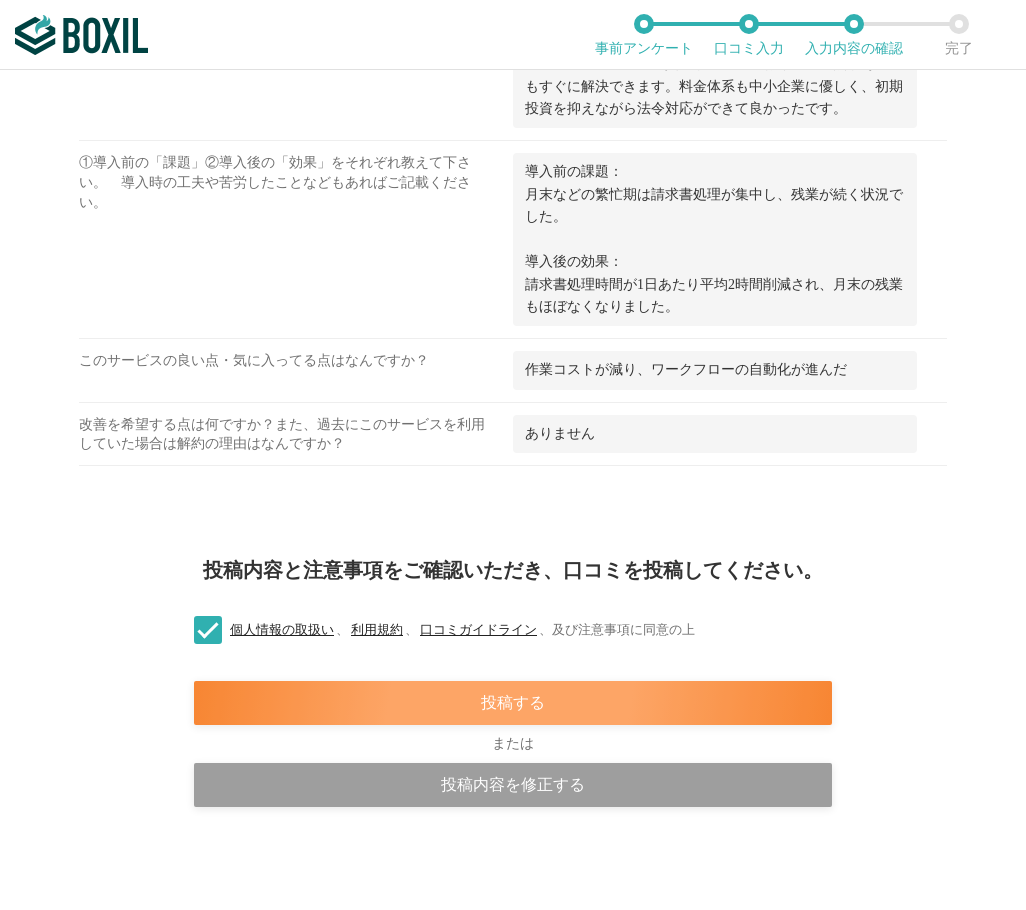 click on "投稿する" at bounding box center (513, 703) 